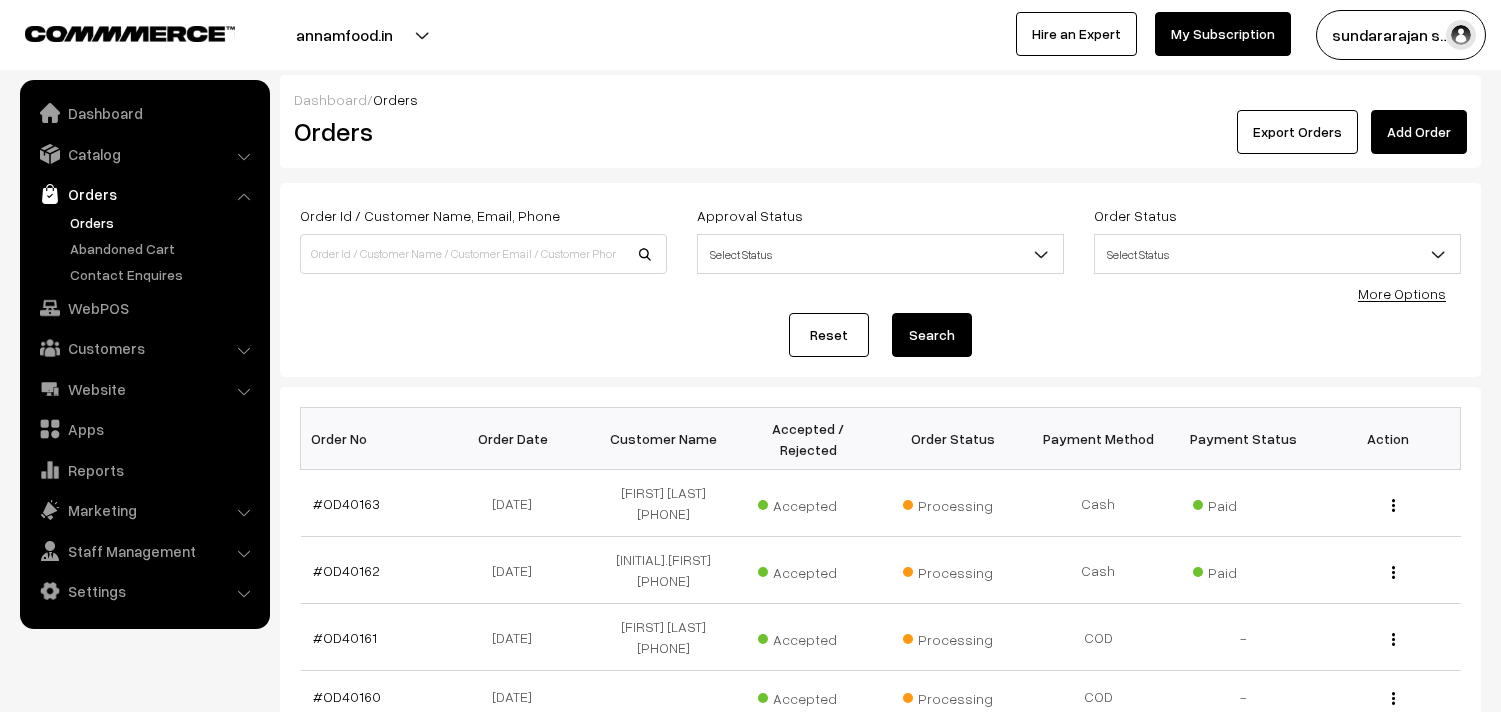 scroll, scrollTop: 888, scrollLeft: 0, axis: vertical 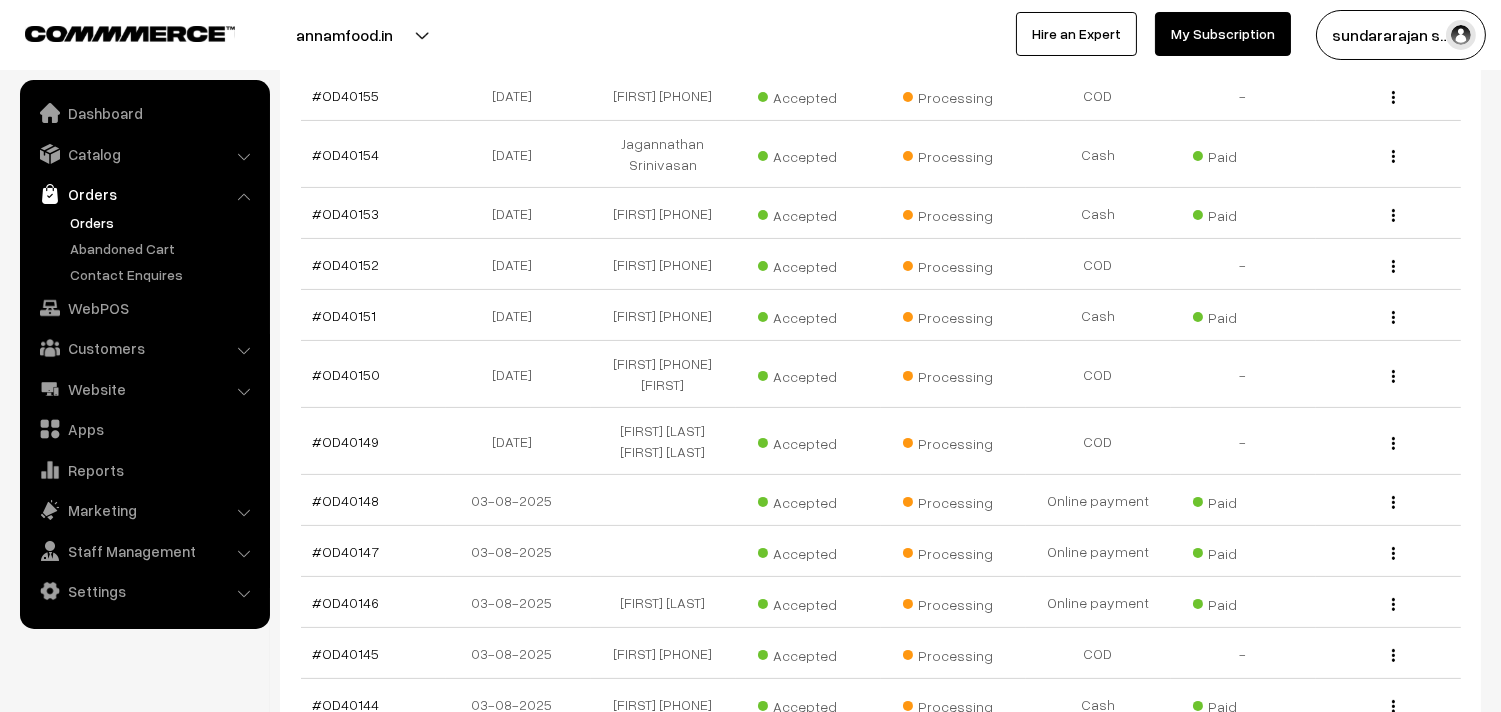 click on "Orders" at bounding box center [164, 222] 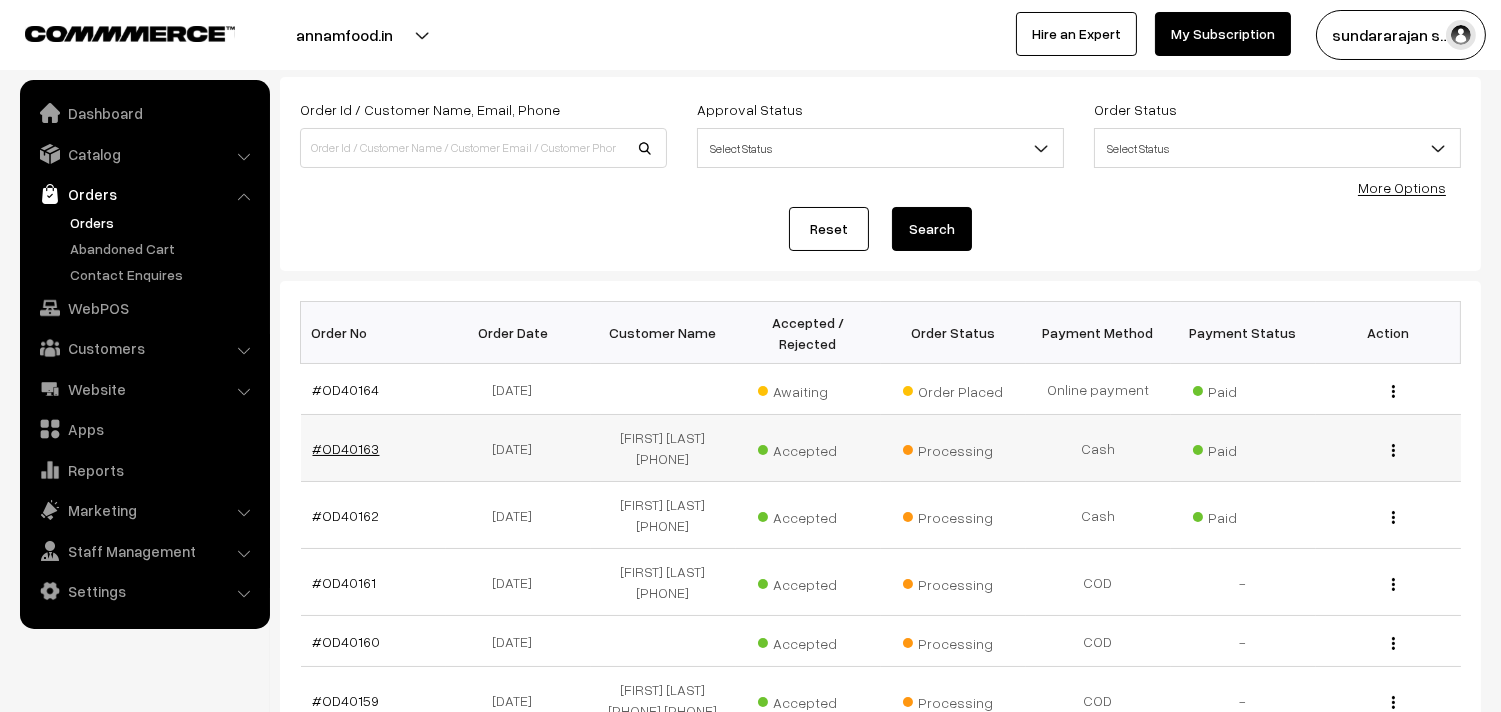 scroll, scrollTop: 222, scrollLeft: 0, axis: vertical 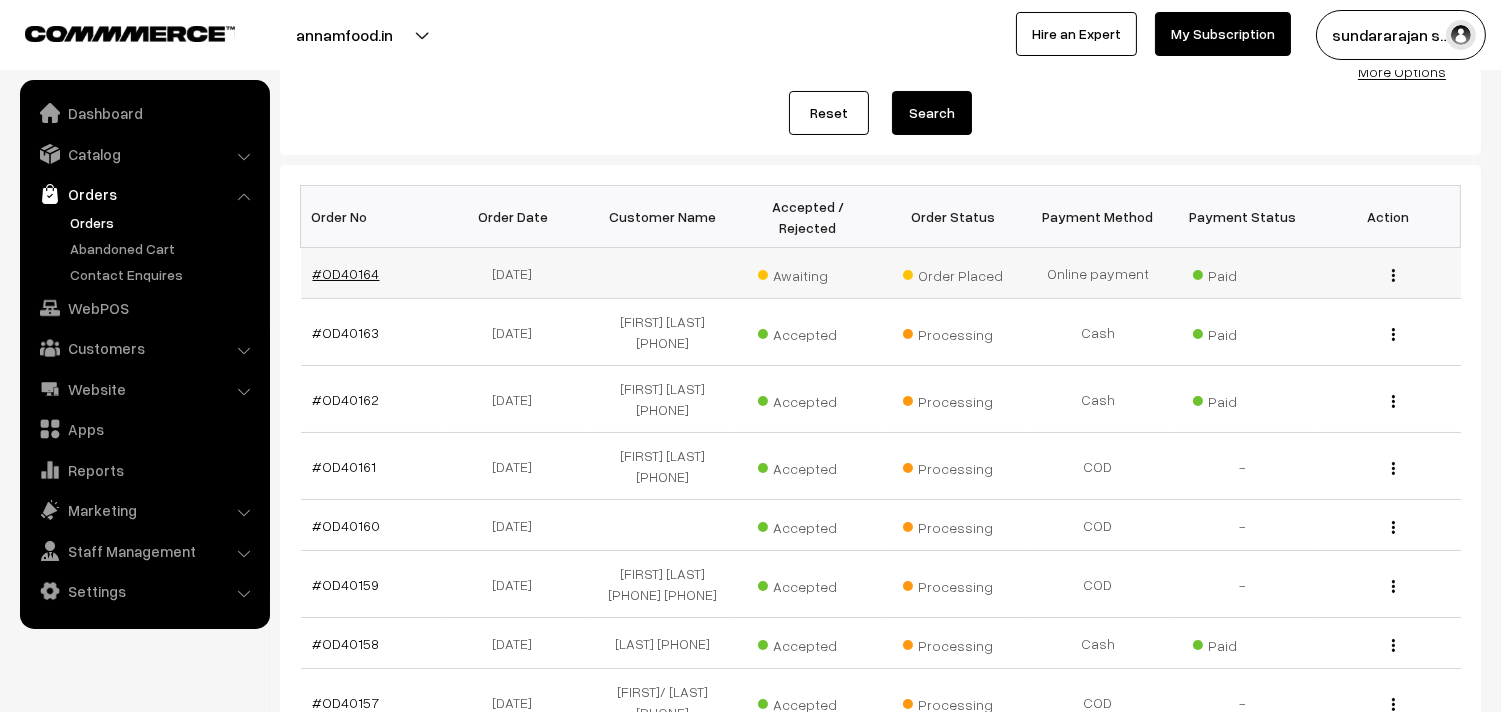 click on "#OD40164" at bounding box center (346, 273) 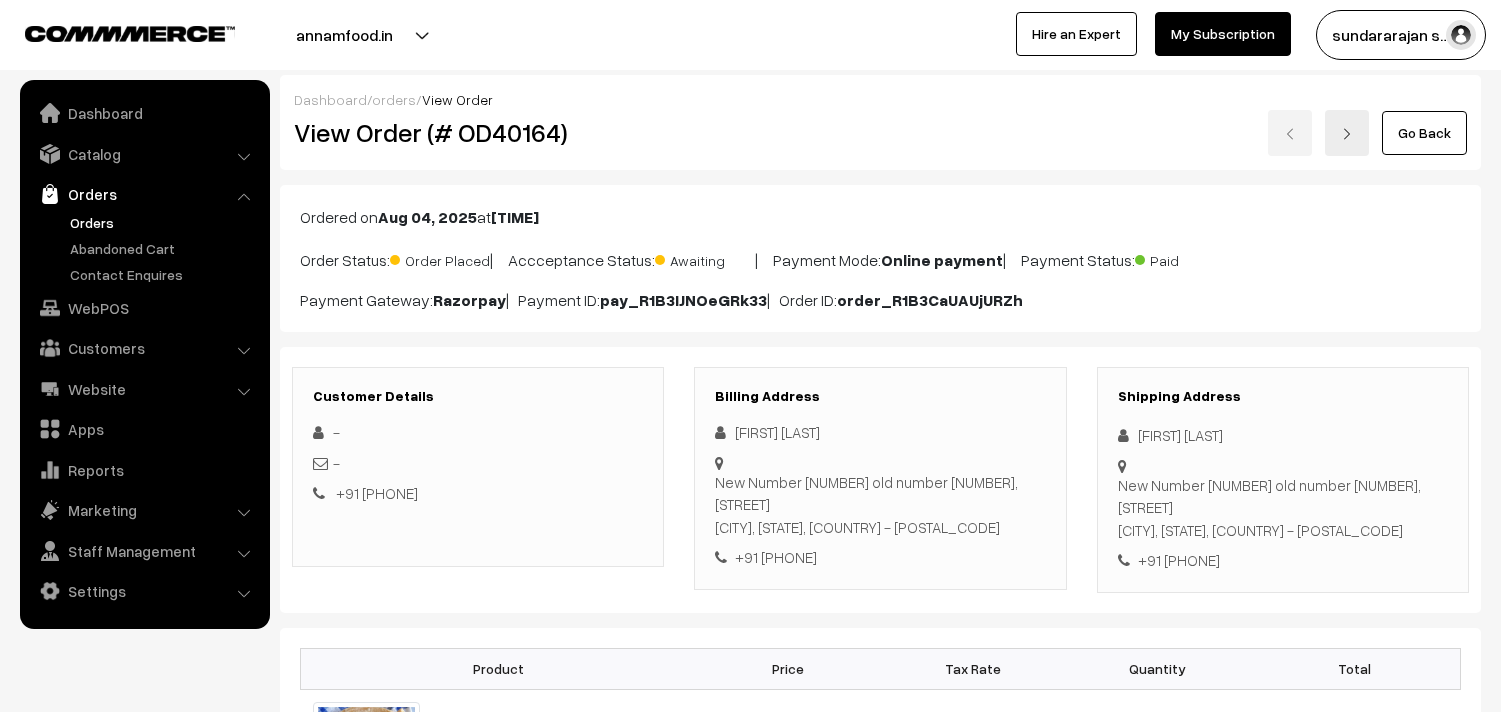 scroll, scrollTop: 0, scrollLeft: 0, axis: both 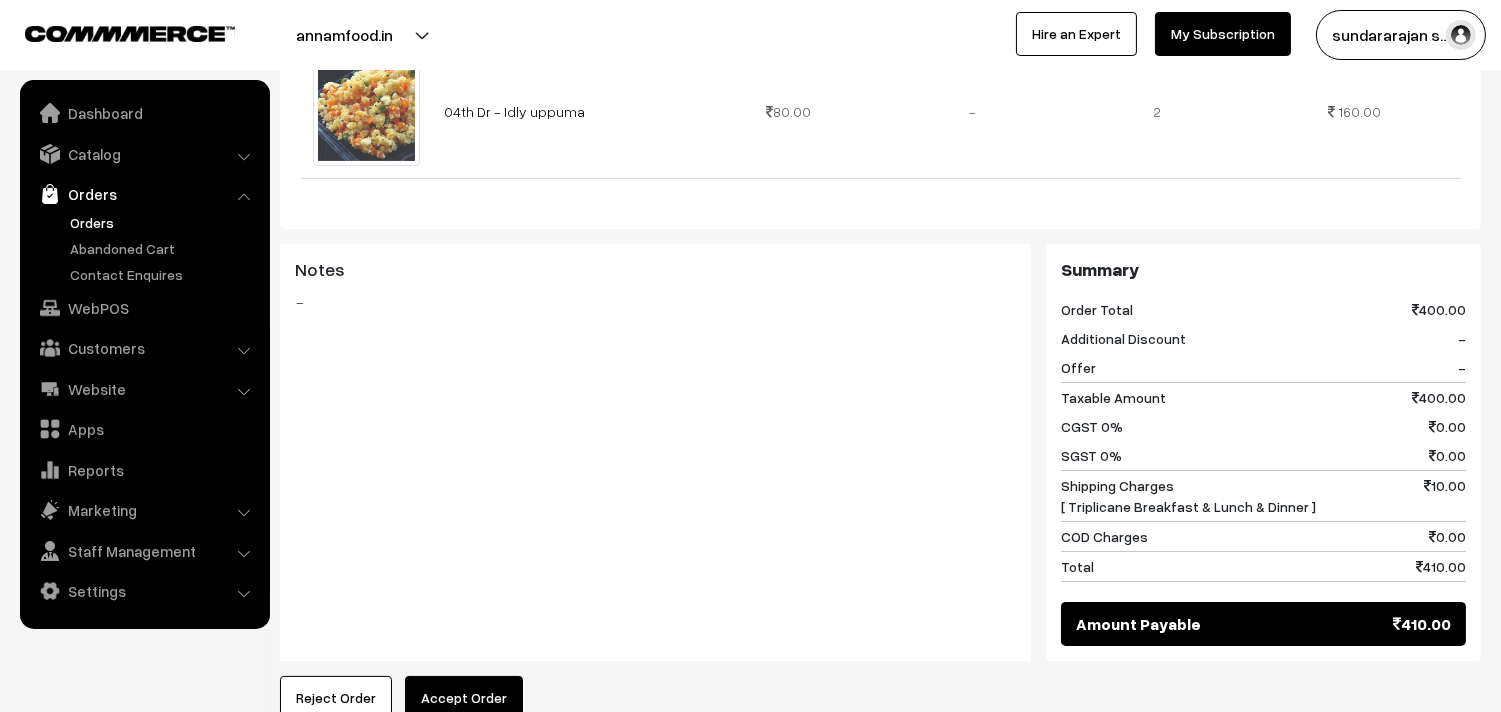 click on "Accept Order" at bounding box center (464, 698) 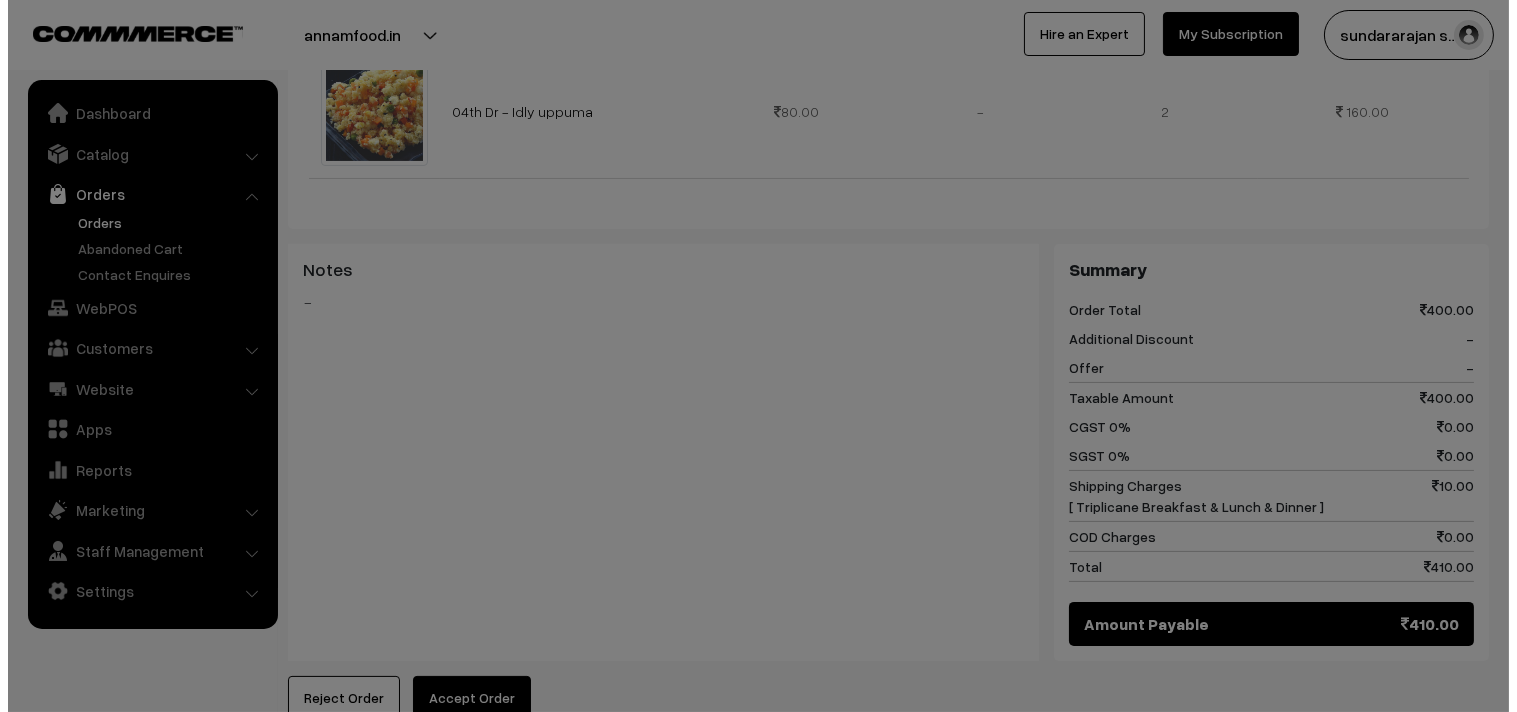 scroll, scrollTop: 773, scrollLeft: 0, axis: vertical 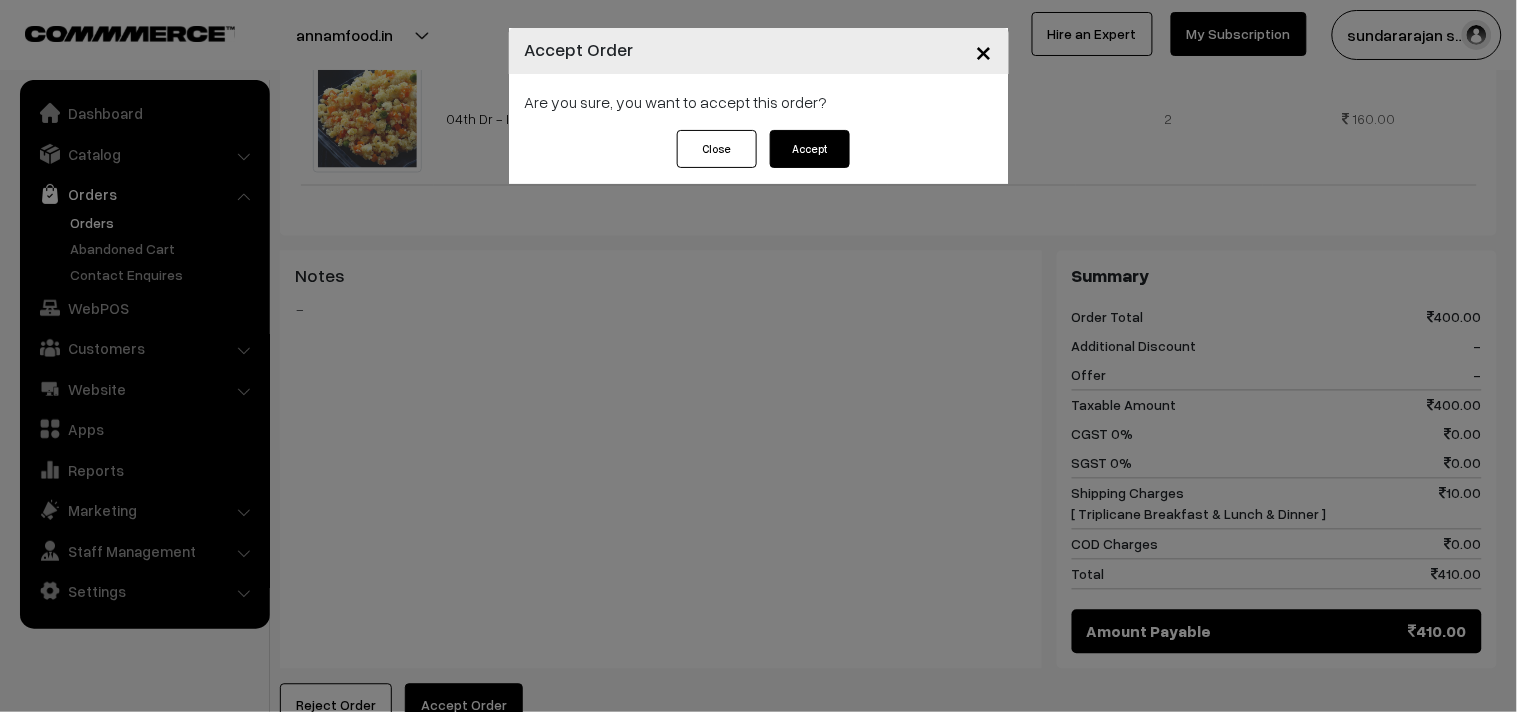click on "Accept" at bounding box center [810, 149] 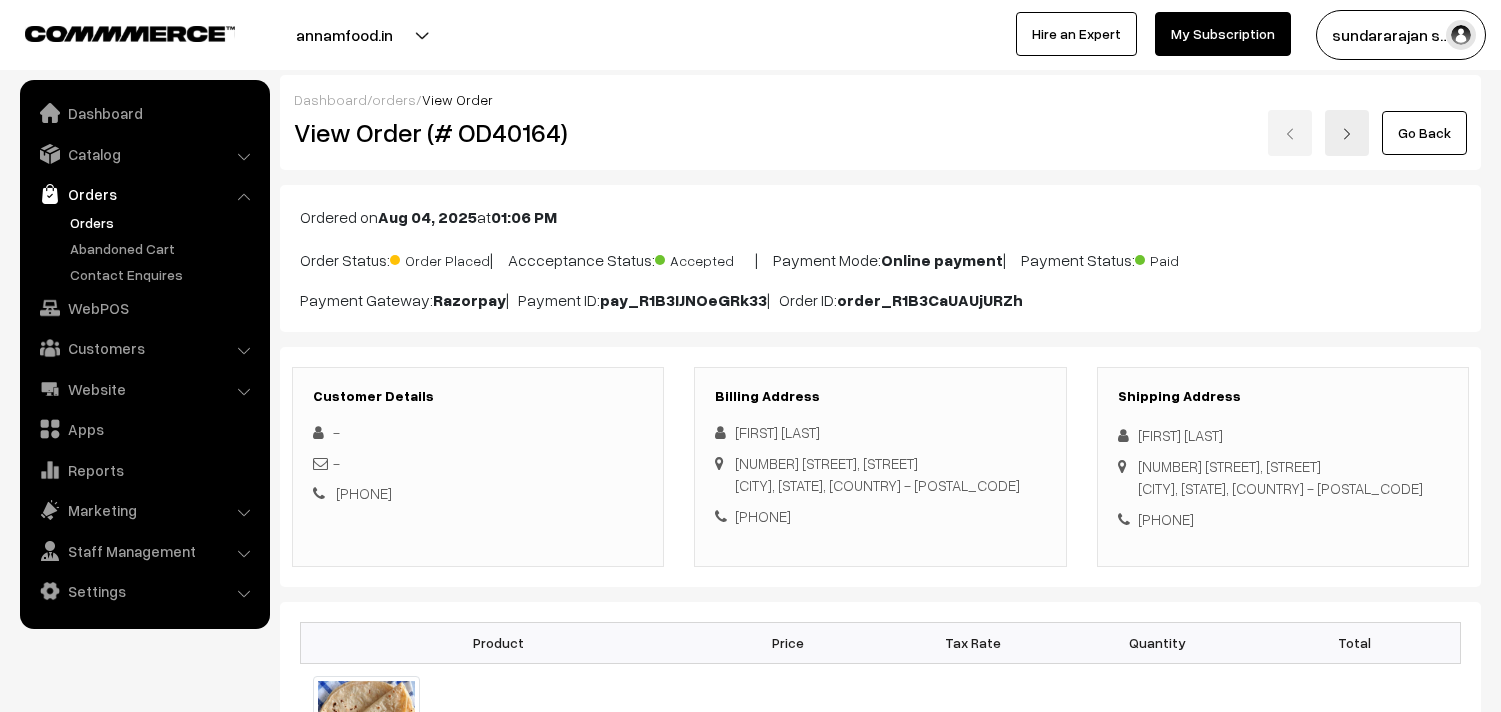 scroll, scrollTop: 0, scrollLeft: 0, axis: both 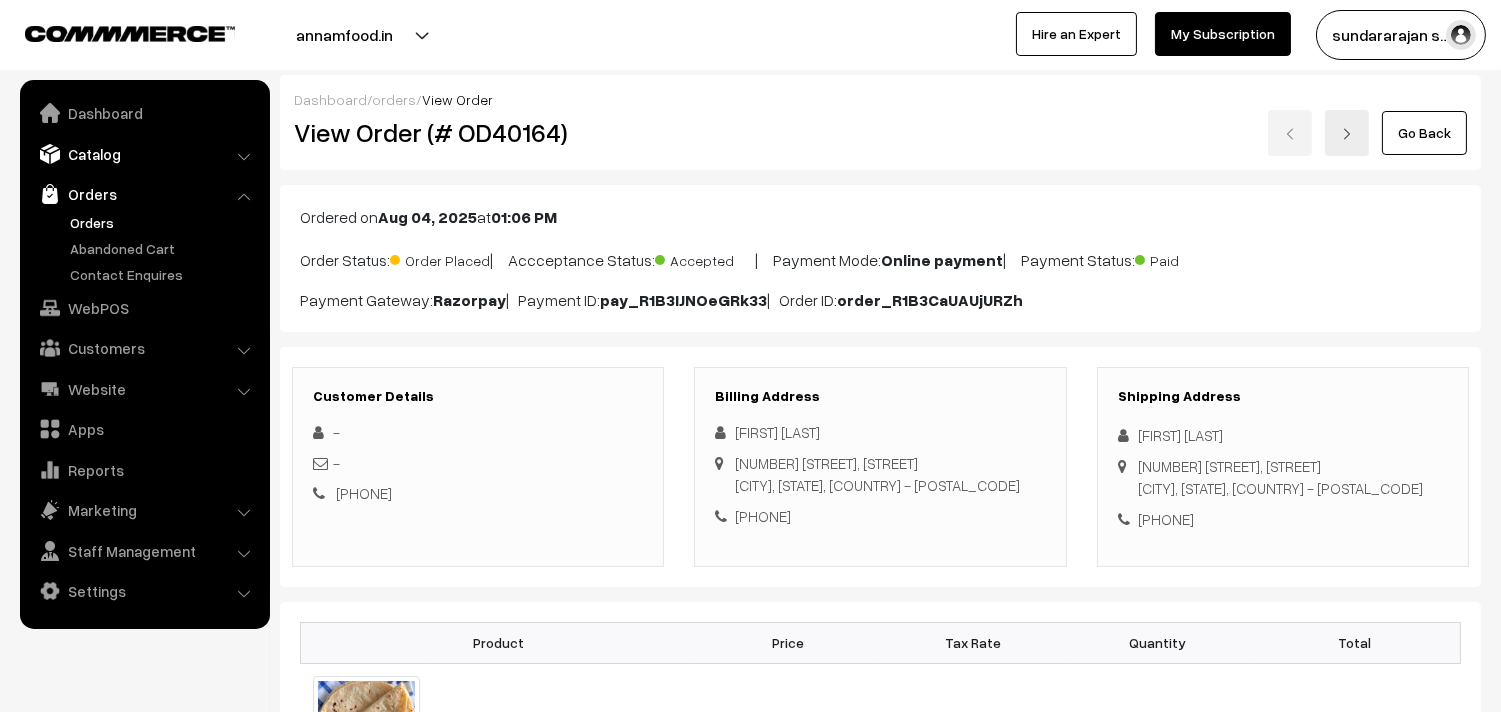 click on "Catalog" at bounding box center (144, 154) 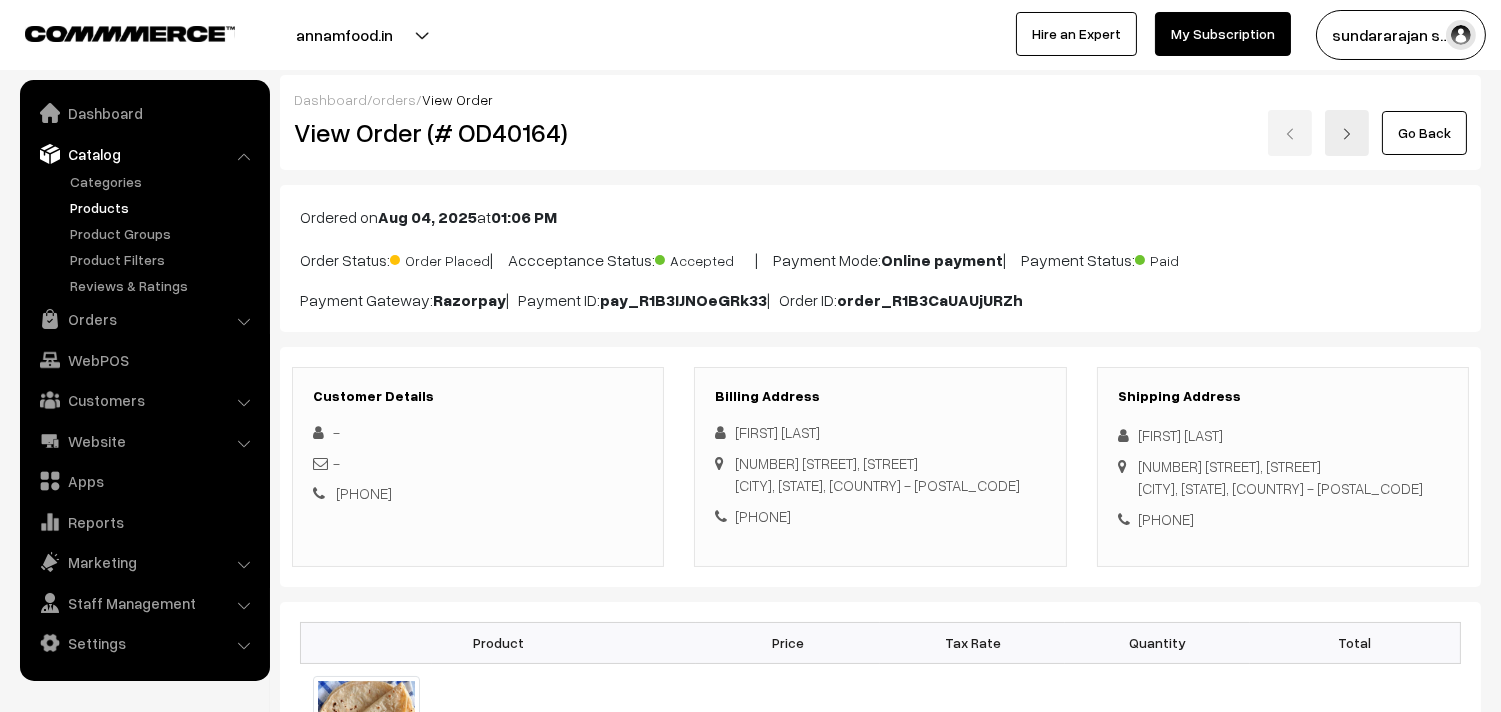 click on "Products" at bounding box center (164, 207) 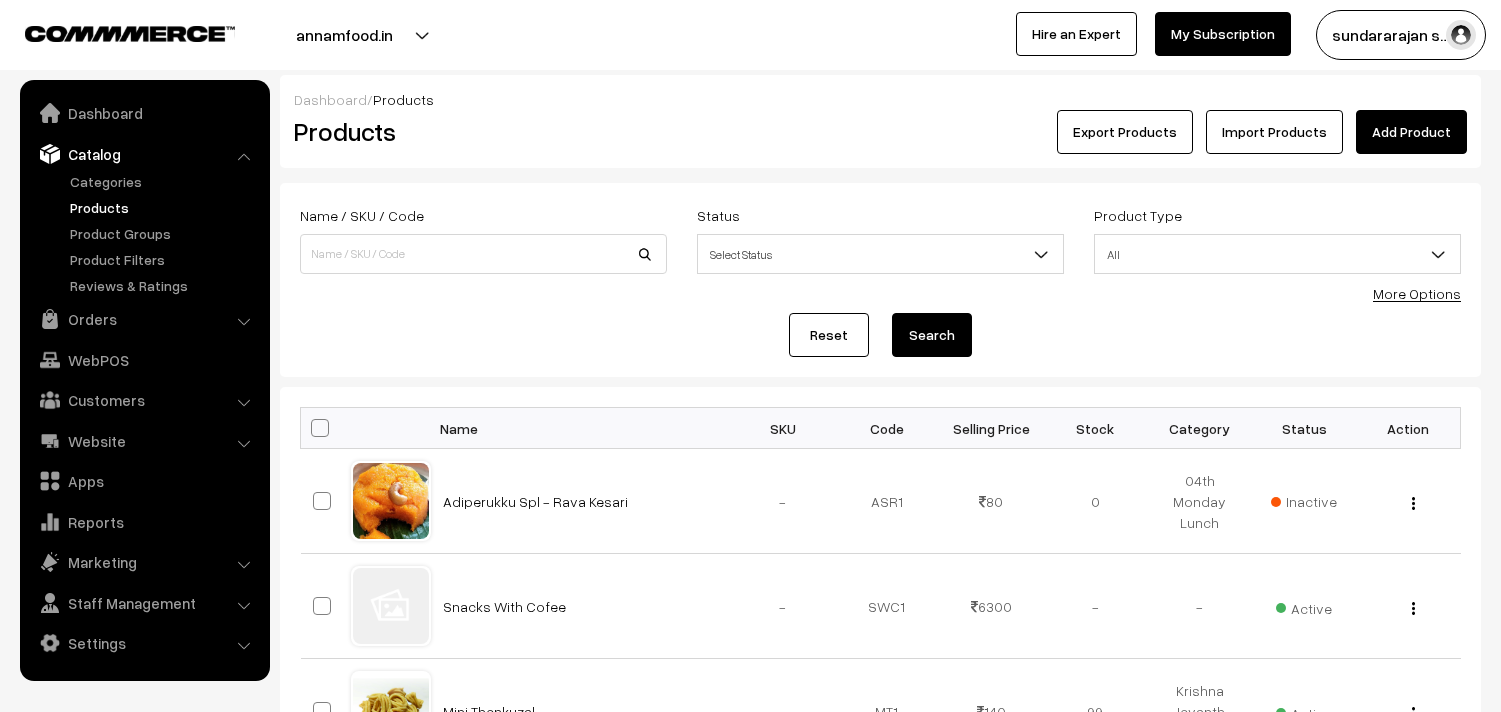 click at bounding box center [483, 254] 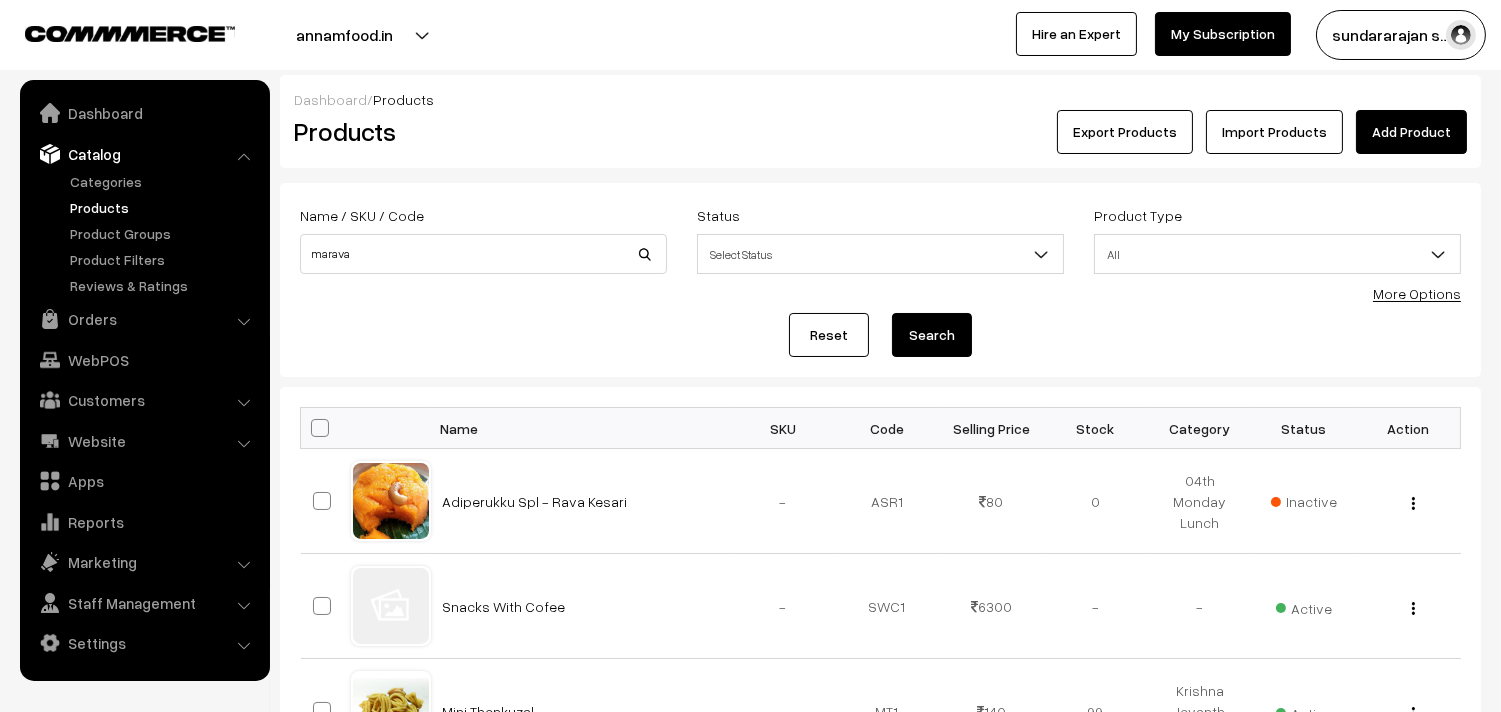 type on "marava" 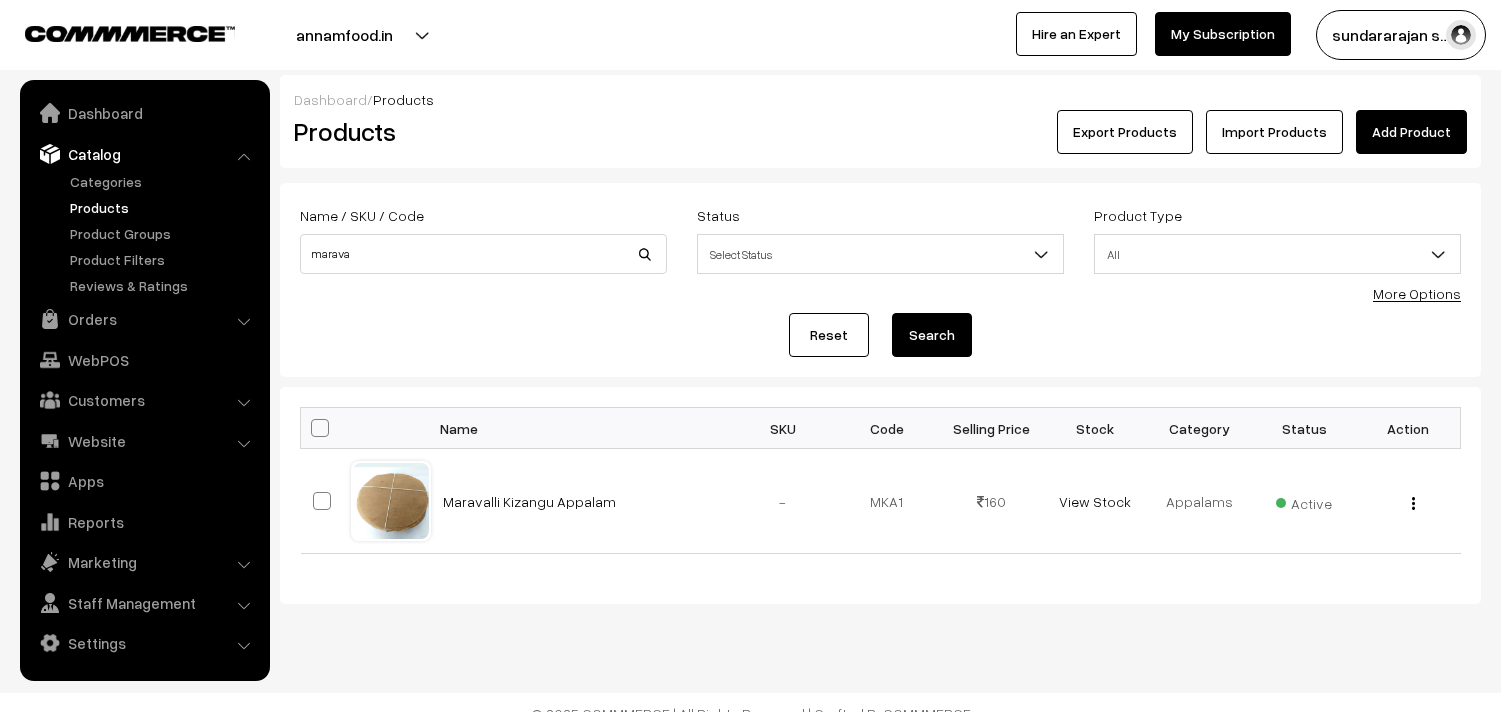 scroll, scrollTop: 0, scrollLeft: 0, axis: both 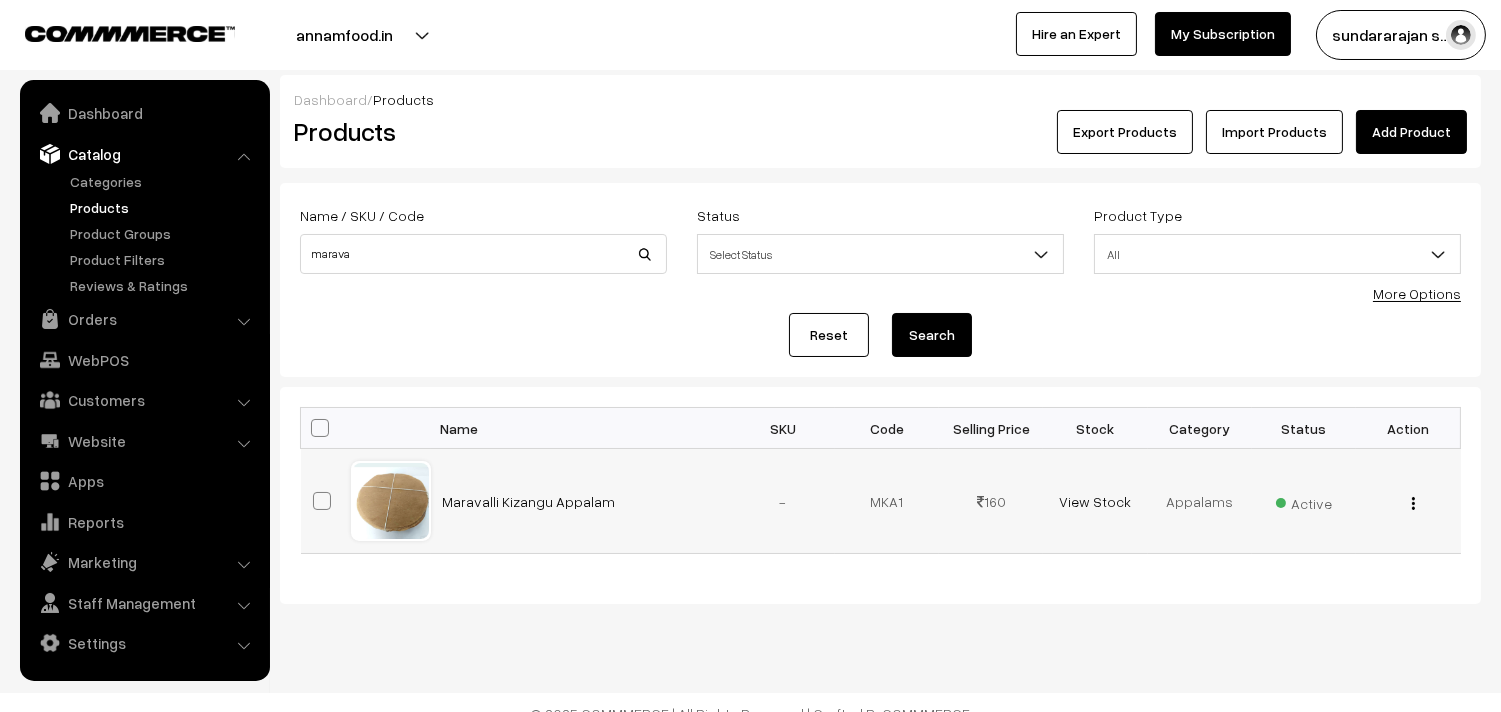 click at bounding box center (1413, 503) 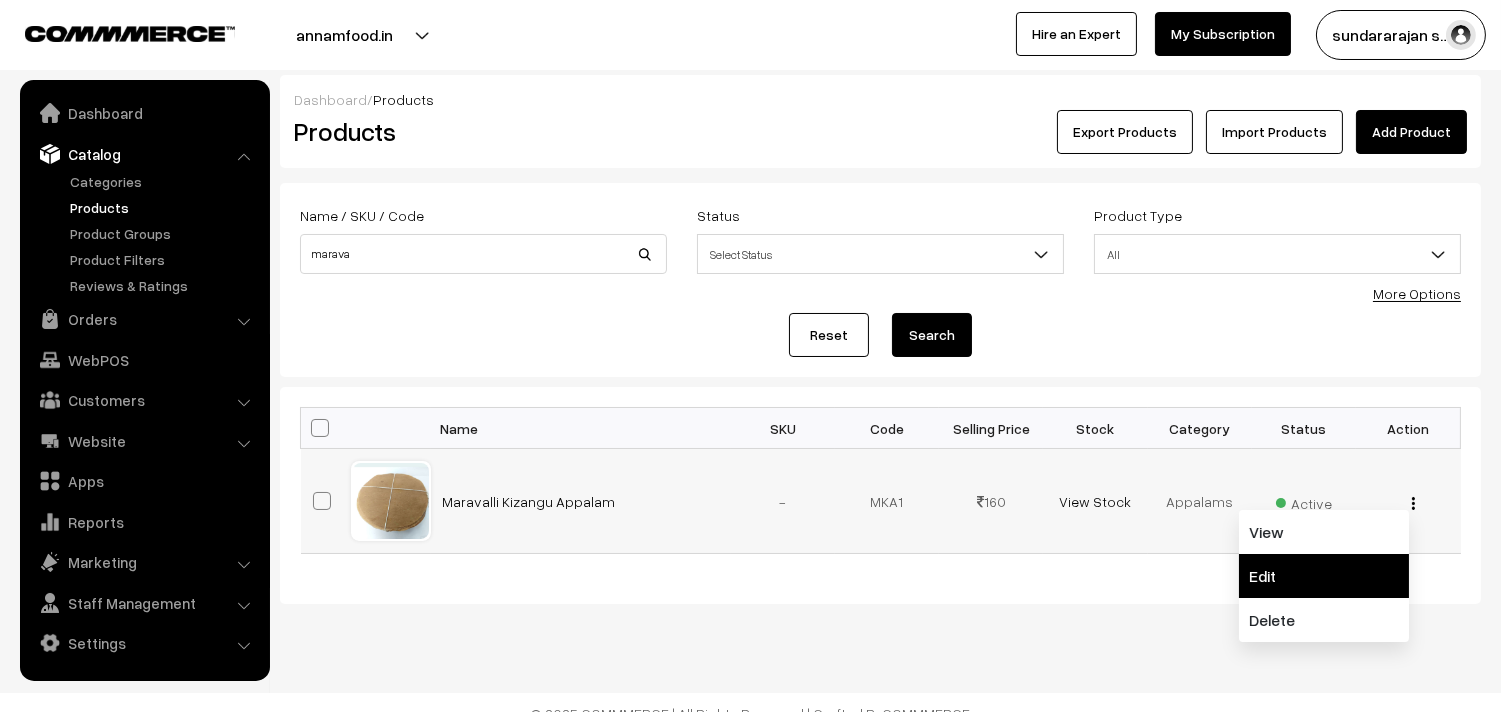 click on "Edit" at bounding box center (1324, 576) 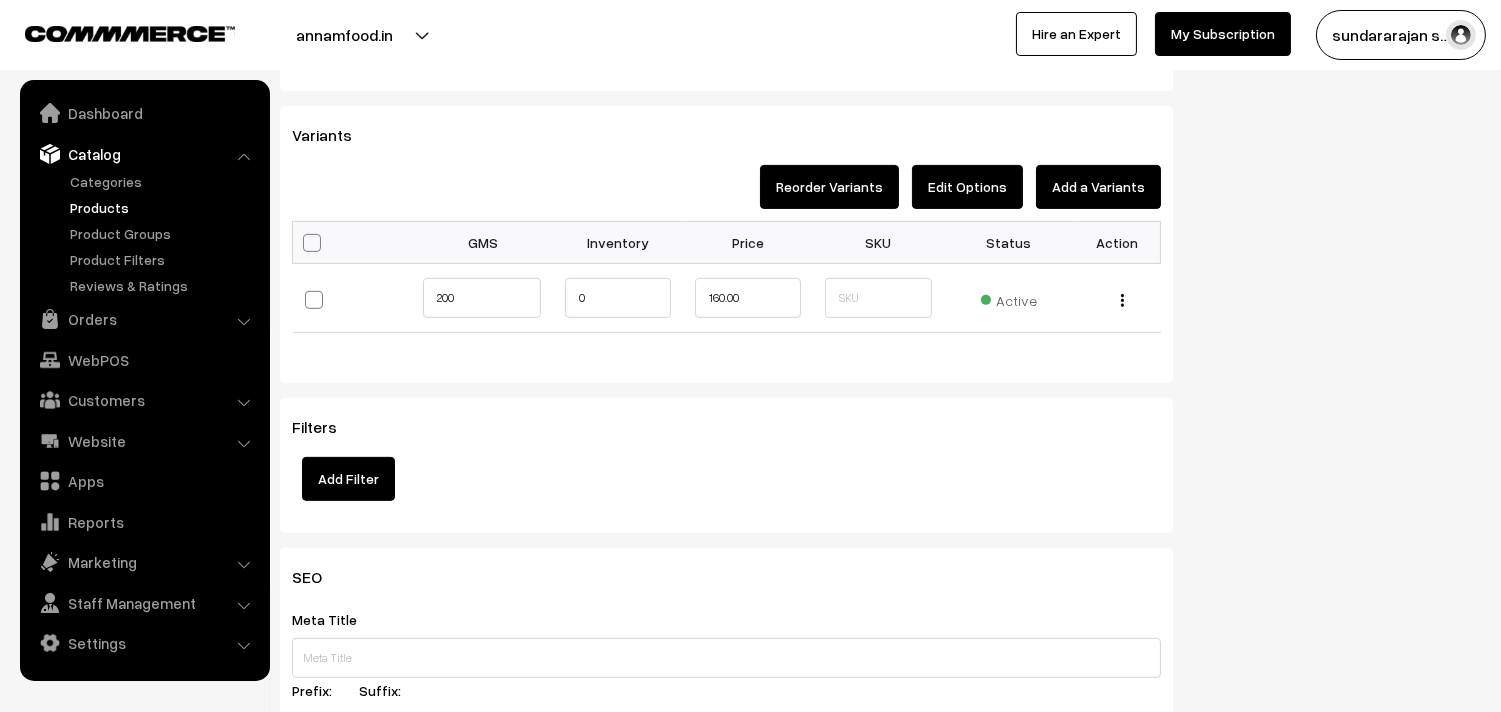 scroll, scrollTop: 1444, scrollLeft: 0, axis: vertical 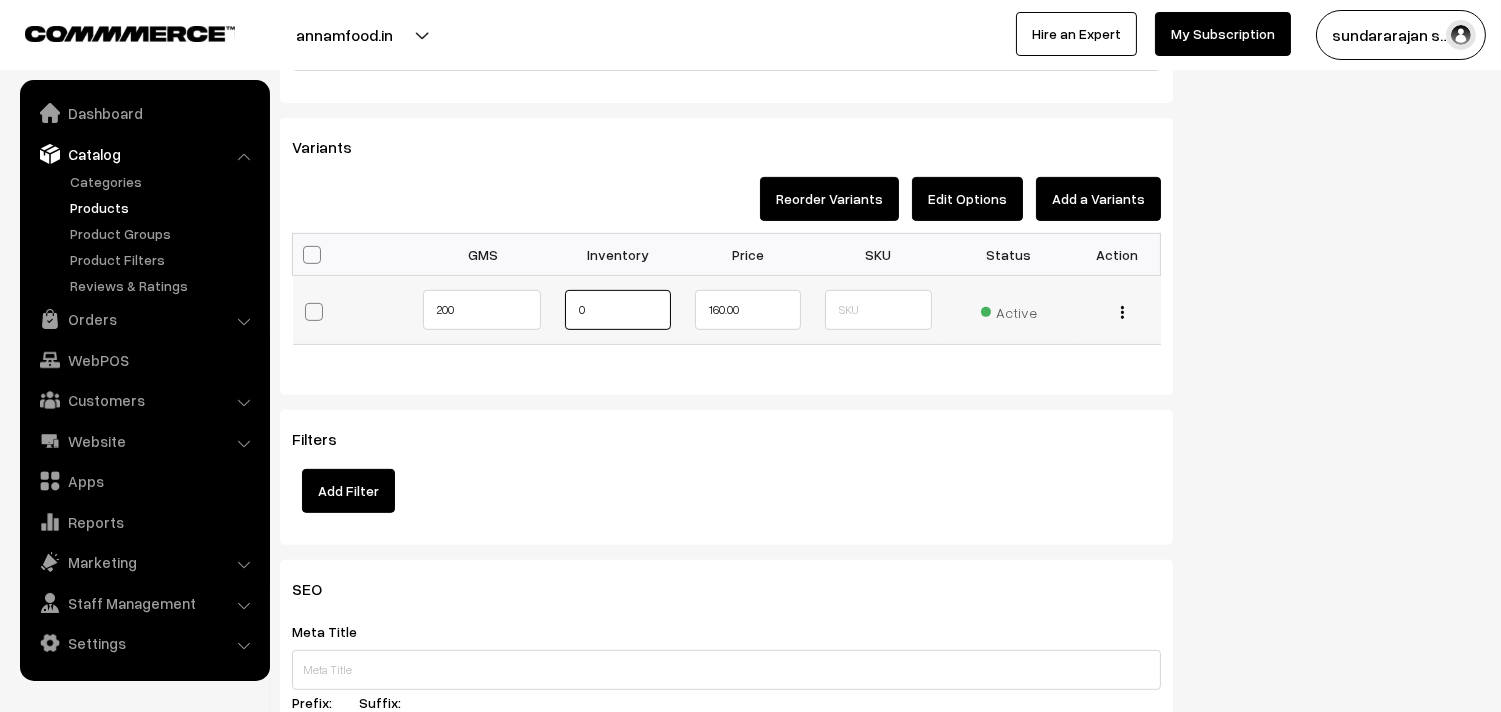 drag, startPoint x: 612, startPoint y: 310, endPoint x: 523, endPoint y: 322, distance: 89.80534 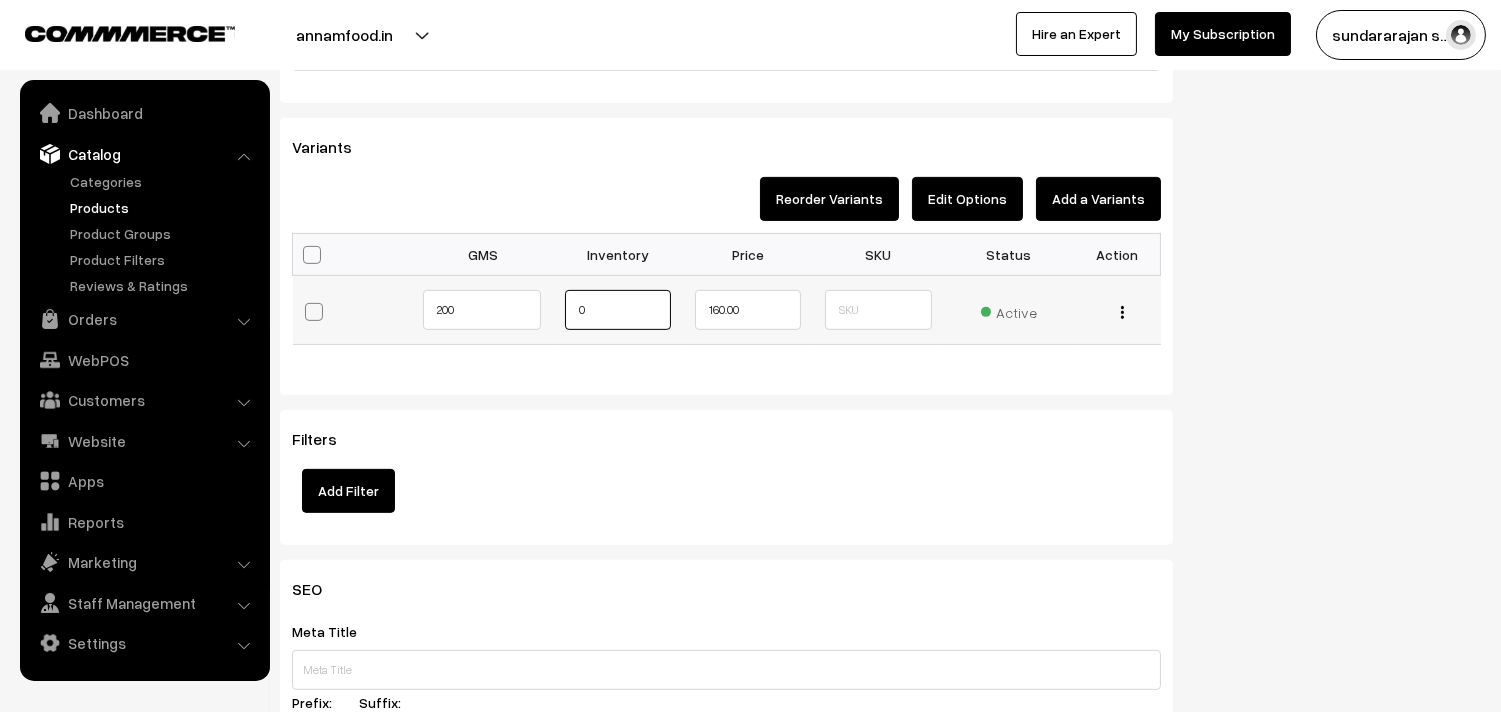 click on "200
0" at bounding box center [727, 310] 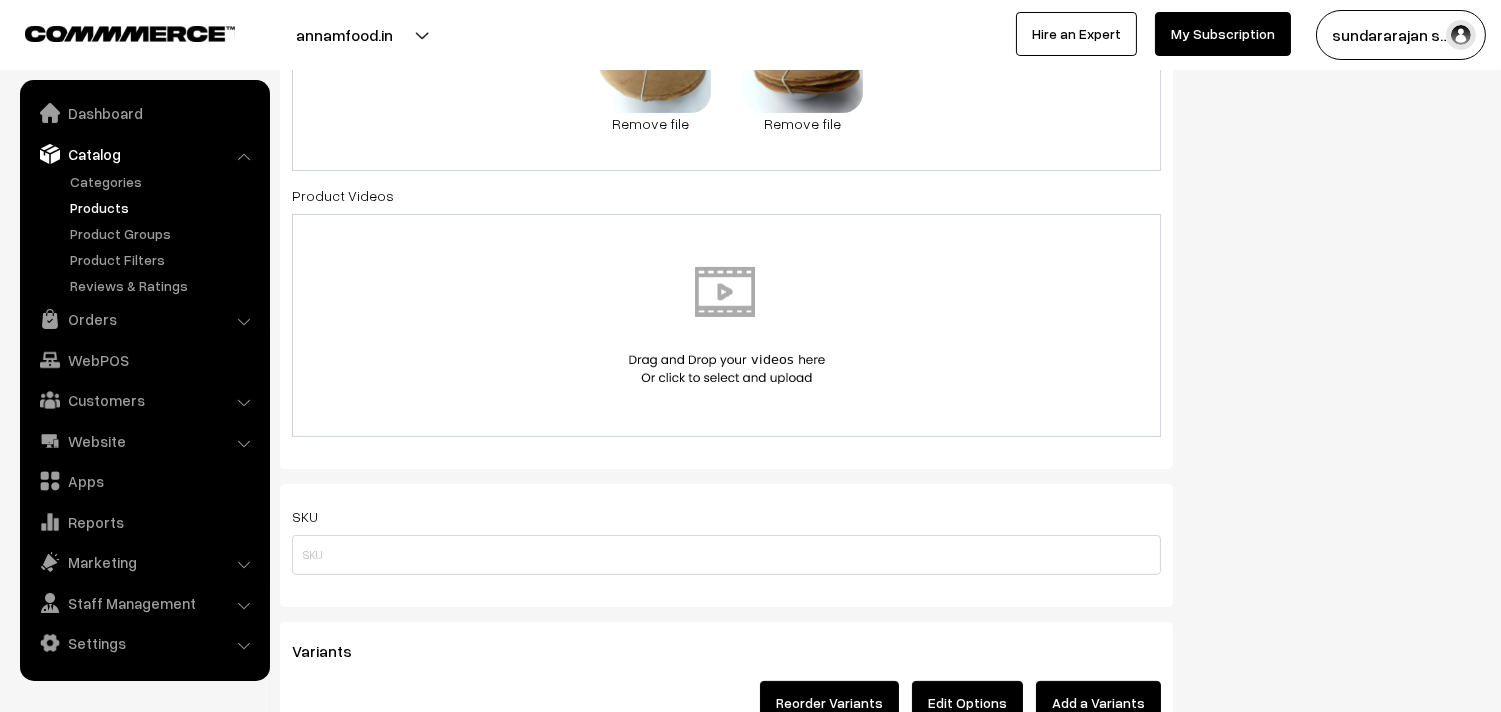 scroll, scrollTop: 1222, scrollLeft: 0, axis: vertical 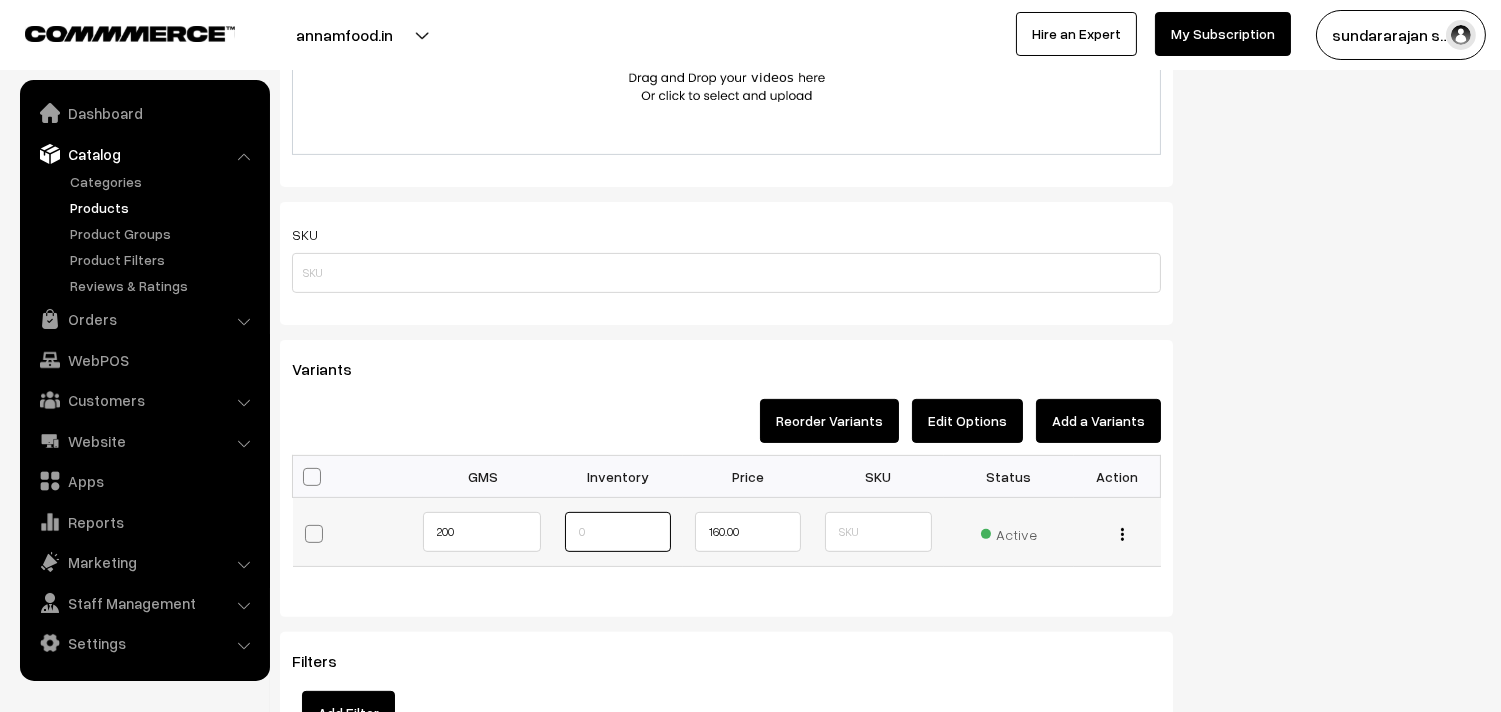 type 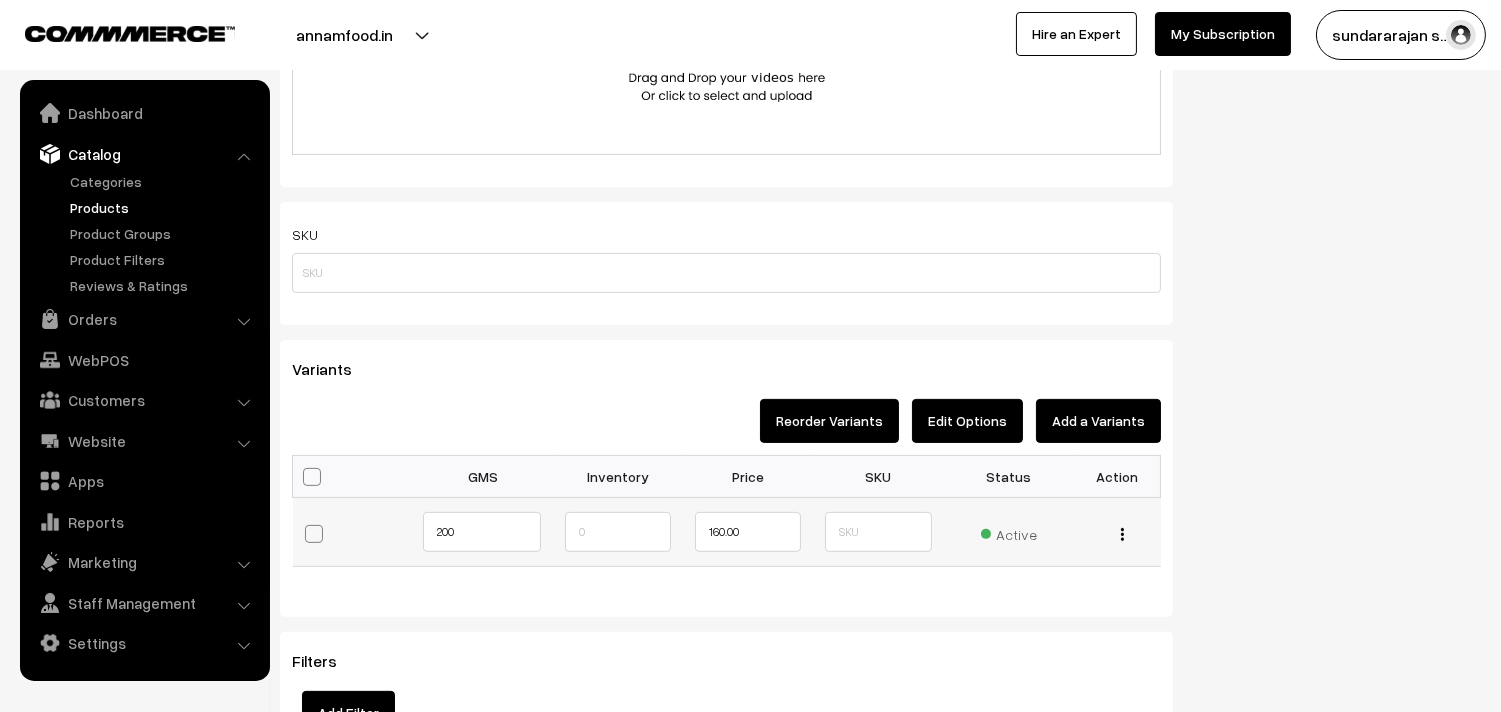 click at bounding box center (1122, 534) 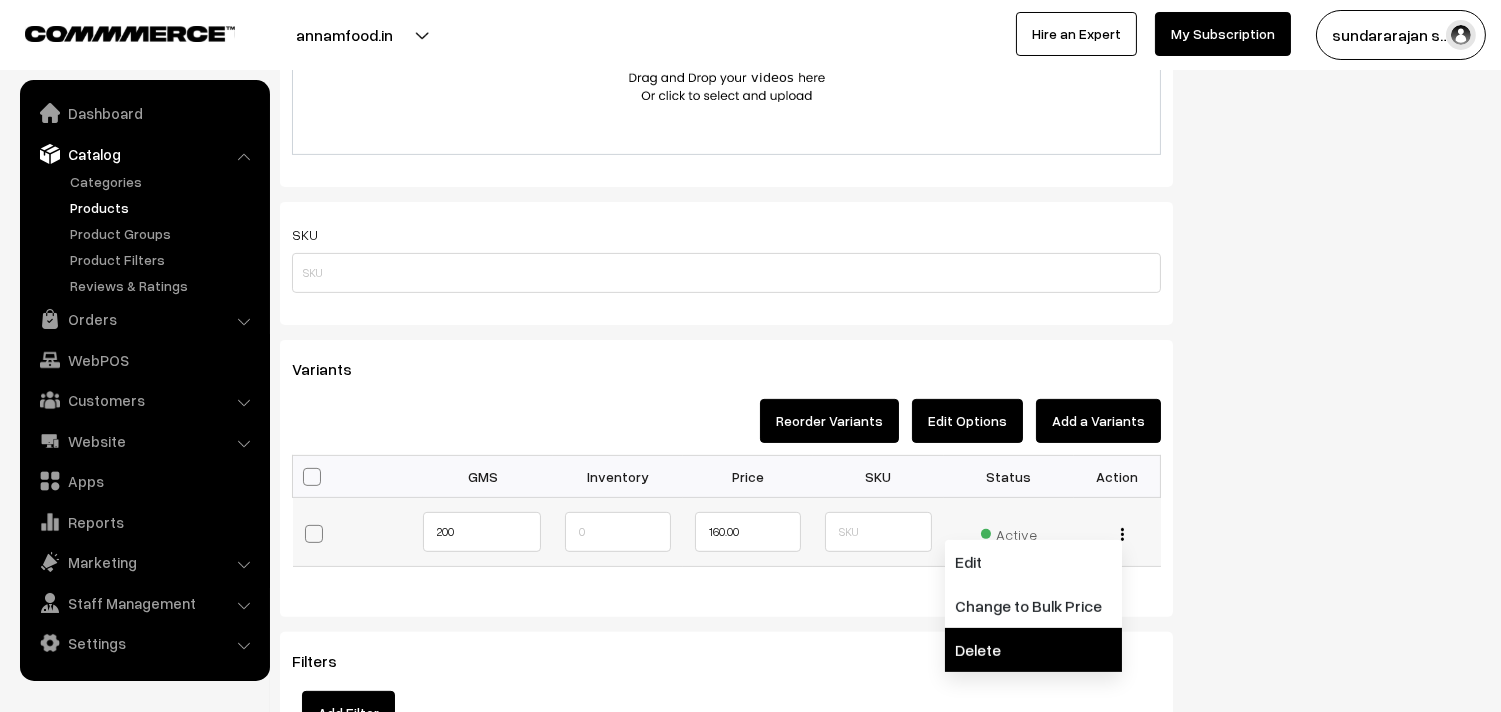 click on "Delete" at bounding box center [1033, 650] 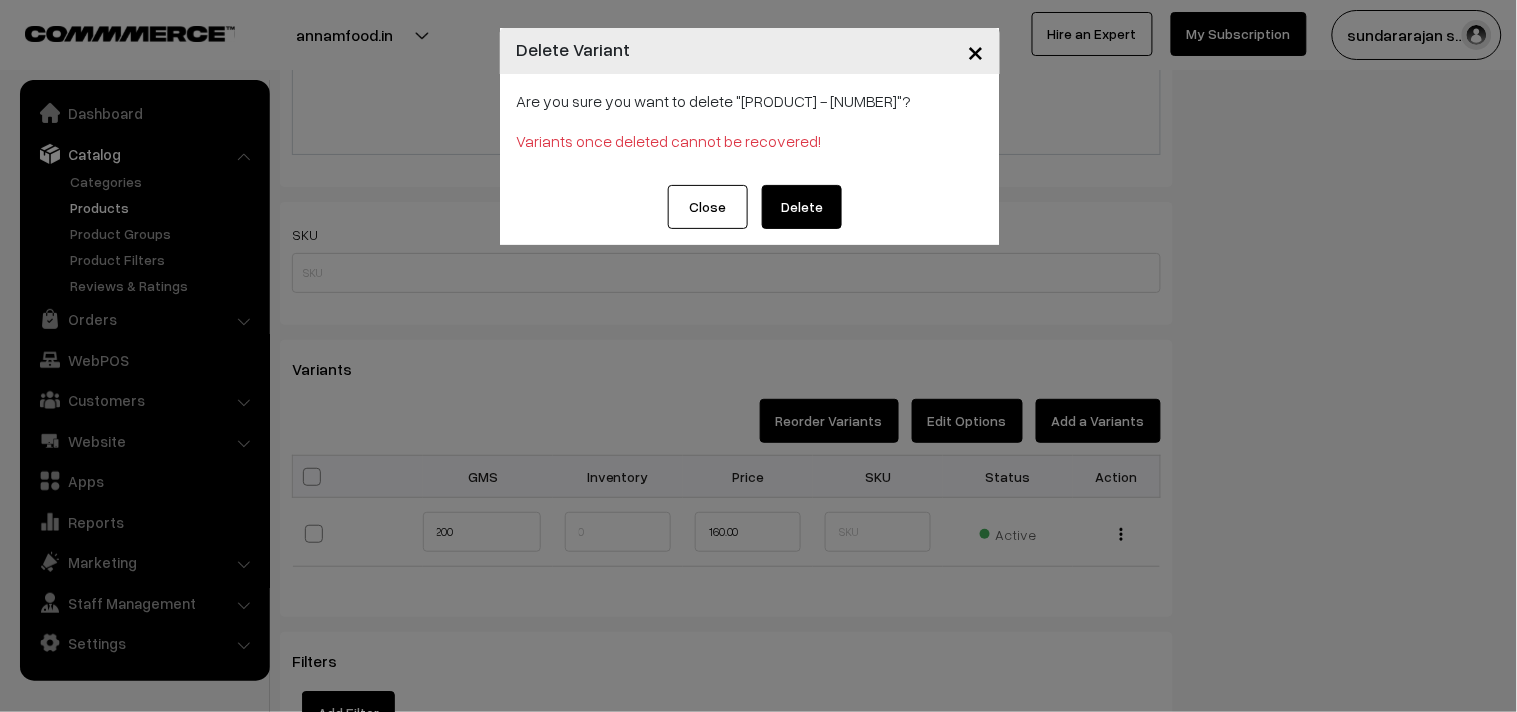click on "Delete" at bounding box center [802, 207] 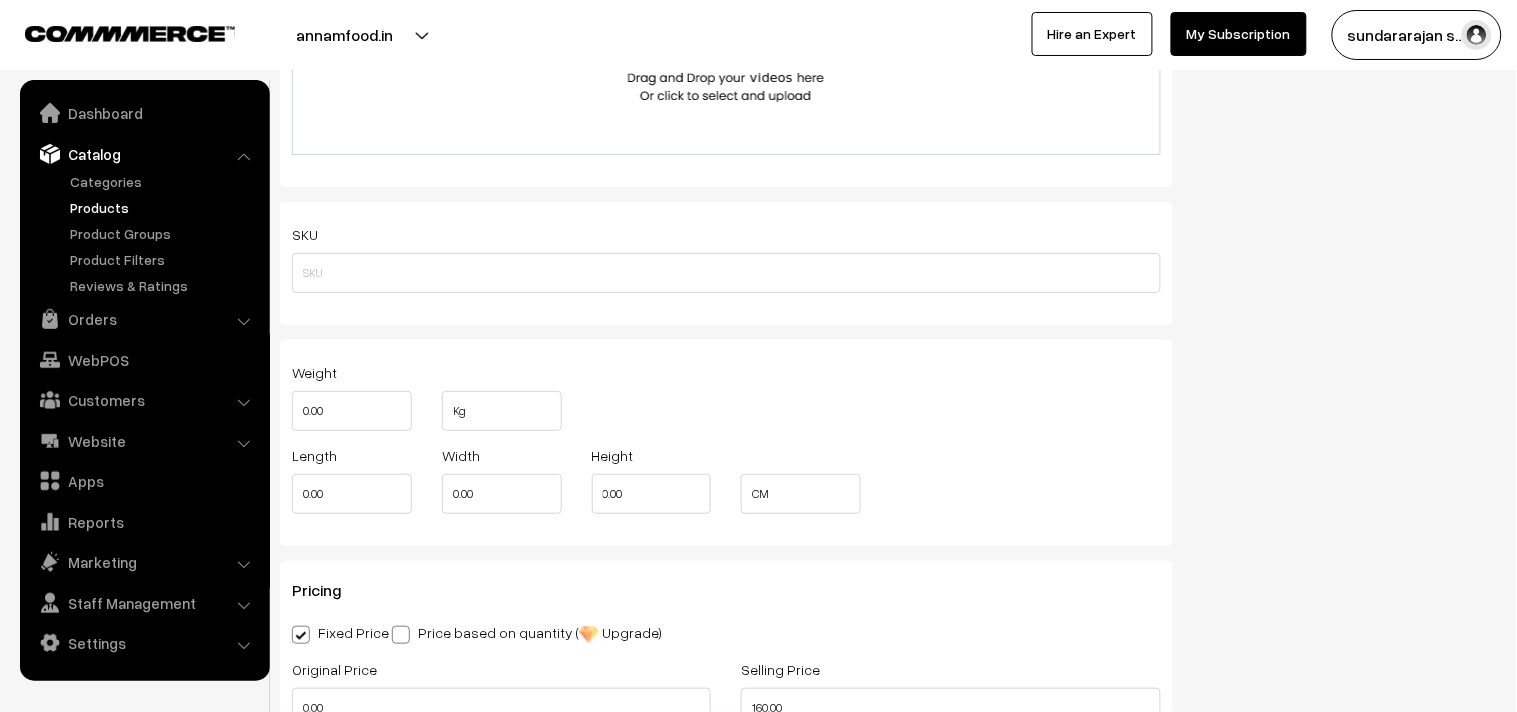 click at bounding box center (758, 356) 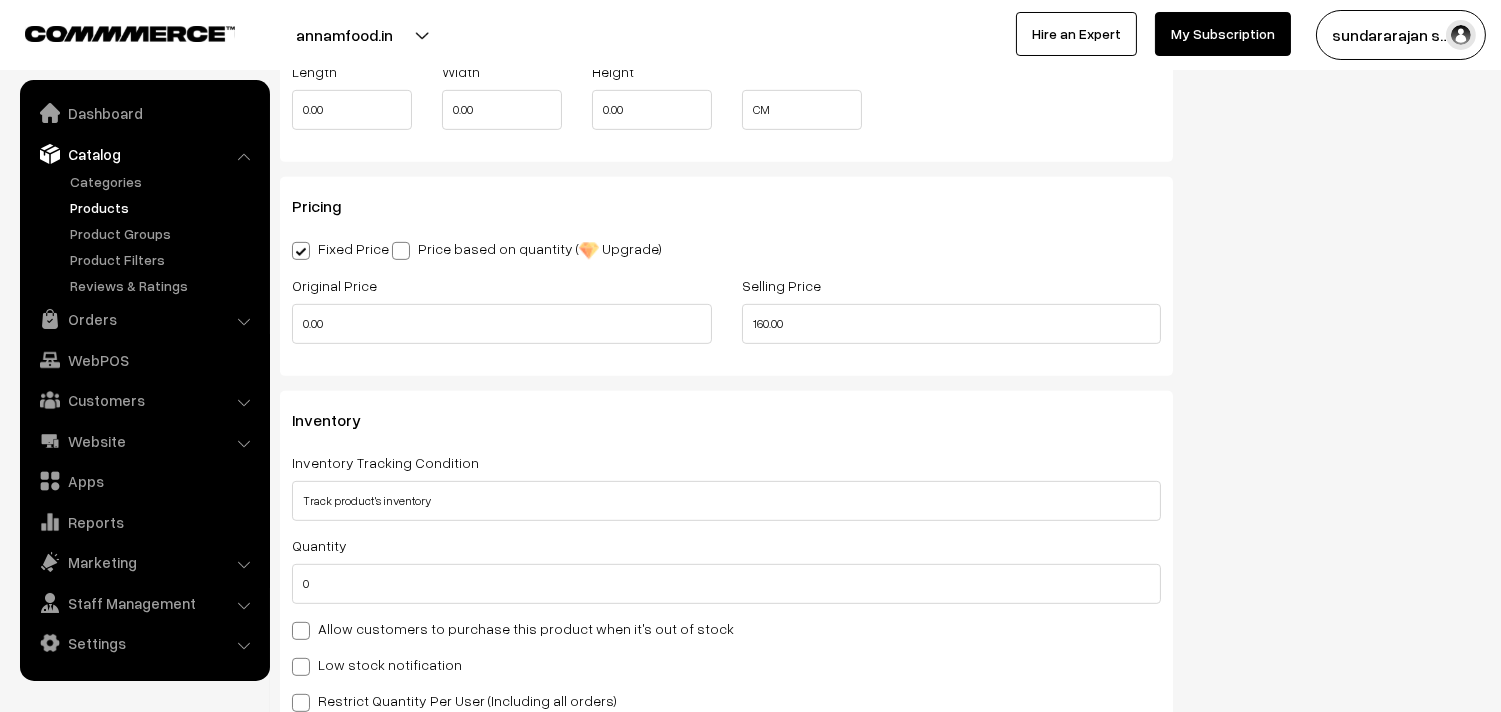 scroll, scrollTop: 1666, scrollLeft: 0, axis: vertical 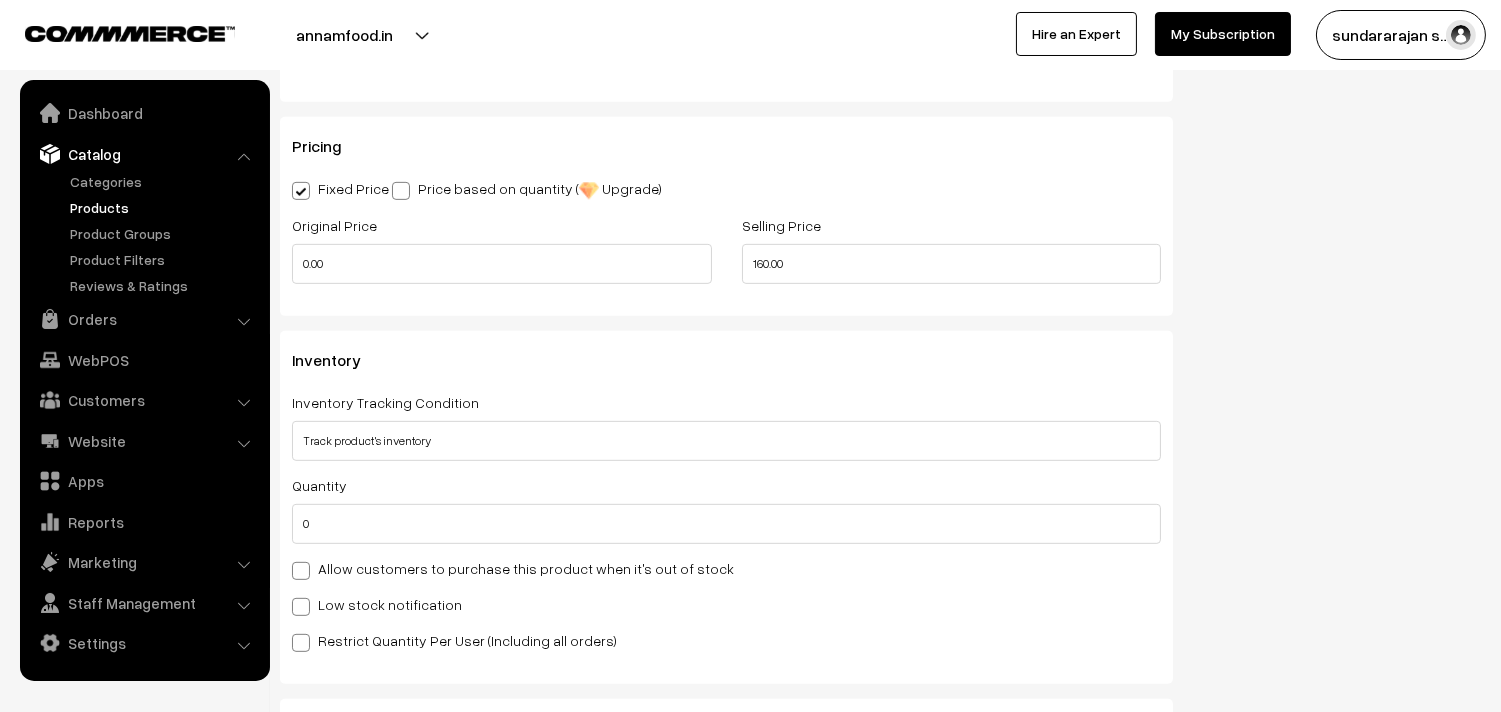 click on "Allow customers to purchase this product when it's out of stock" at bounding box center (513, 568) 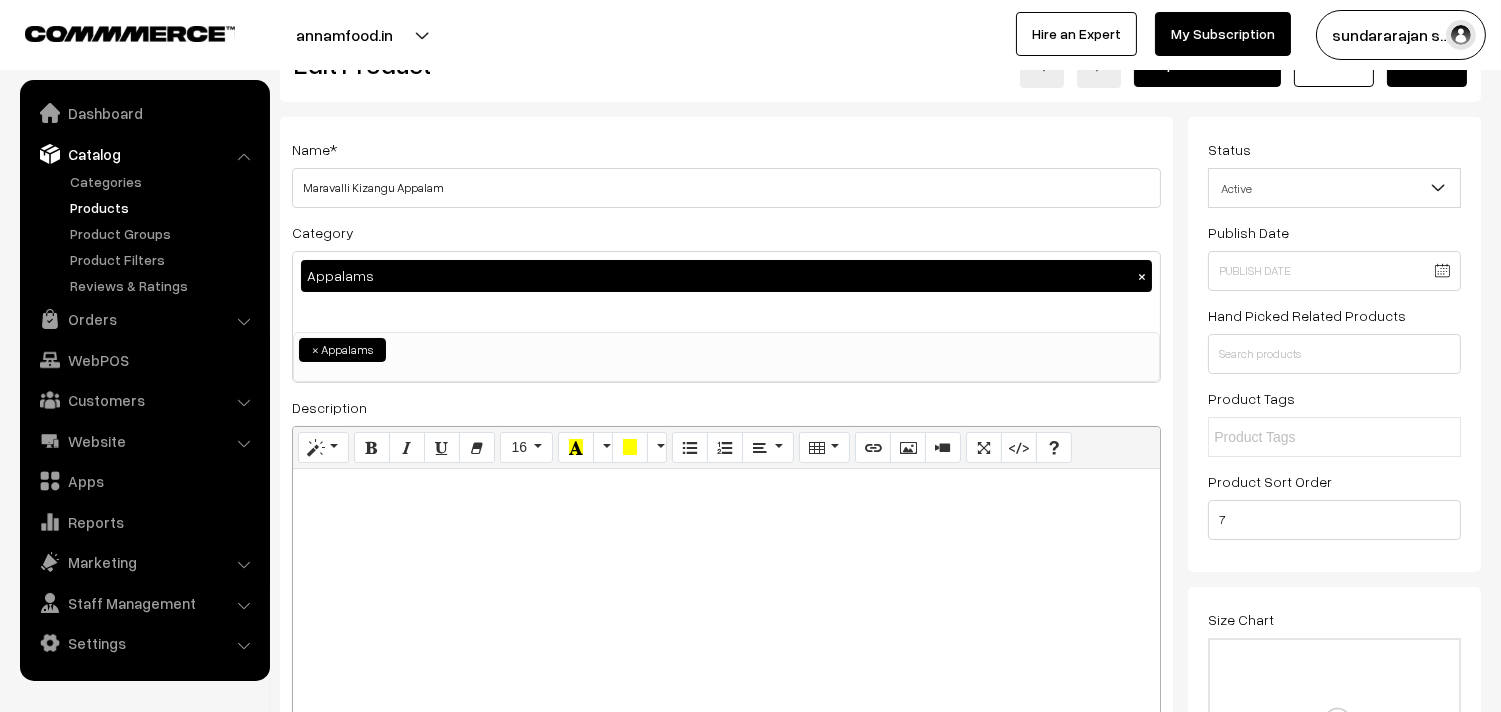 scroll, scrollTop: 0, scrollLeft: 0, axis: both 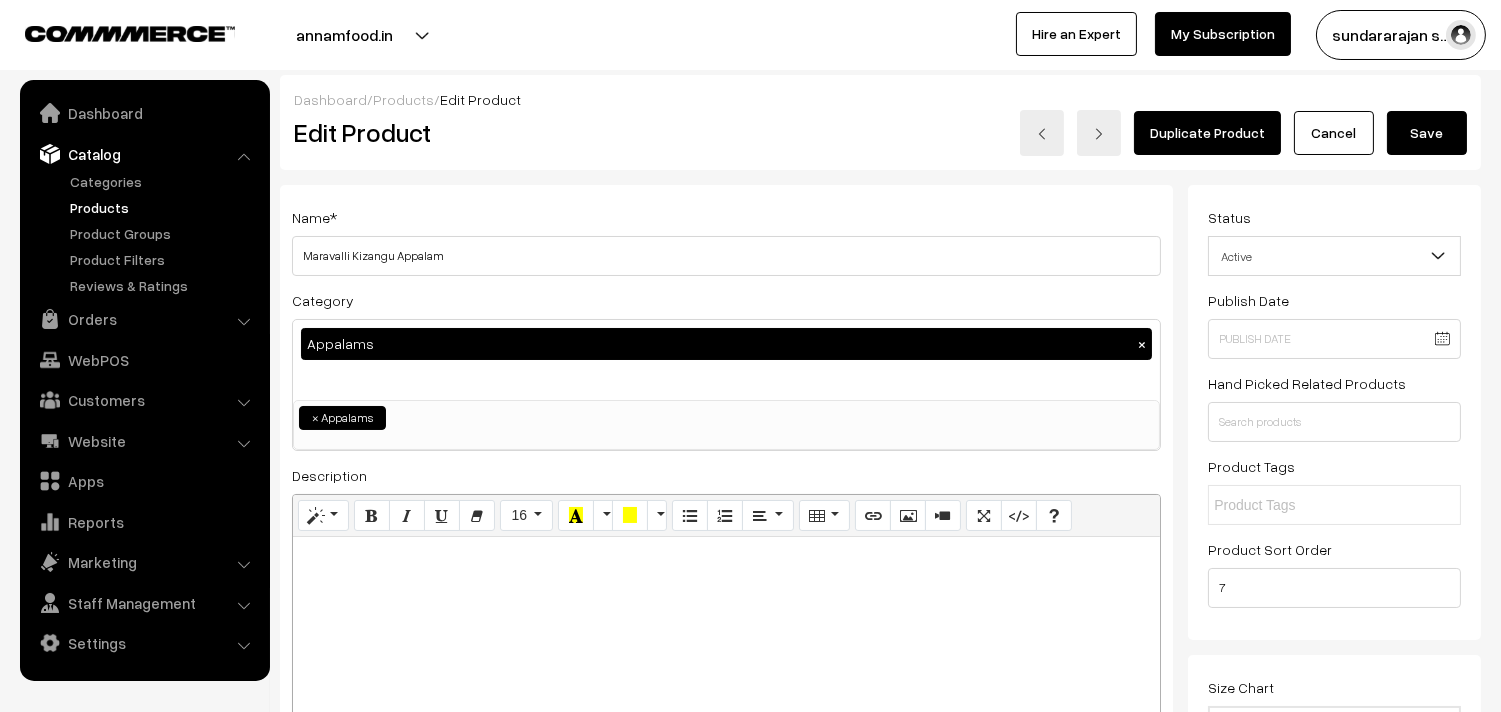 click on "Save" at bounding box center [1427, 133] 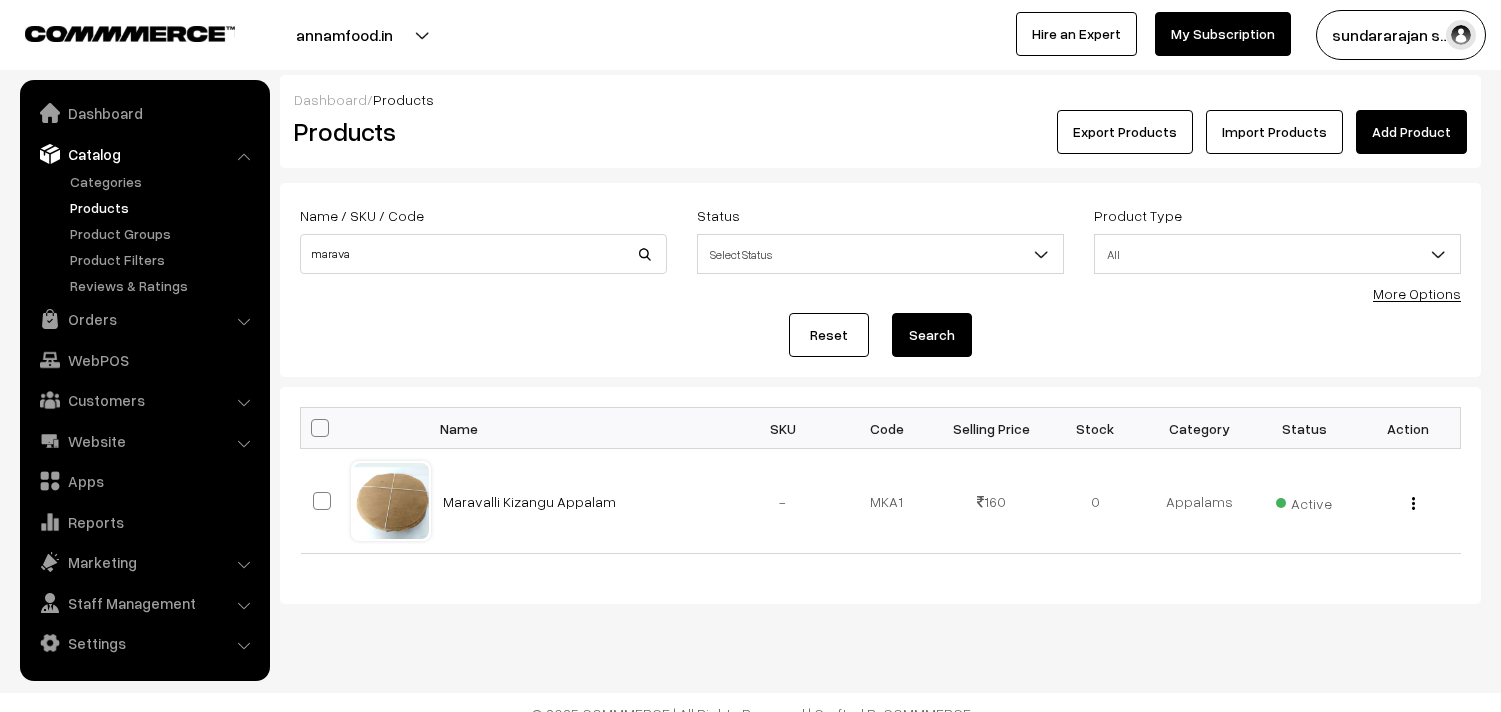scroll, scrollTop: 0, scrollLeft: 0, axis: both 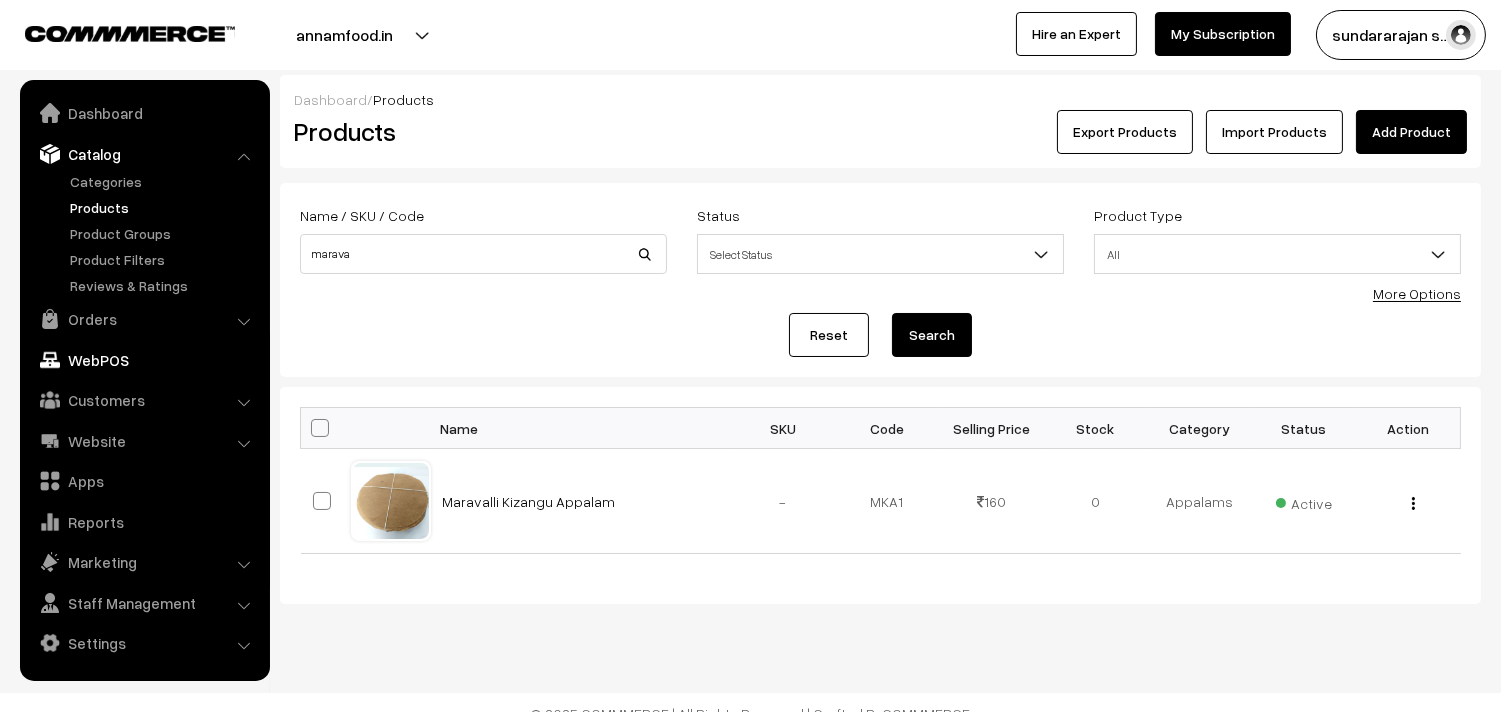 click on "WebPOS" at bounding box center (144, 360) 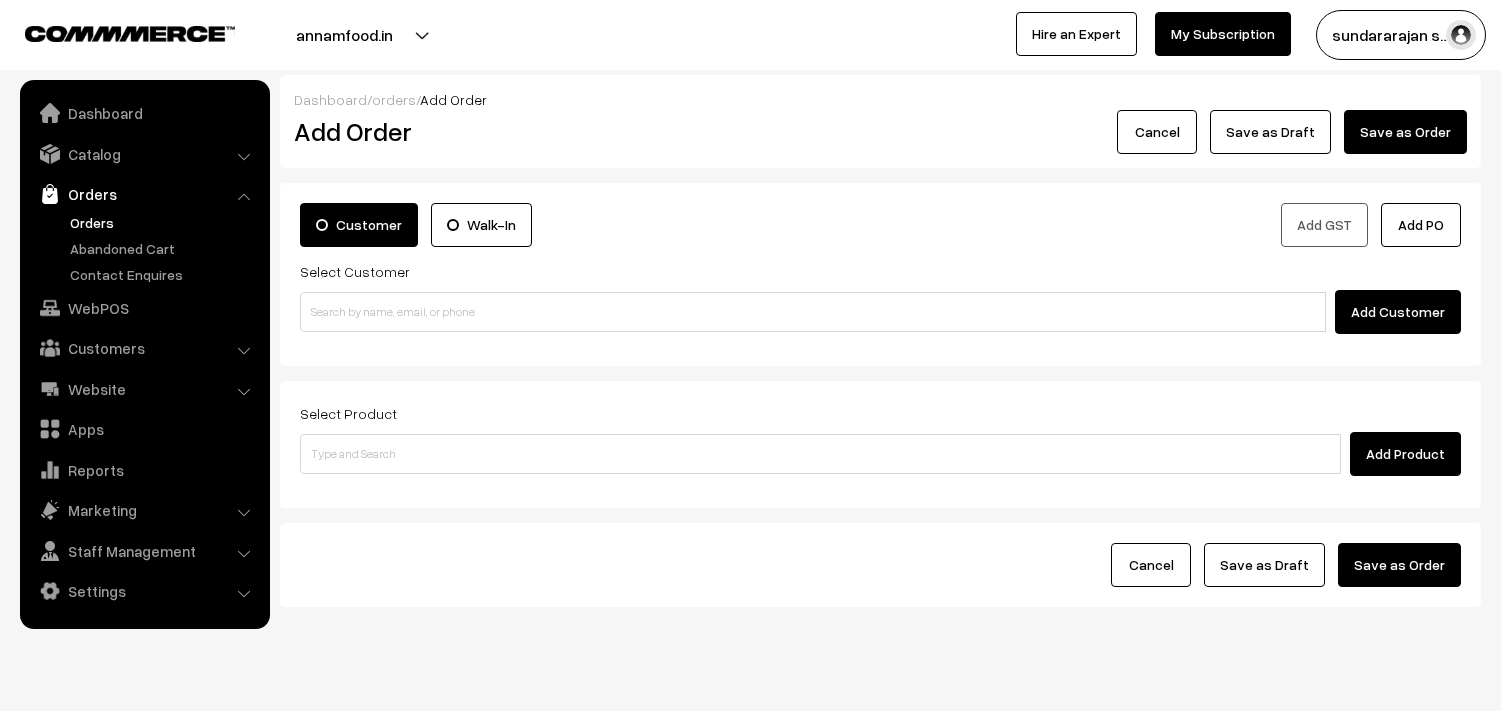 scroll, scrollTop: 0, scrollLeft: 0, axis: both 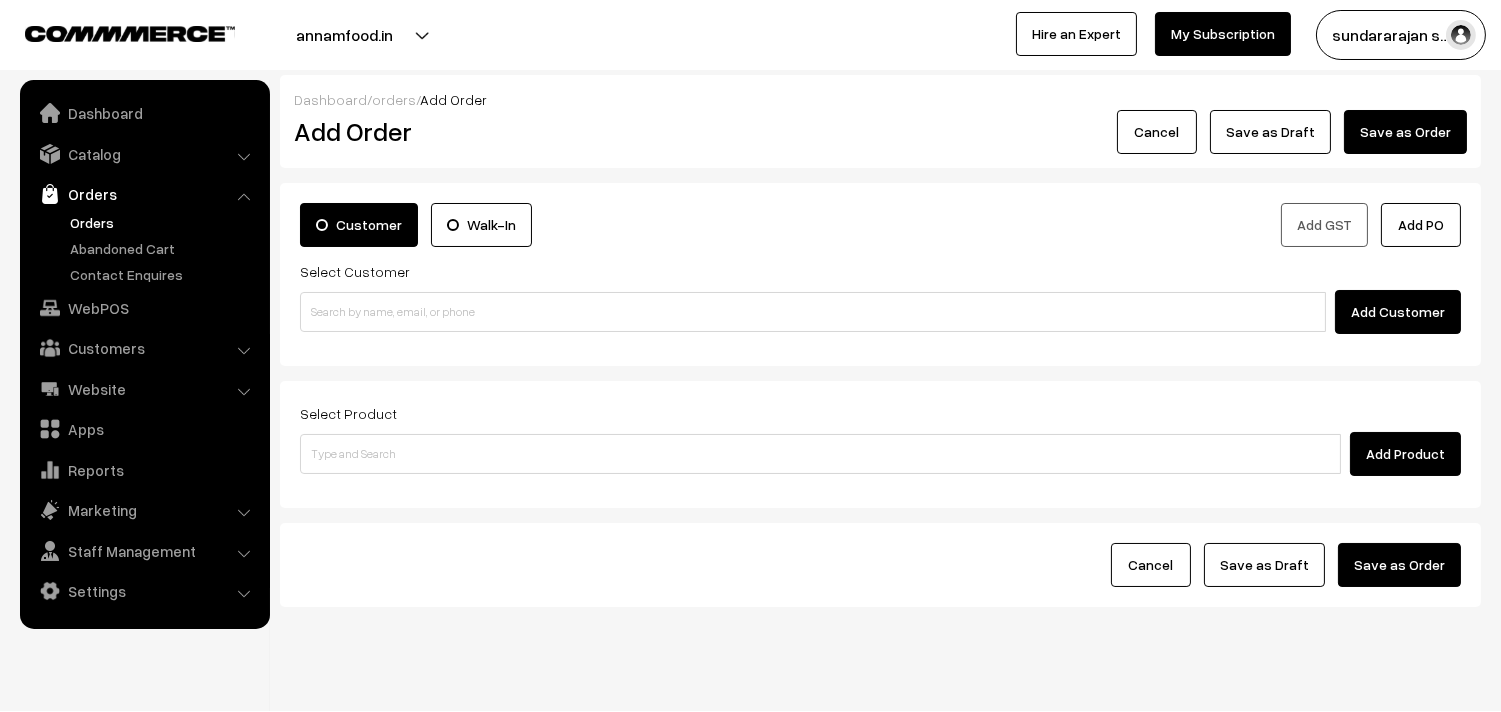 click on "Orders" at bounding box center (164, 222) 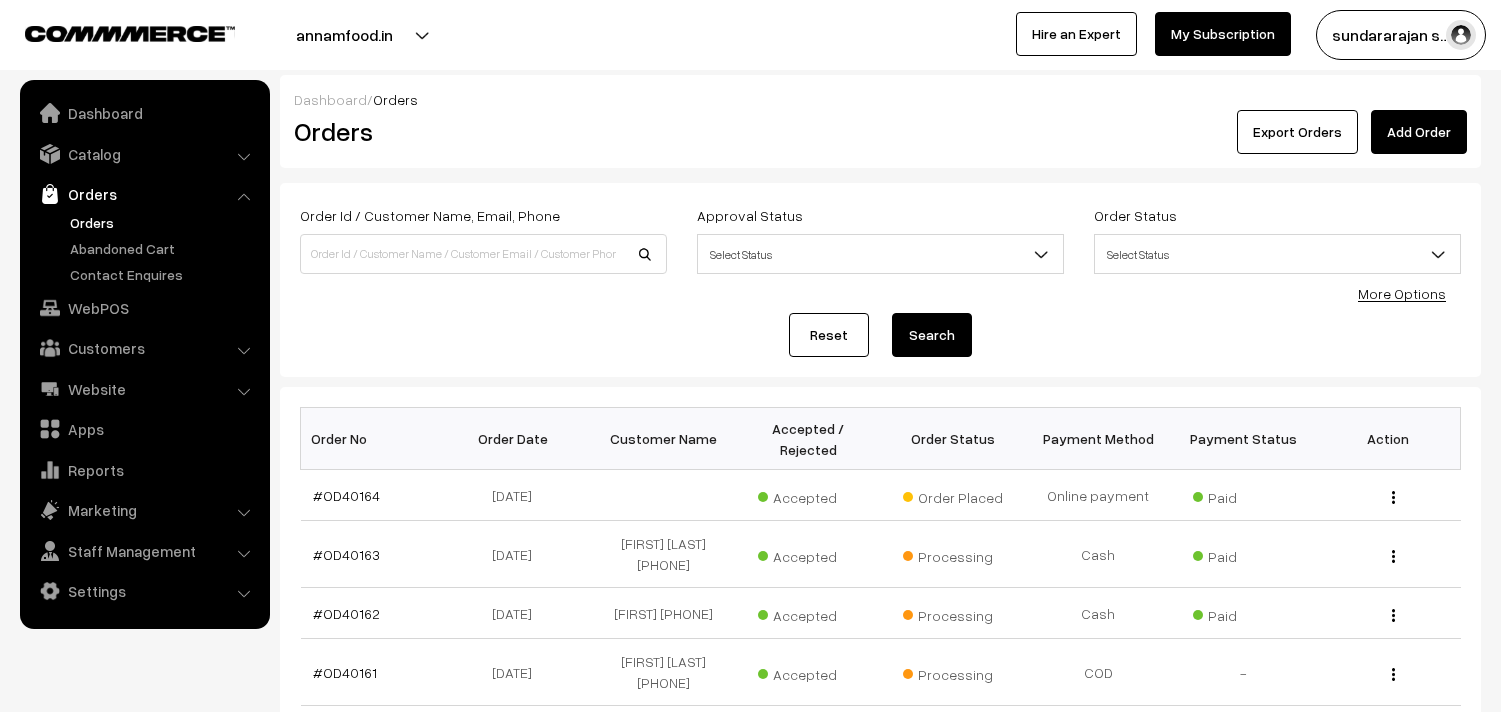 scroll, scrollTop: 0, scrollLeft: 0, axis: both 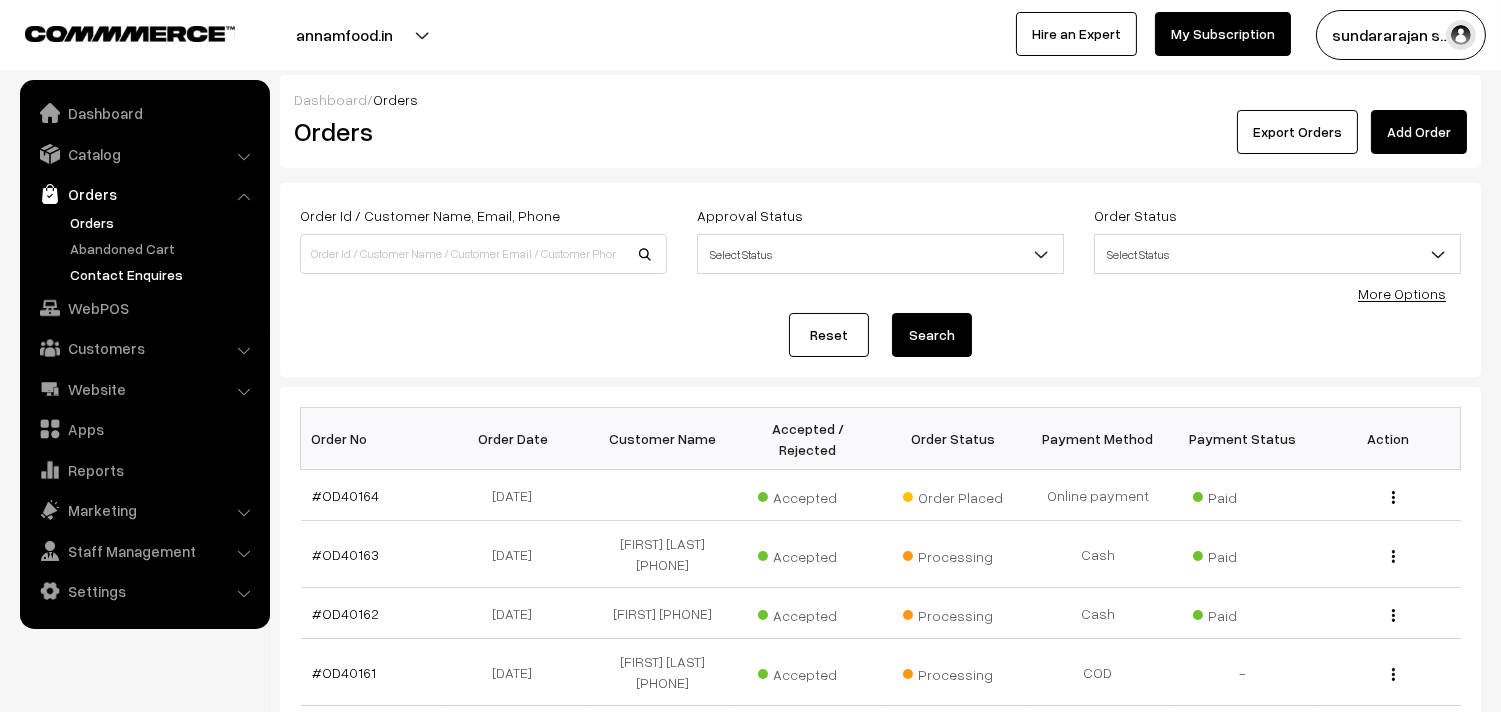 click on "Contact Enquires" at bounding box center (164, 274) 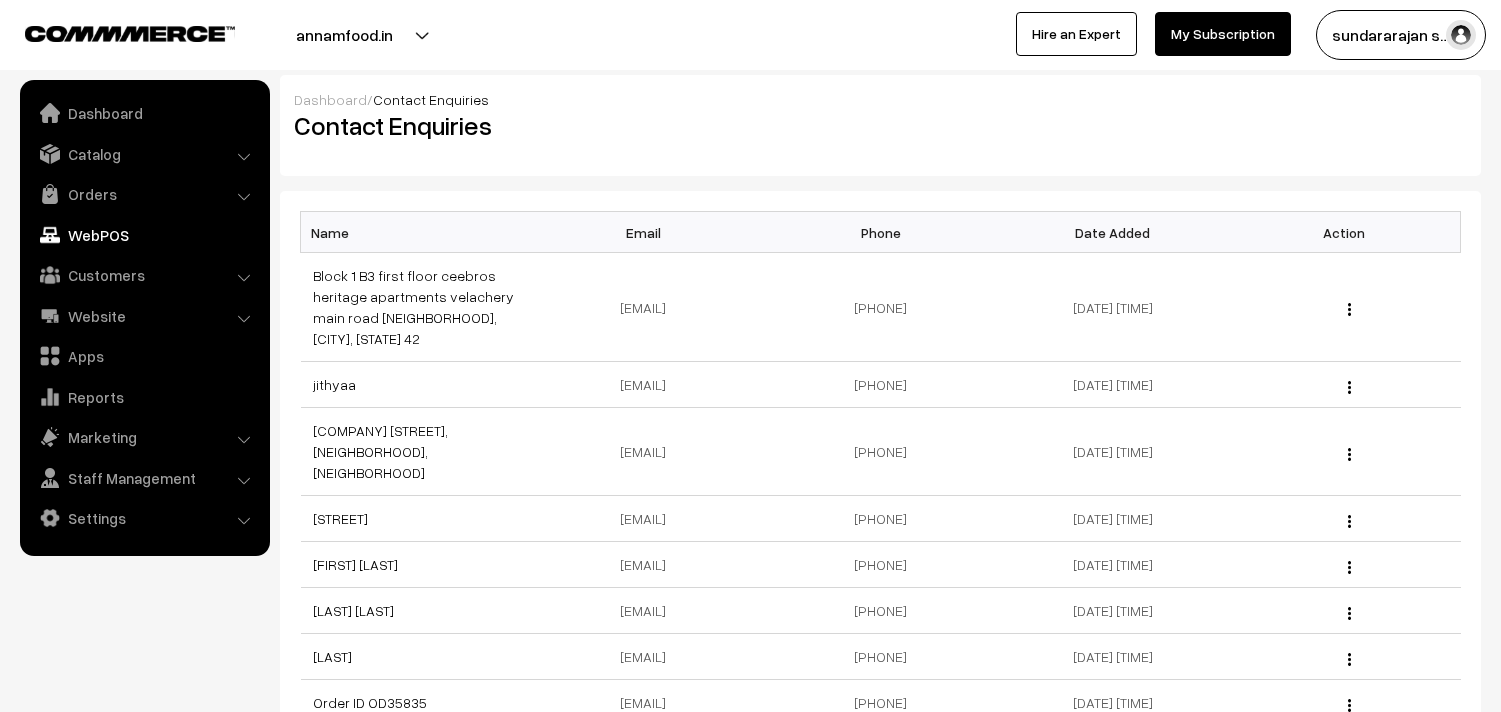 scroll, scrollTop: 0, scrollLeft: 0, axis: both 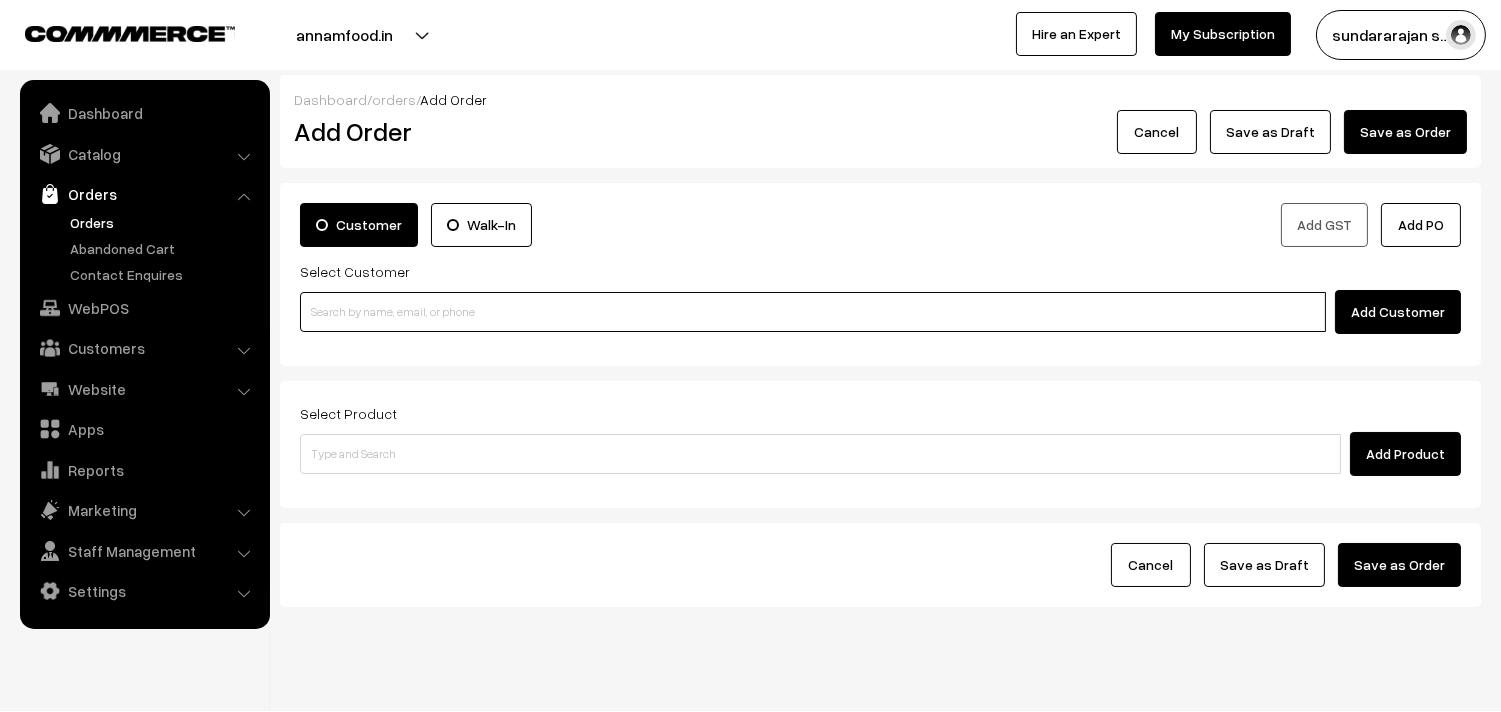 click at bounding box center (813, 312) 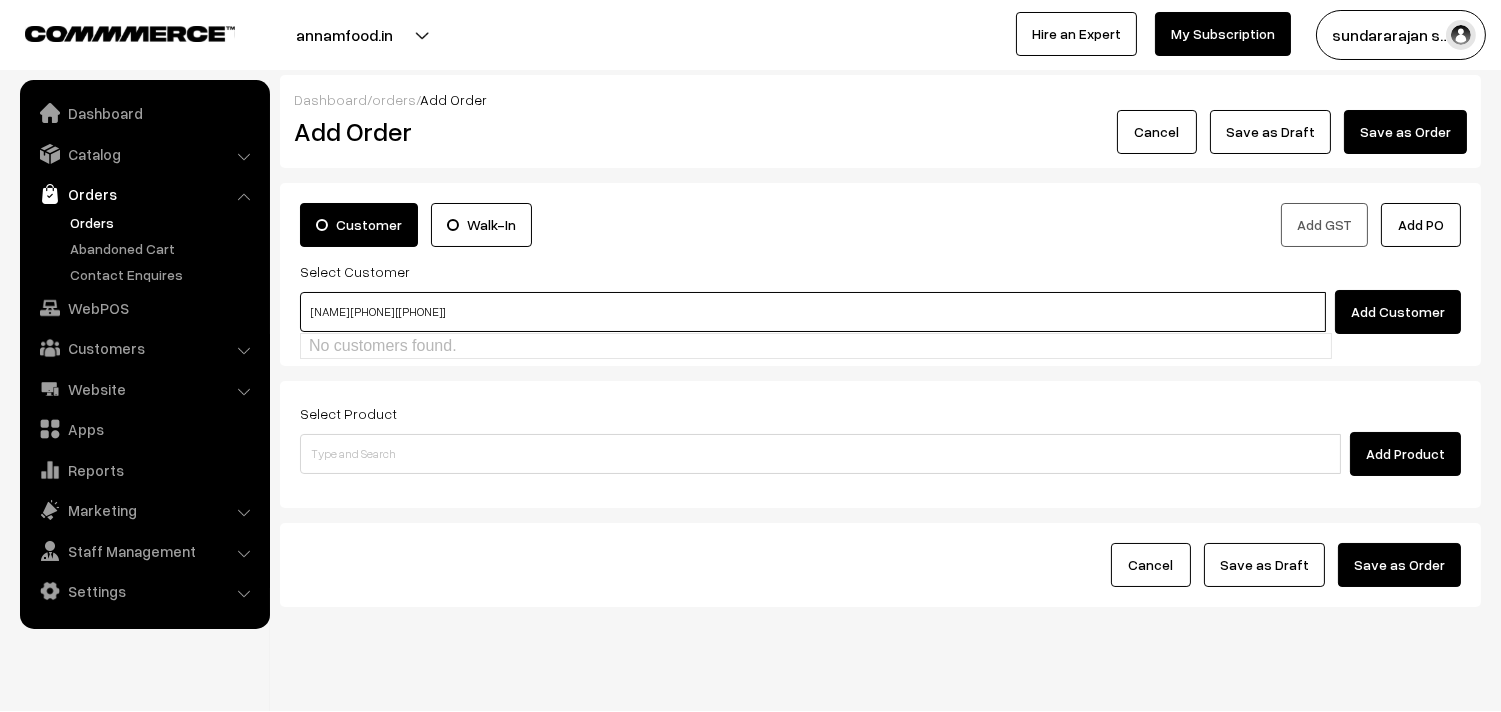 paste on "[PHONE]" 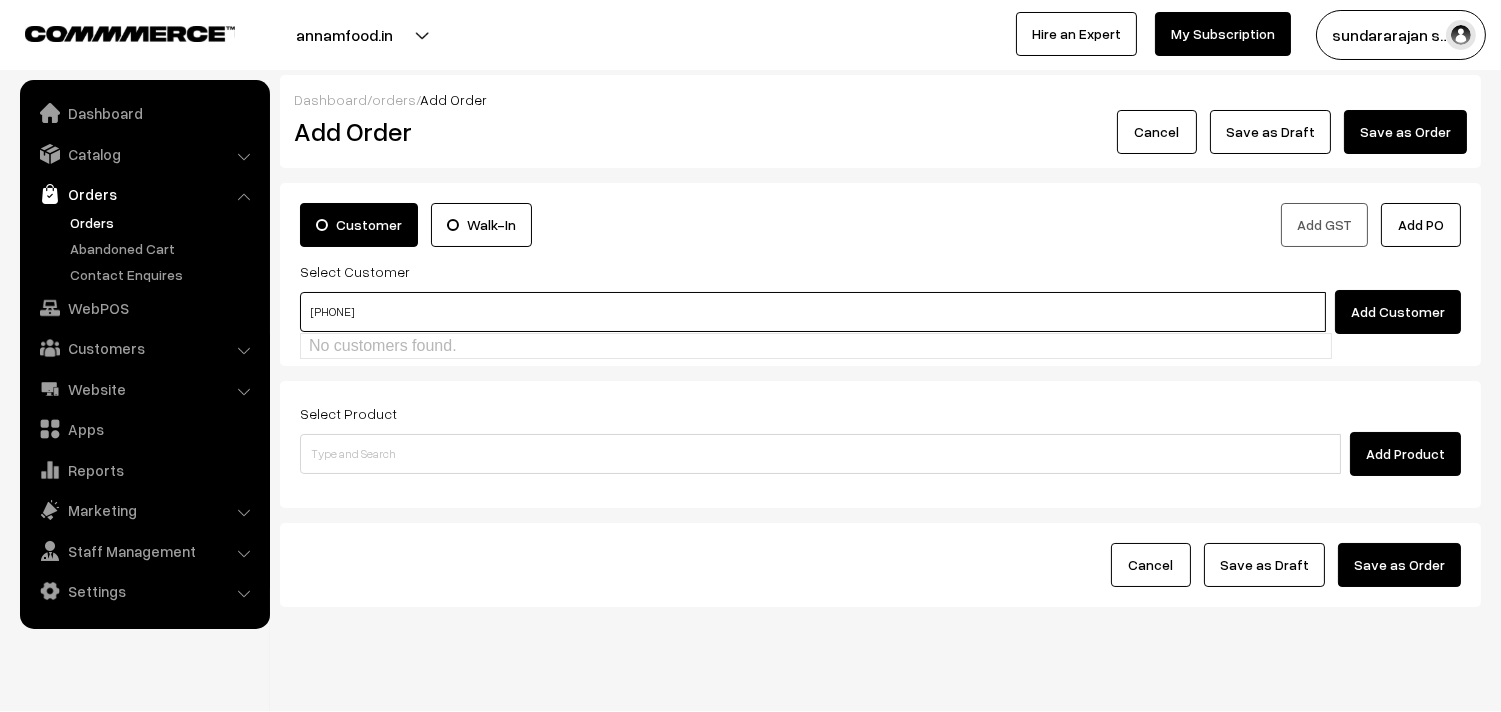type on "[PHONE]" 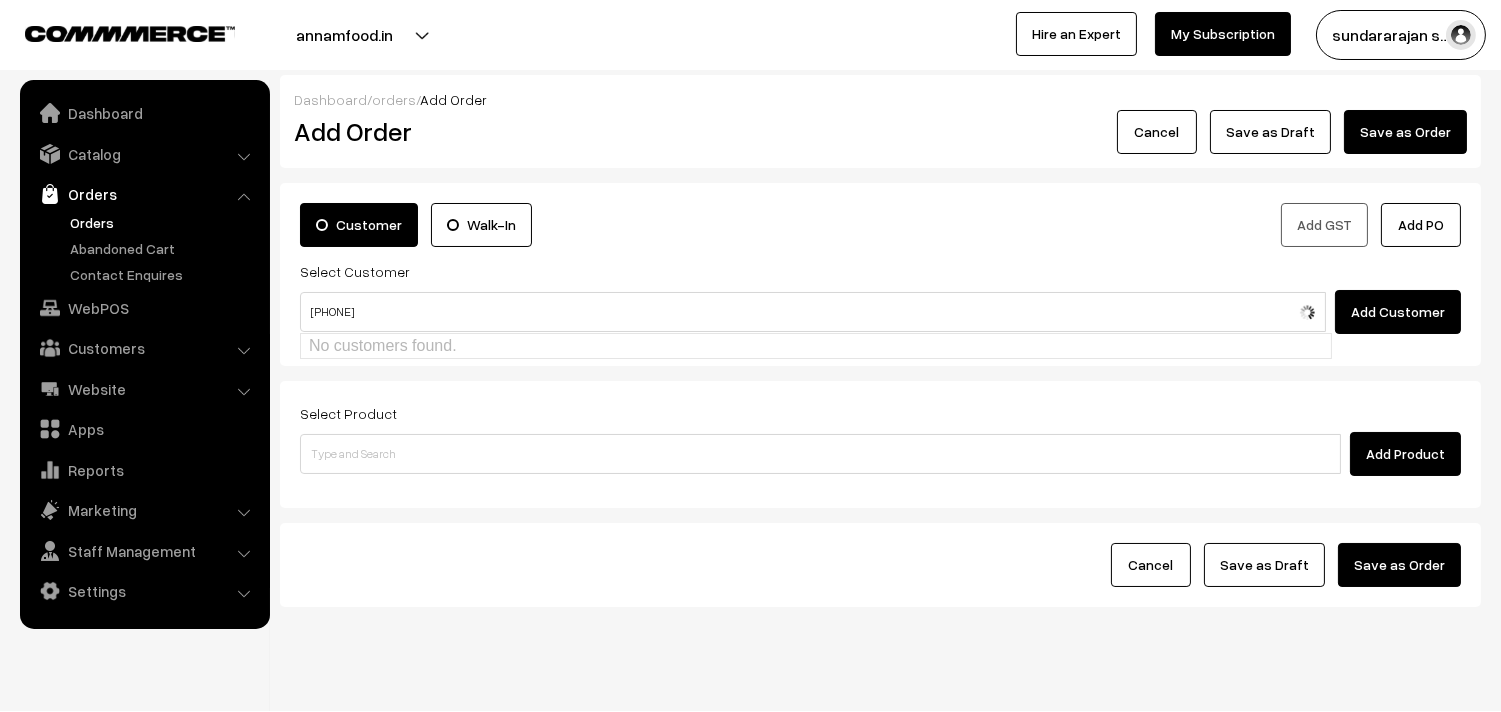 type 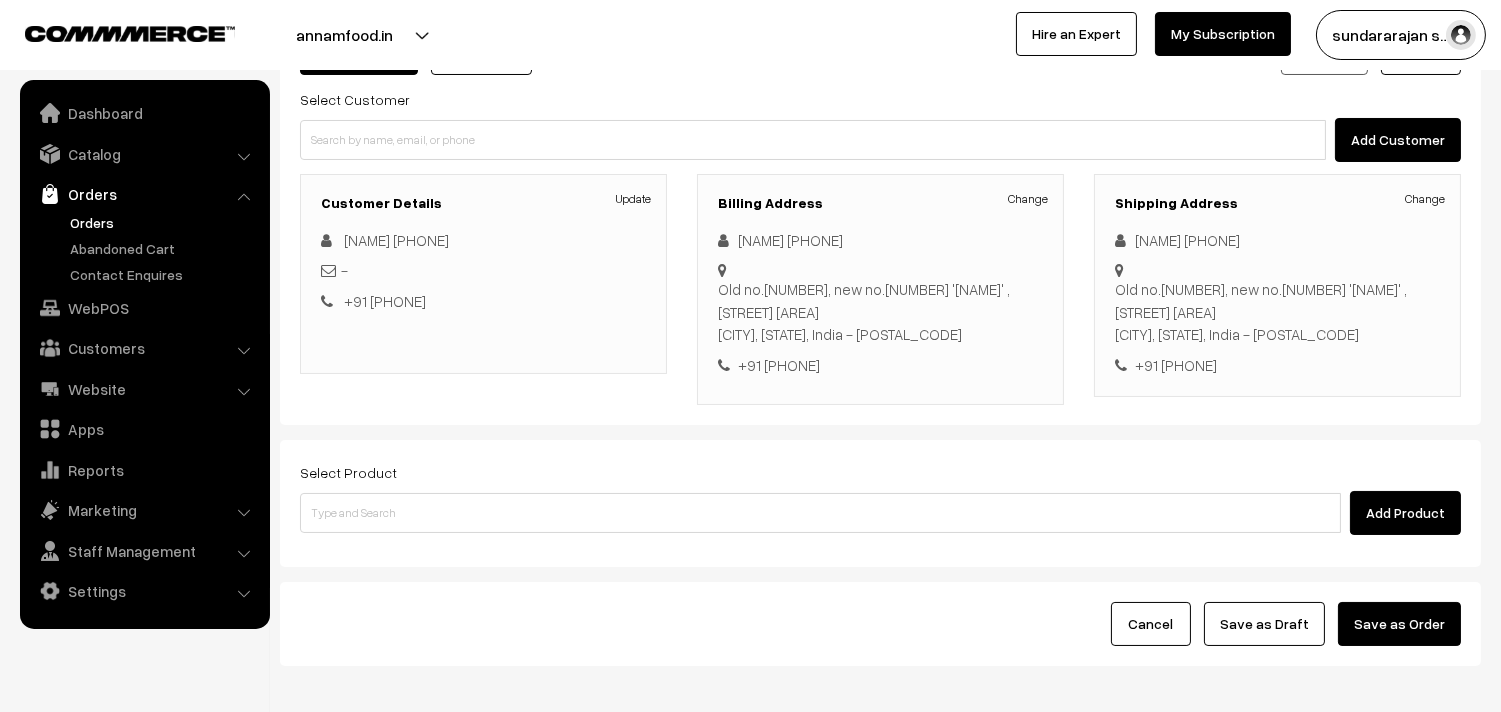 scroll, scrollTop: 272, scrollLeft: 0, axis: vertical 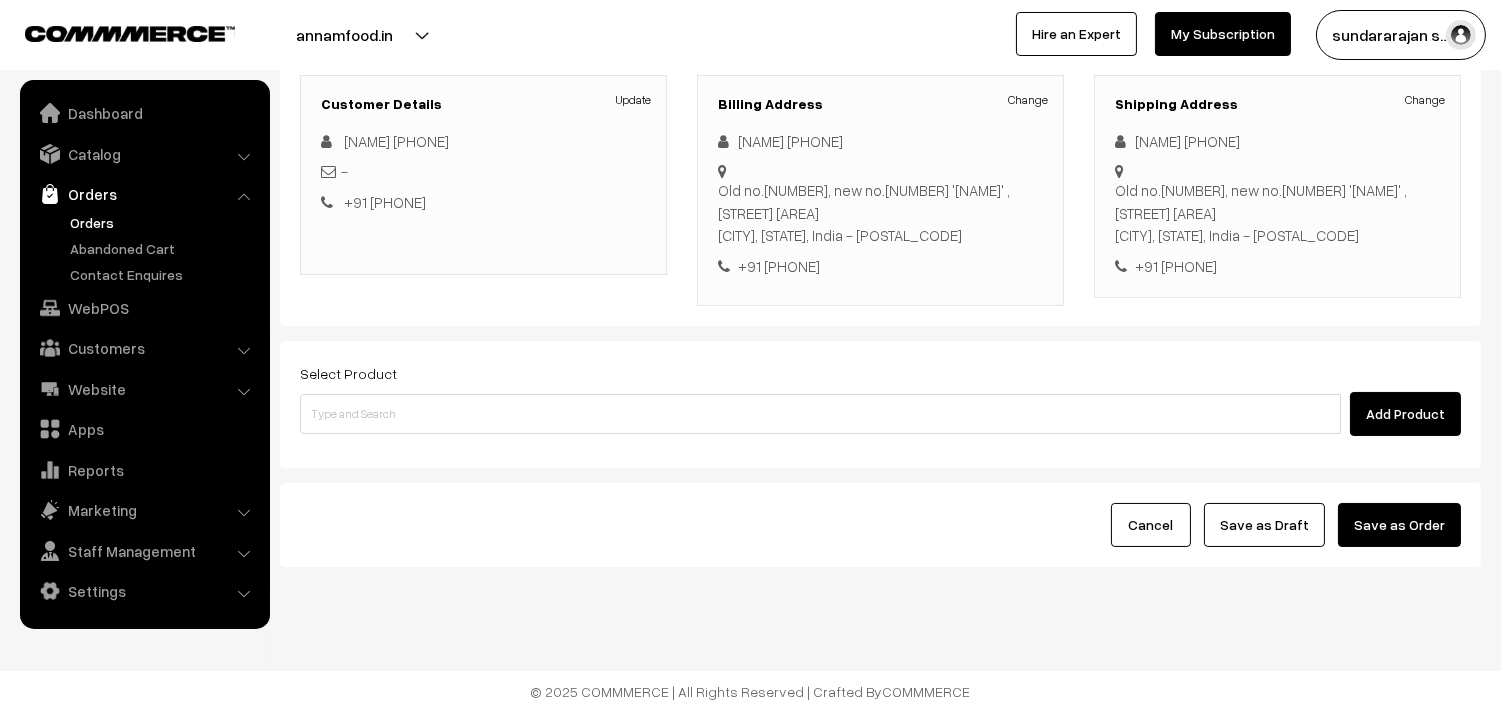 click on "Select Product
Add Product" at bounding box center (880, 404) 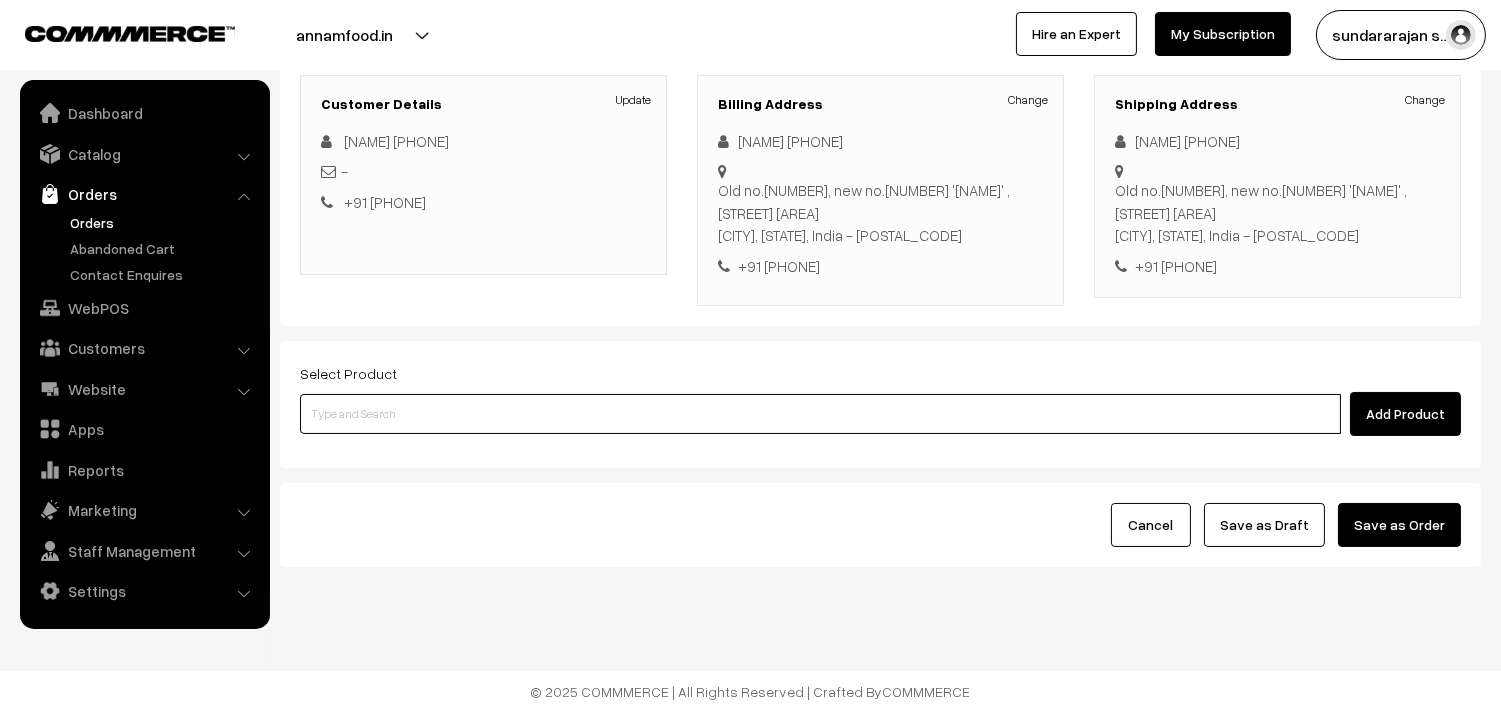 click at bounding box center [820, 414] 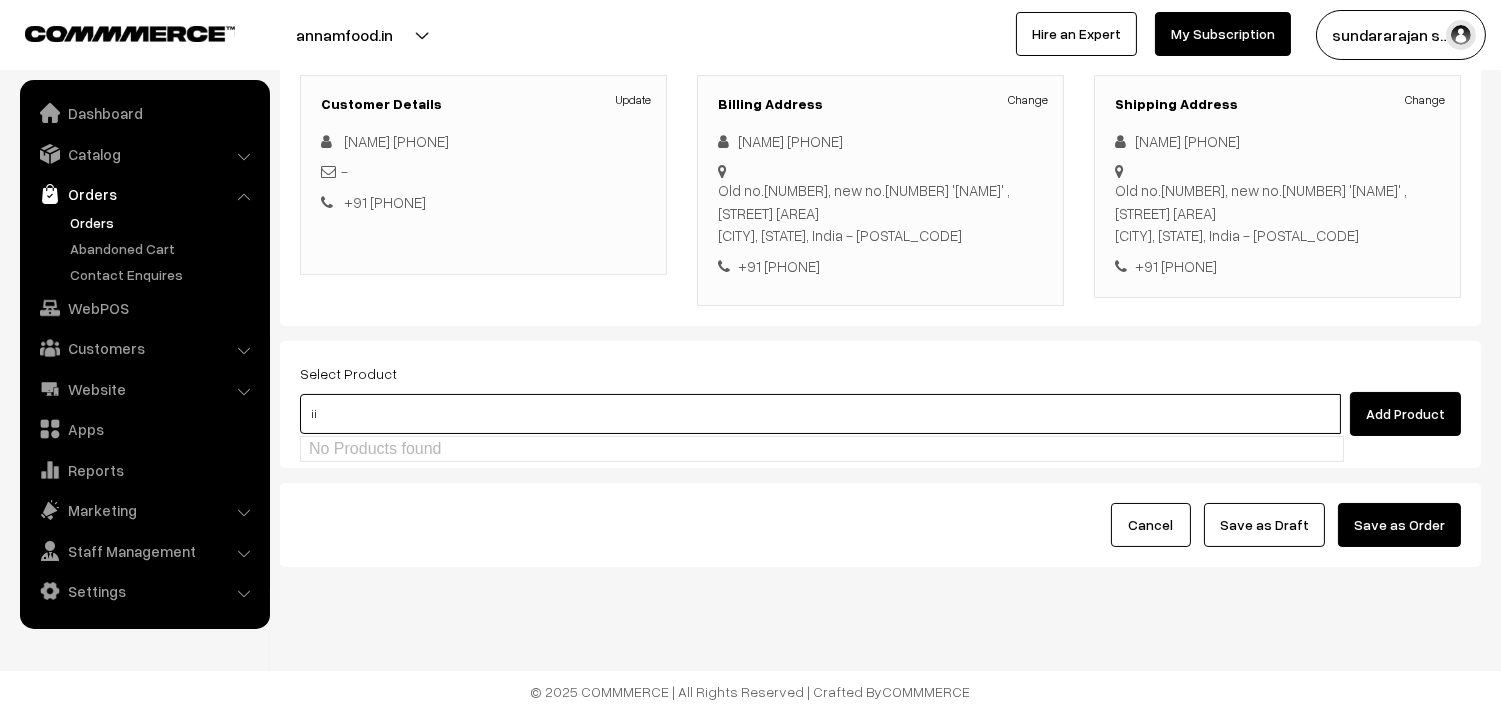 type on "i" 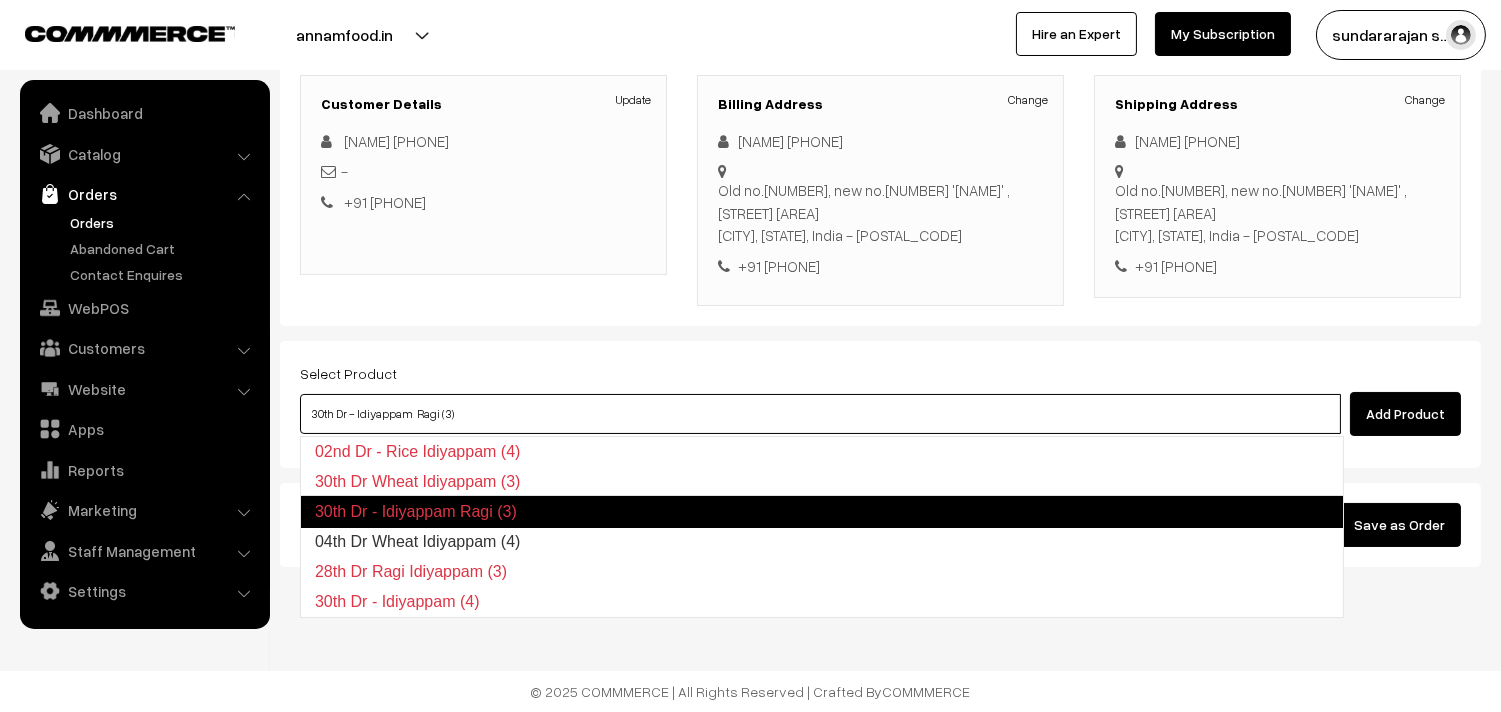 type on "04th Dr Wheat Idiyappam (4)" 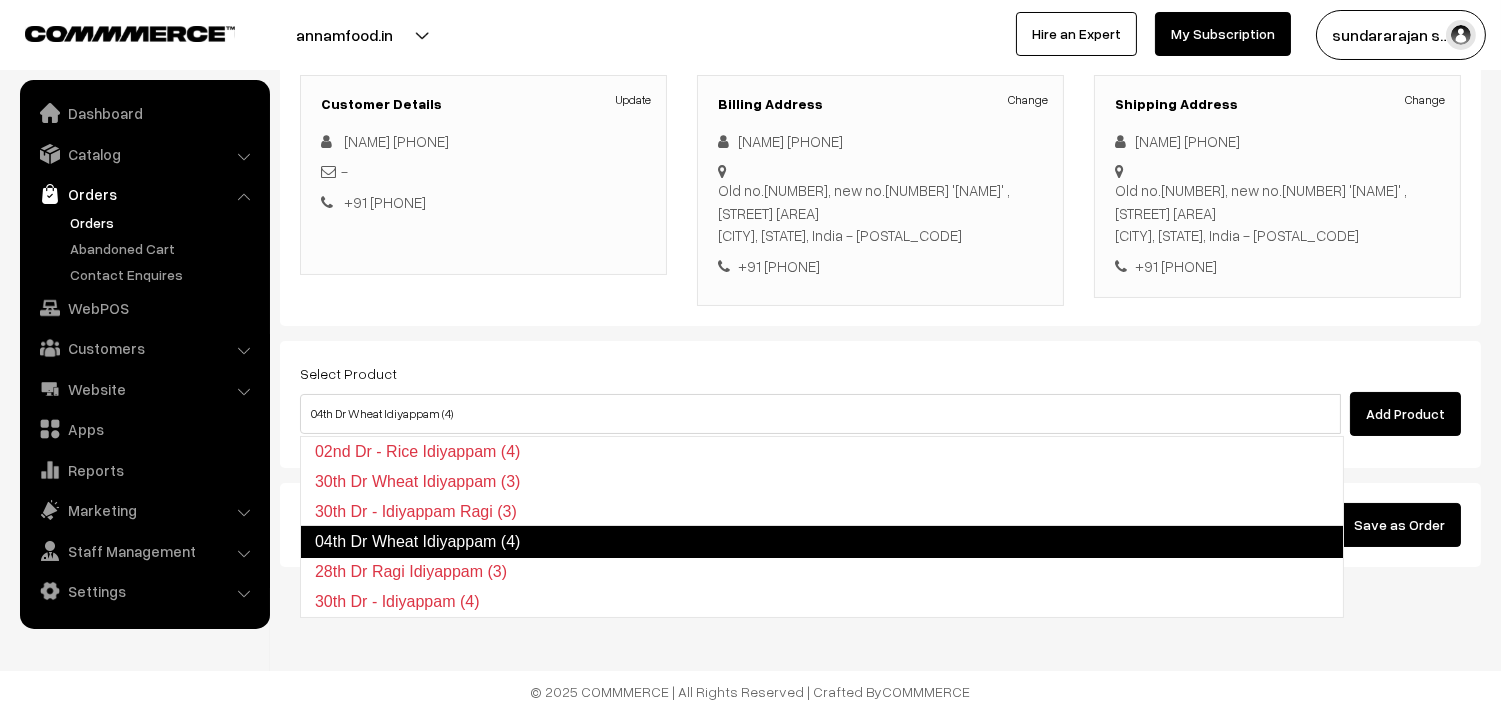 type 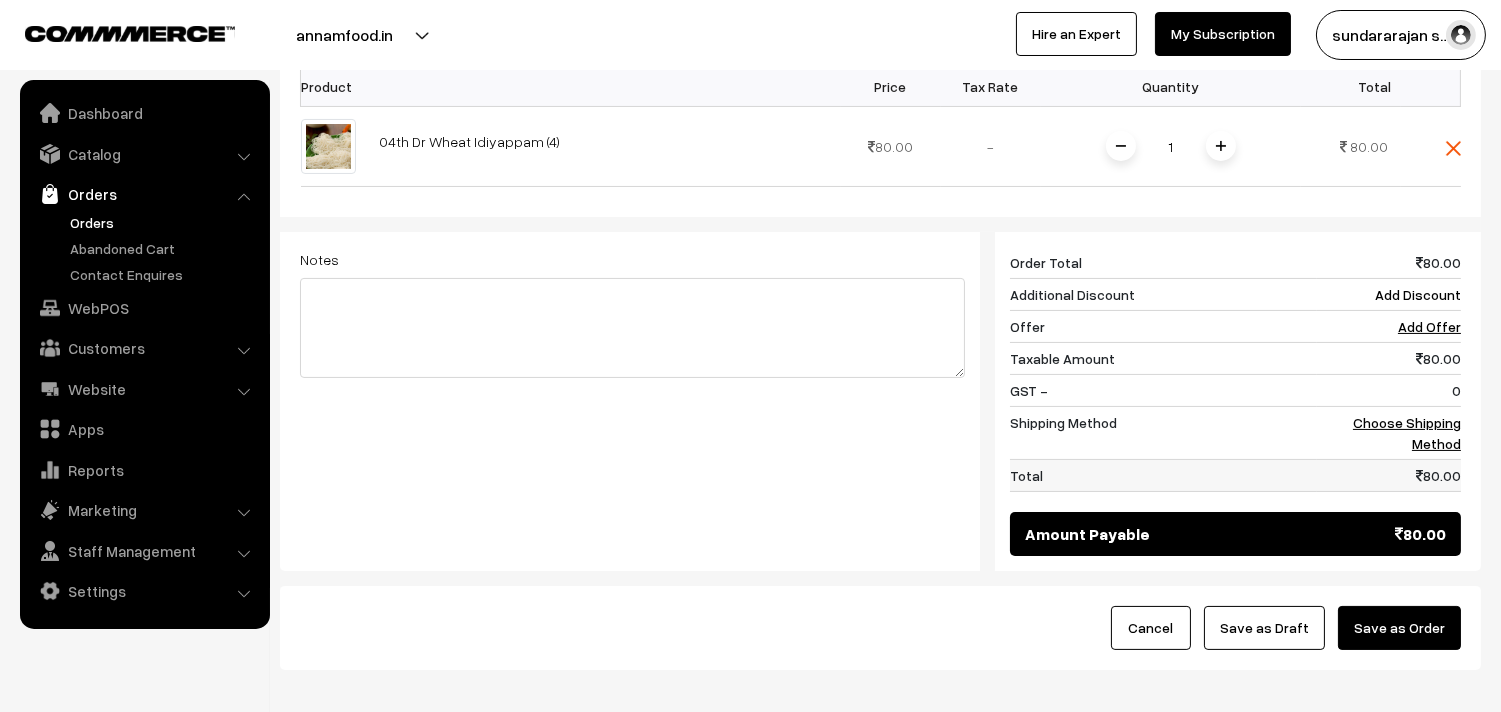 scroll, scrollTop: 716, scrollLeft: 0, axis: vertical 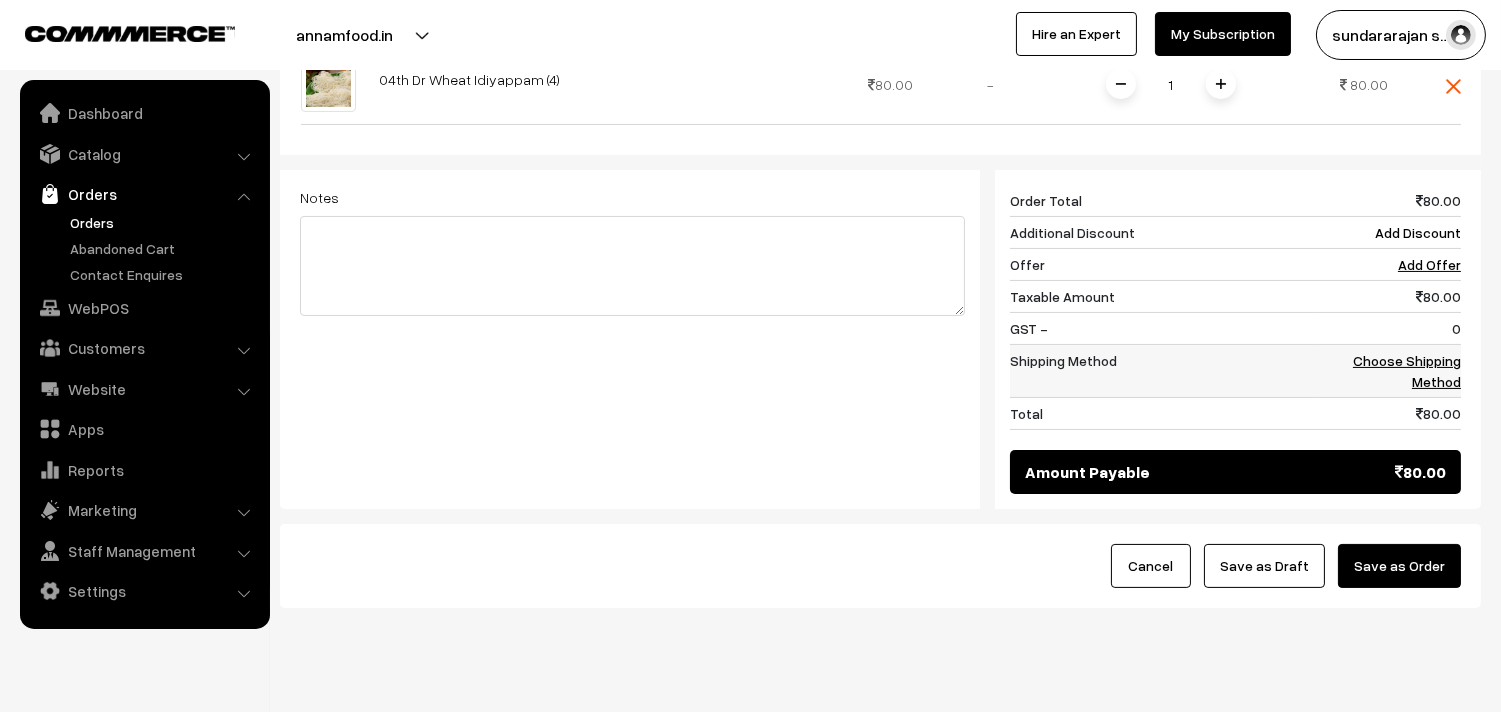 click on "Choose Shipping Method" at bounding box center (1407, 371) 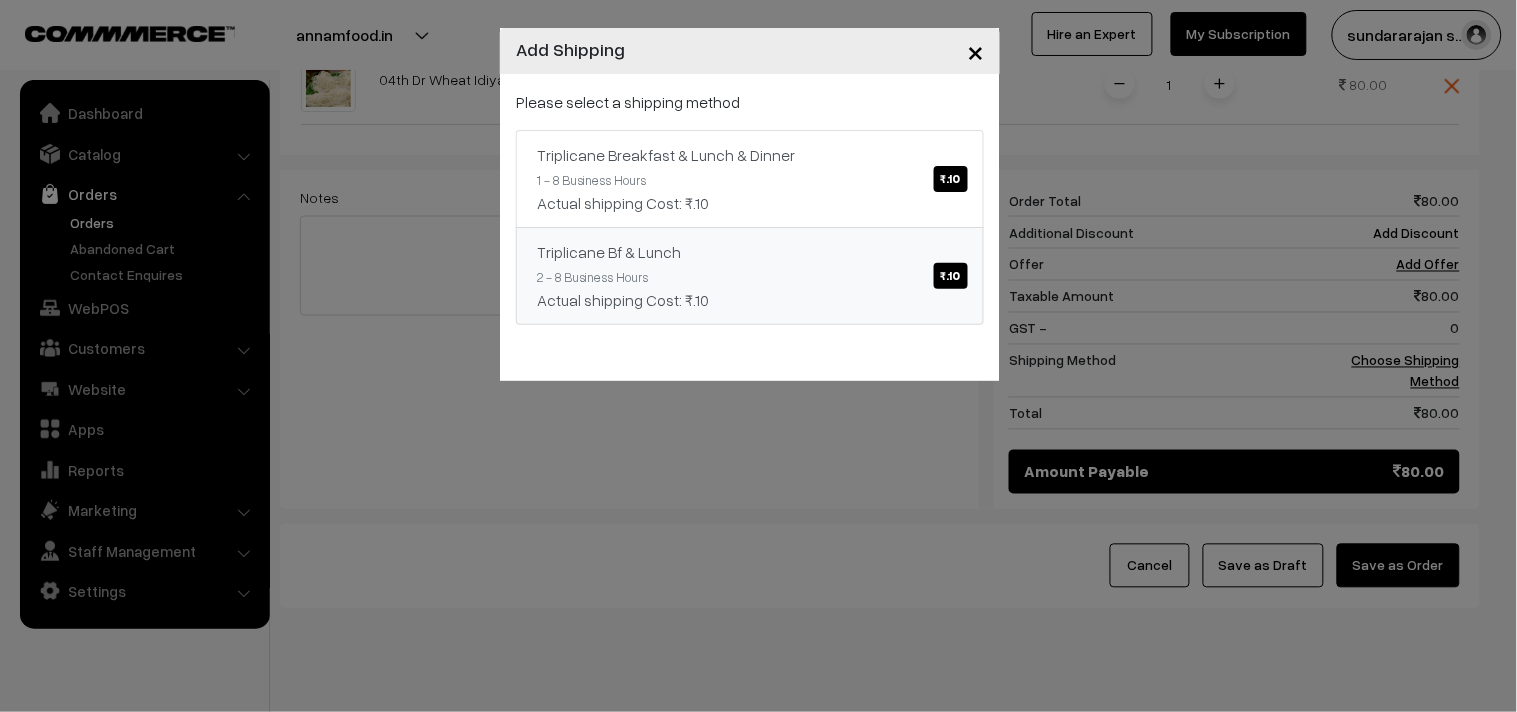click on "Triplicane Bf & Lunch
₹.10
2 - 8 Business Hours Actual shipping Cost: ₹.10" at bounding box center [750, 276] 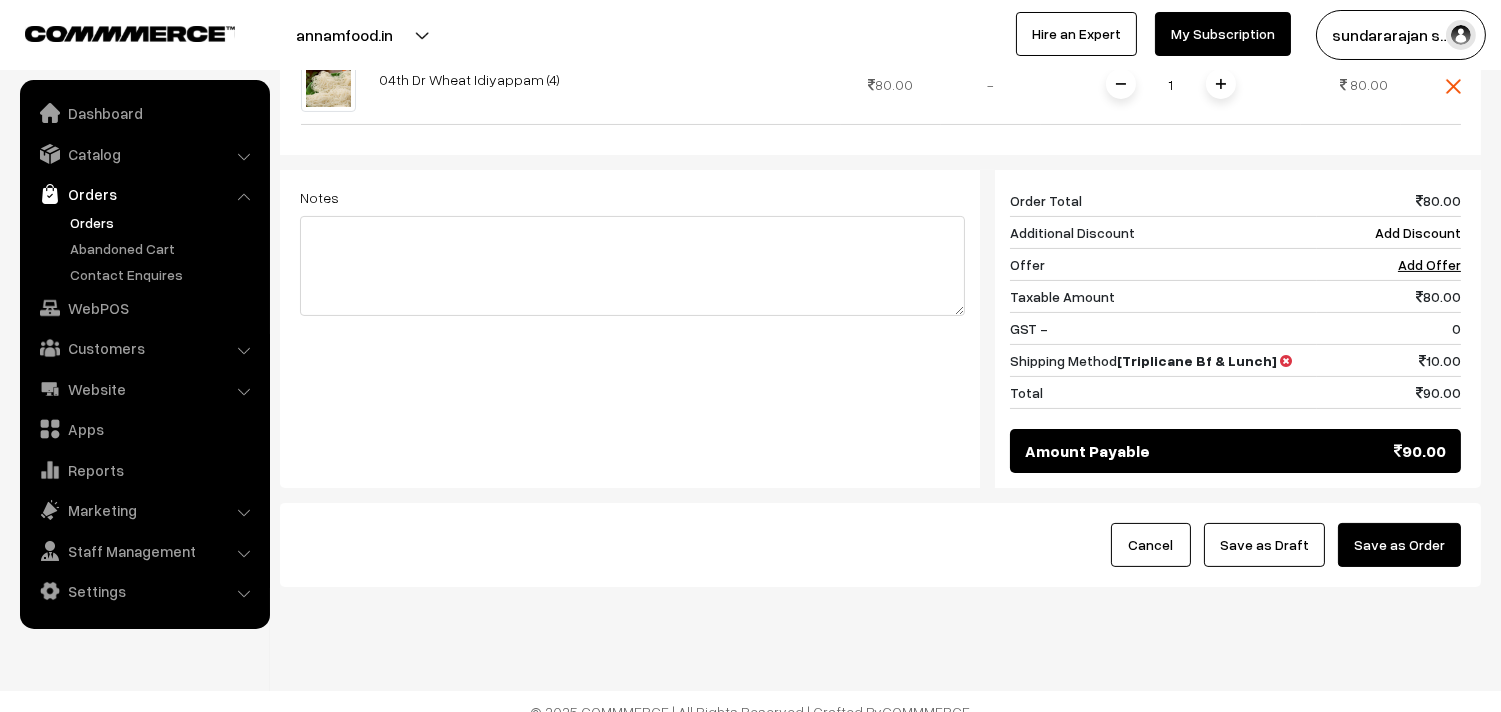 click on "Save as Draft" at bounding box center (1264, 545) 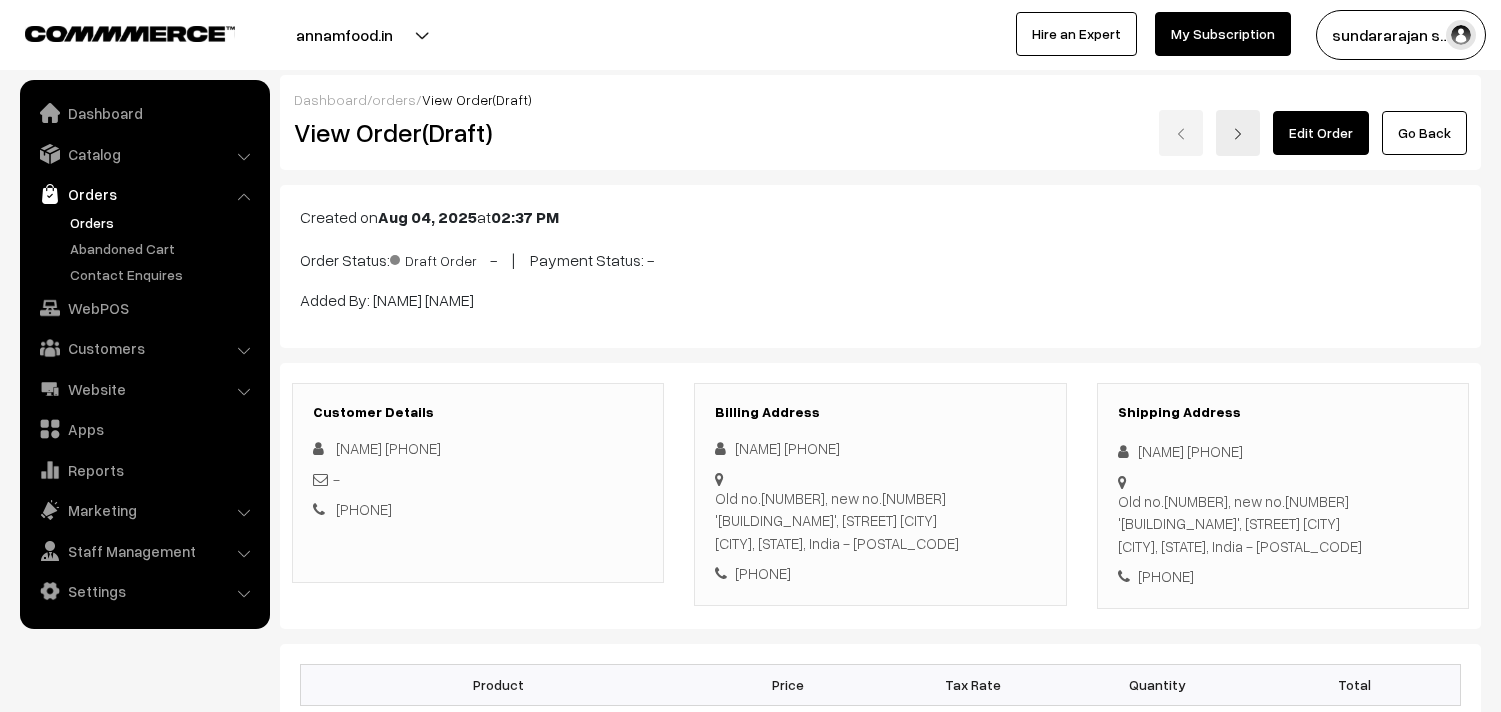 scroll, scrollTop: 0, scrollLeft: 0, axis: both 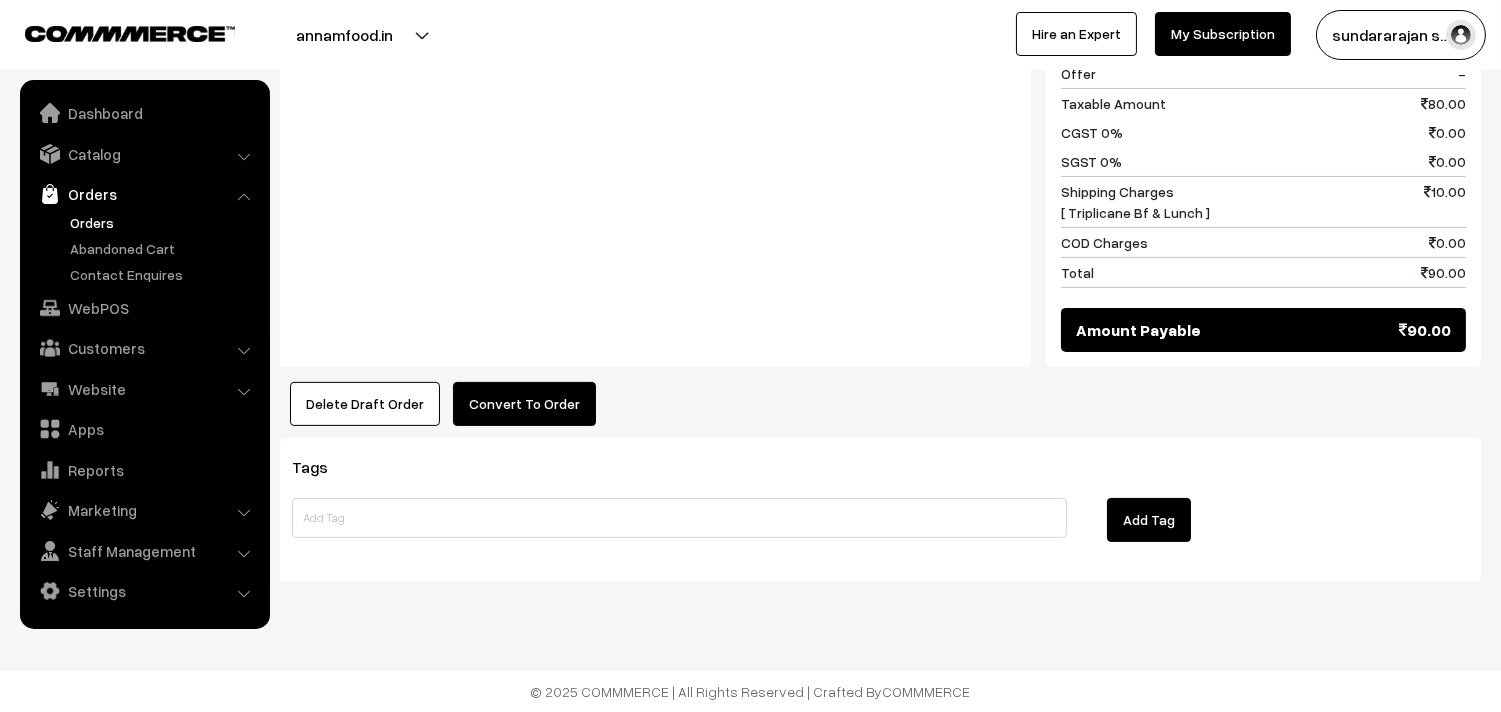 click on "Convert To Order" at bounding box center [524, 404] 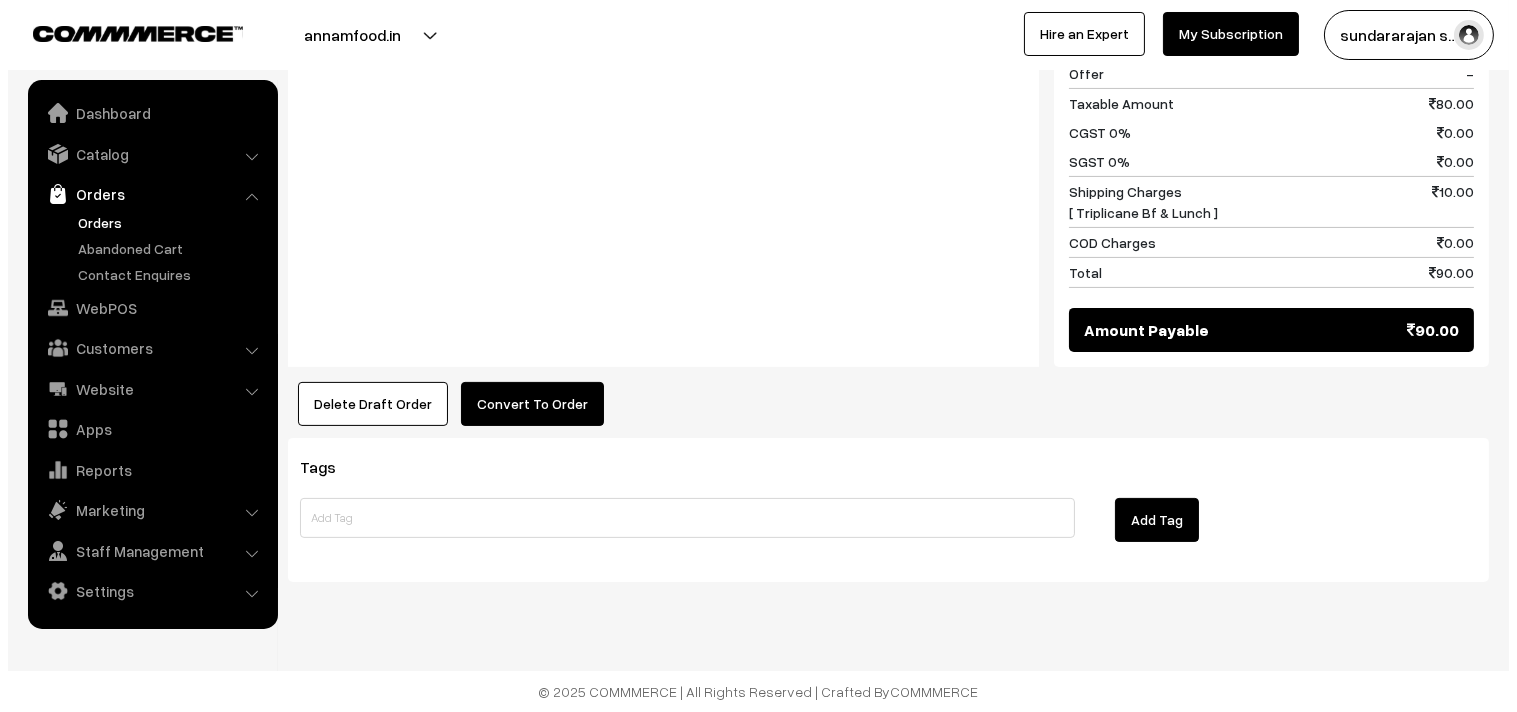 scroll, scrollTop: 956, scrollLeft: 0, axis: vertical 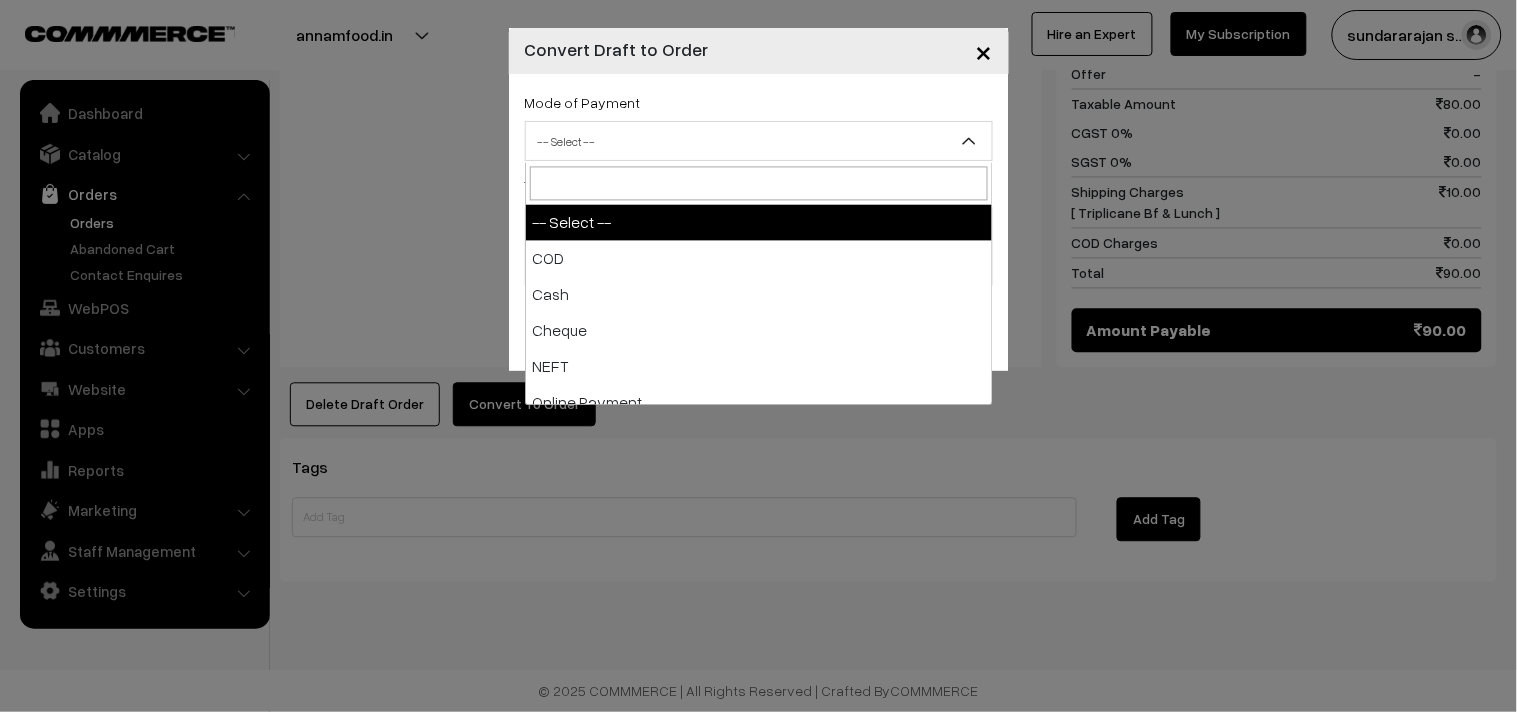 click on "-- Select --" at bounding box center (759, 141) 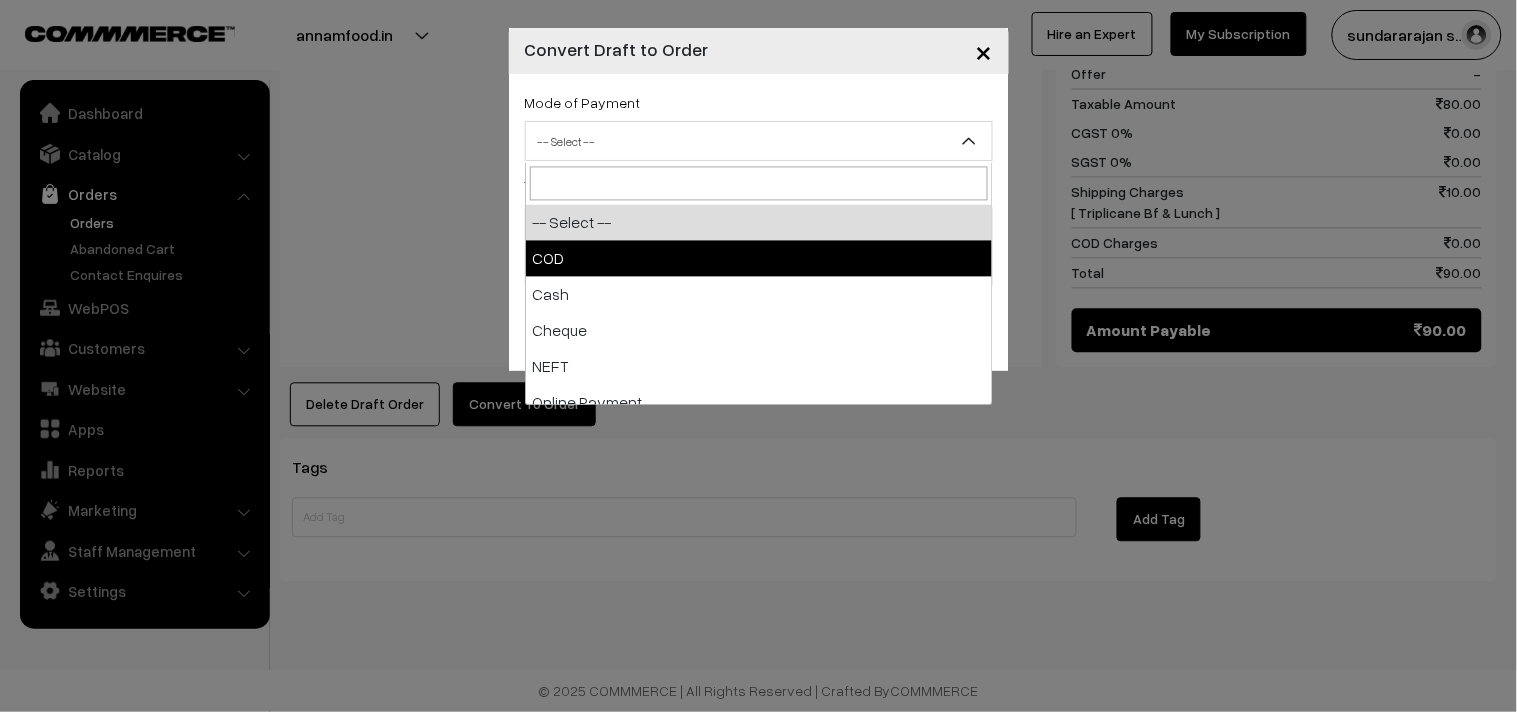 select on "1" 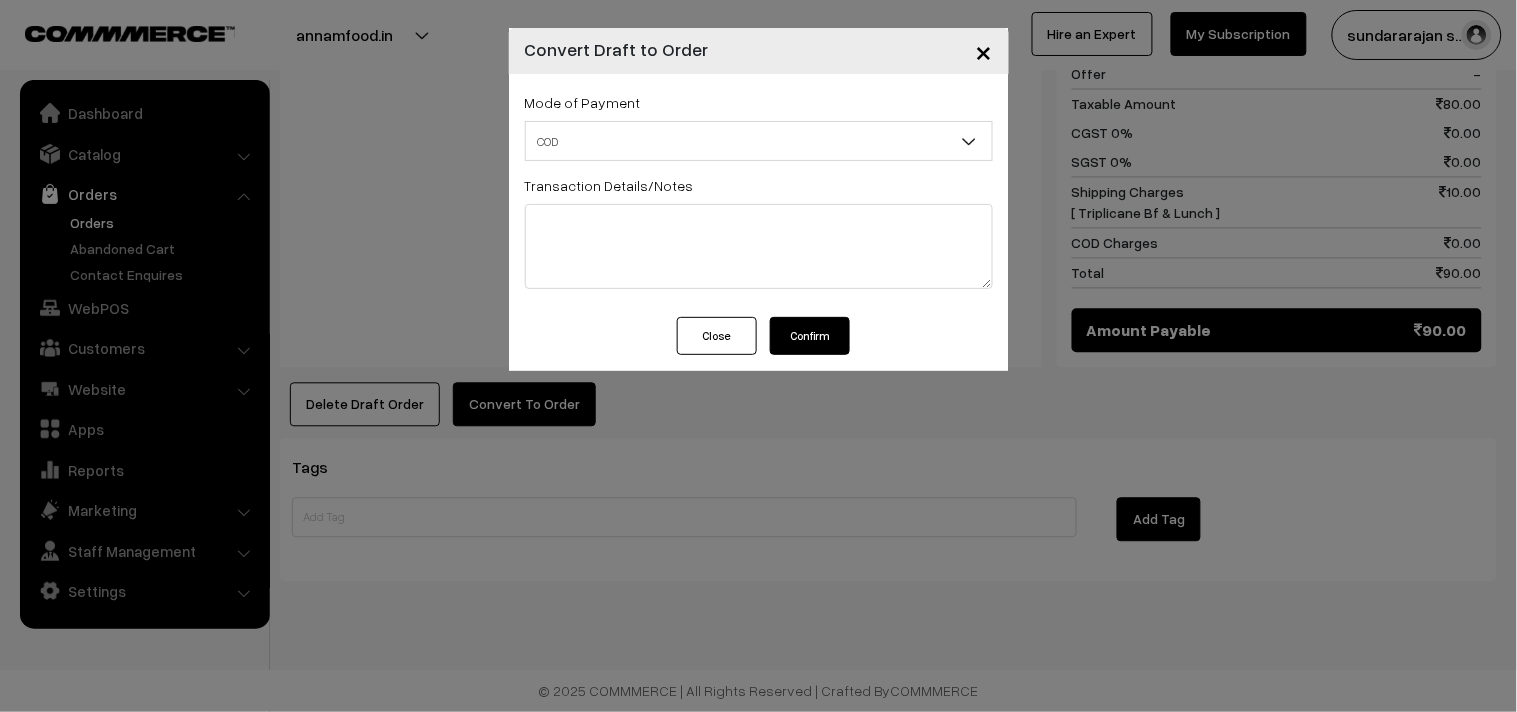 click on "Confirm" at bounding box center [810, 336] 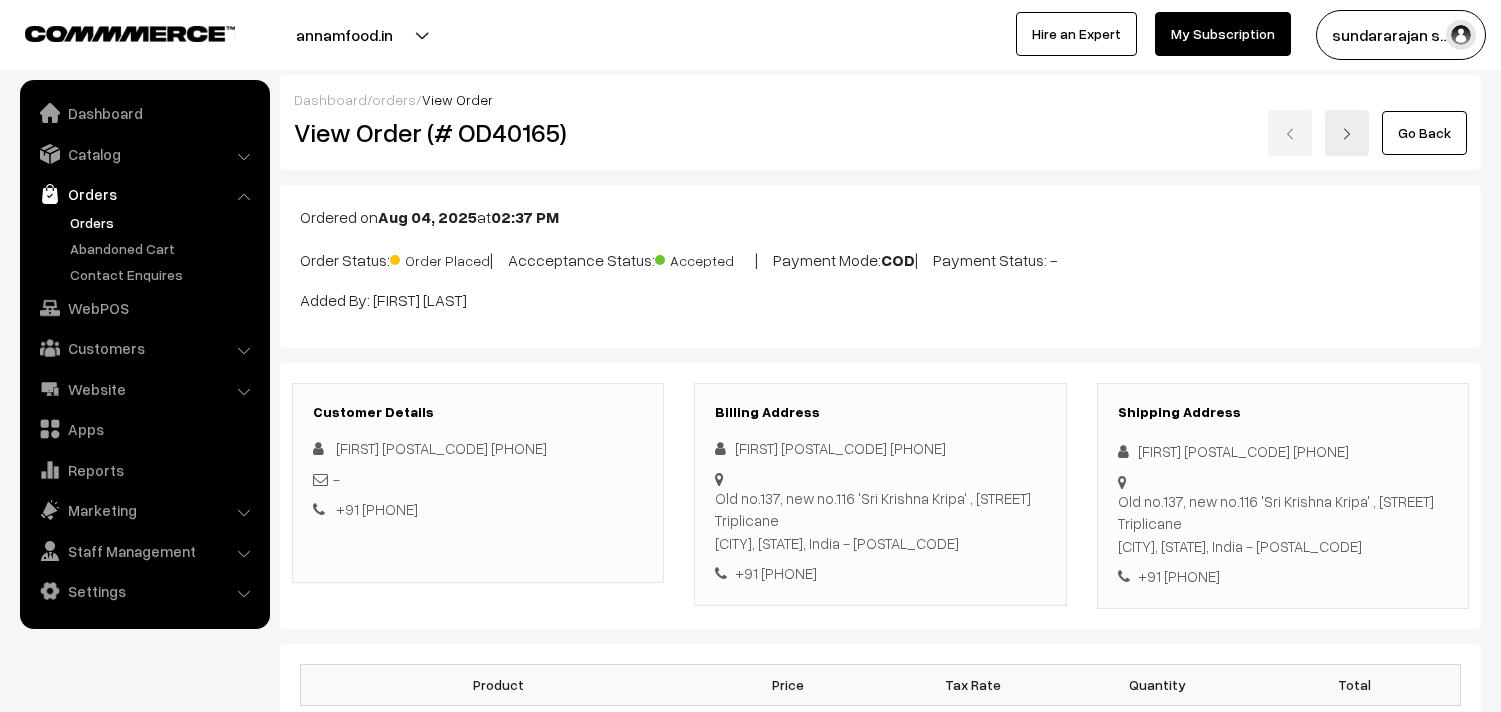 scroll, scrollTop: 952, scrollLeft: 0, axis: vertical 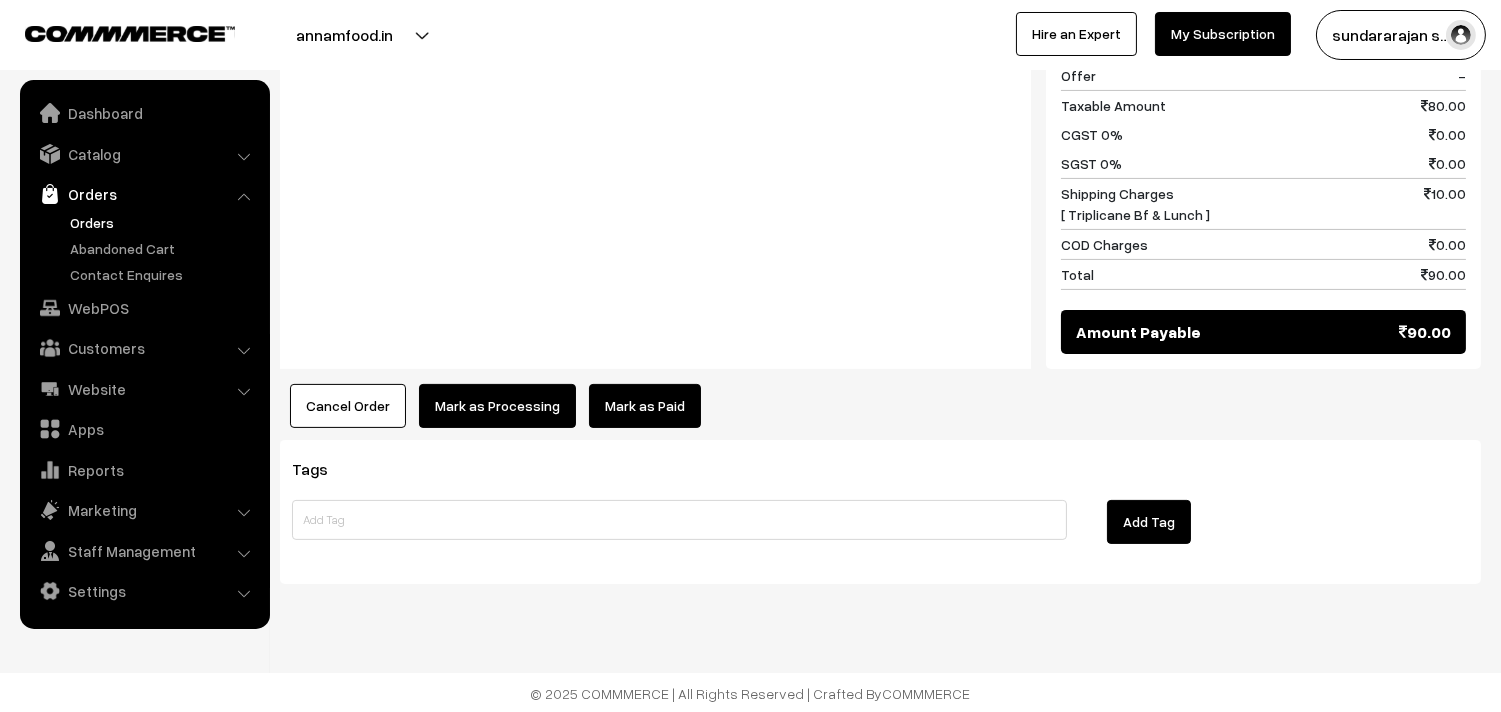 click on "Mark as Processing" at bounding box center (497, 406) 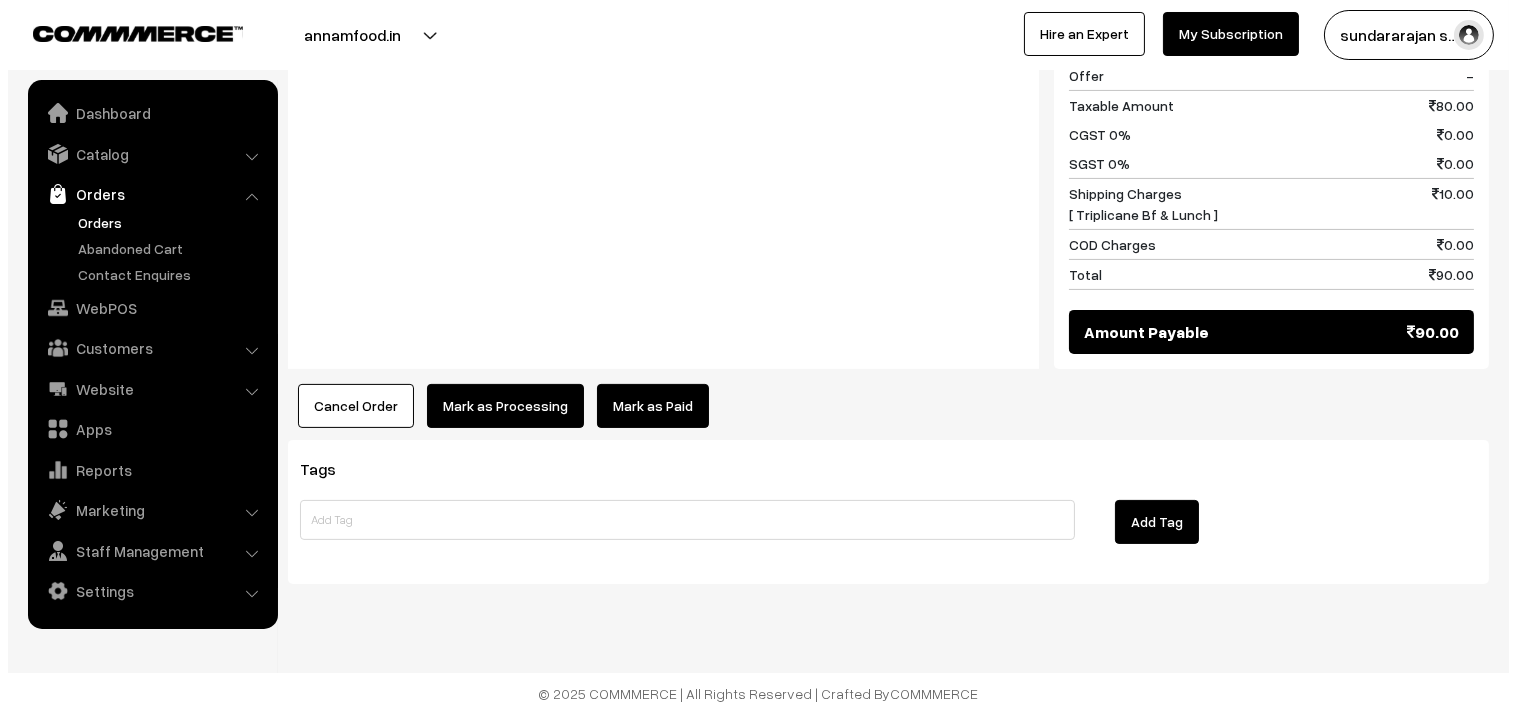 scroll, scrollTop: 954, scrollLeft: 0, axis: vertical 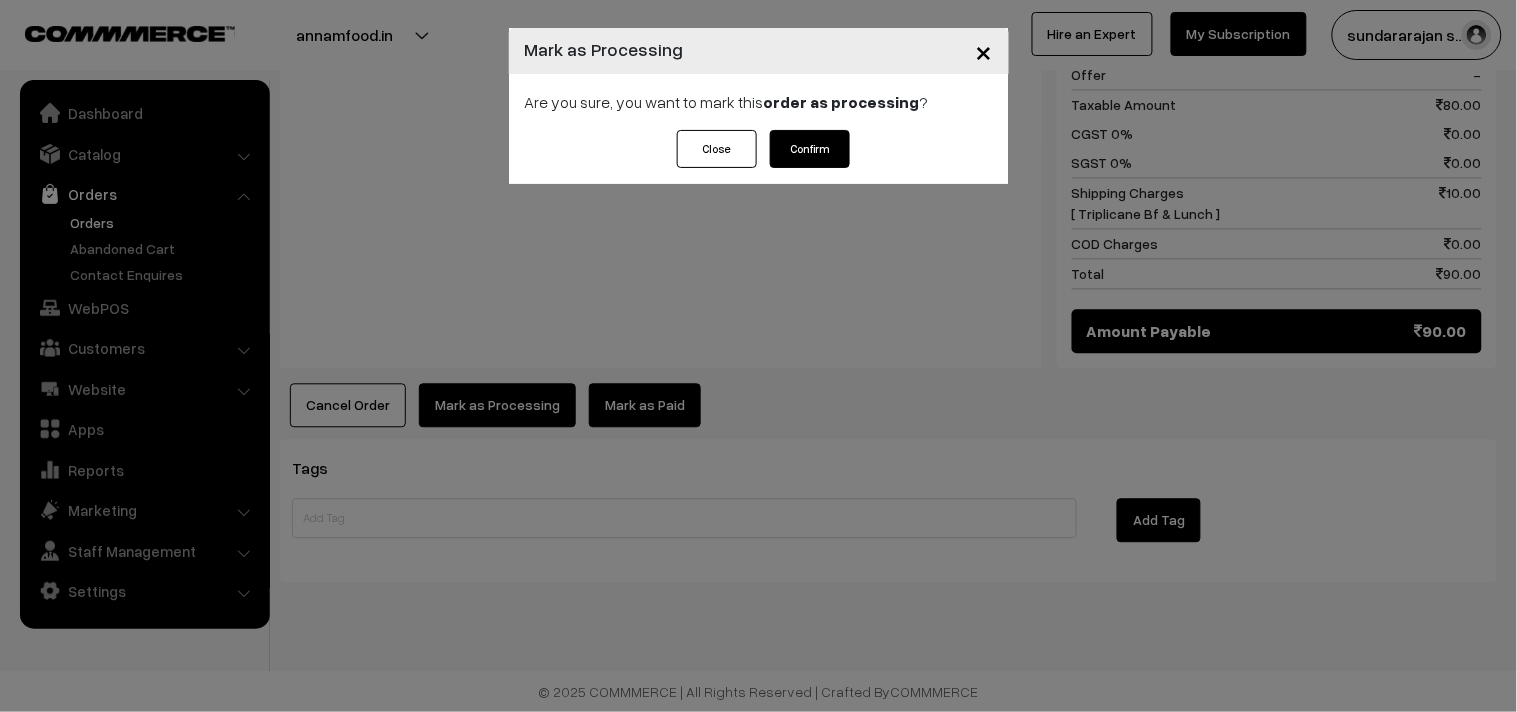 click on "Confirm" at bounding box center (810, 149) 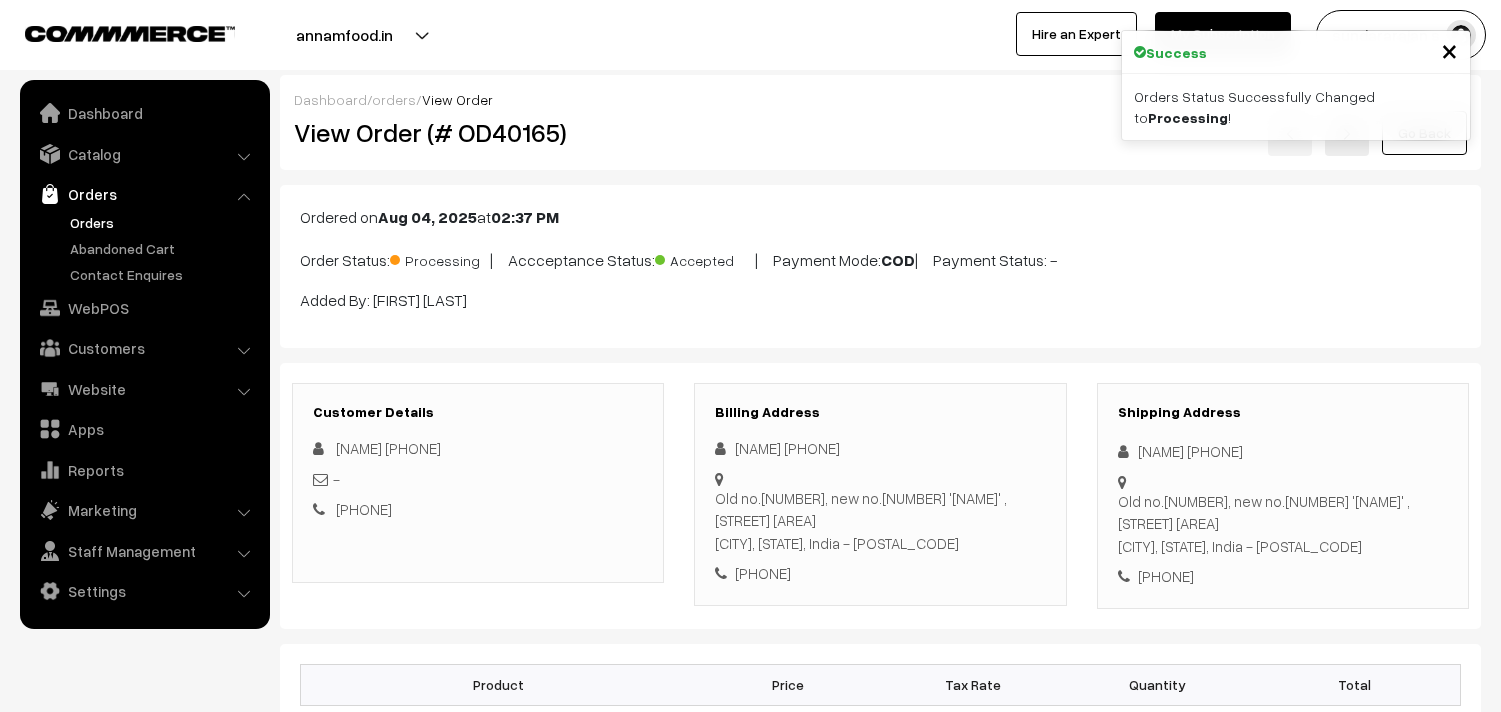scroll, scrollTop: 0, scrollLeft: 0, axis: both 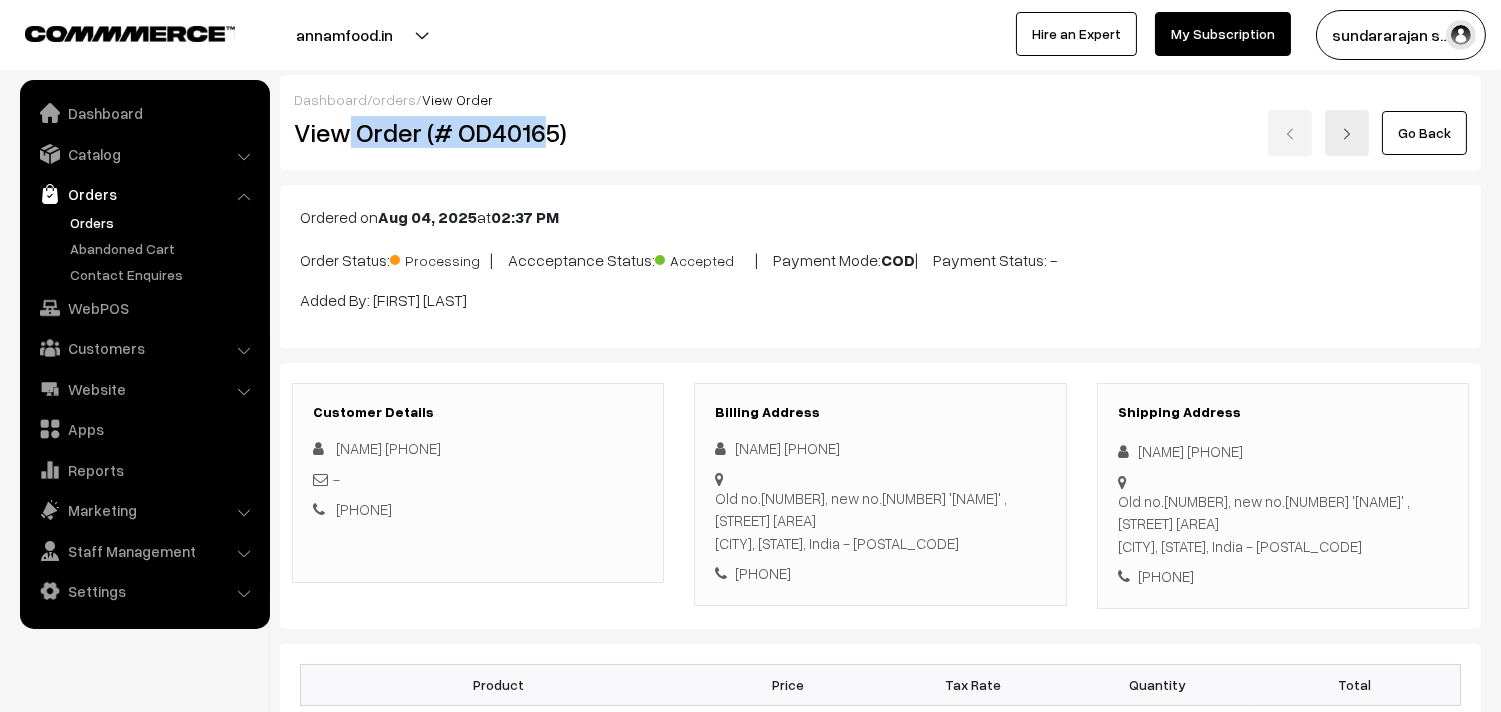 drag, startPoint x: 340, startPoint y: 136, endPoint x: 544, endPoint y: 144, distance: 204.1568 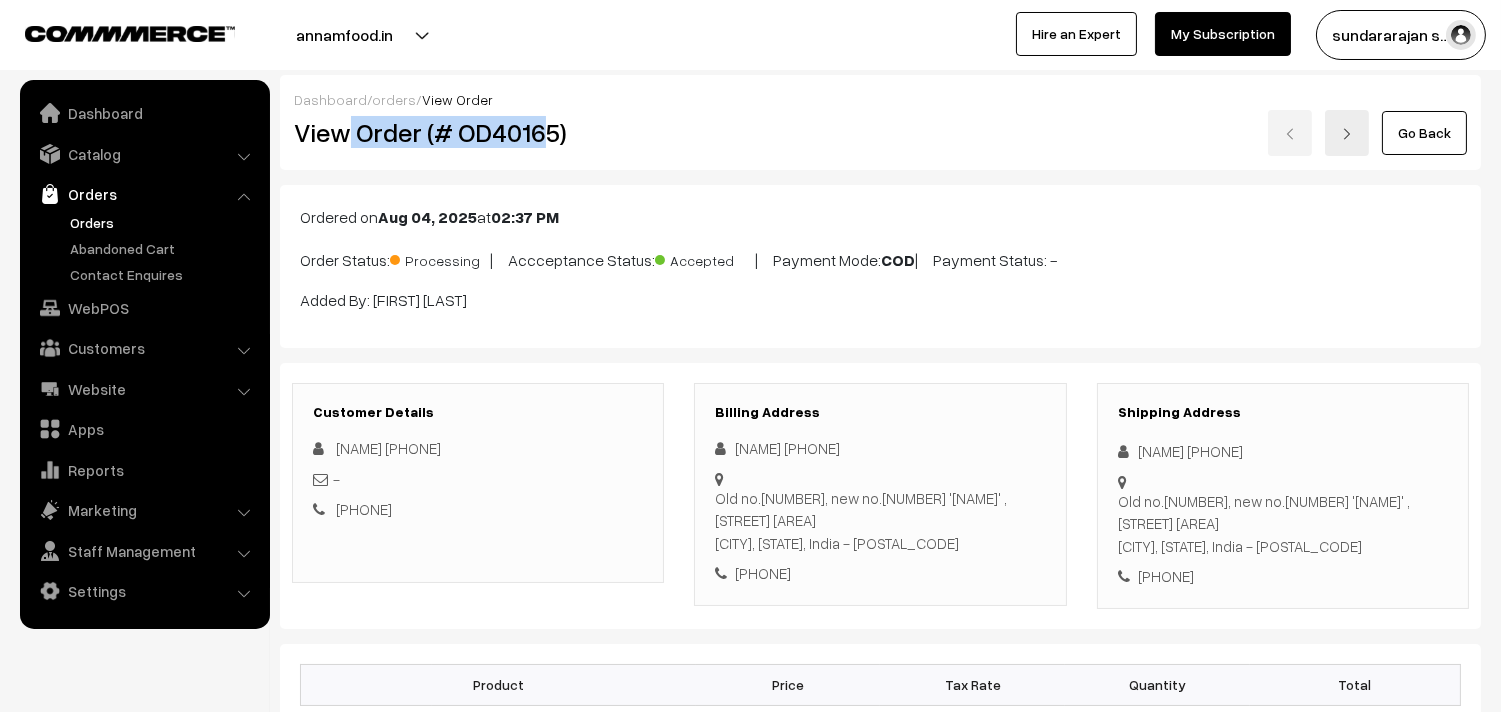 click on "View Order (# OD40165)" at bounding box center (479, 132) 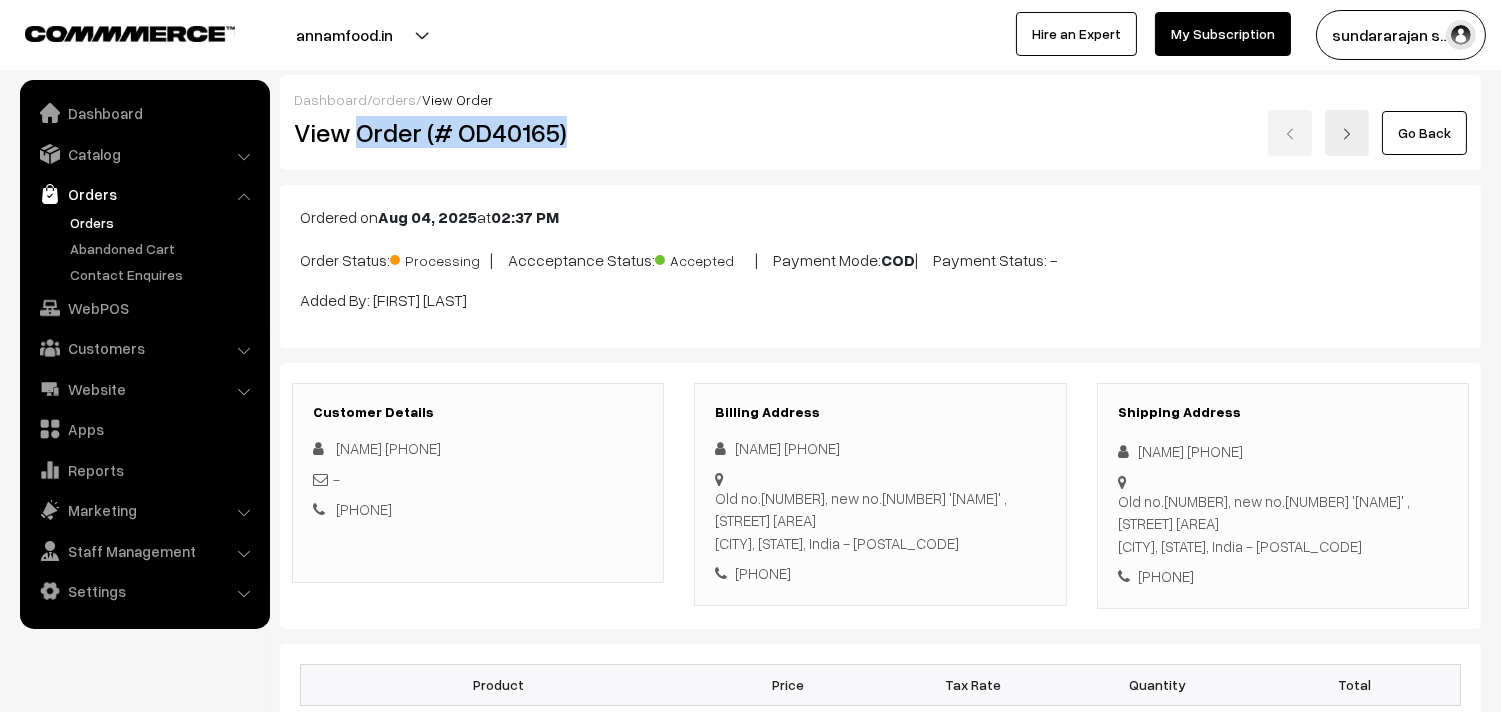 drag, startPoint x: 354, startPoint y: 124, endPoint x: 597, endPoint y: 154, distance: 244.84485 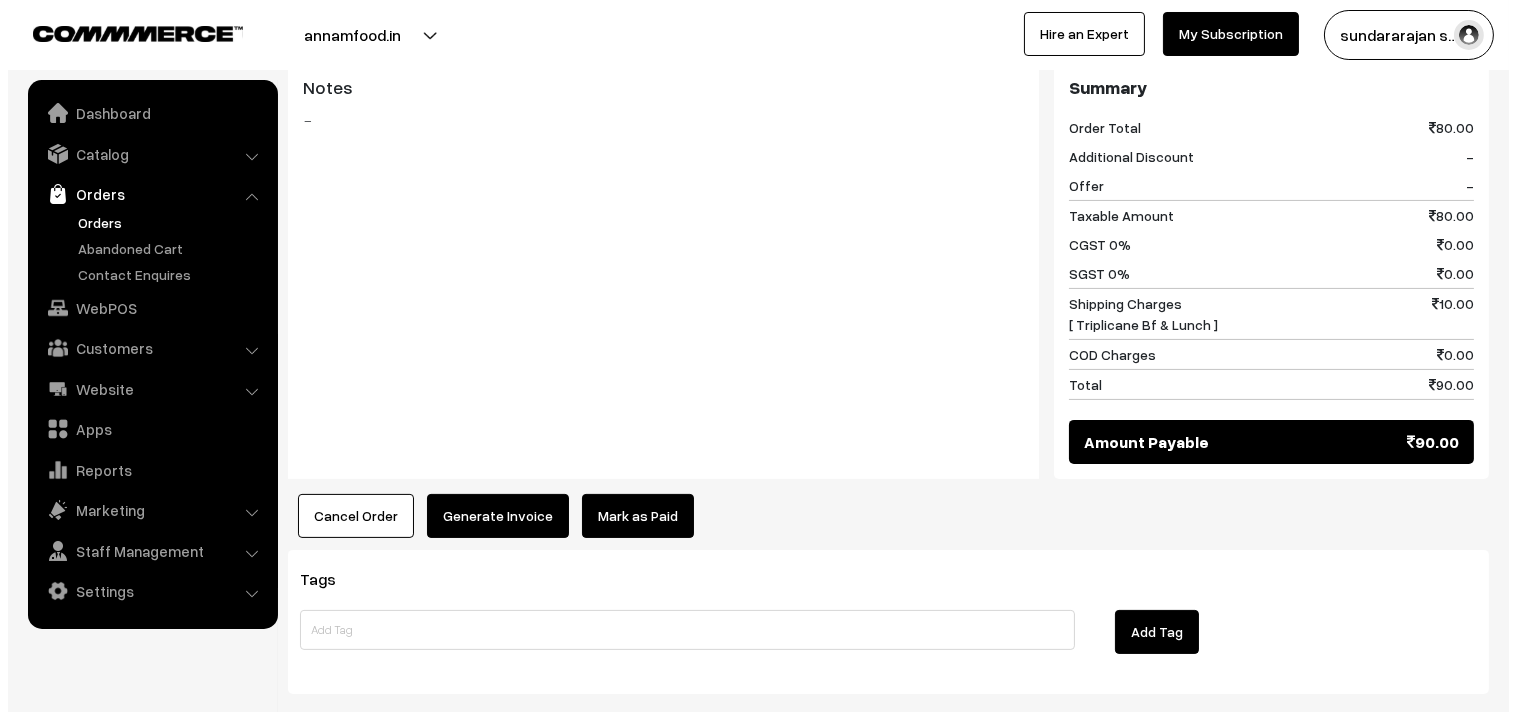 scroll, scrollTop: 843, scrollLeft: 0, axis: vertical 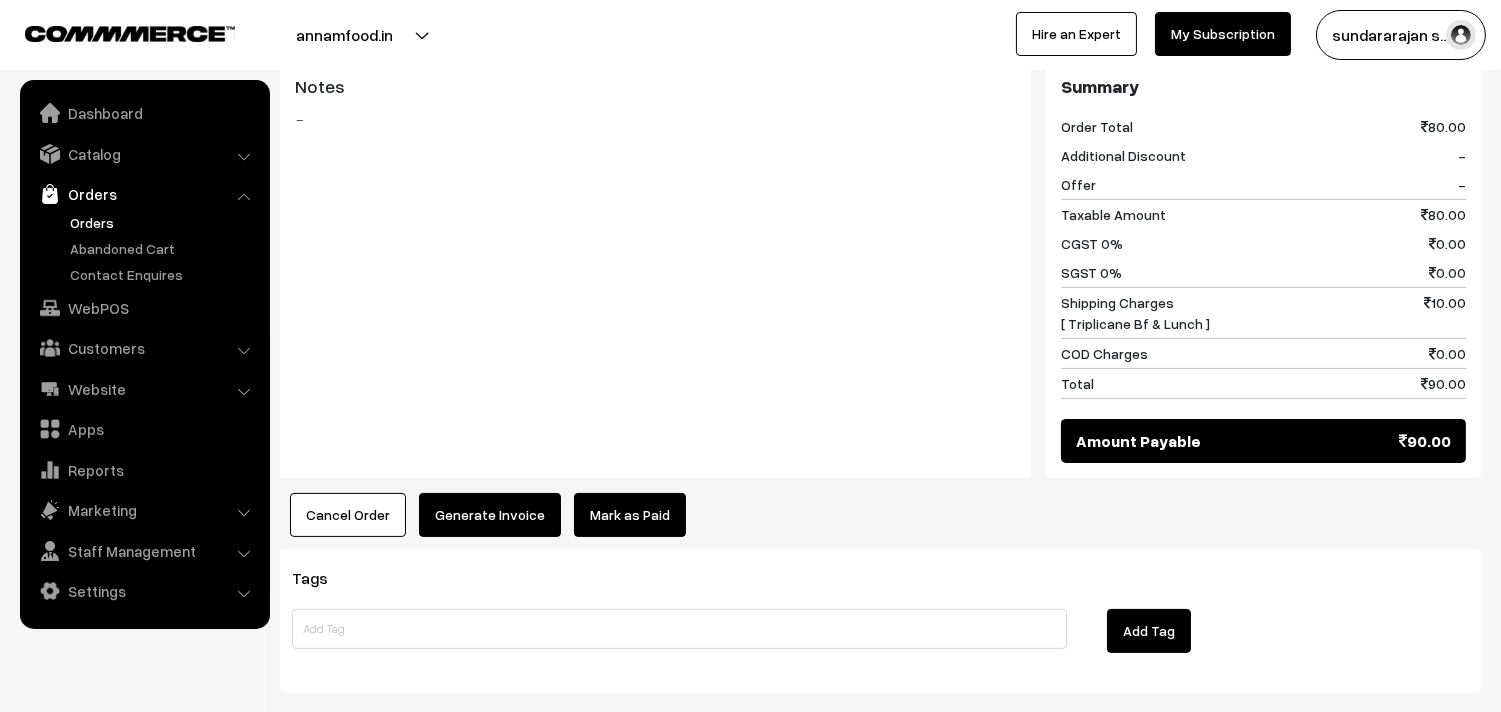 click on "Generate Invoice" at bounding box center (490, 515) 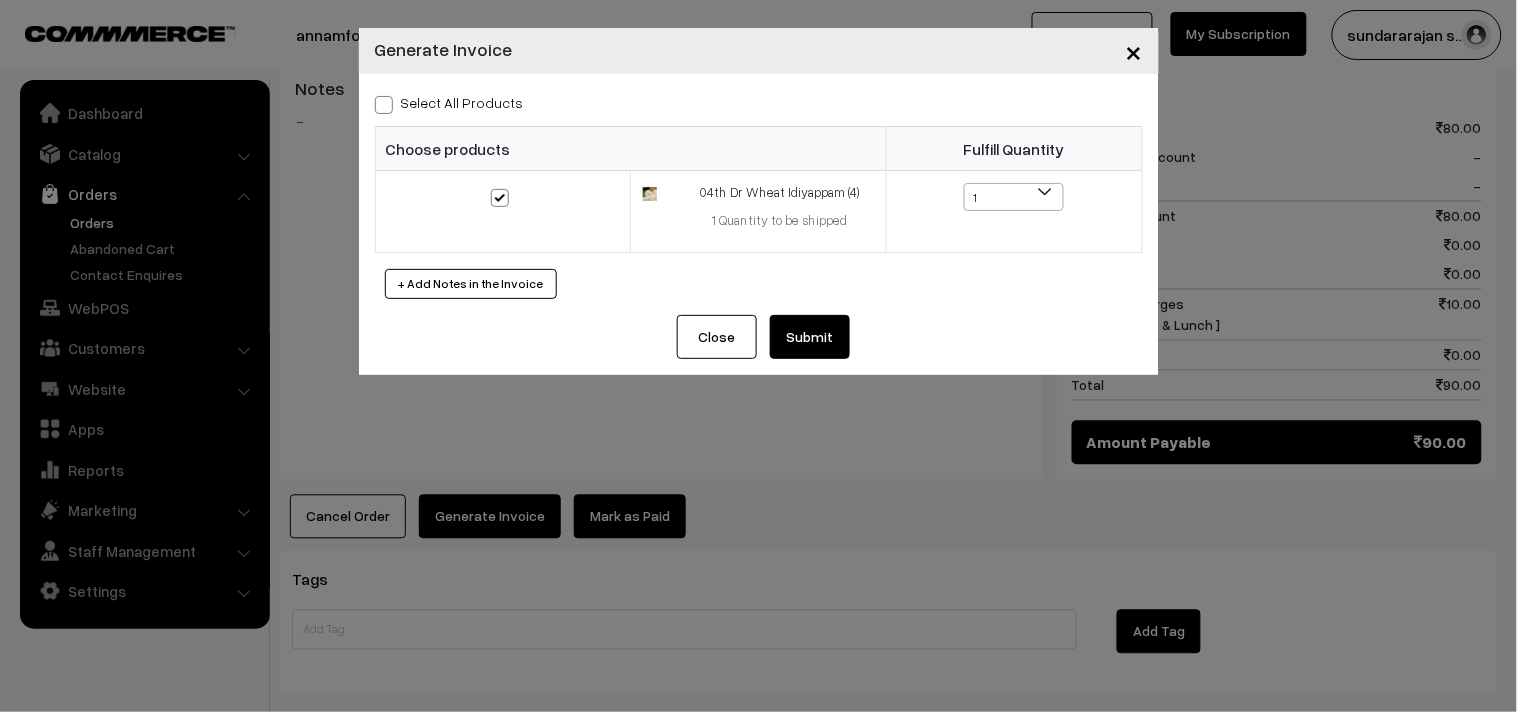 click on "Submit" at bounding box center (810, 337) 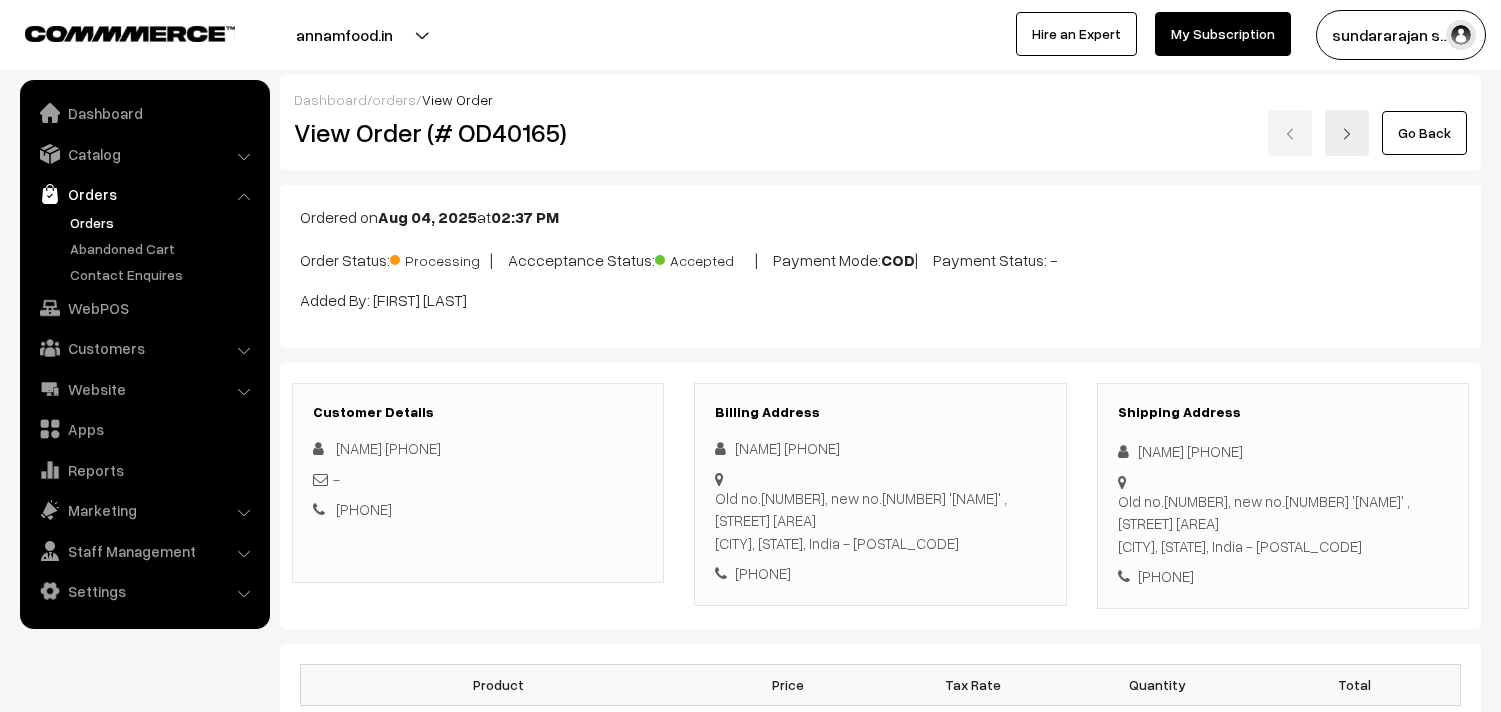 scroll, scrollTop: 843, scrollLeft: 0, axis: vertical 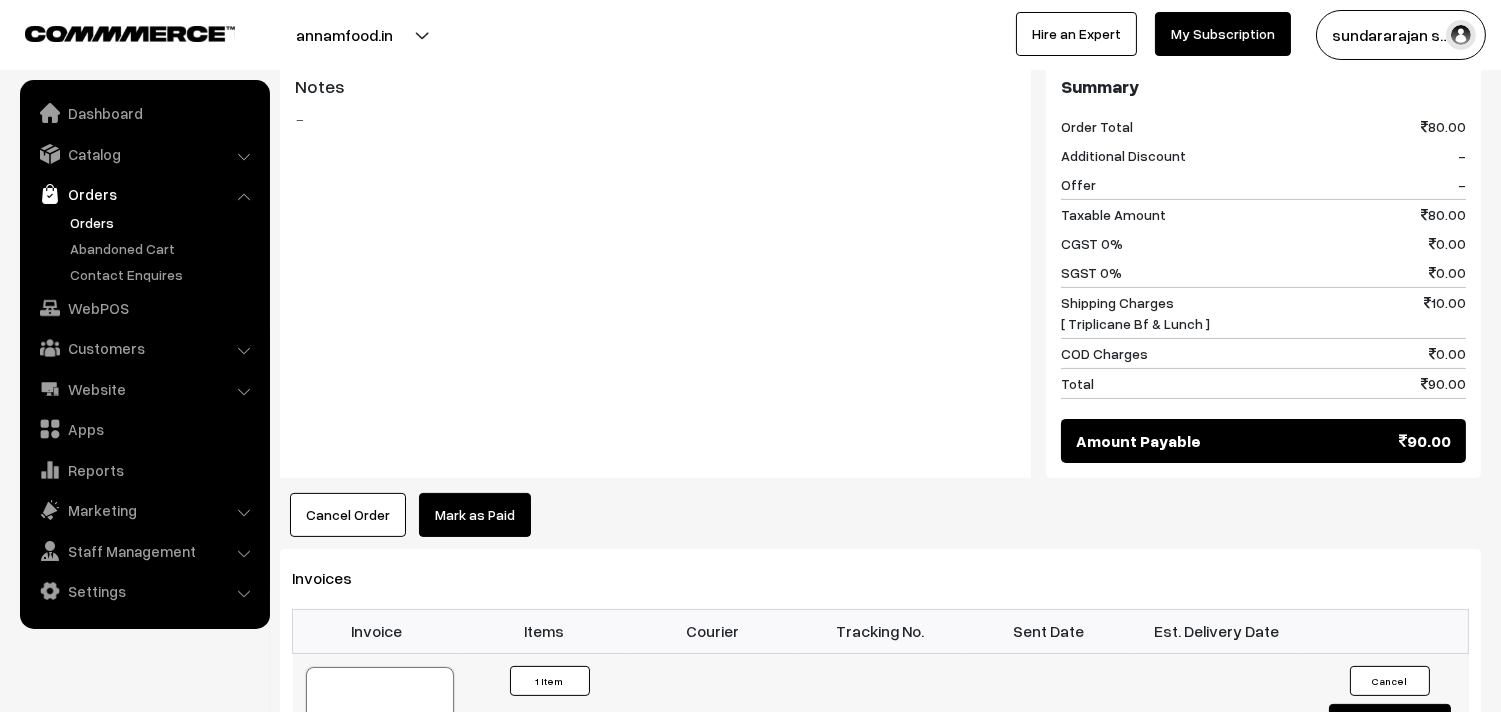 click at bounding box center [380, 717] 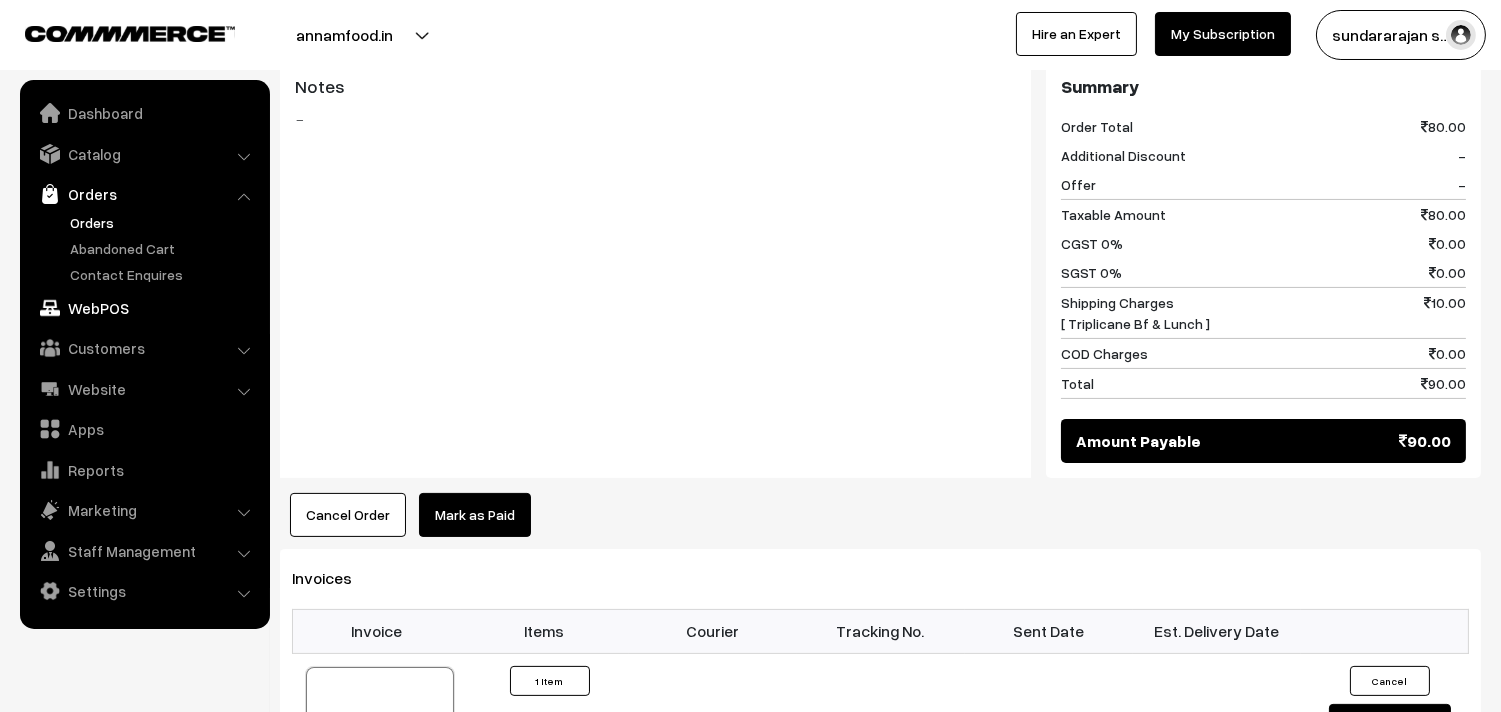 click on "WebPOS" at bounding box center (144, 308) 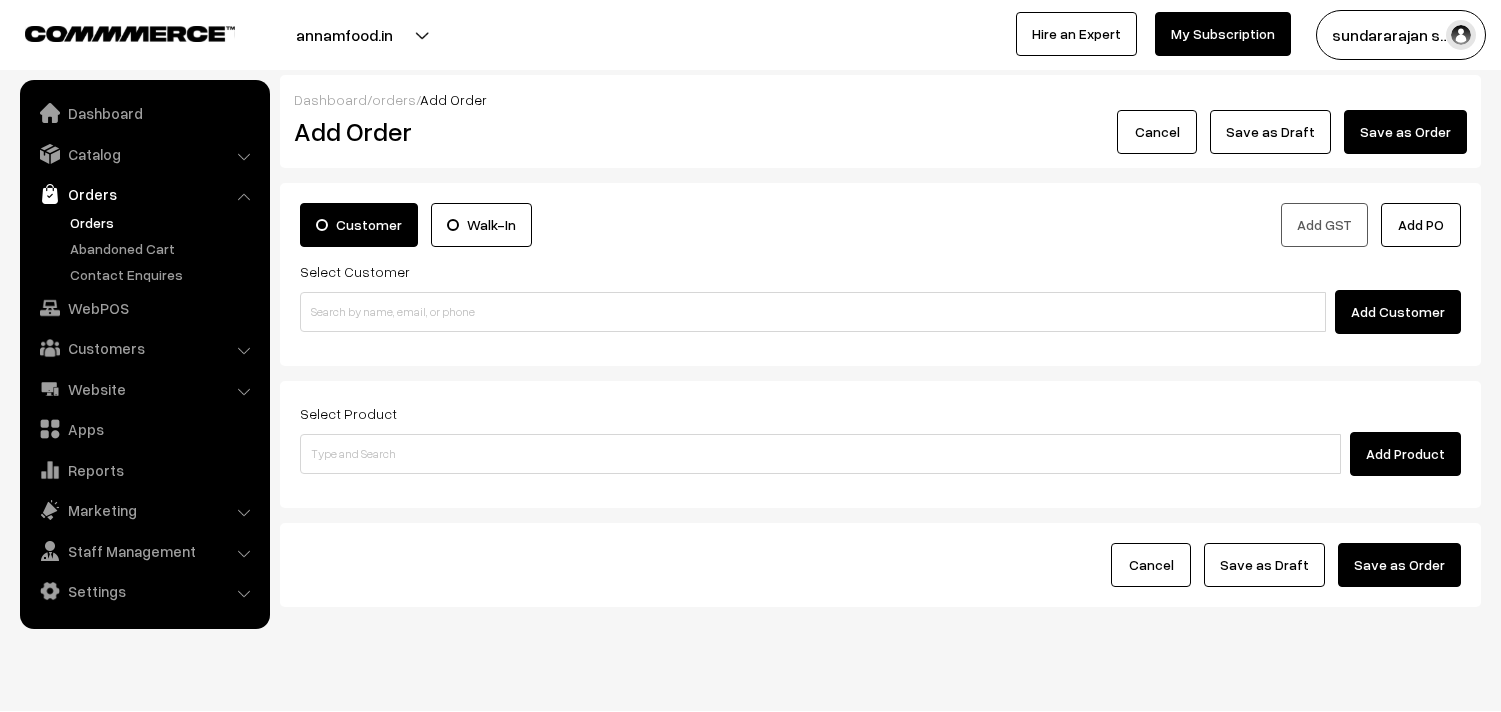 scroll, scrollTop: 0, scrollLeft: 0, axis: both 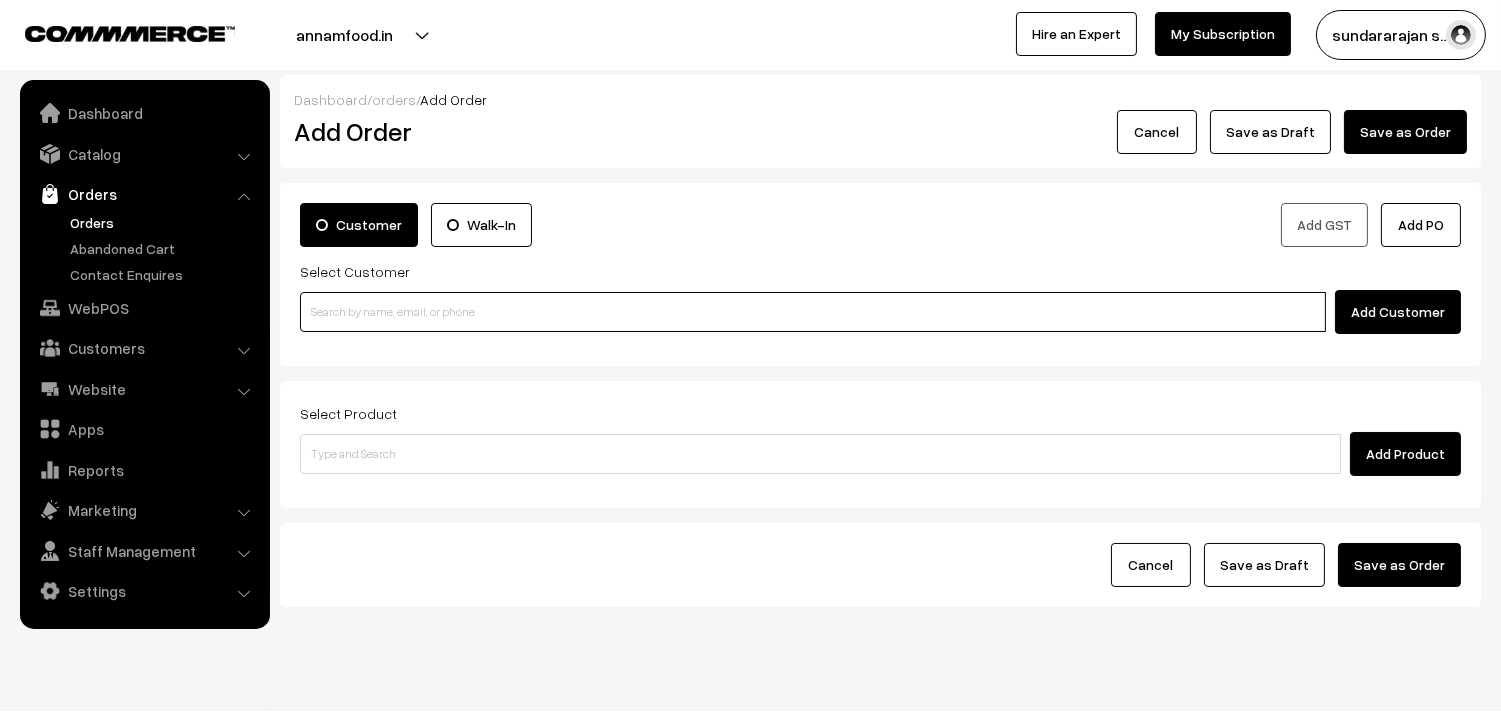 click at bounding box center [813, 312] 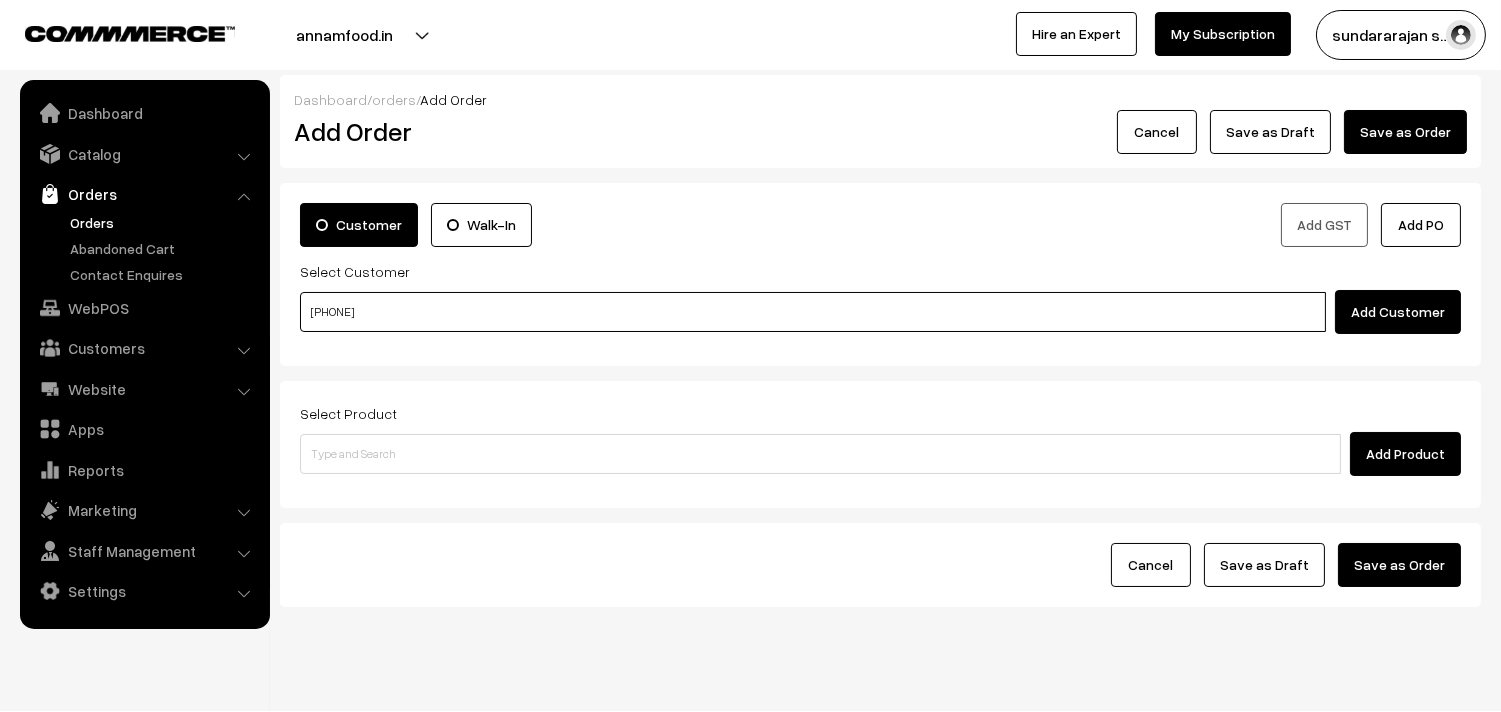 click on "[PHONE]" at bounding box center [813, 312] 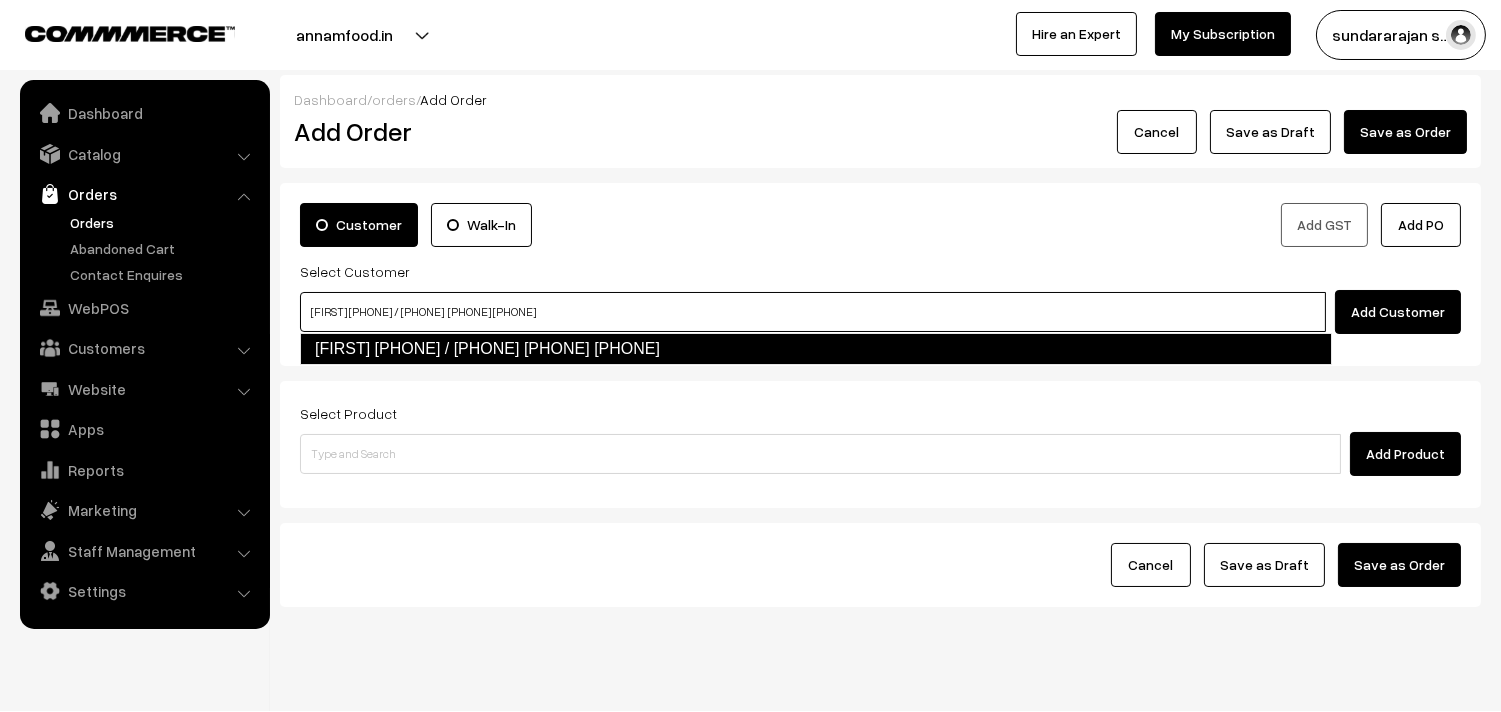 type on "[FIRST] [PHONE] / [PHONE]  [PHONE] [PHONE]" 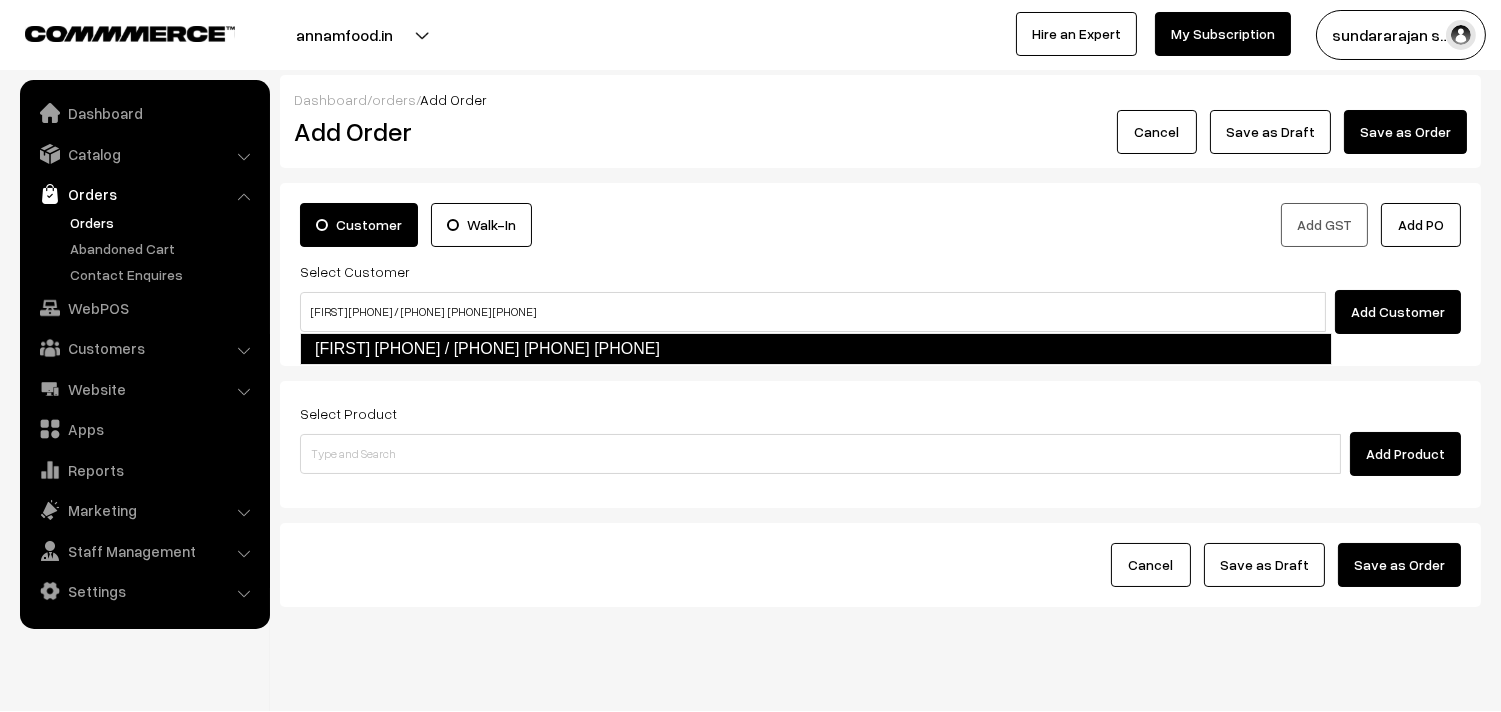 type 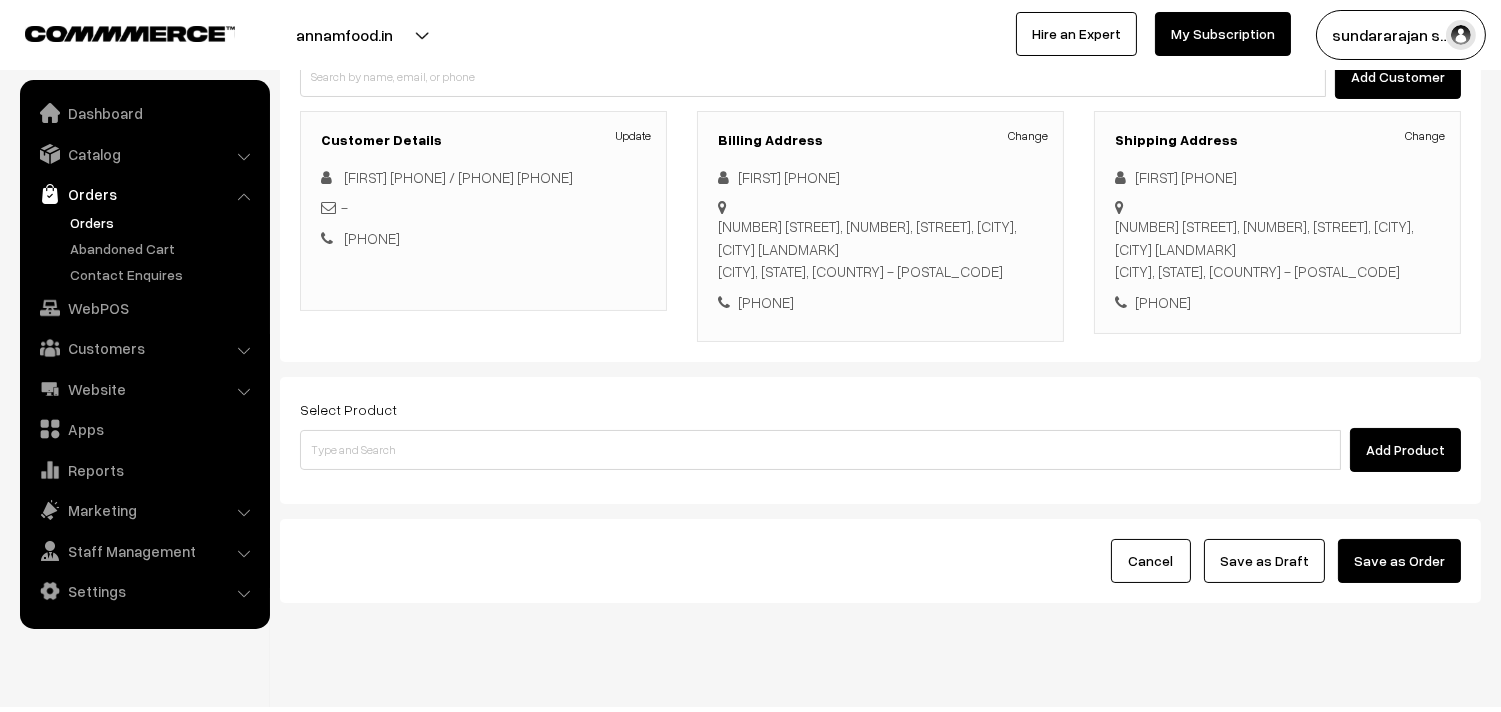 scroll, scrollTop: 272, scrollLeft: 0, axis: vertical 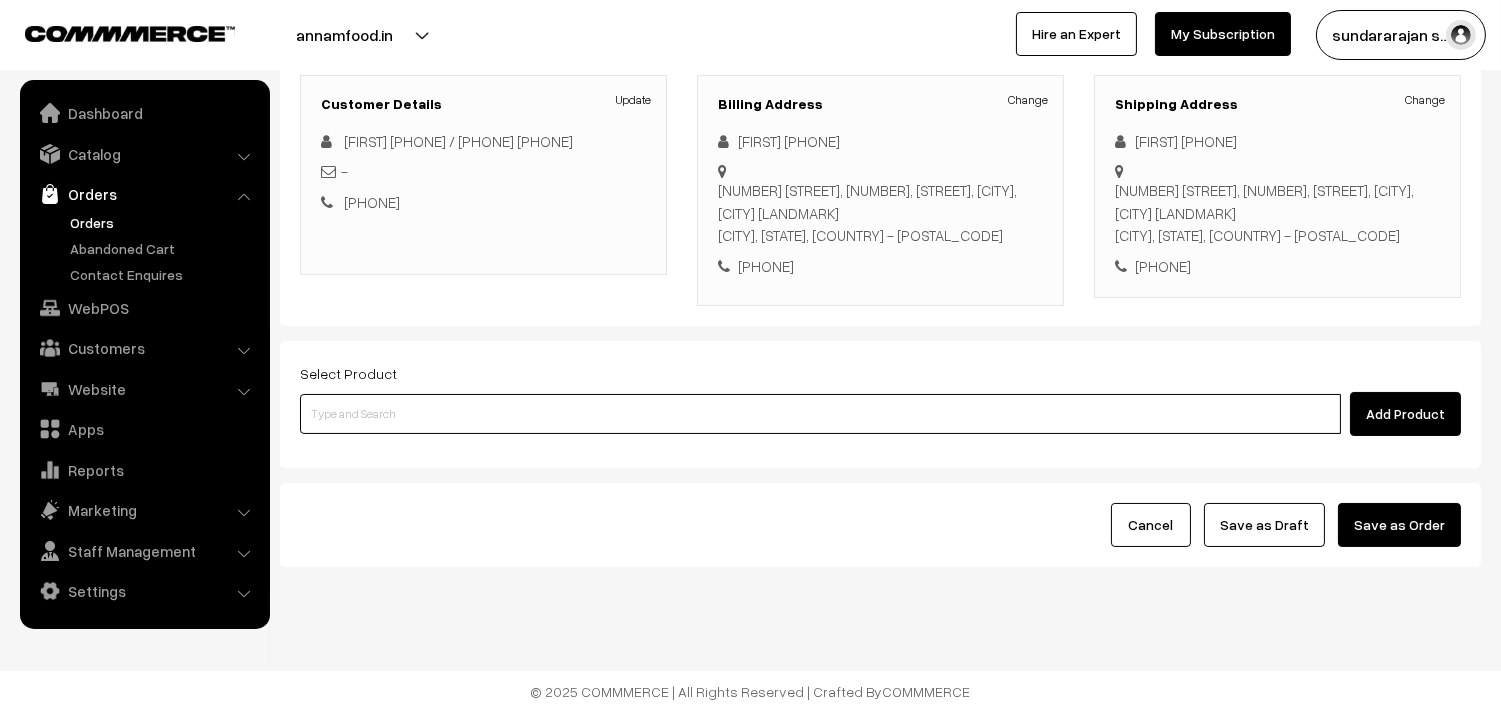 click at bounding box center [820, 414] 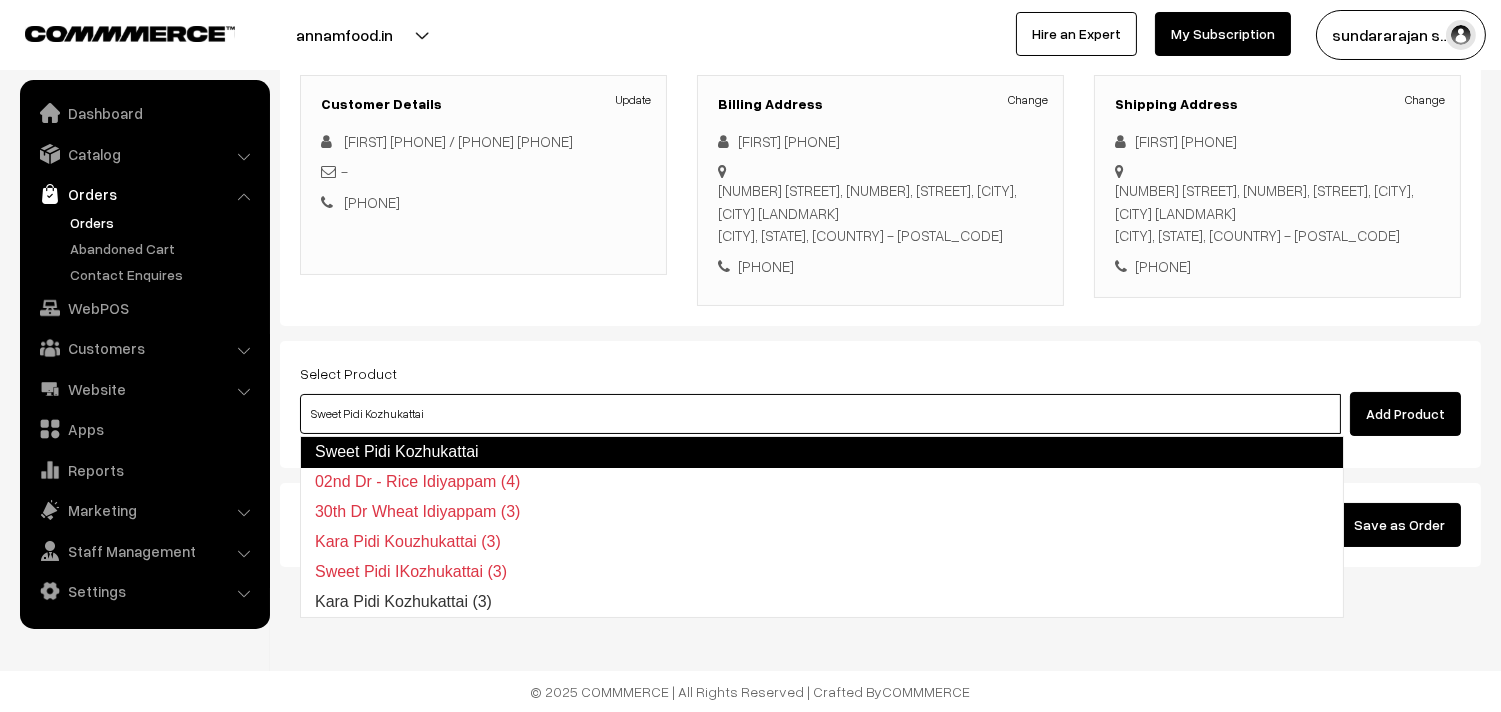 type on "02nd Dr - Rice Idiyappam  (4)" 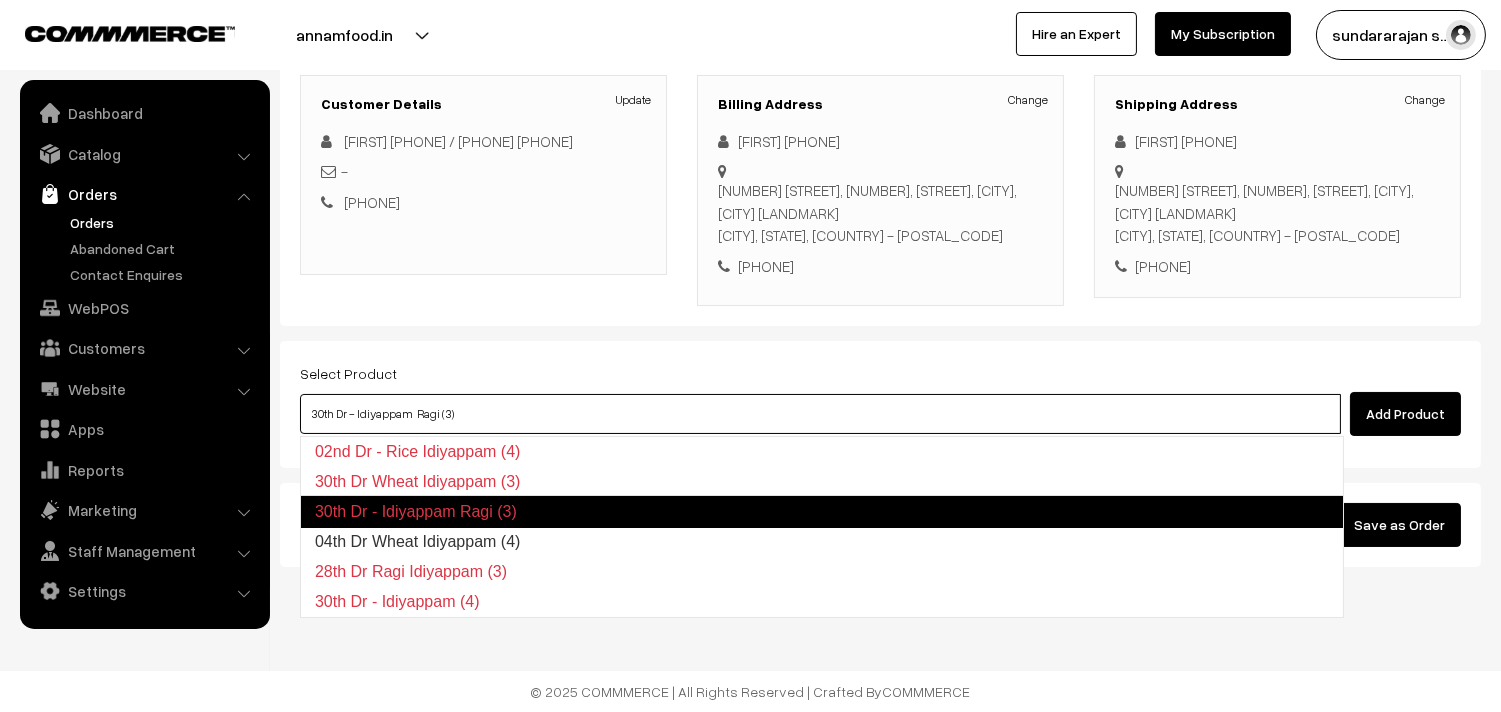type on "04th Dr Wheat Idiyappam (4)" 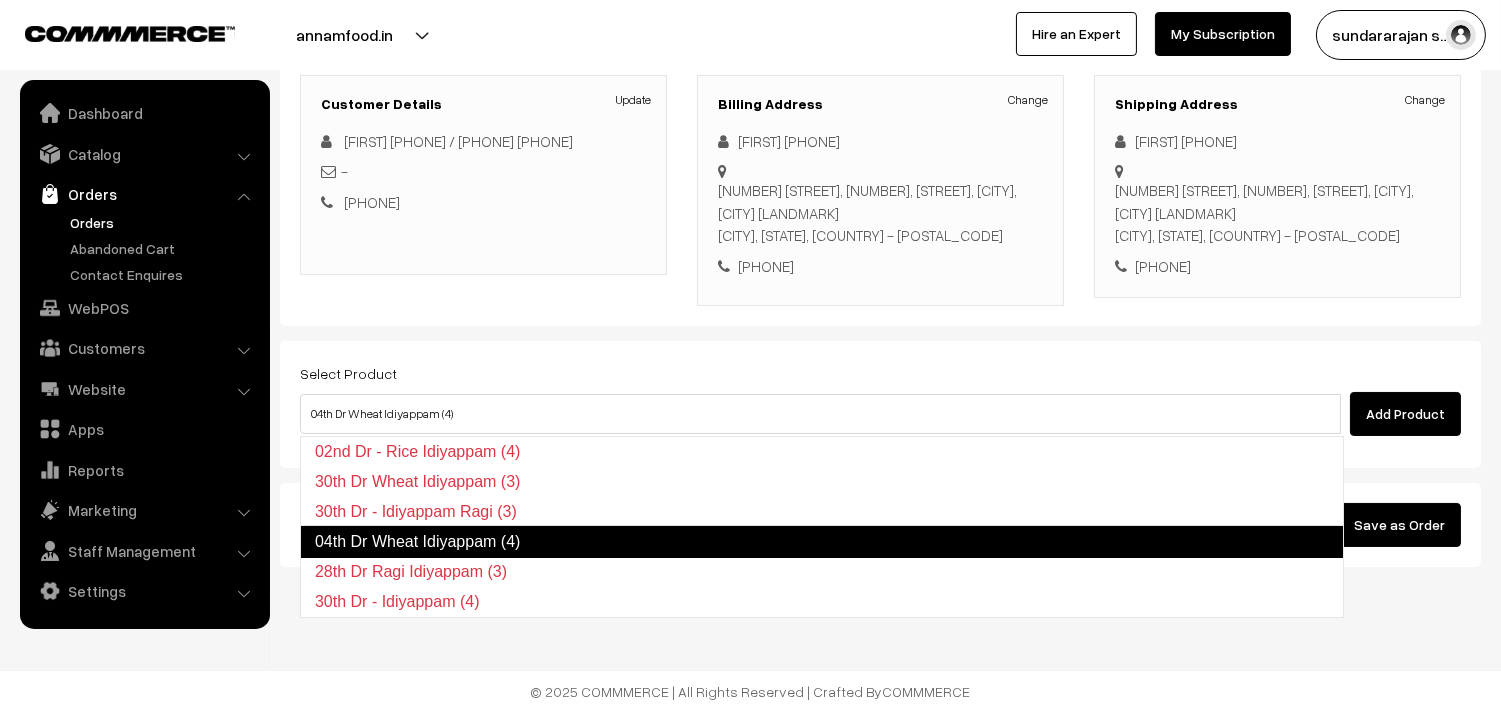 type 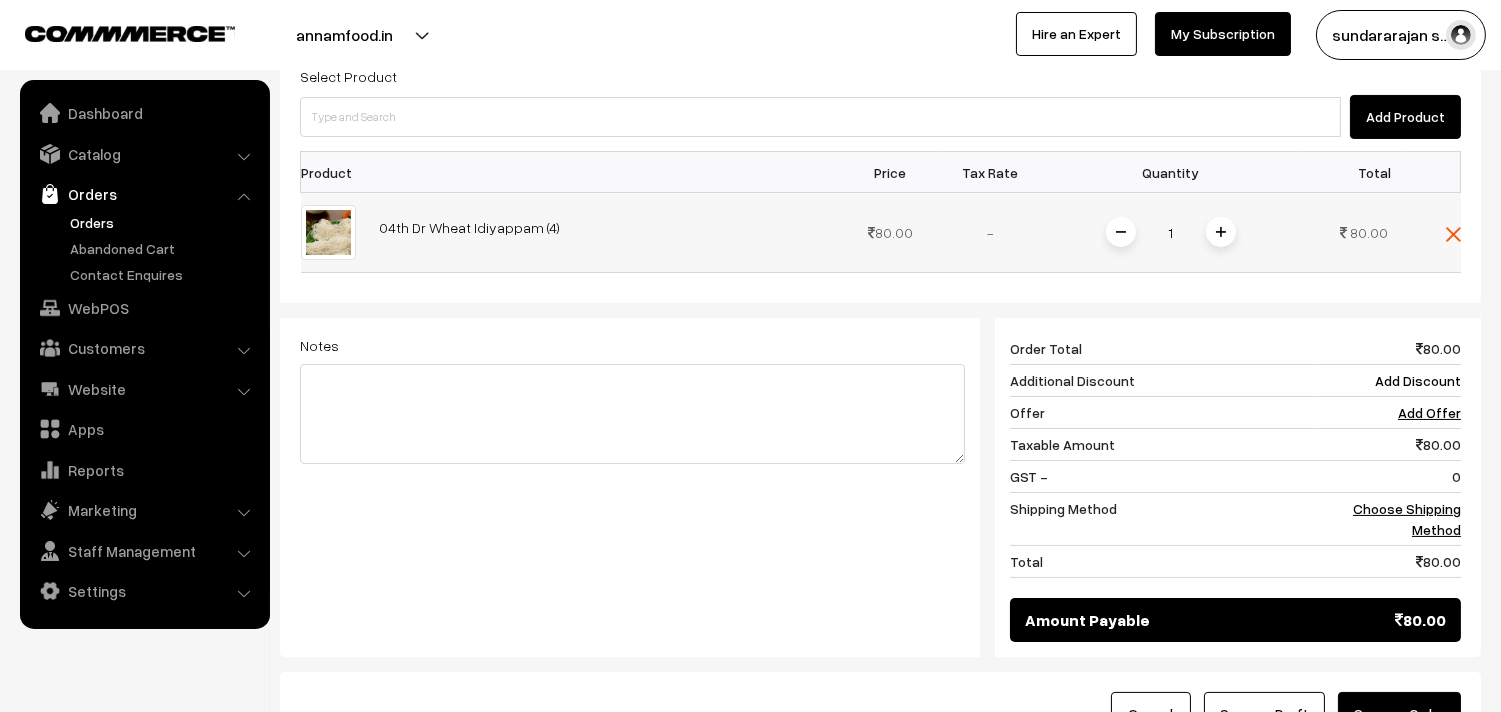 scroll, scrollTop: 383, scrollLeft: 0, axis: vertical 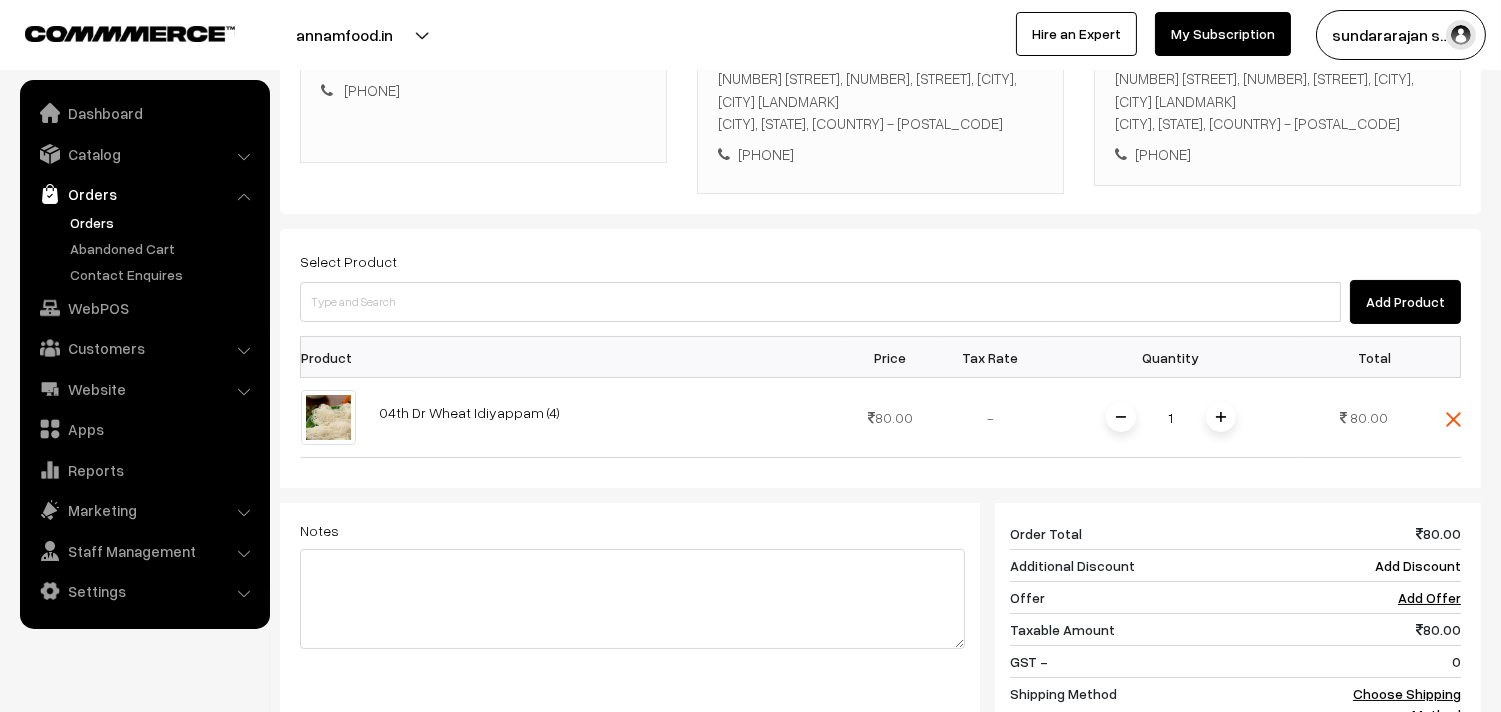 click at bounding box center (1221, 417) 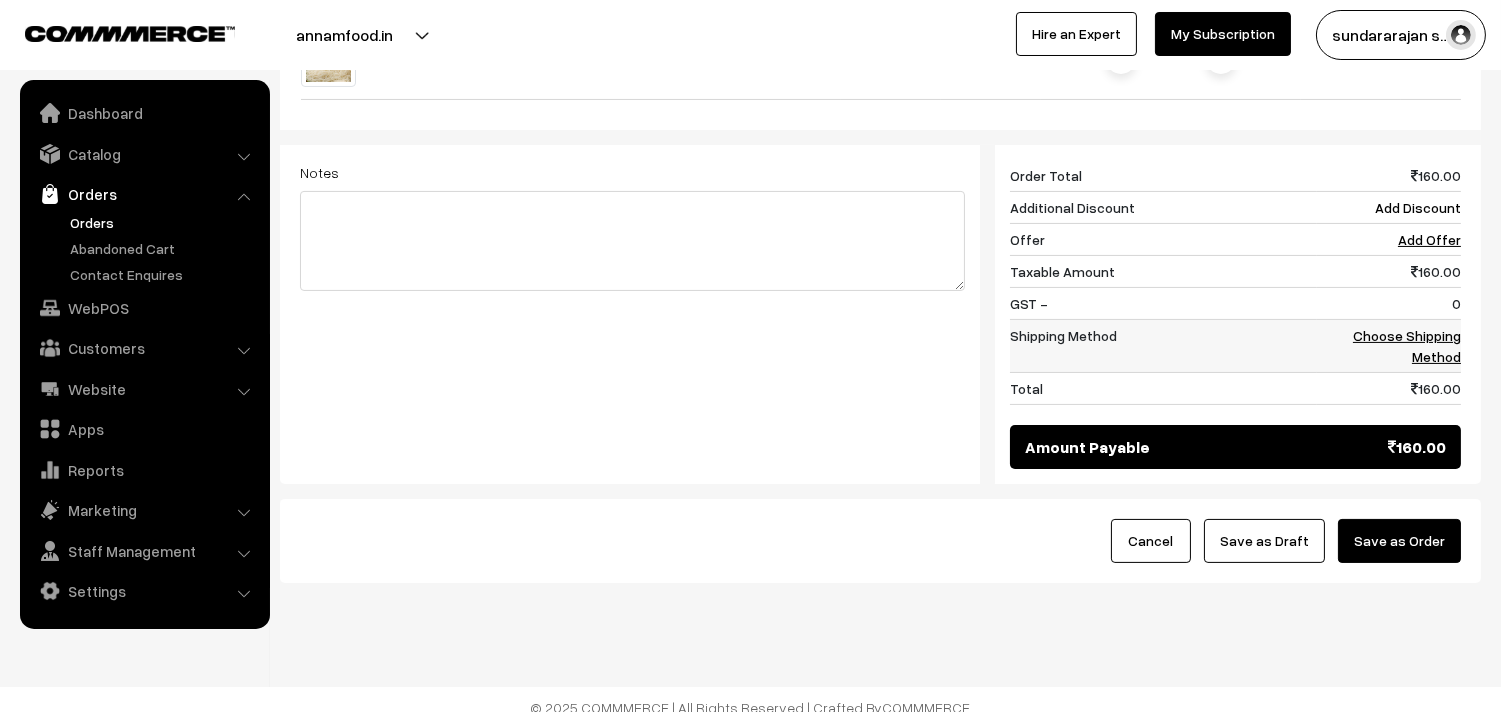 scroll, scrollTop: 760, scrollLeft: 0, axis: vertical 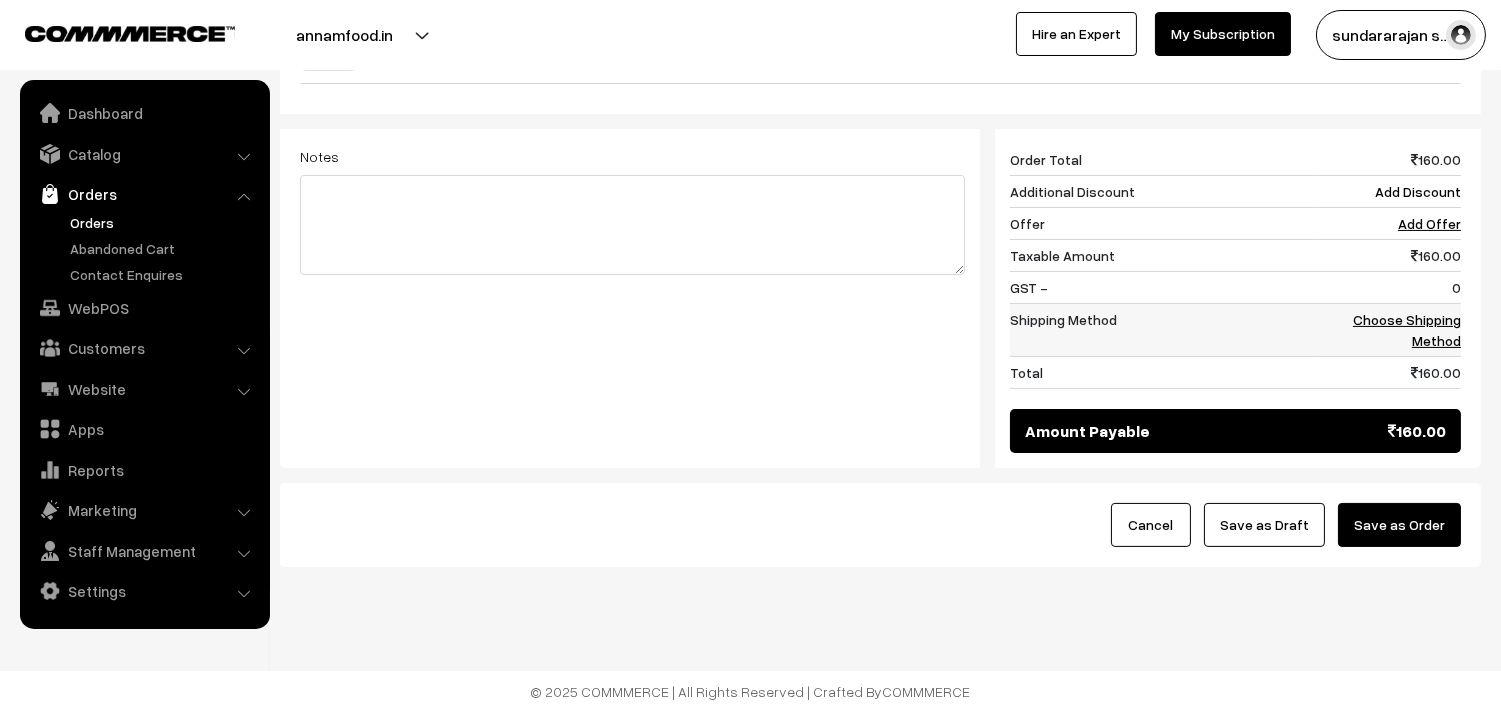 click on "Choose Shipping Method" at bounding box center (1407, 330) 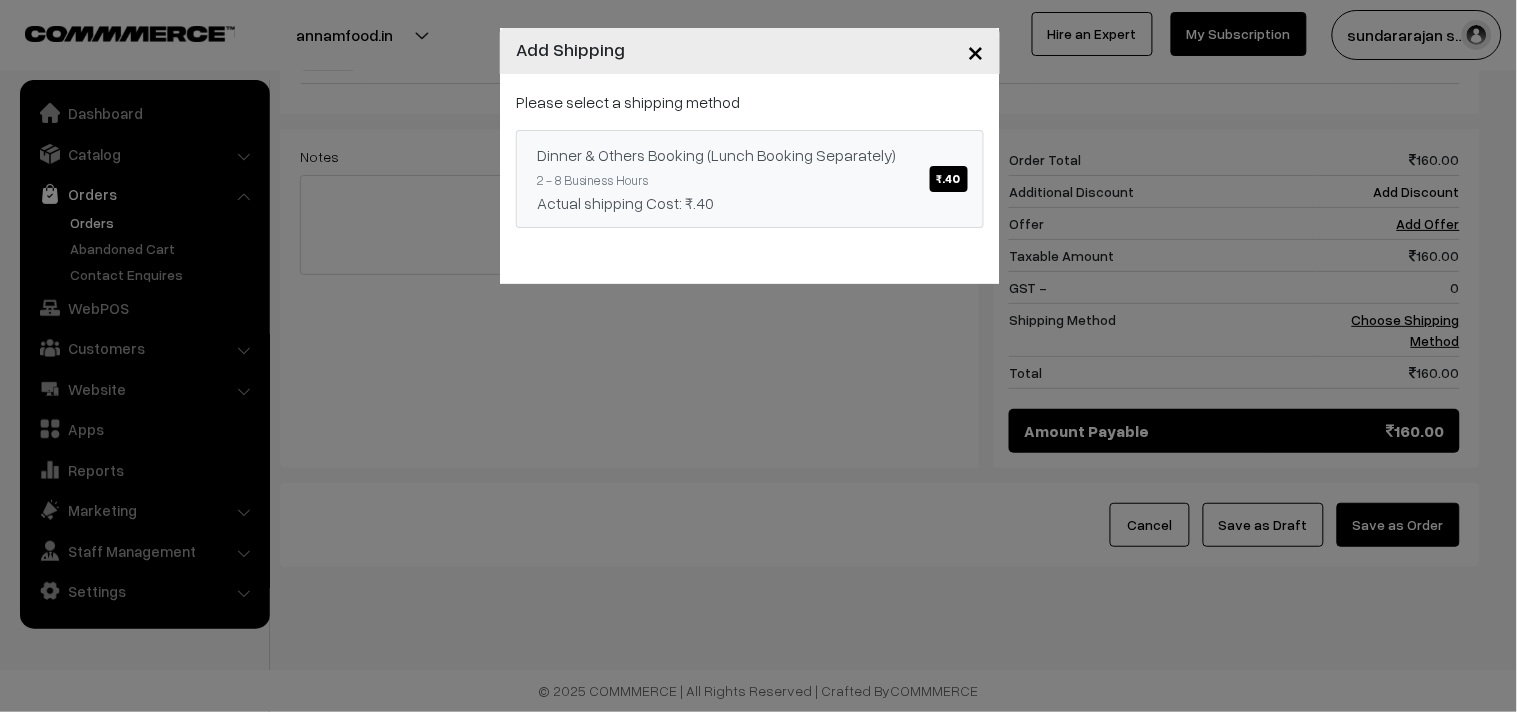 click on "Actual shipping Cost: ₹.40" at bounding box center (750, 203) 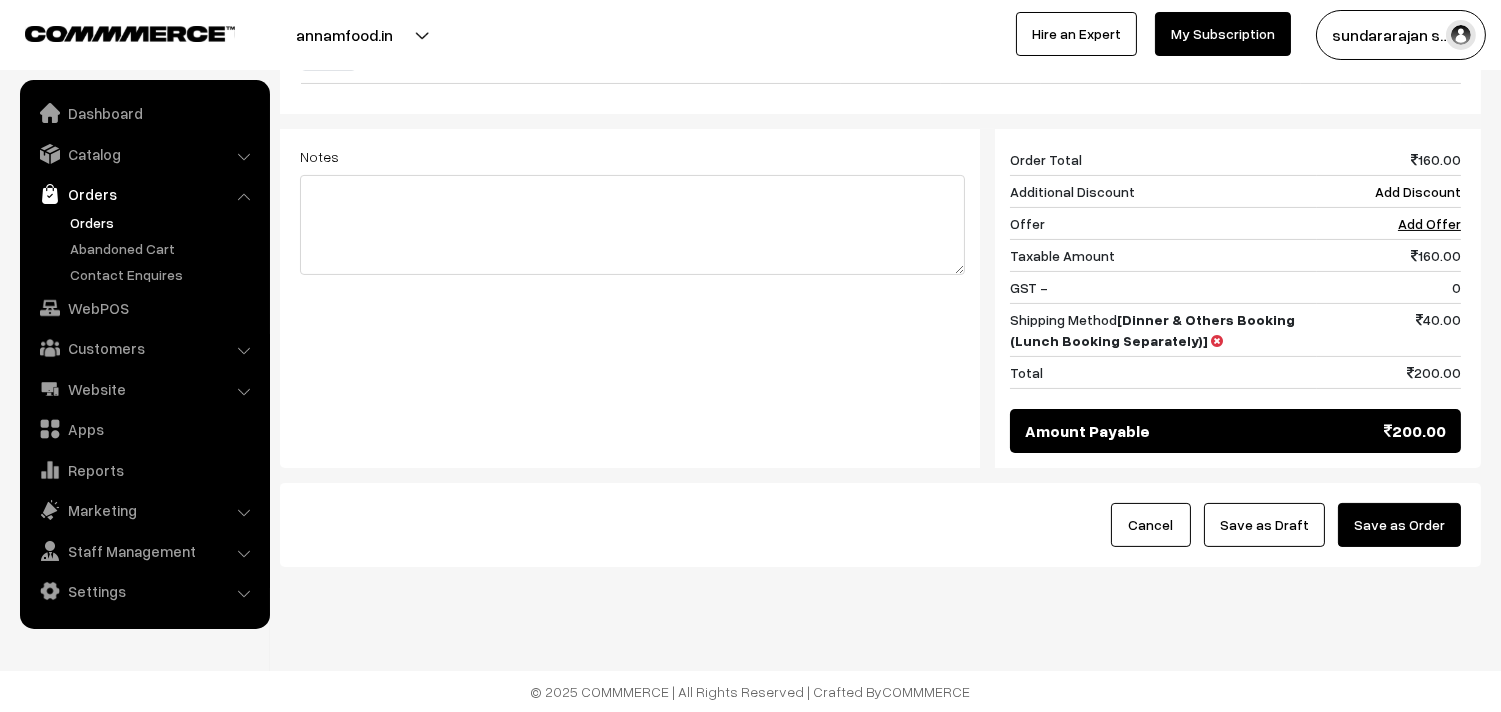 click on "Save as Draft" at bounding box center [1264, 525] 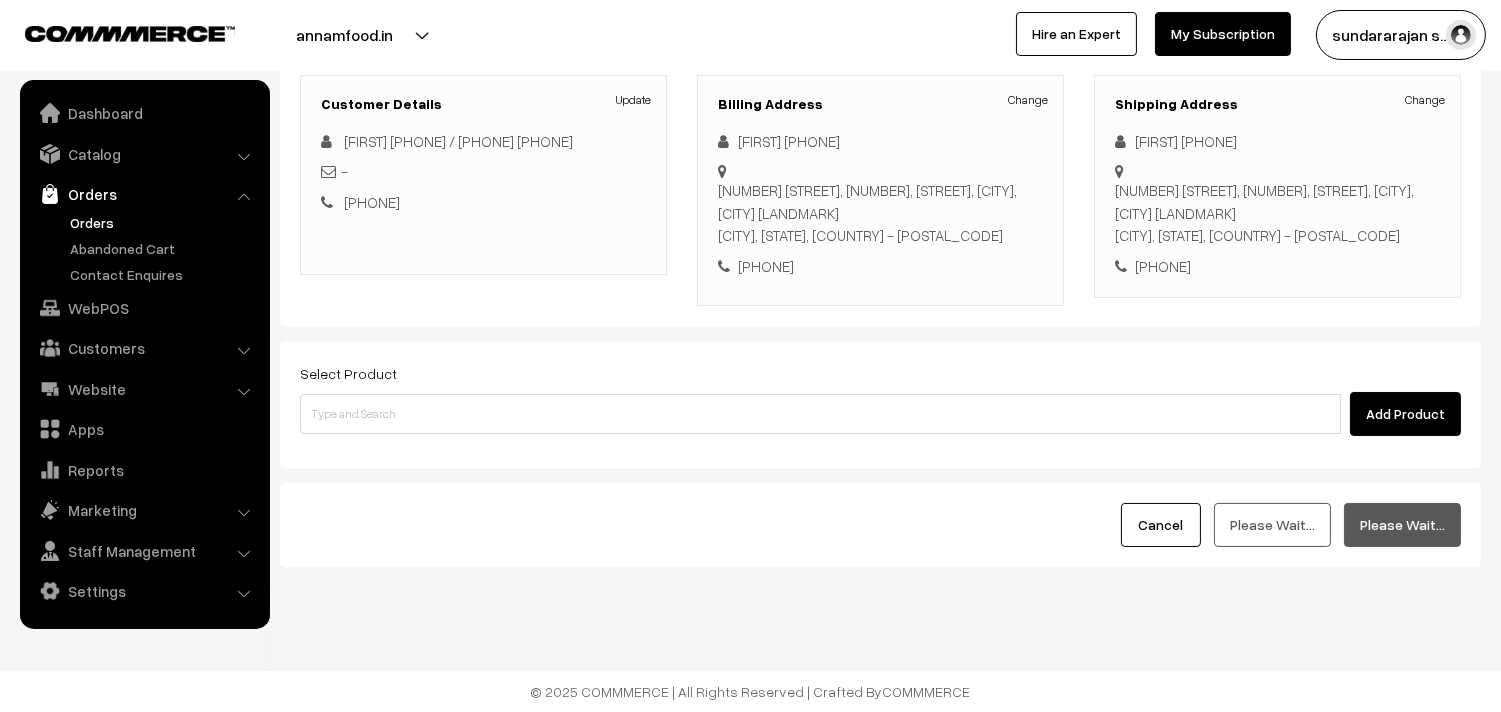 scroll, scrollTop: 272, scrollLeft: 0, axis: vertical 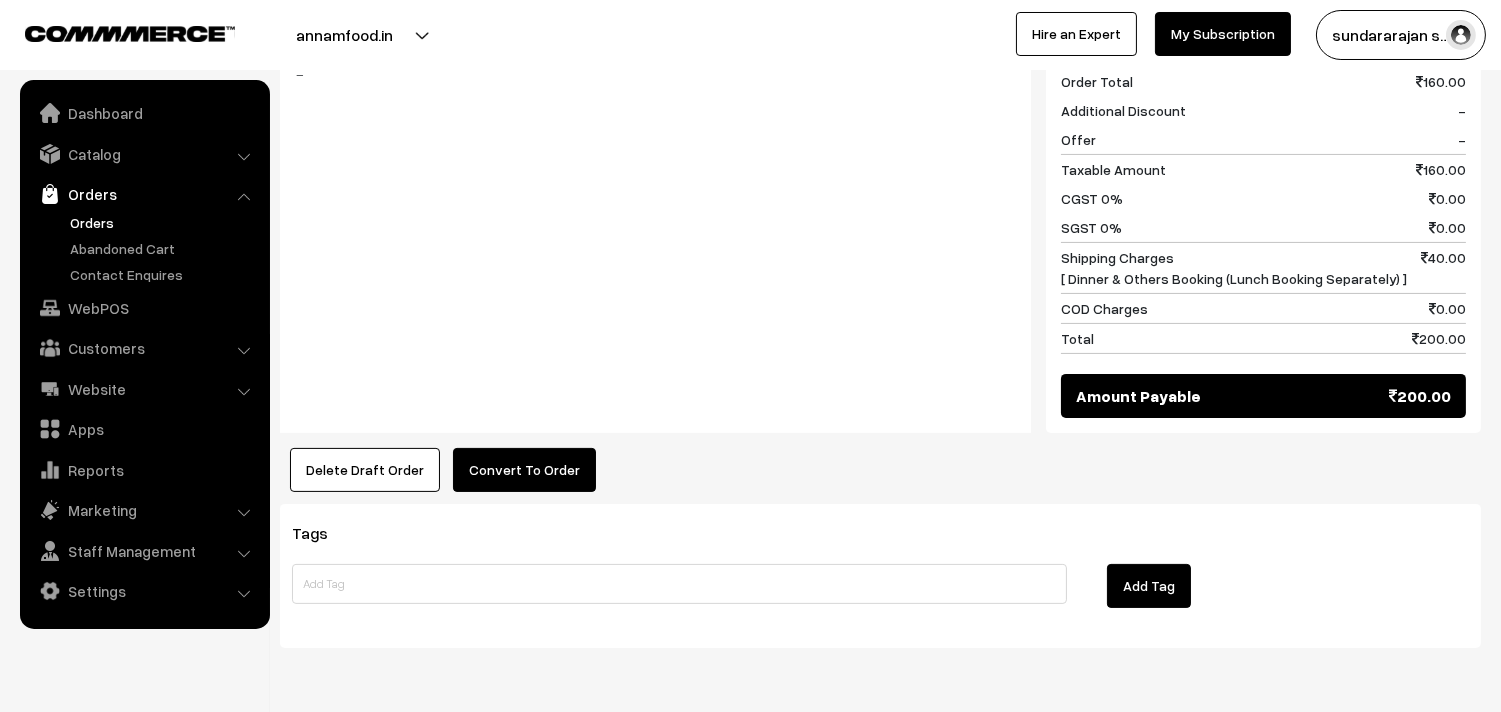 click on "Convert To Order" at bounding box center (524, 470) 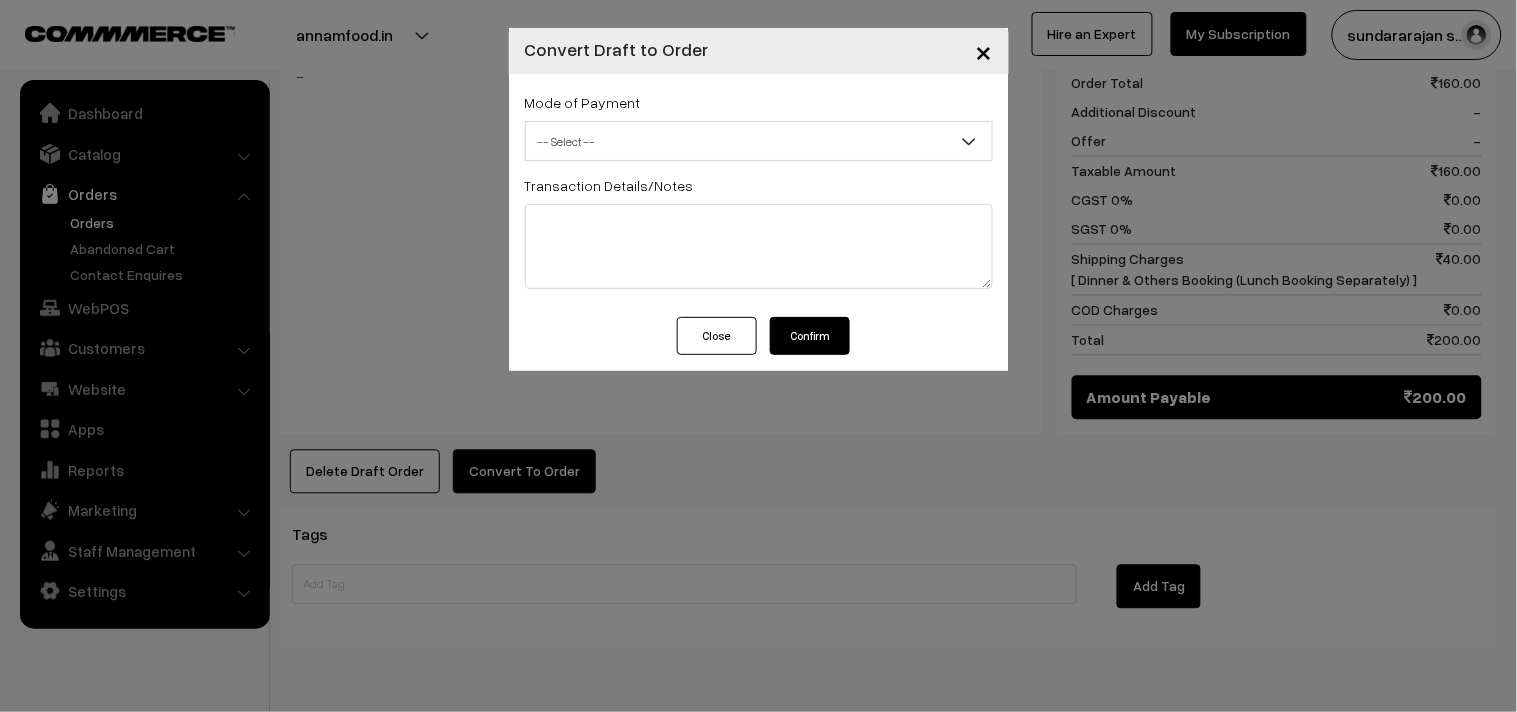 click on "-- Select --" at bounding box center (759, 141) 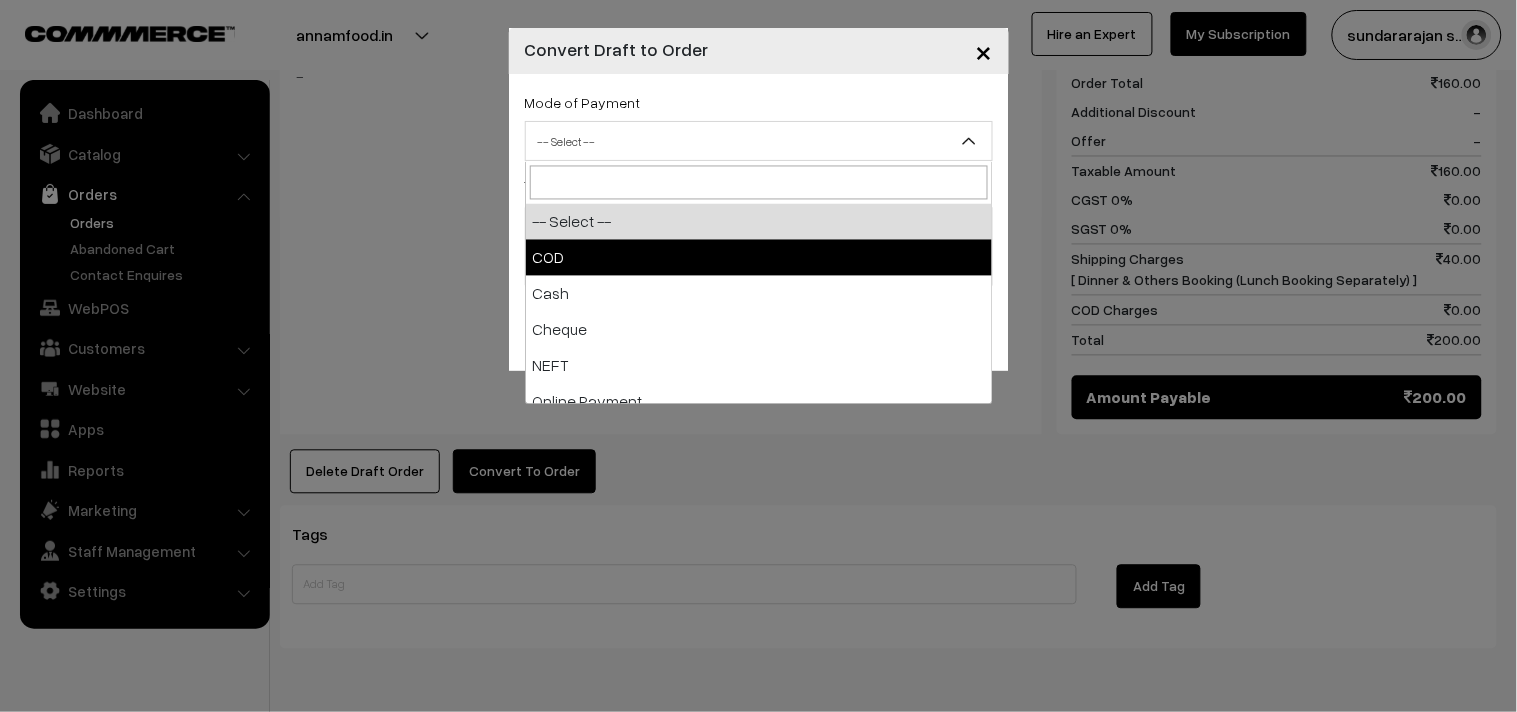 select on "1" 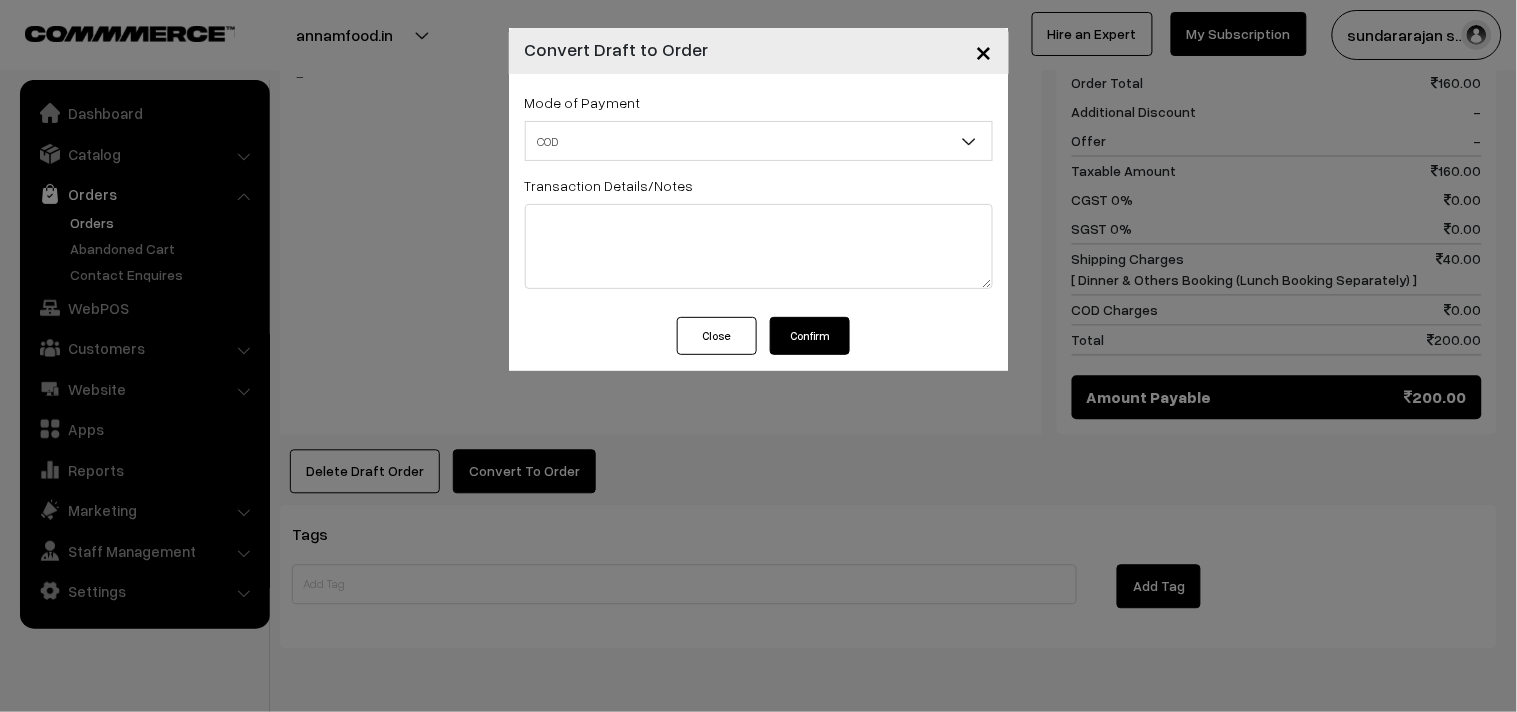click on "Close
Confirm" at bounding box center [759, 344] 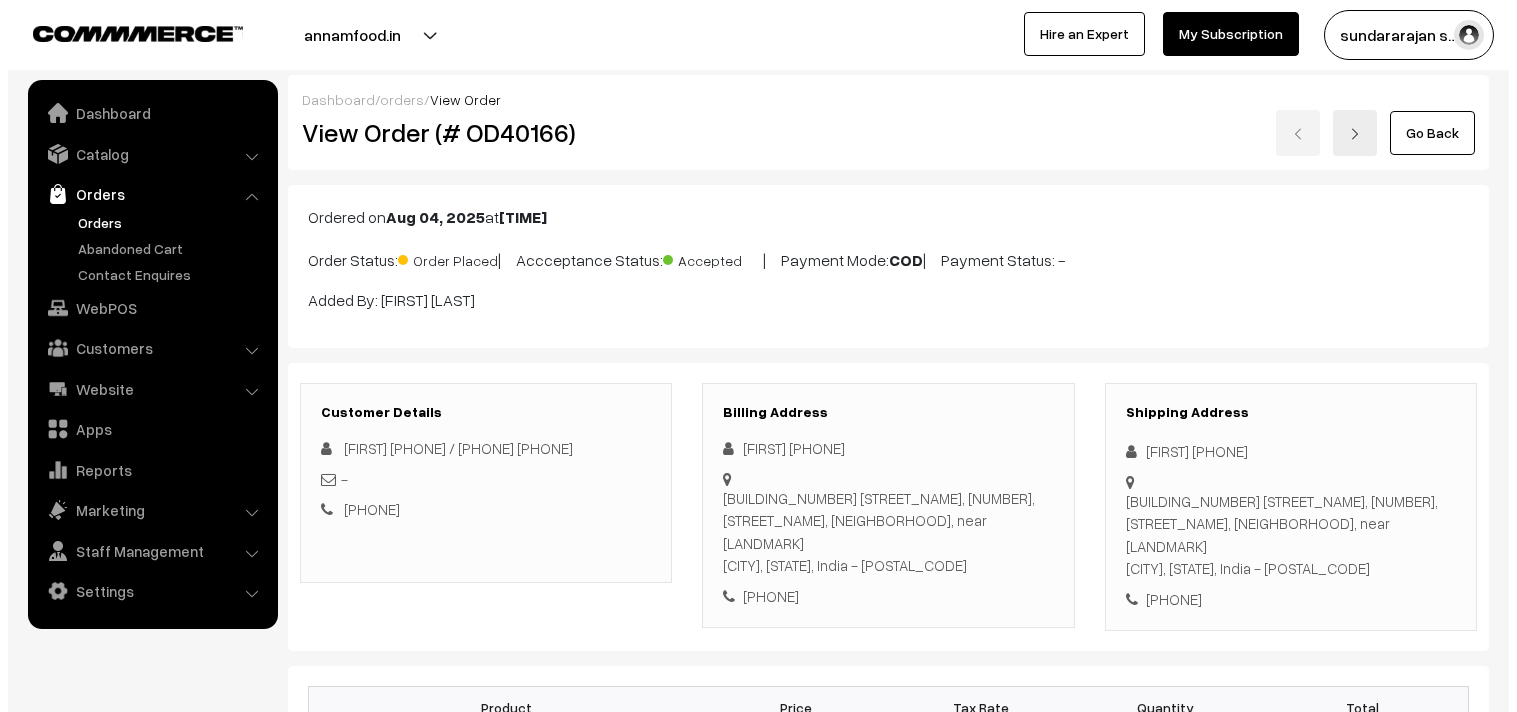 scroll, scrollTop: 888, scrollLeft: 0, axis: vertical 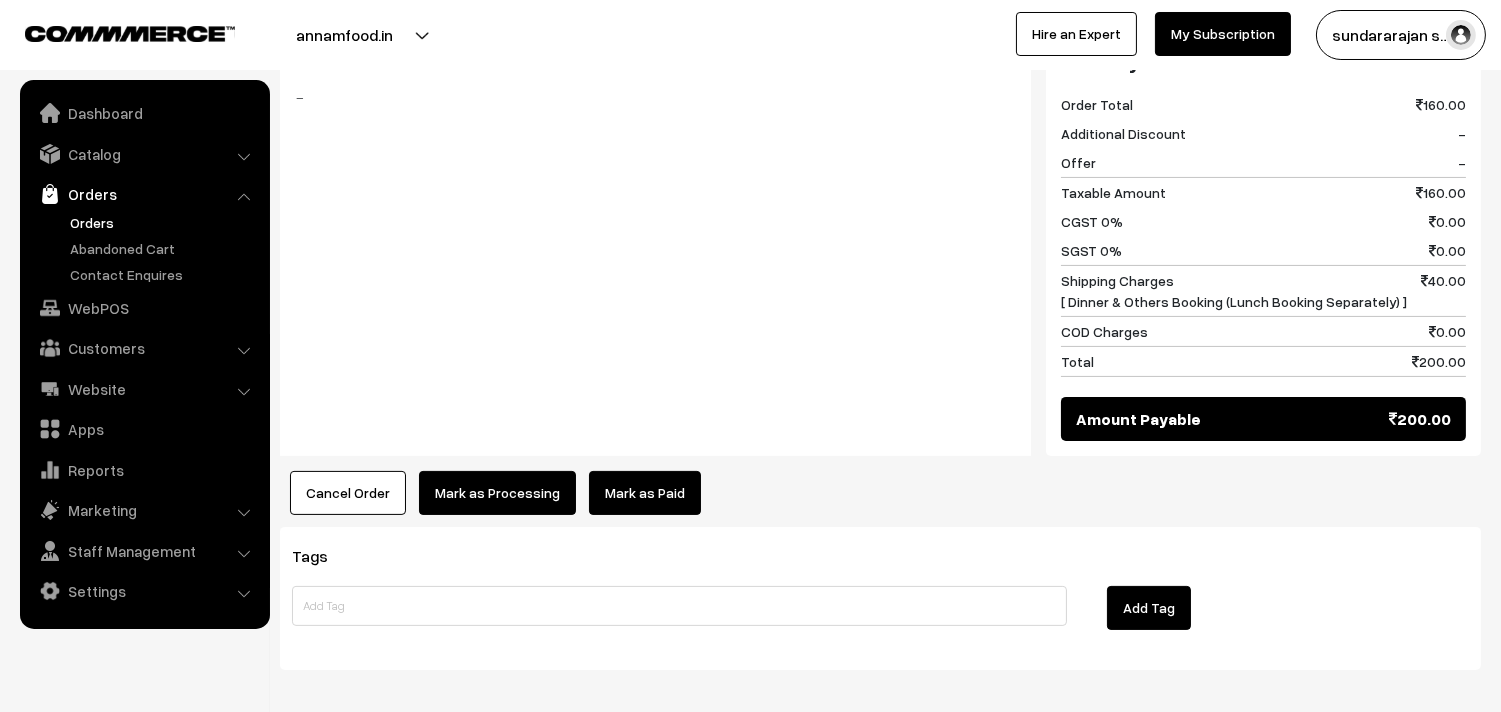 click on "Mark as Processing" at bounding box center [497, 493] 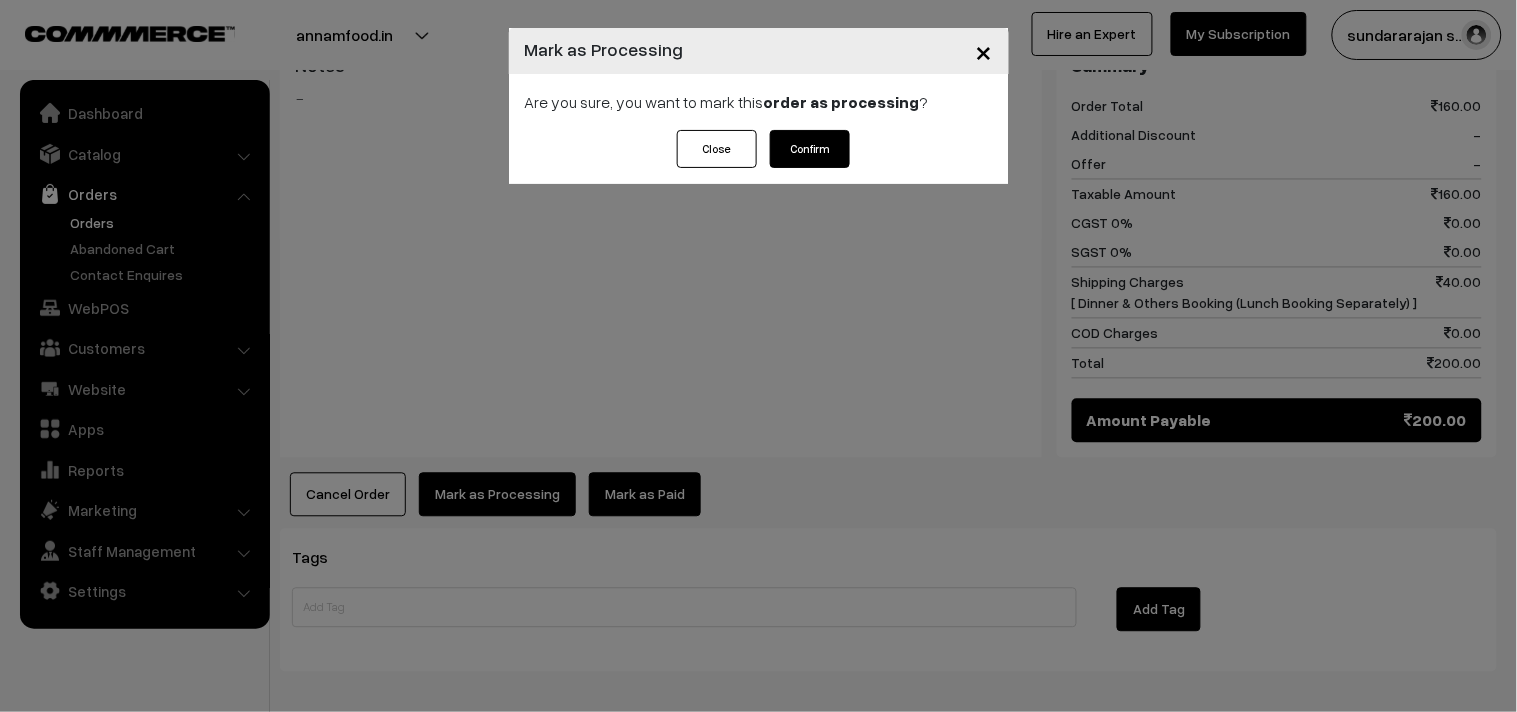 click on "Confirm" at bounding box center [810, 149] 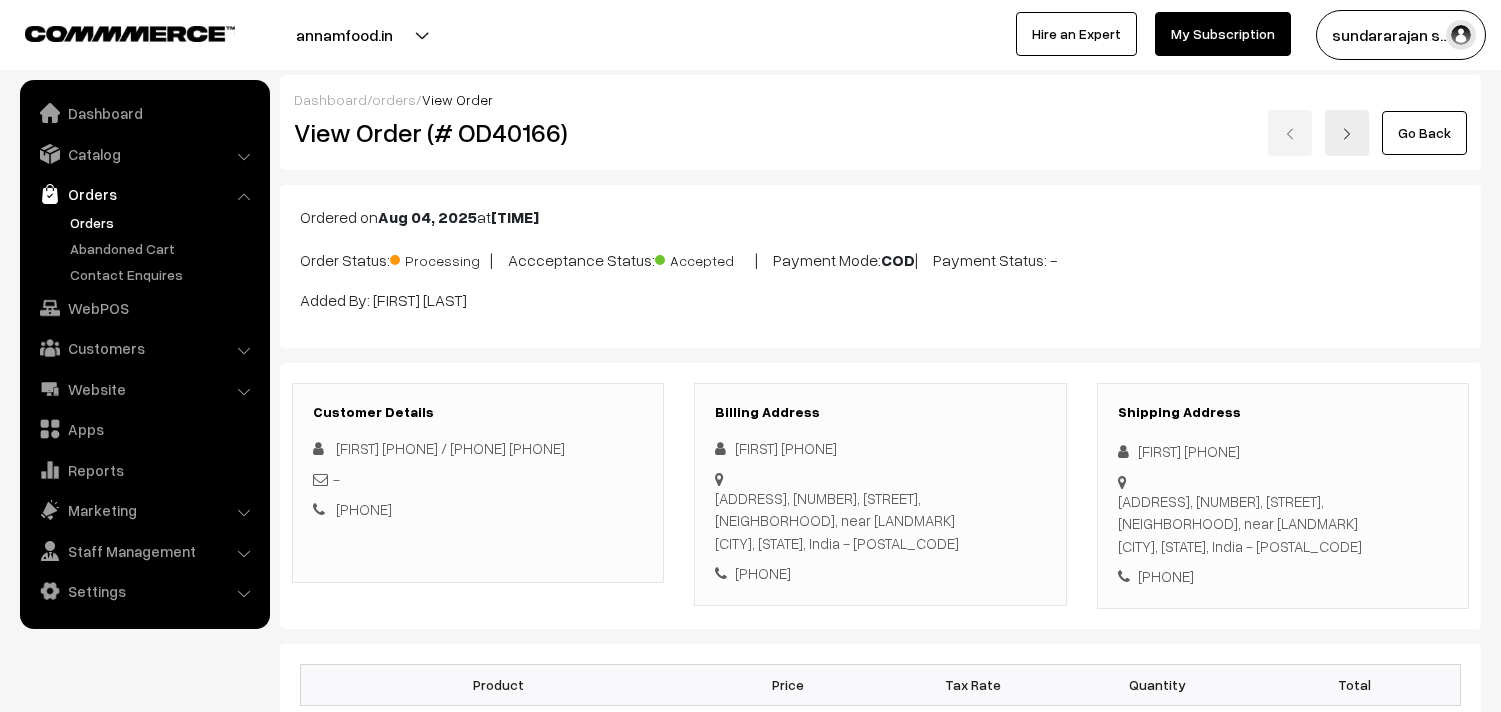 scroll, scrollTop: 0, scrollLeft: 0, axis: both 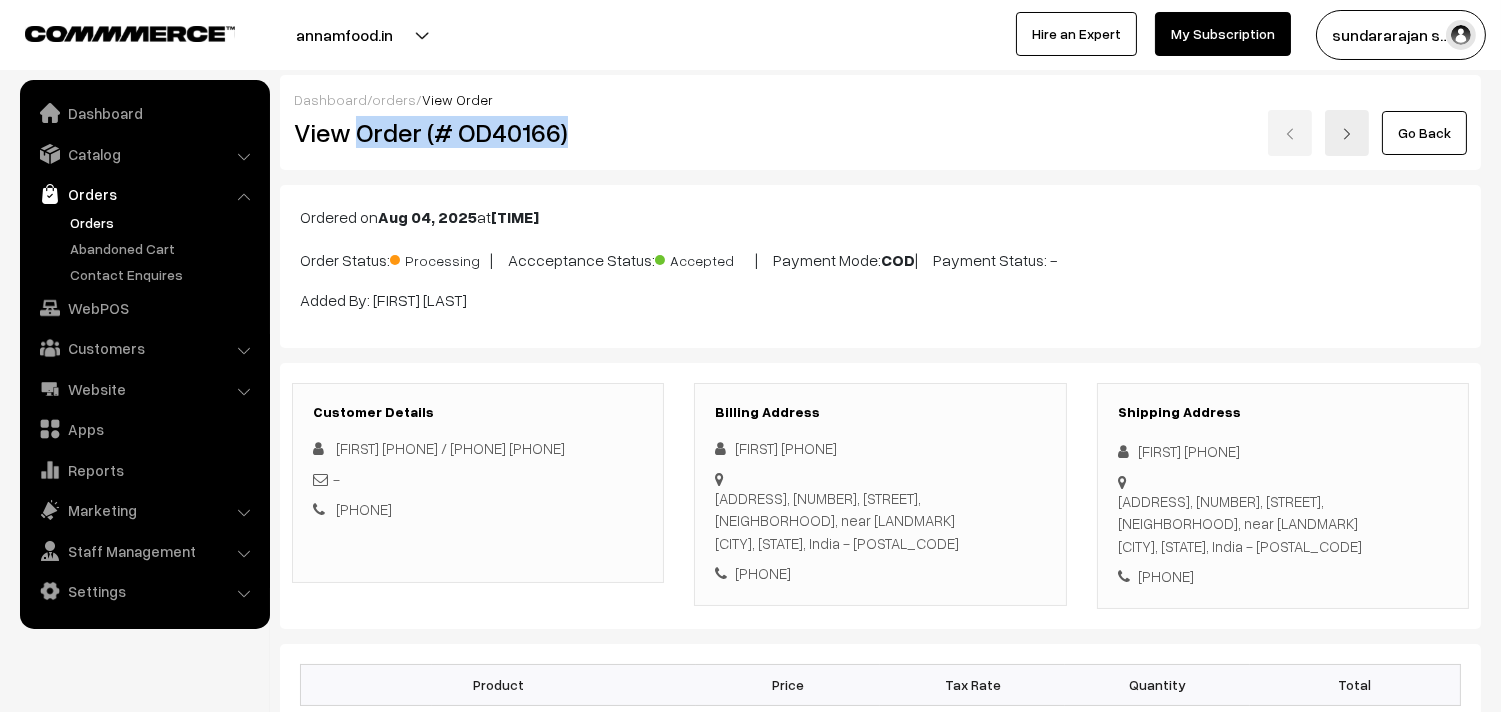 drag, startPoint x: 353, startPoint y: 125, endPoint x: 552, endPoint y: 167, distance: 203.38388 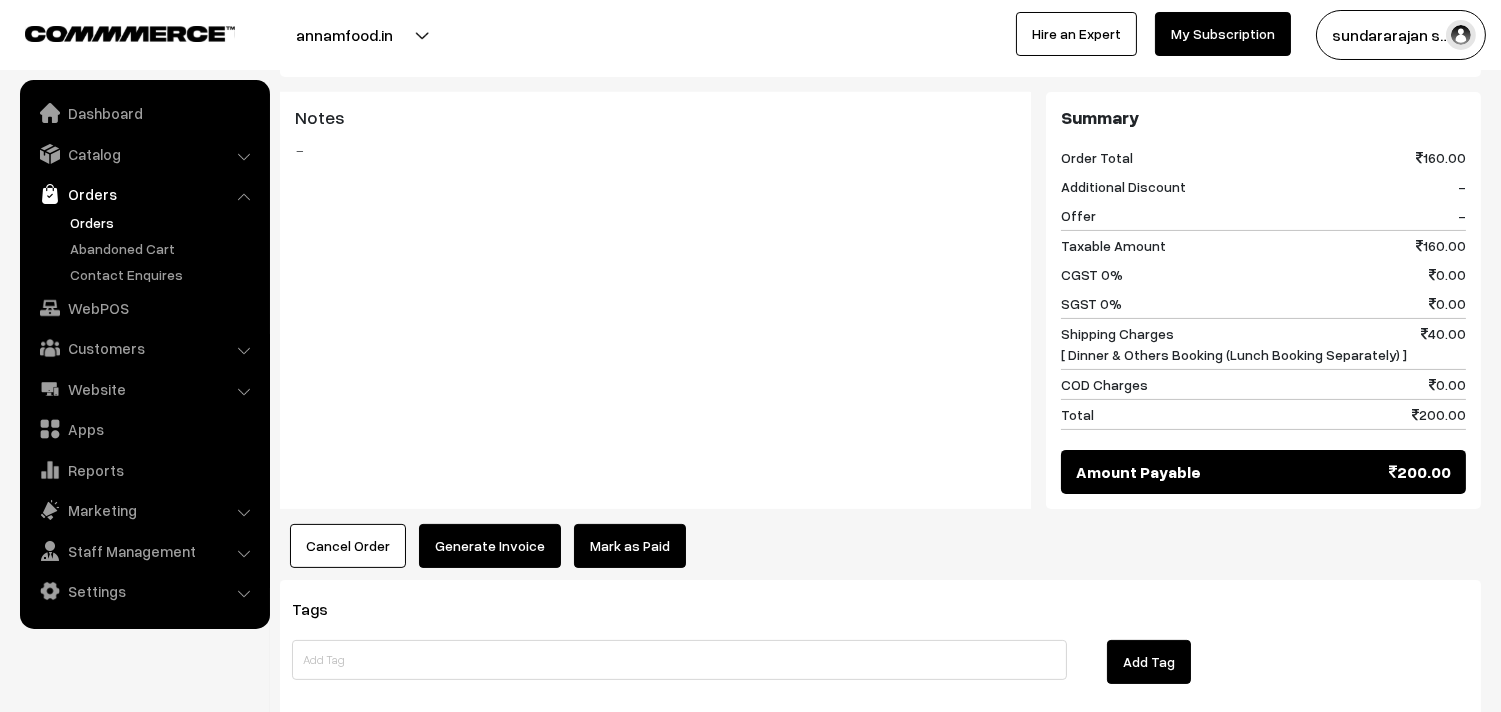 scroll, scrollTop: 954, scrollLeft: 0, axis: vertical 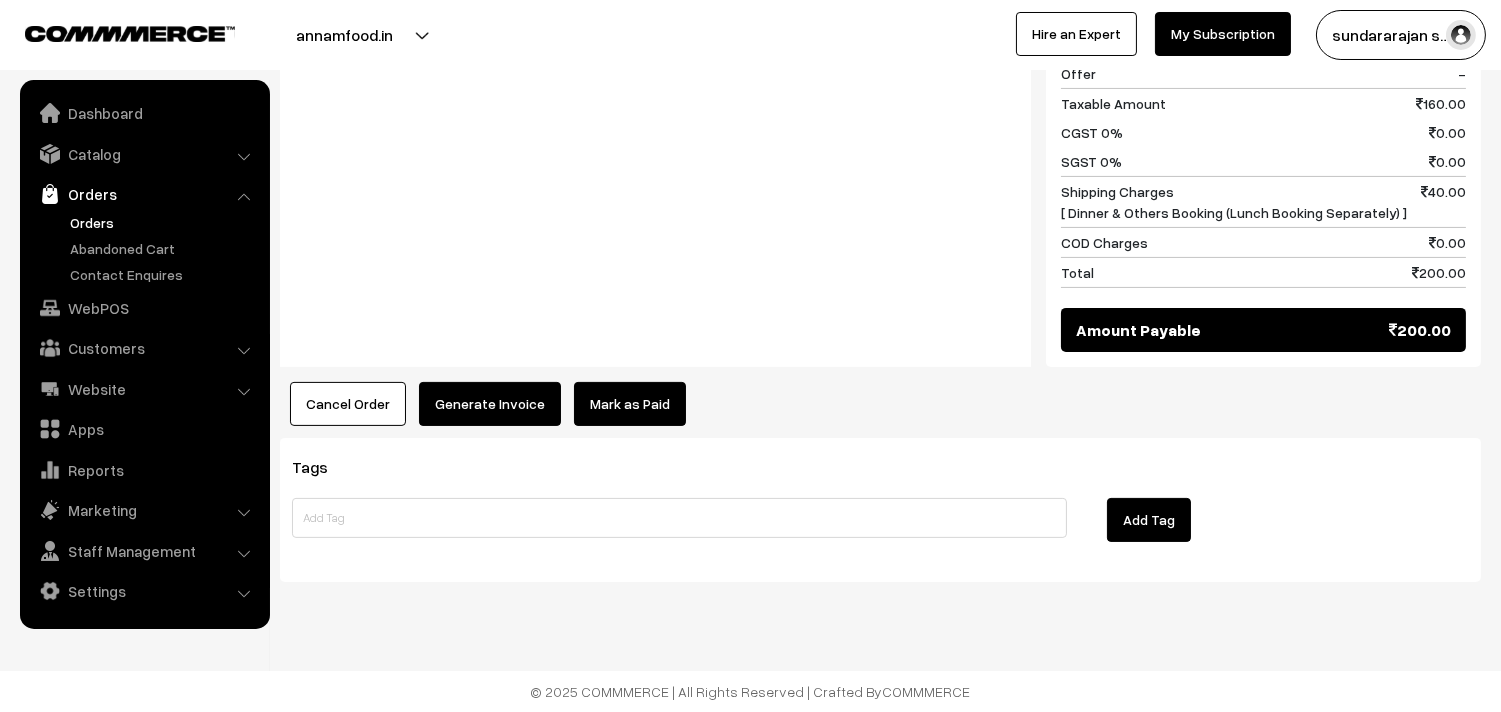 click on "Generate Invoice" at bounding box center (490, 404) 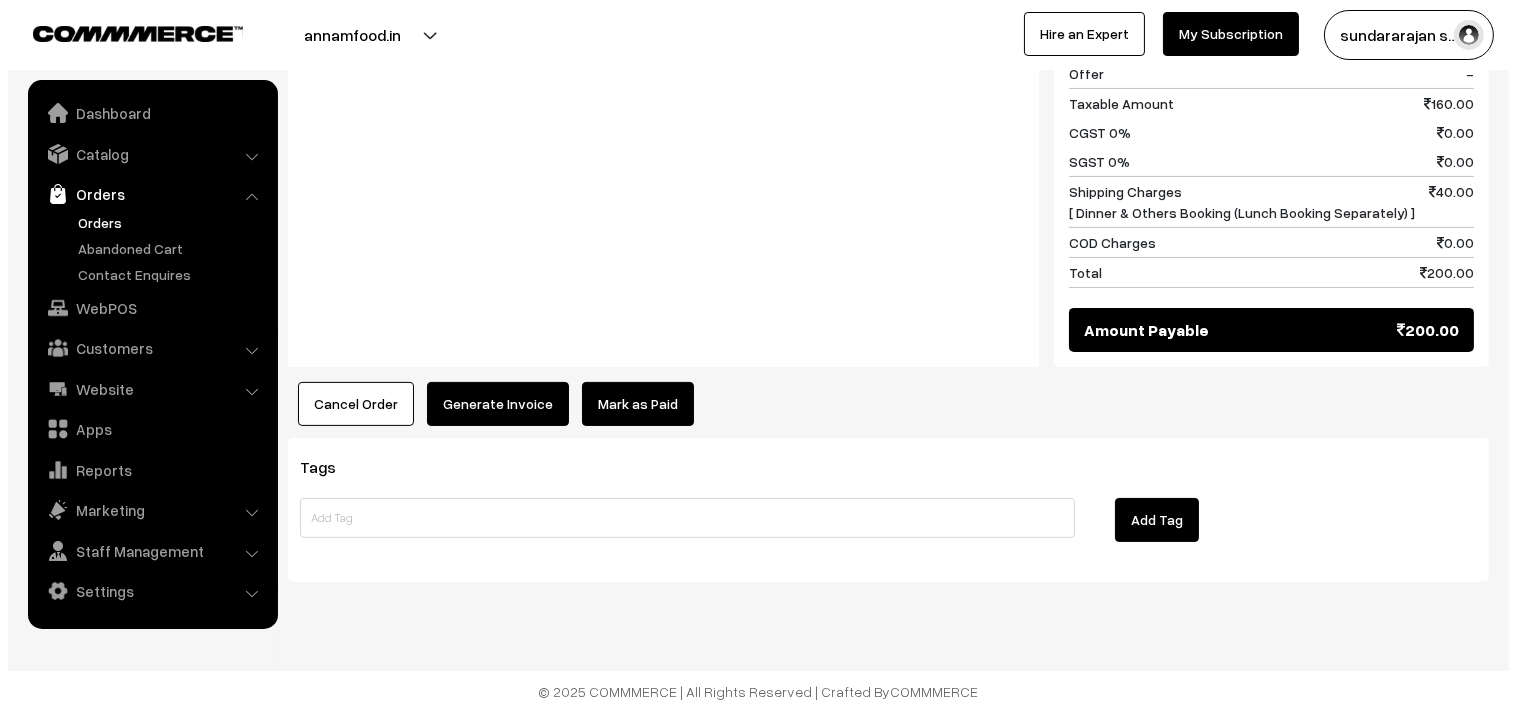 scroll, scrollTop: 956, scrollLeft: 0, axis: vertical 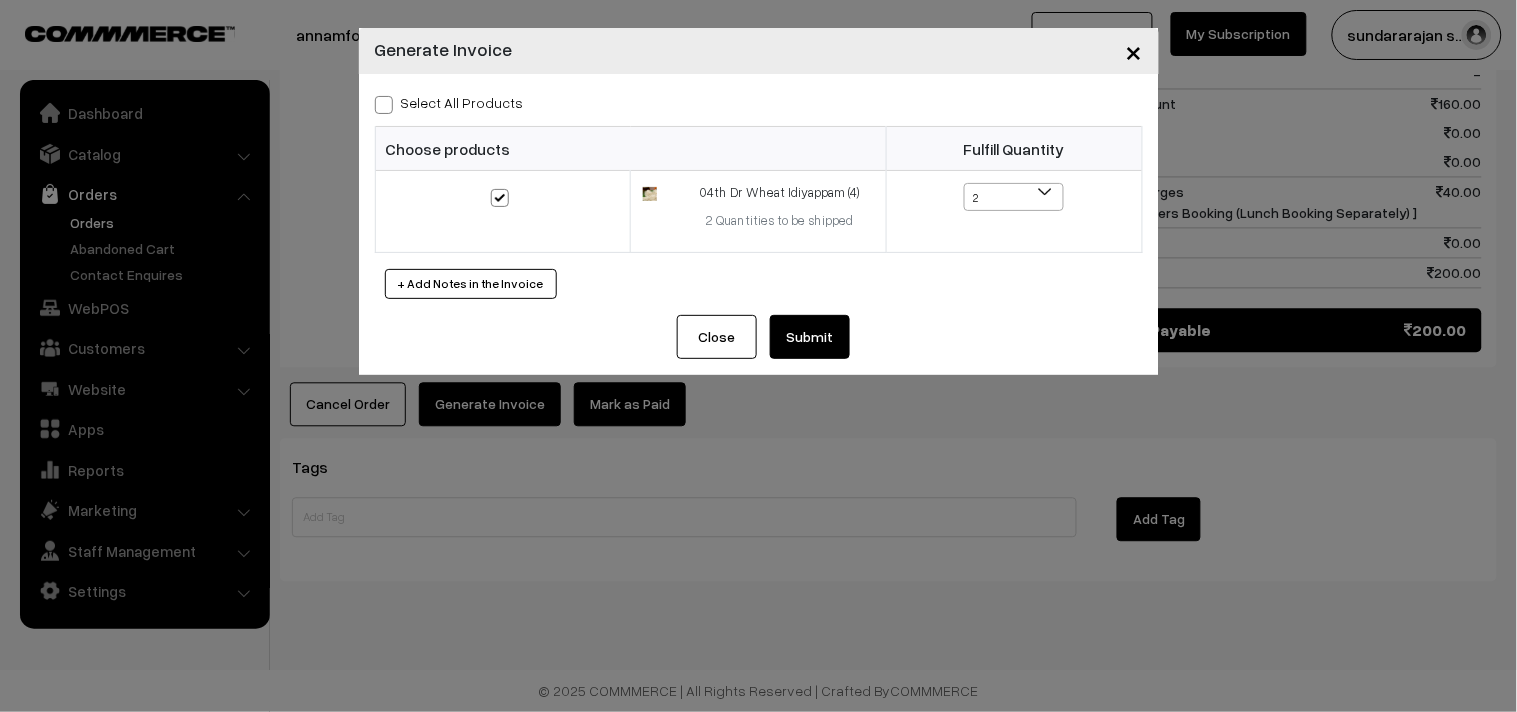 click on "Submit" at bounding box center [810, 337] 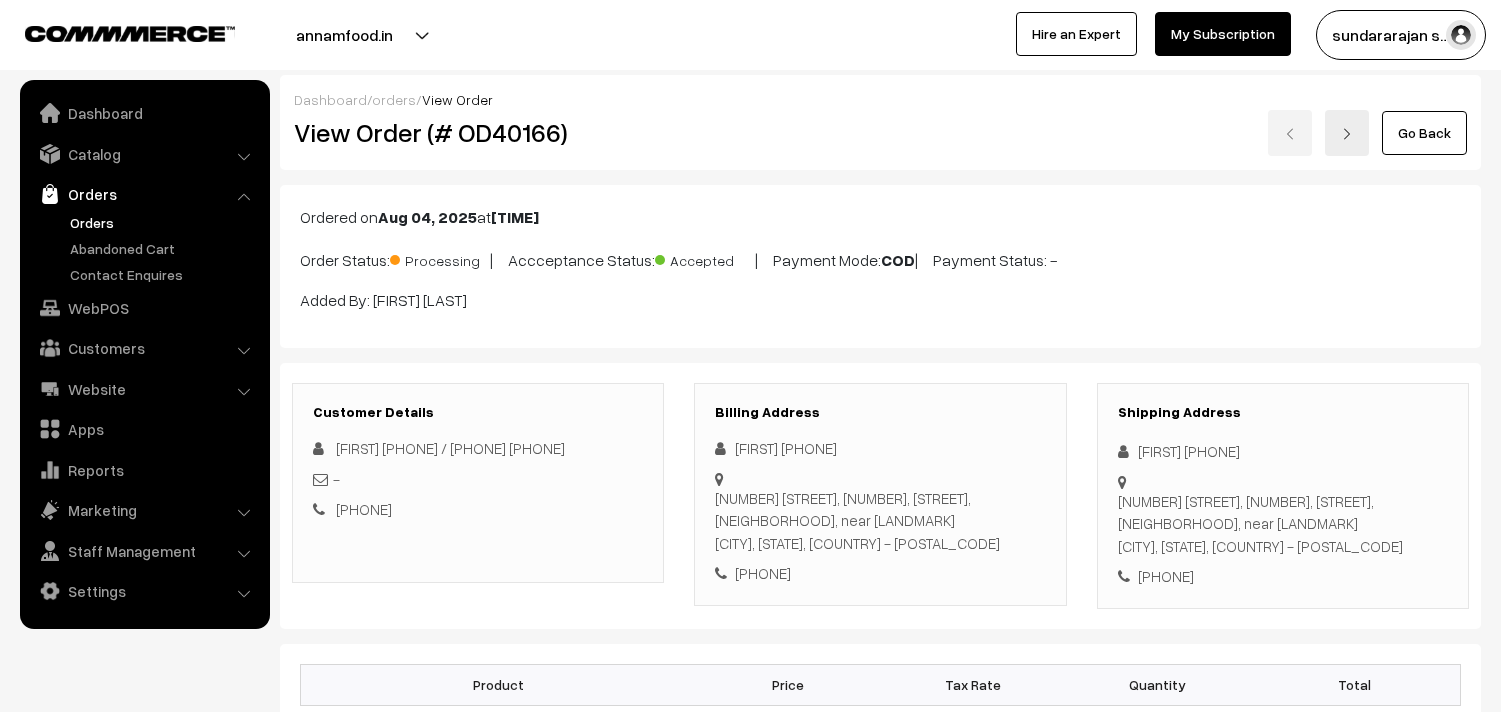 scroll, scrollTop: 952, scrollLeft: 0, axis: vertical 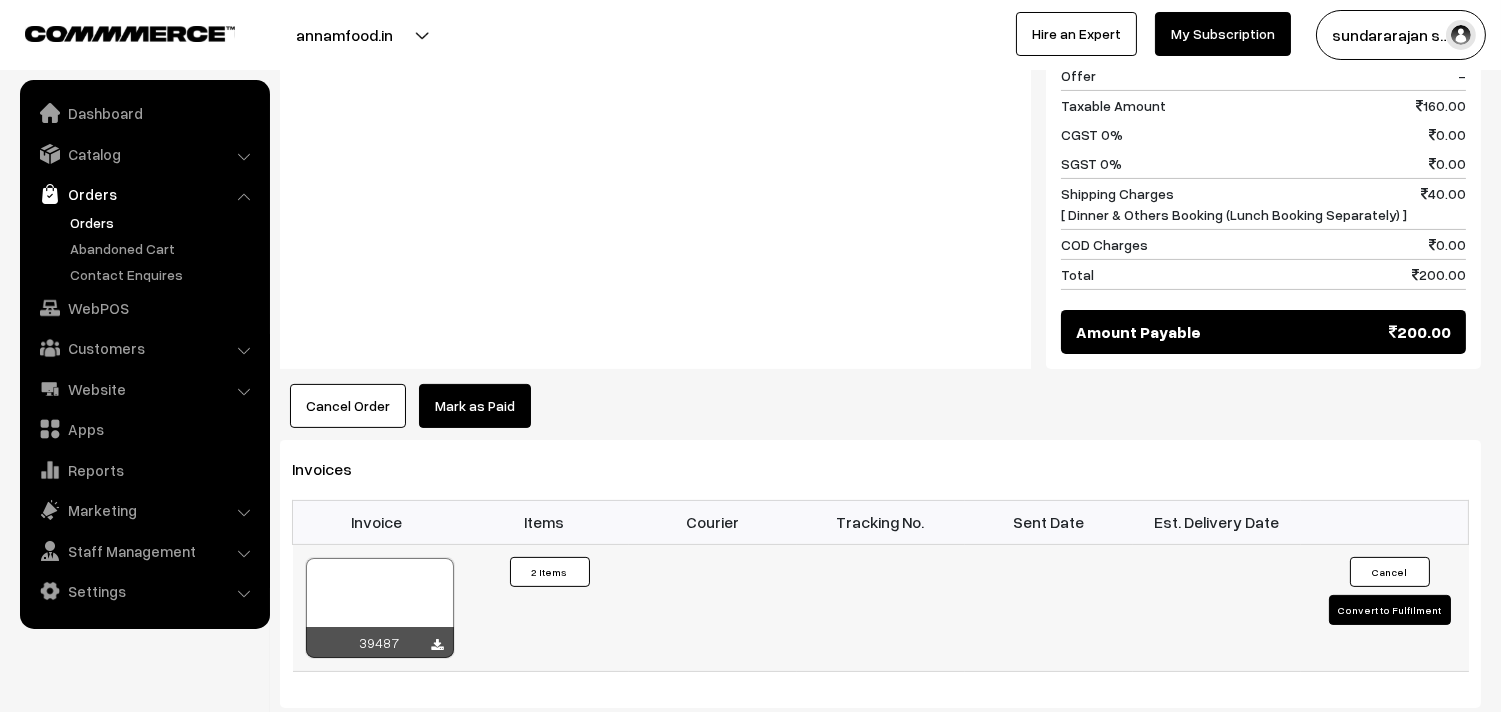 click at bounding box center [380, 608] 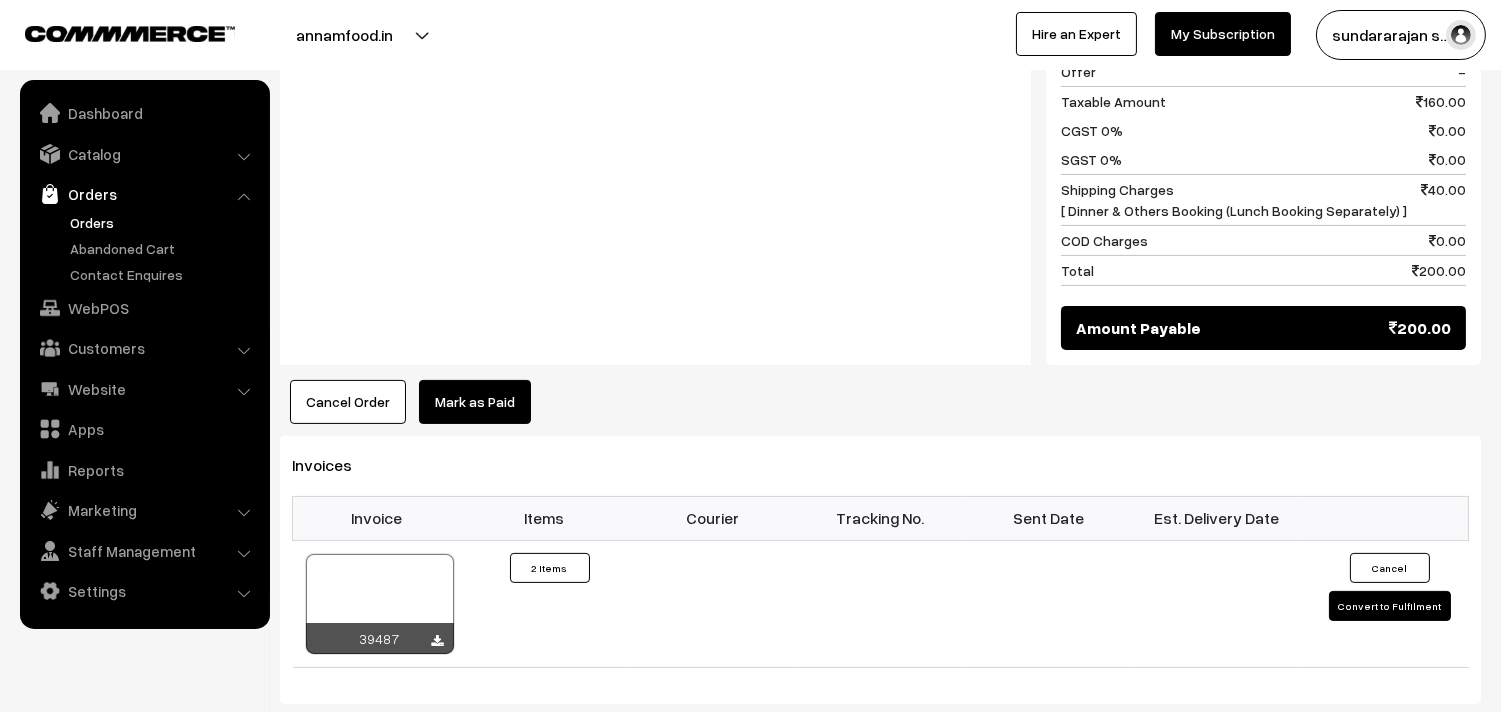 click on "Orders" at bounding box center [164, 222] 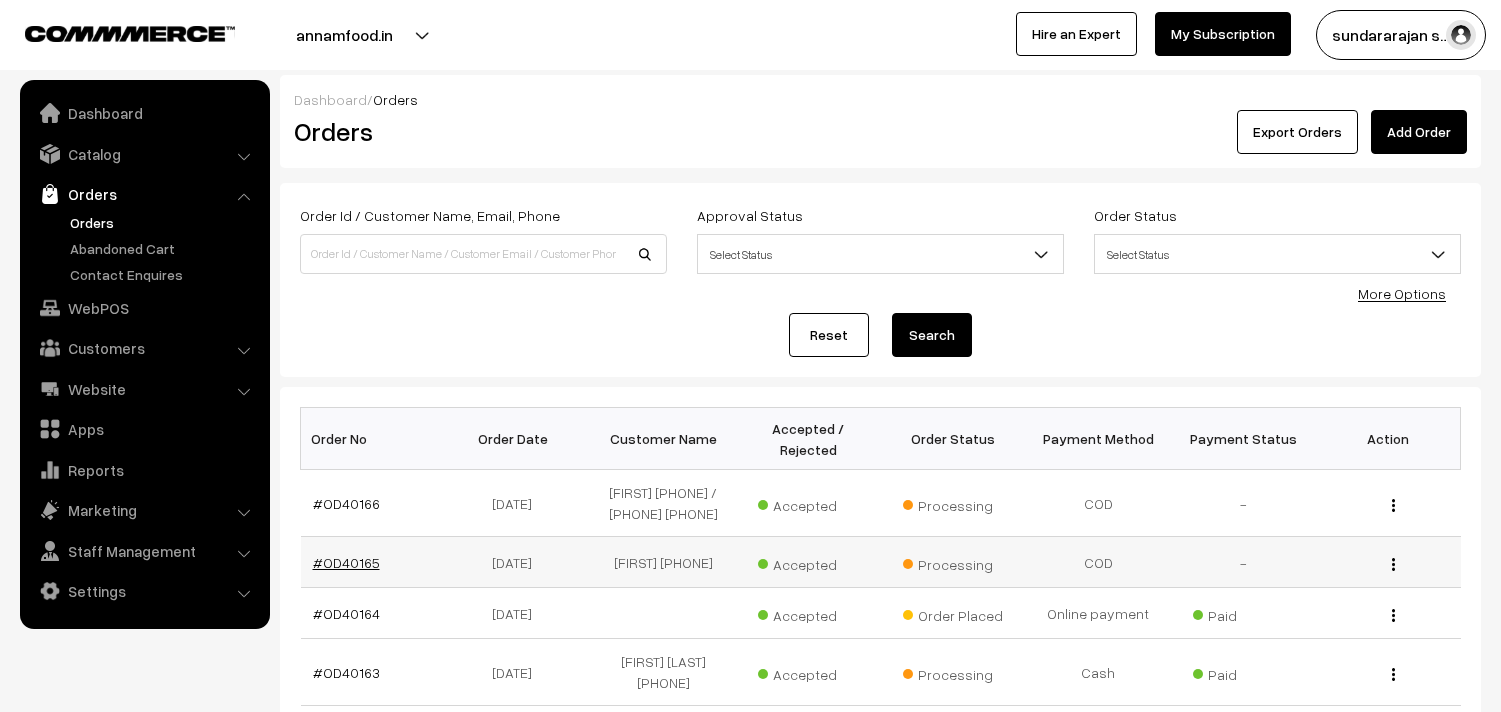 scroll, scrollTop: 0, scrollLeft: 0, axis: both 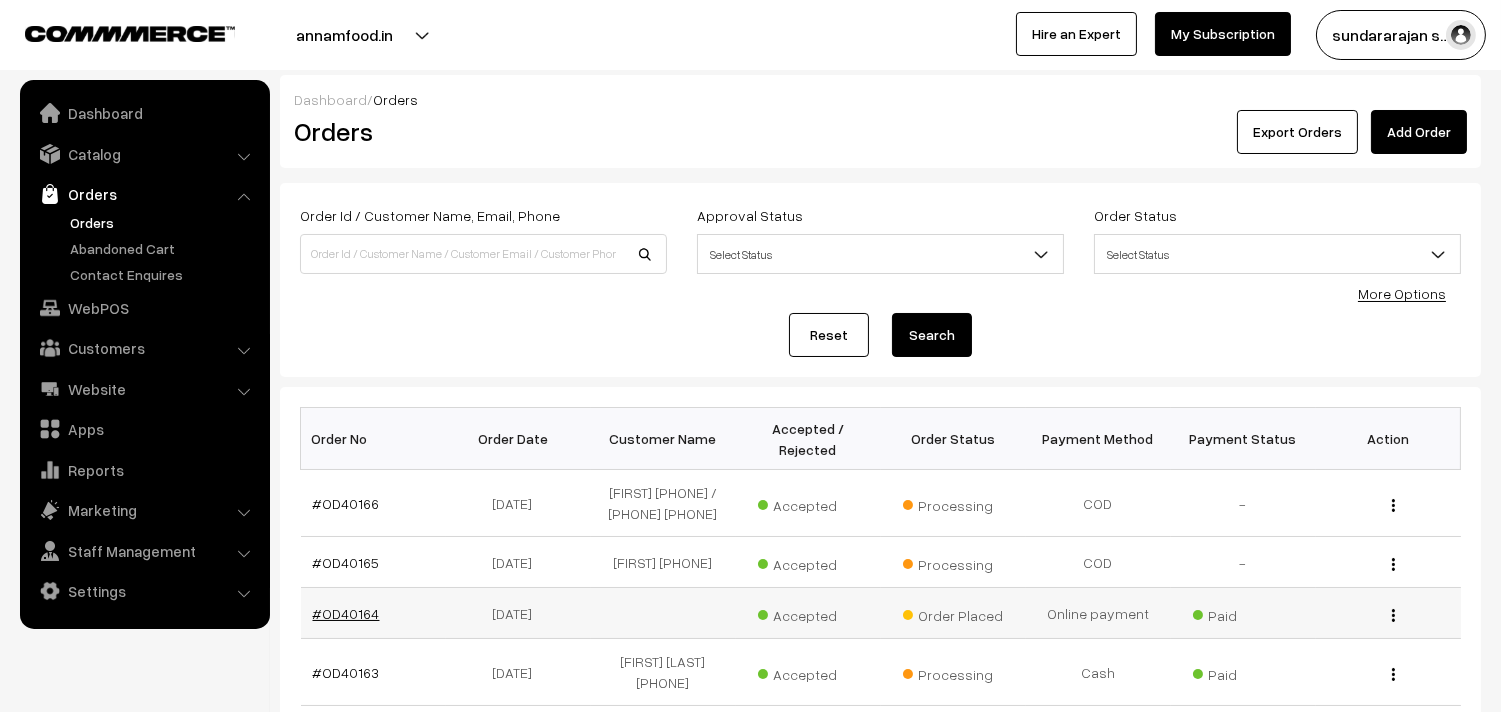 click on "#OD40164" at bounding box center [346, 613] 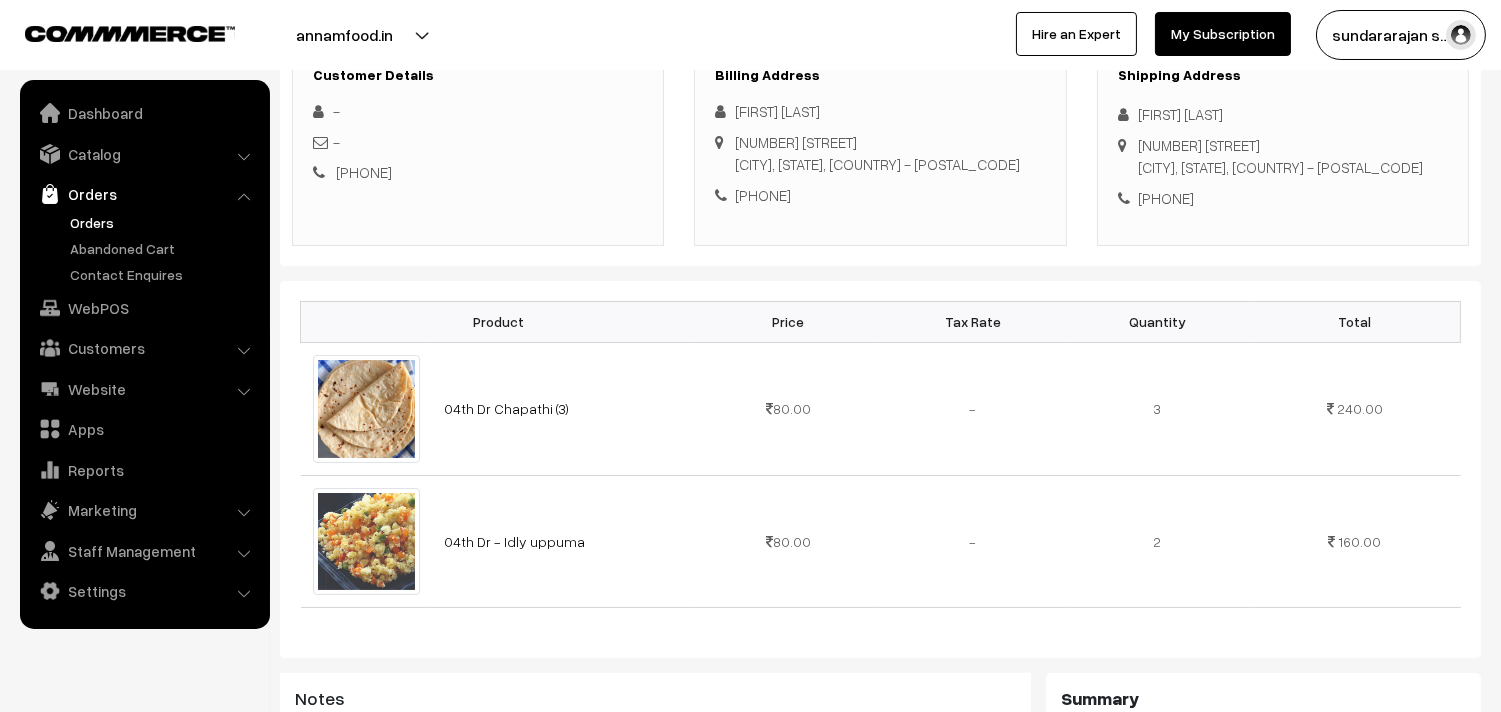 scroll, scrollTop: 333, scrollLeft: 0, axis: vertical 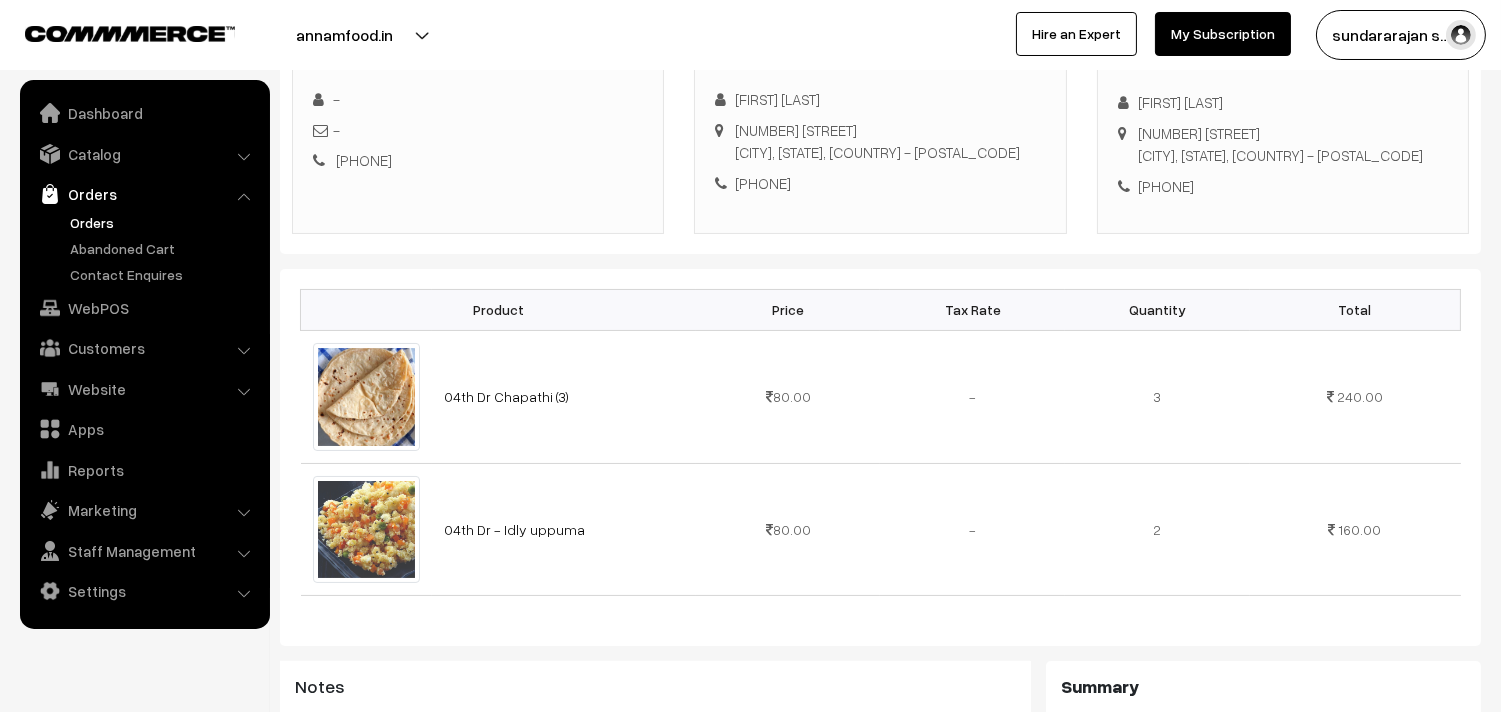 click on "Orders" at bounding box center [164, 222] 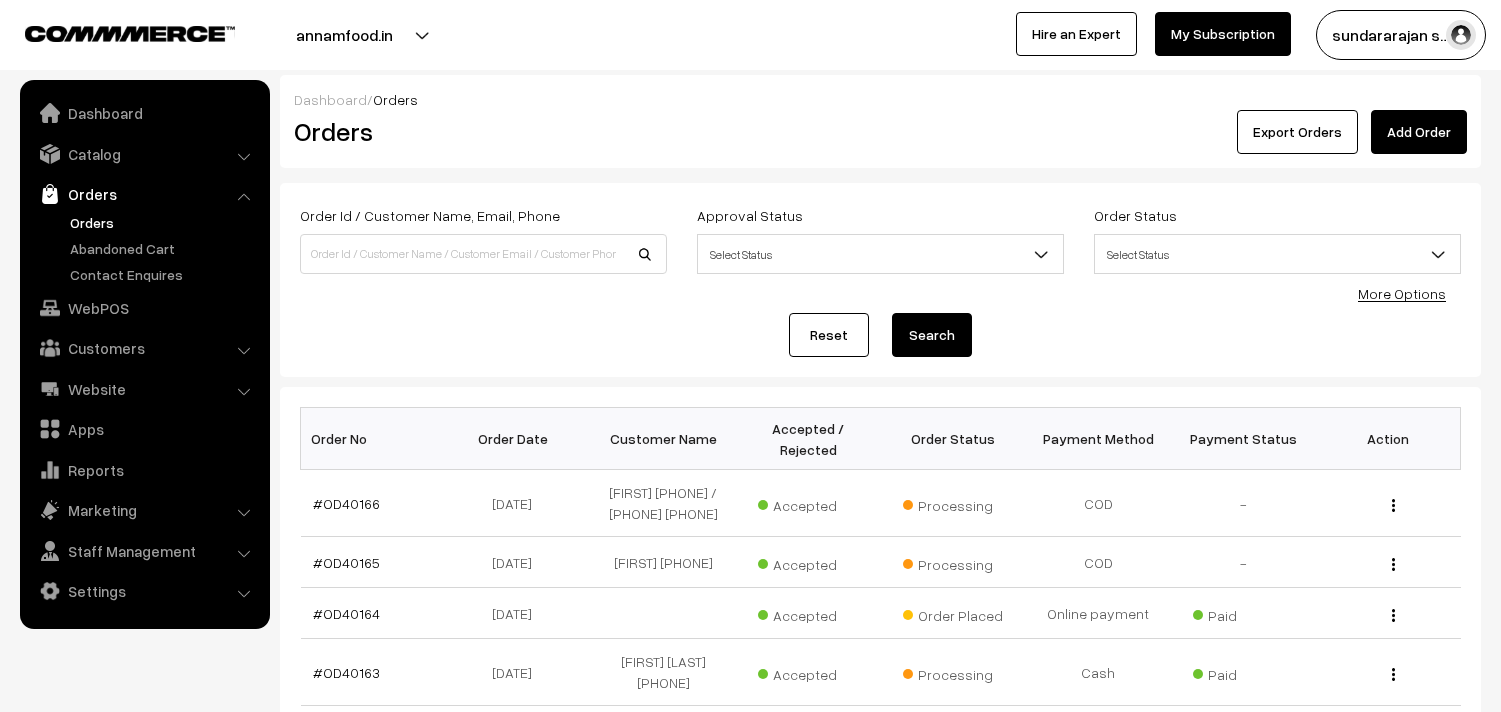 scroll, scrollTop: 0, scrollLeft: 0, axis: both 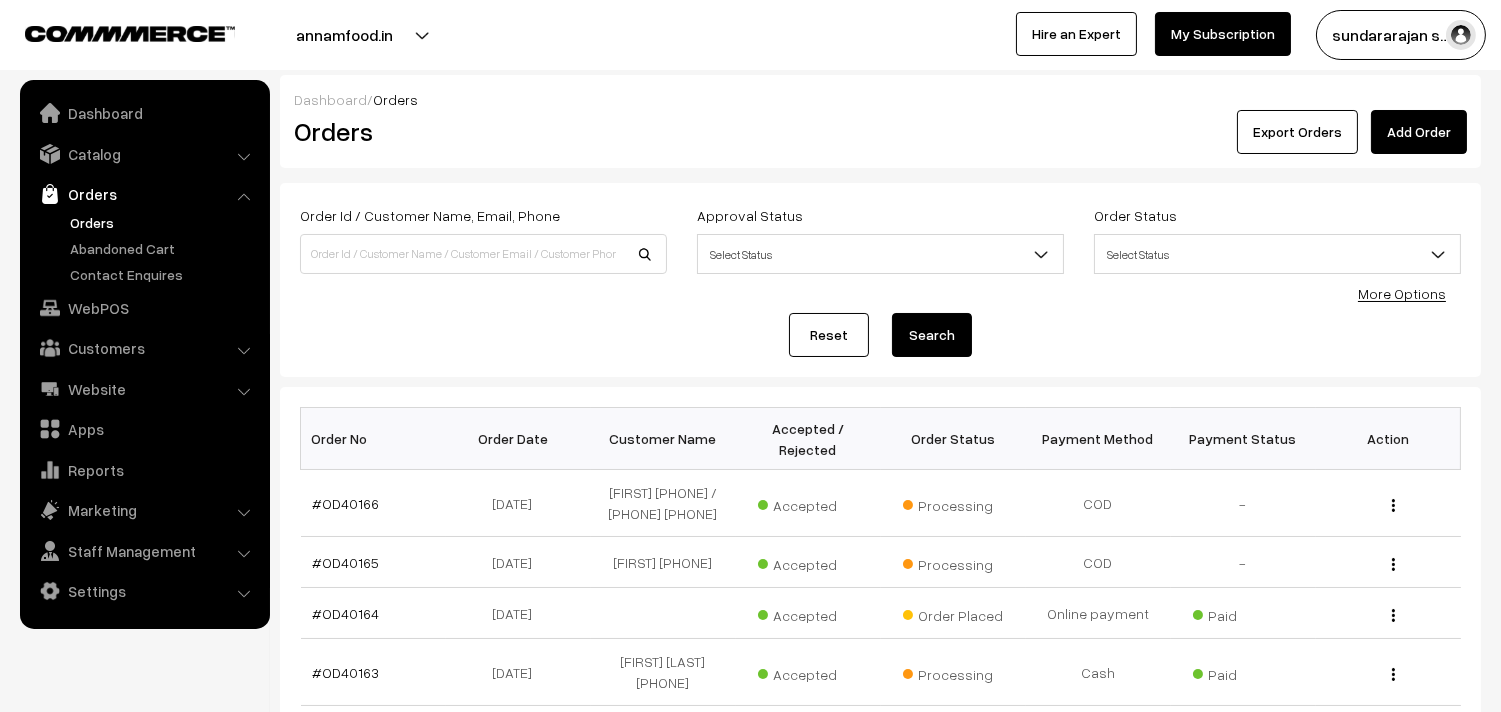 click on "Orders" at bounding box center [164, 222] 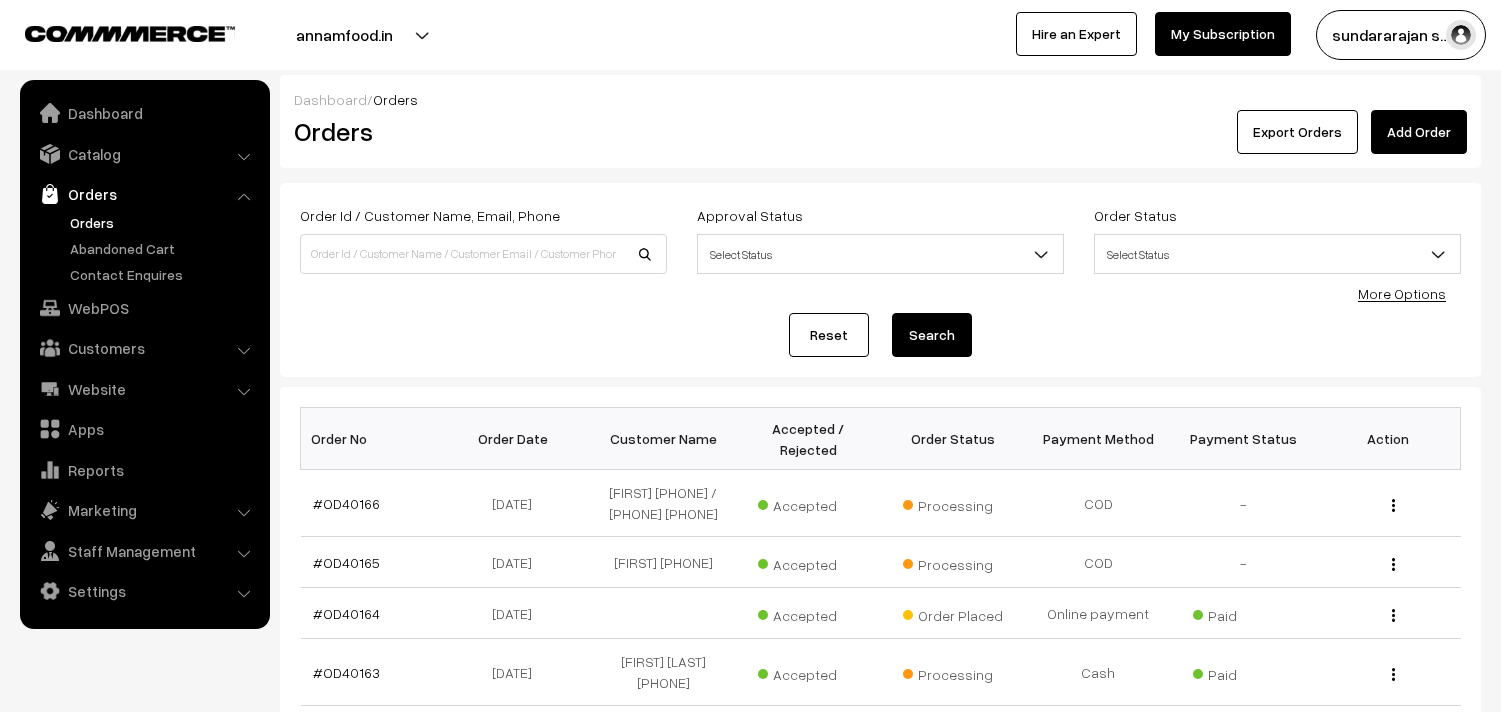 scroll, scrollTop: 0, scrollLeft: 0, axis: both 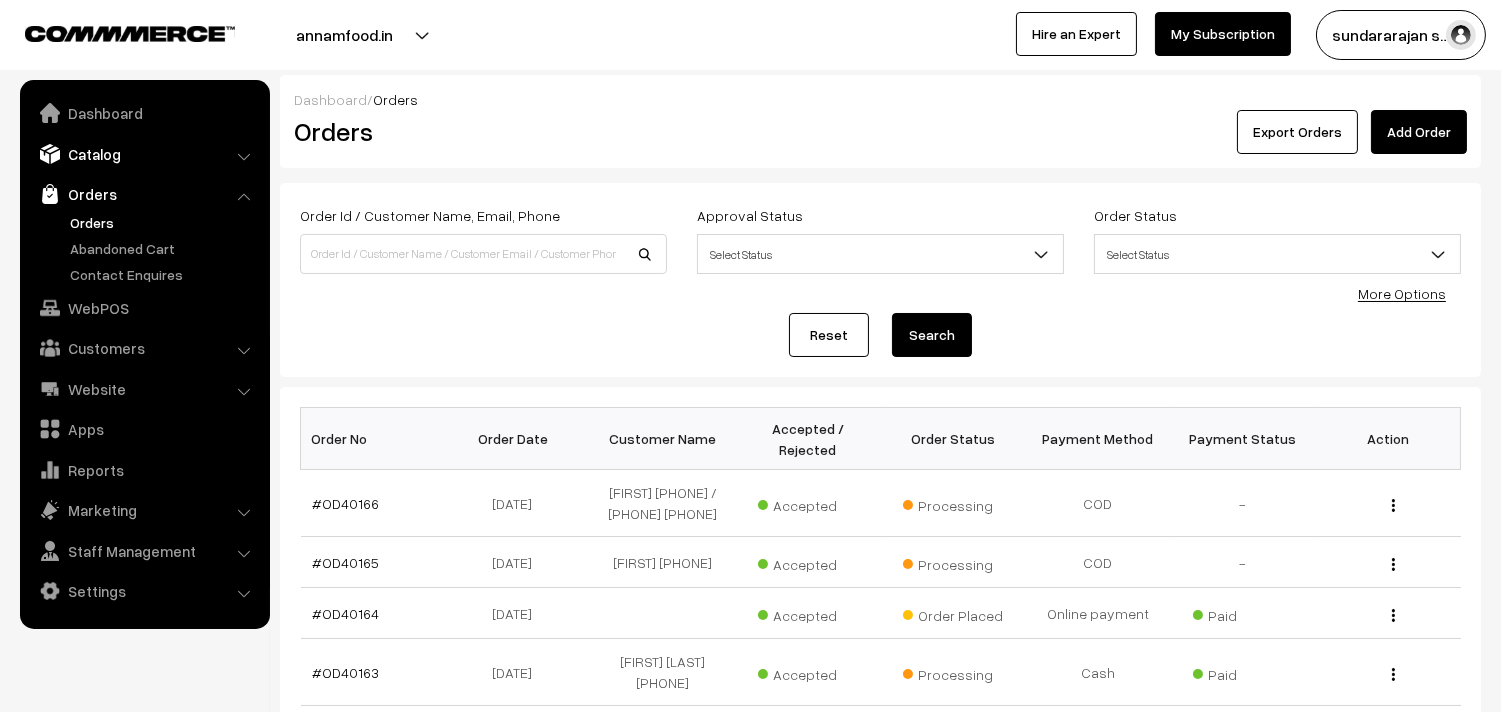 click on "Catalog" at bounding box center [144, 154] 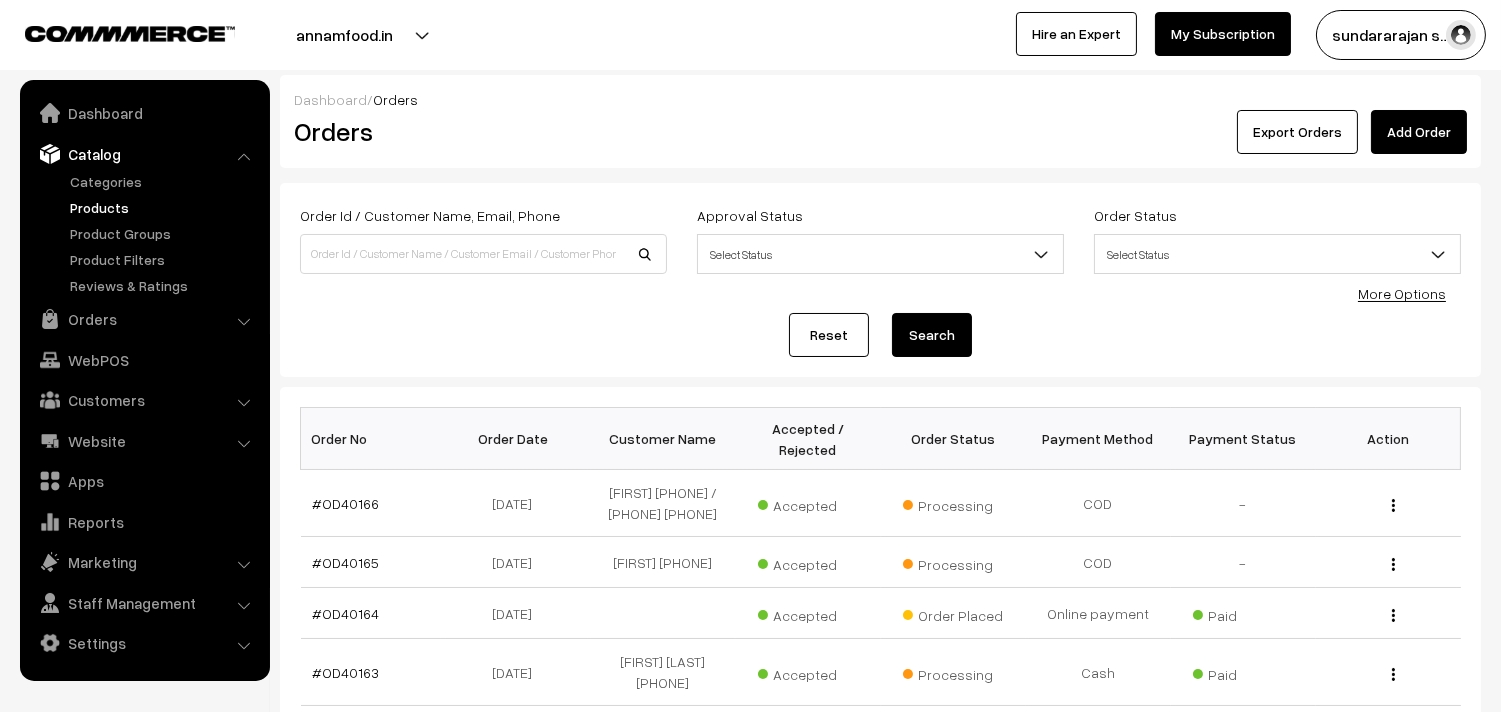click on "Products" at bounding box center [164, 207] 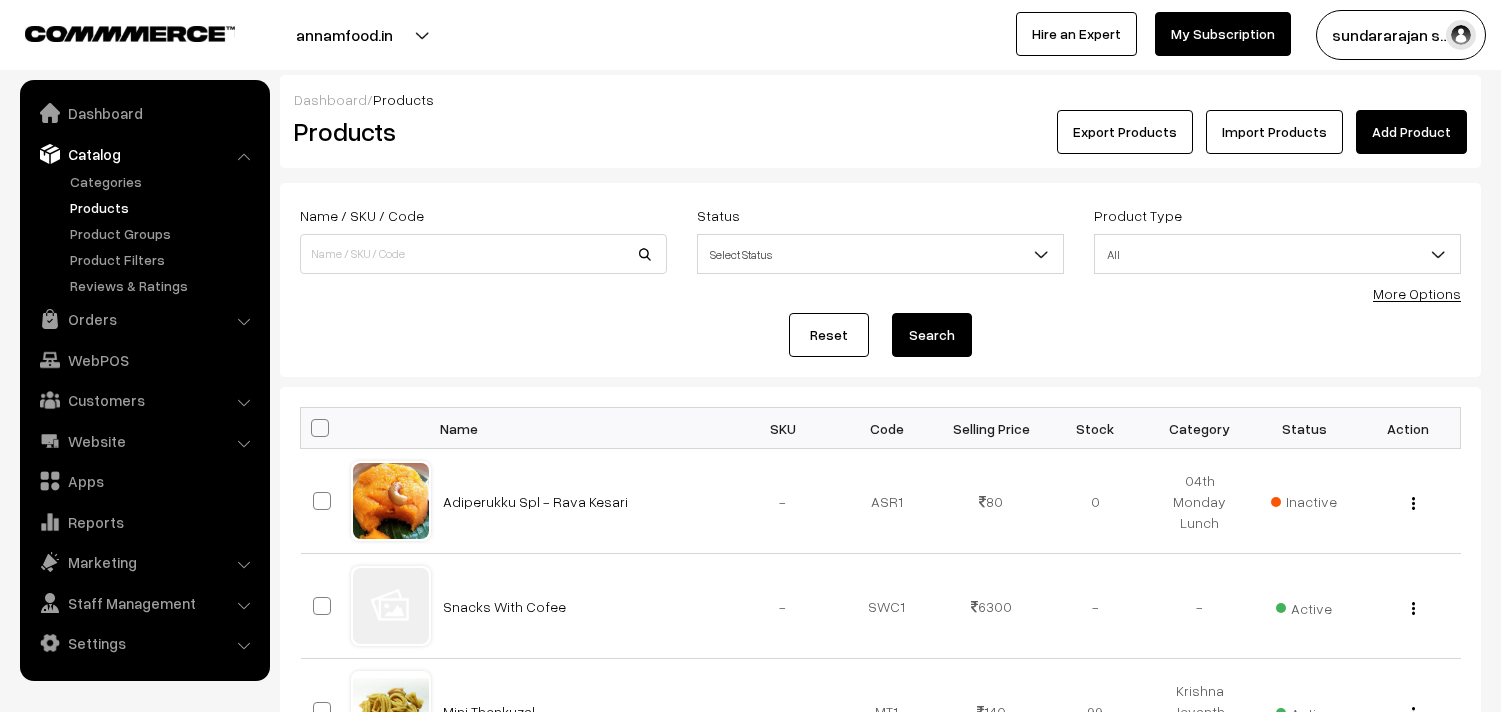 scroll, scrollTop: 0, scrollLeft: 0, axis: both 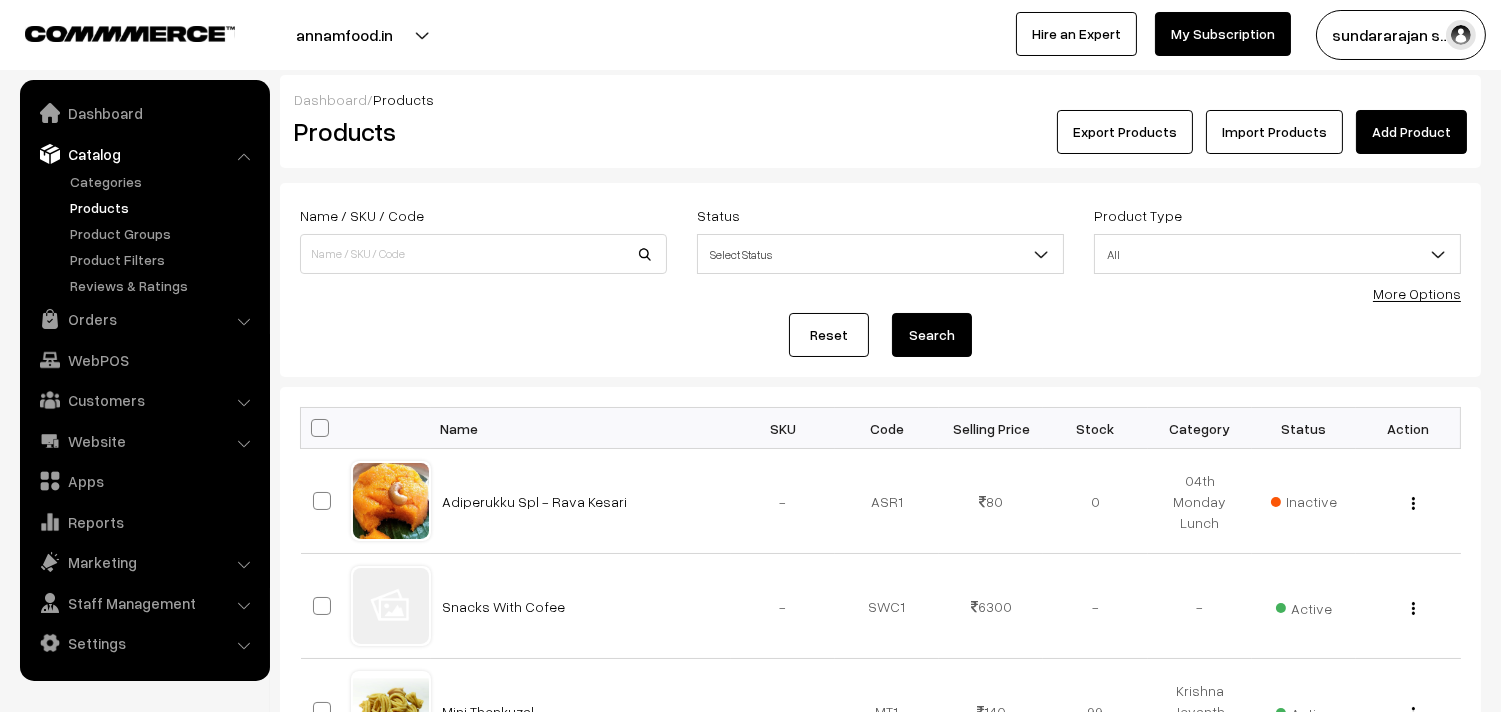 click on "More Options" at bounding box center [1417, 293] 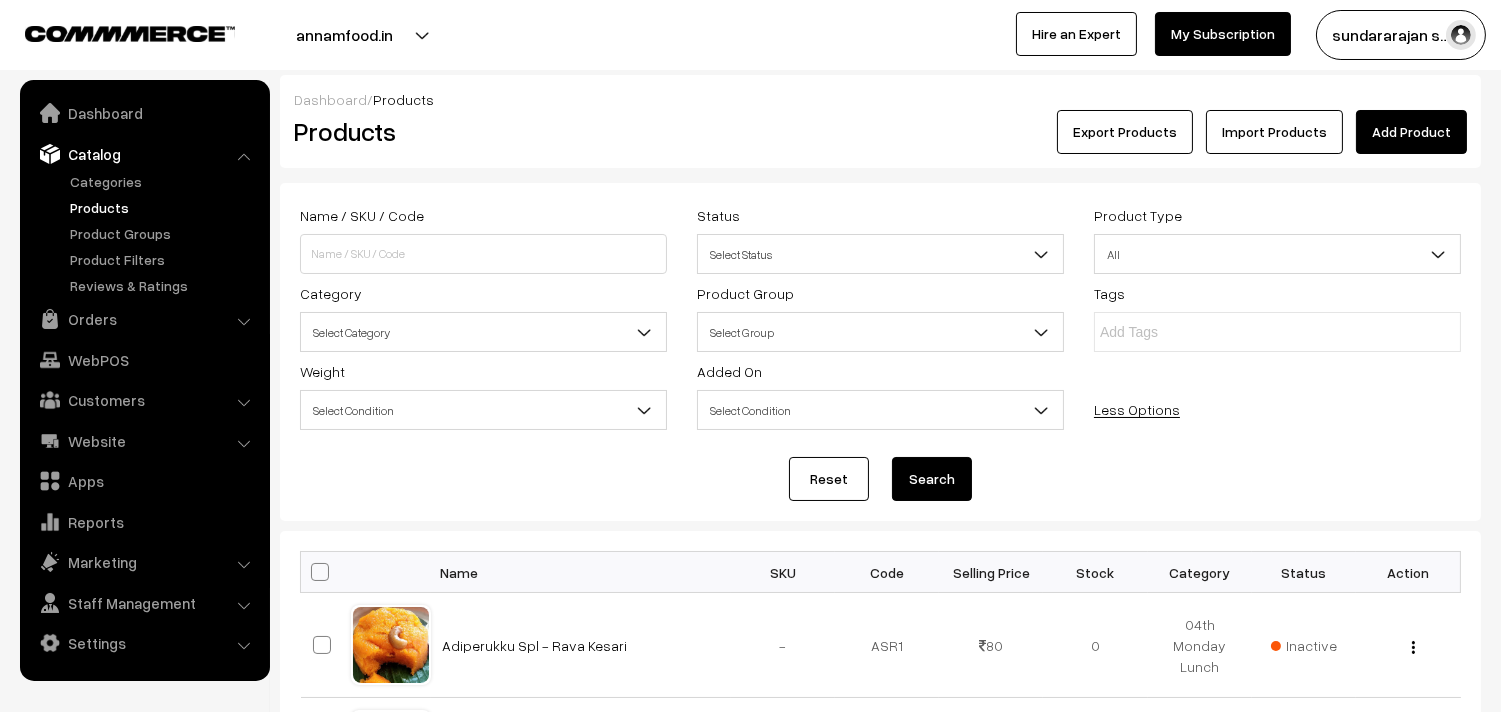 click on "Select Category" at bounding box center (483, 332) 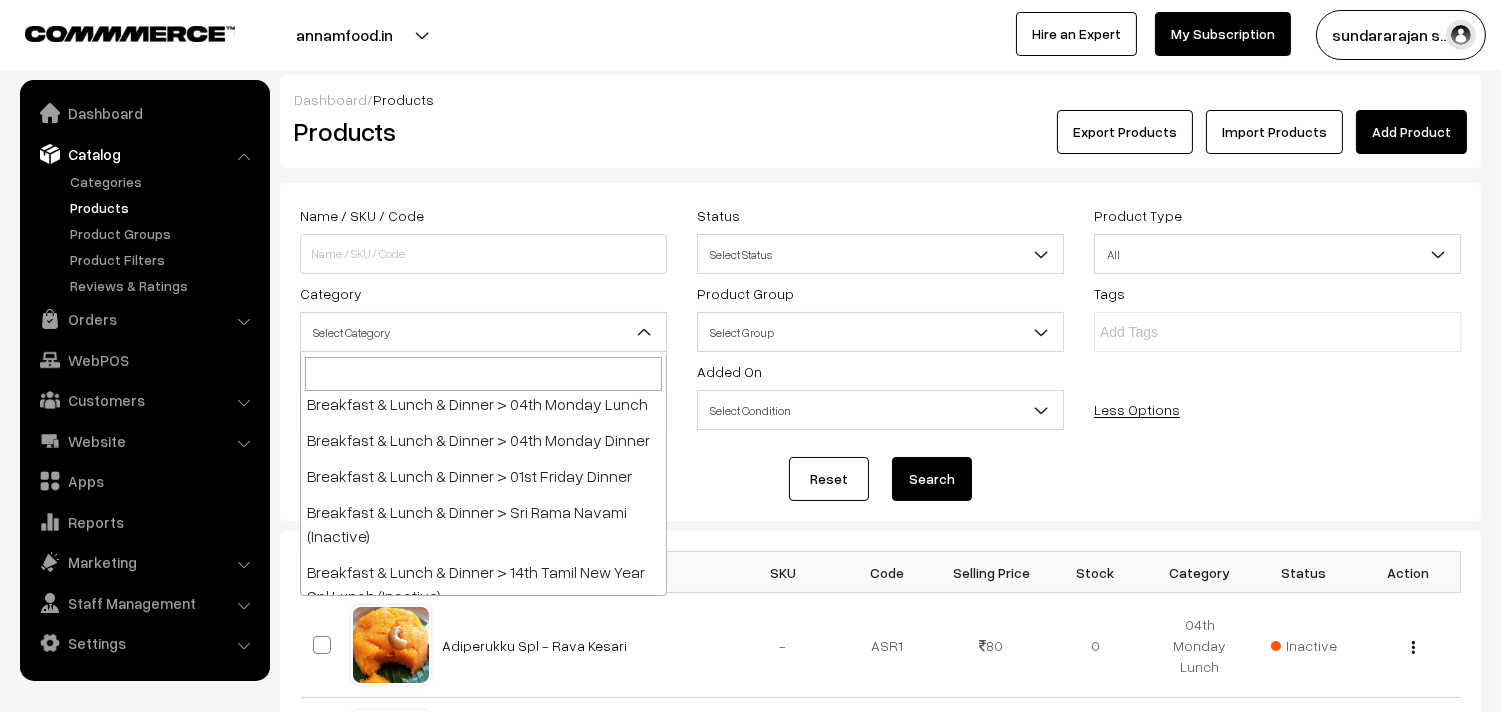 scroll, scrollTop: 222, scrollLeft: 0, axis: vertical 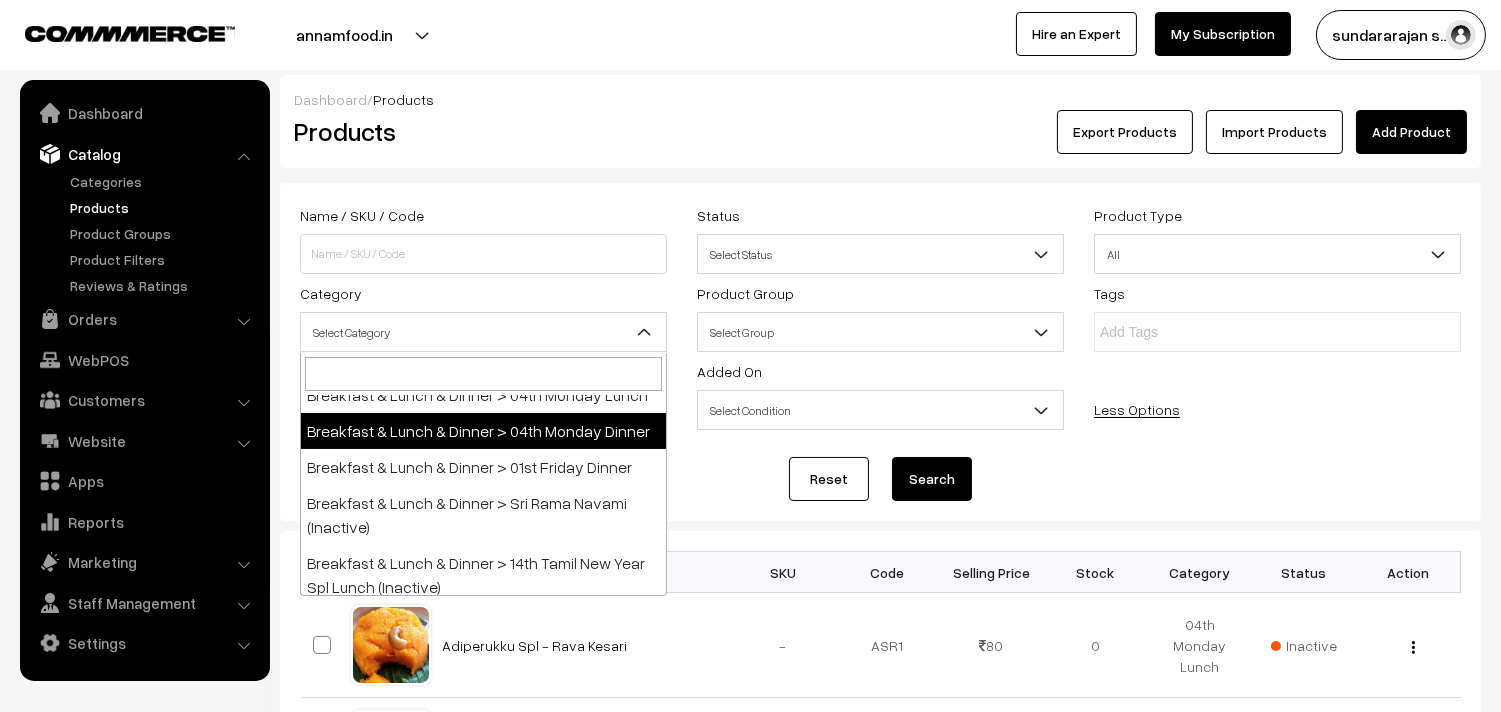 select on "68" 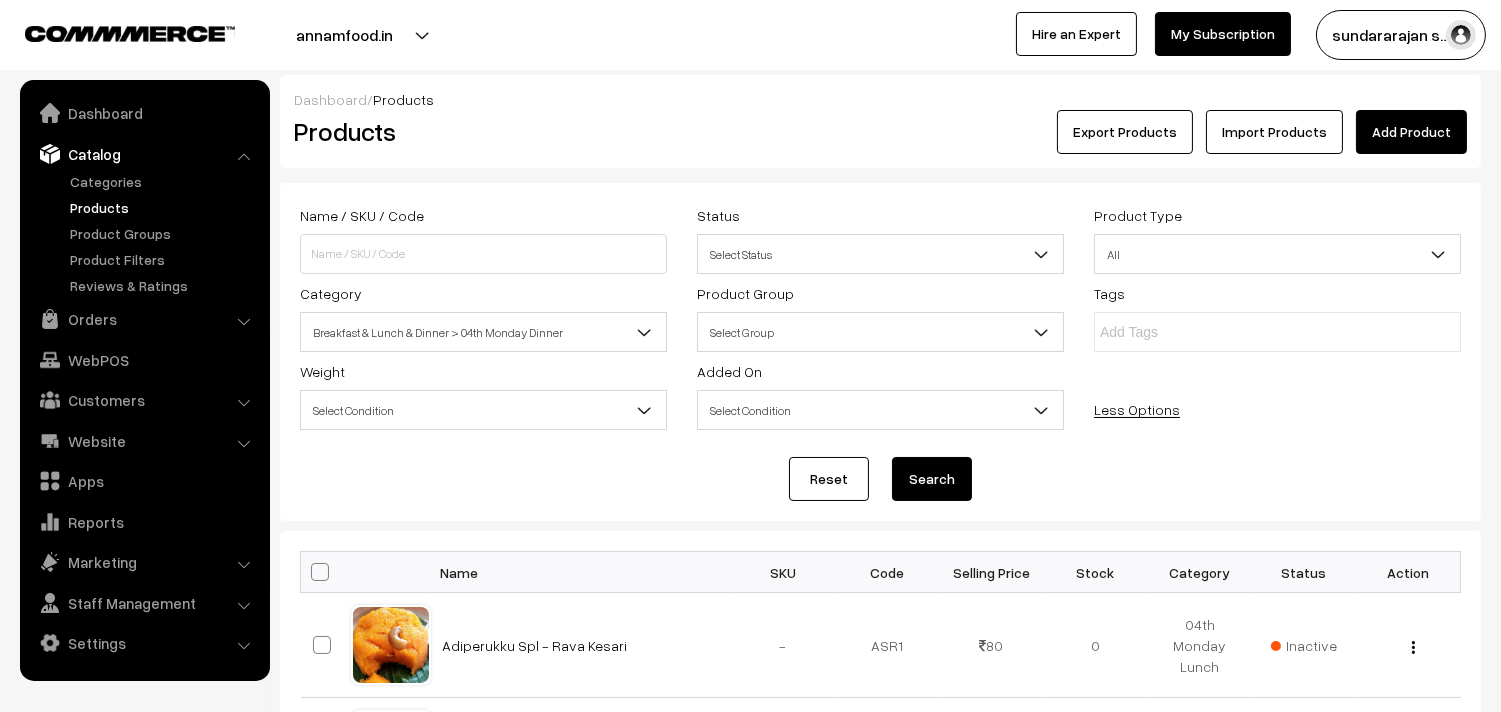 click on "Search" at bounding box center [932, 479] 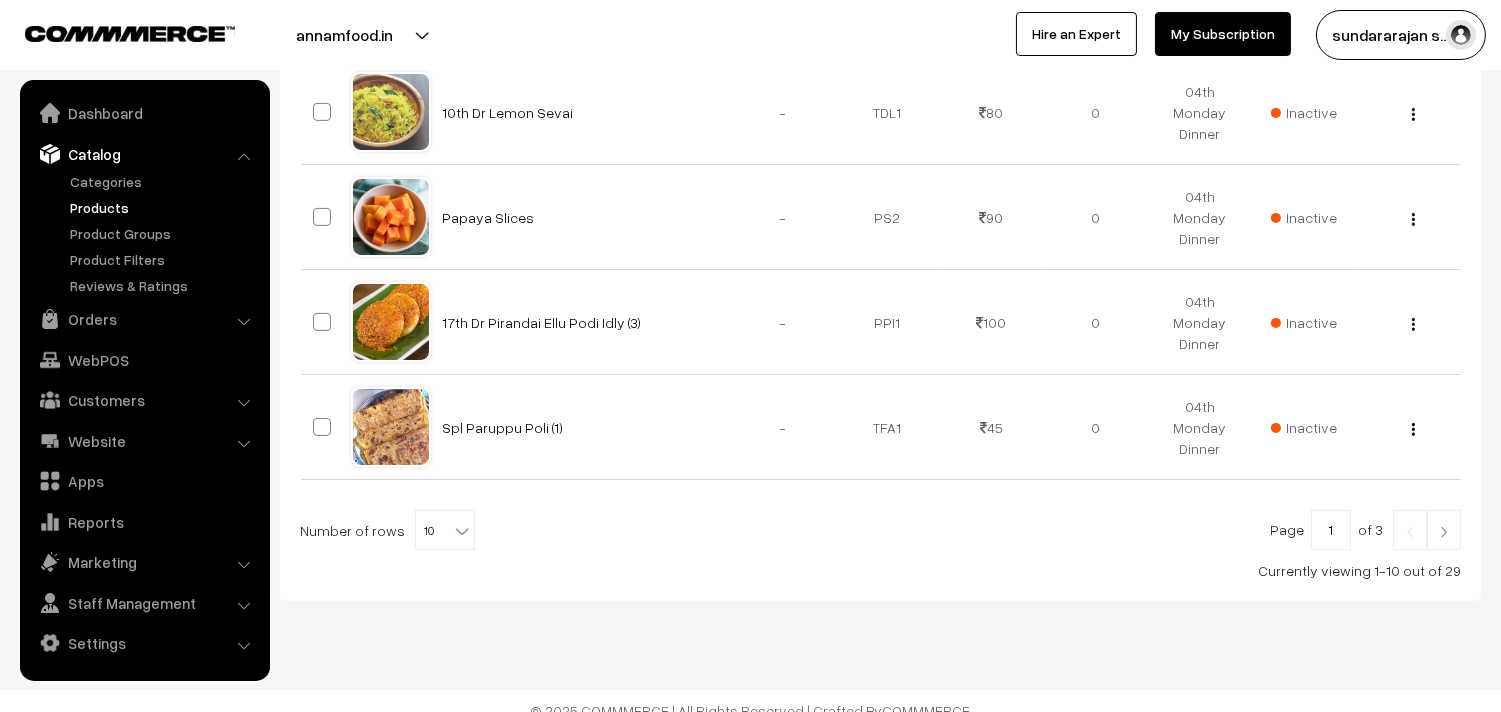 scroll, scrollTop: 1184, scrollLeft: 0, axis: vertical 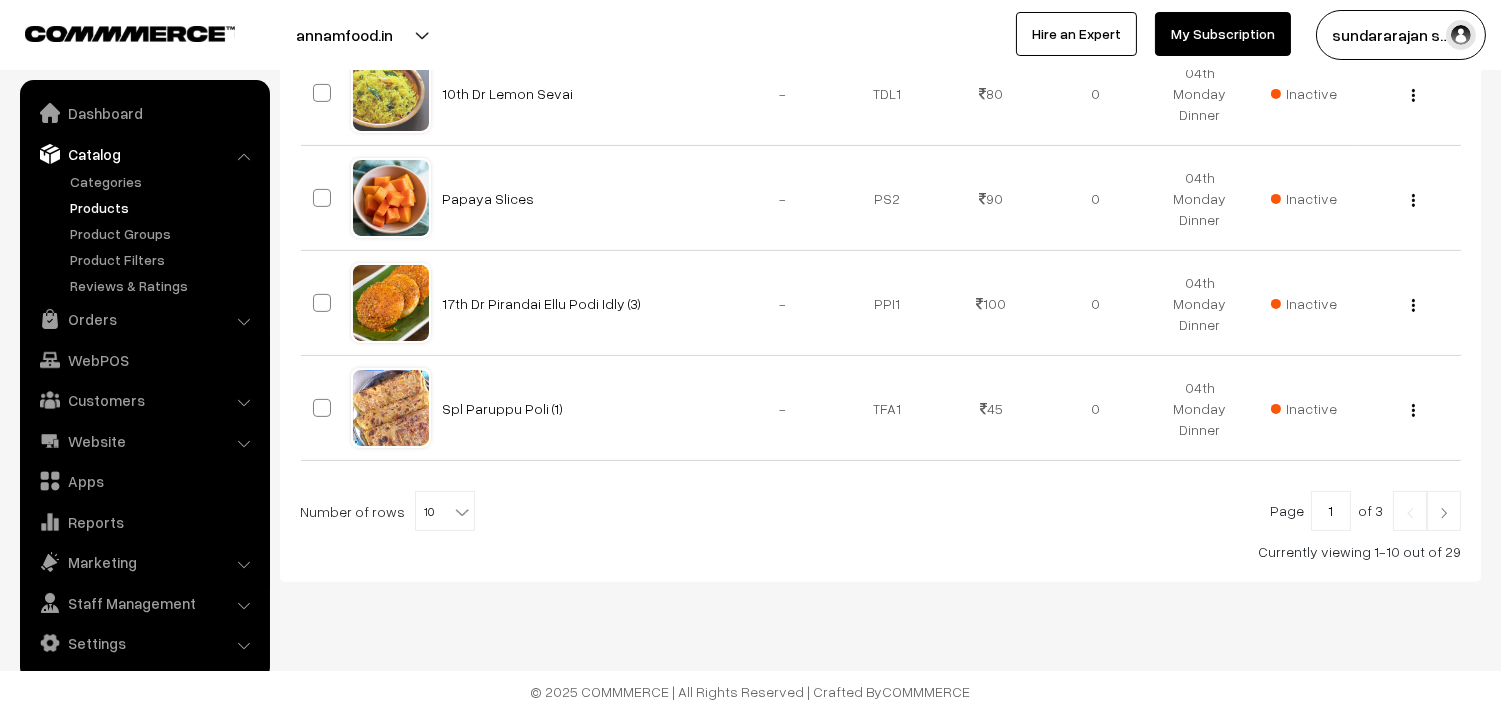 click on "10" at bounding box center [445, 512] 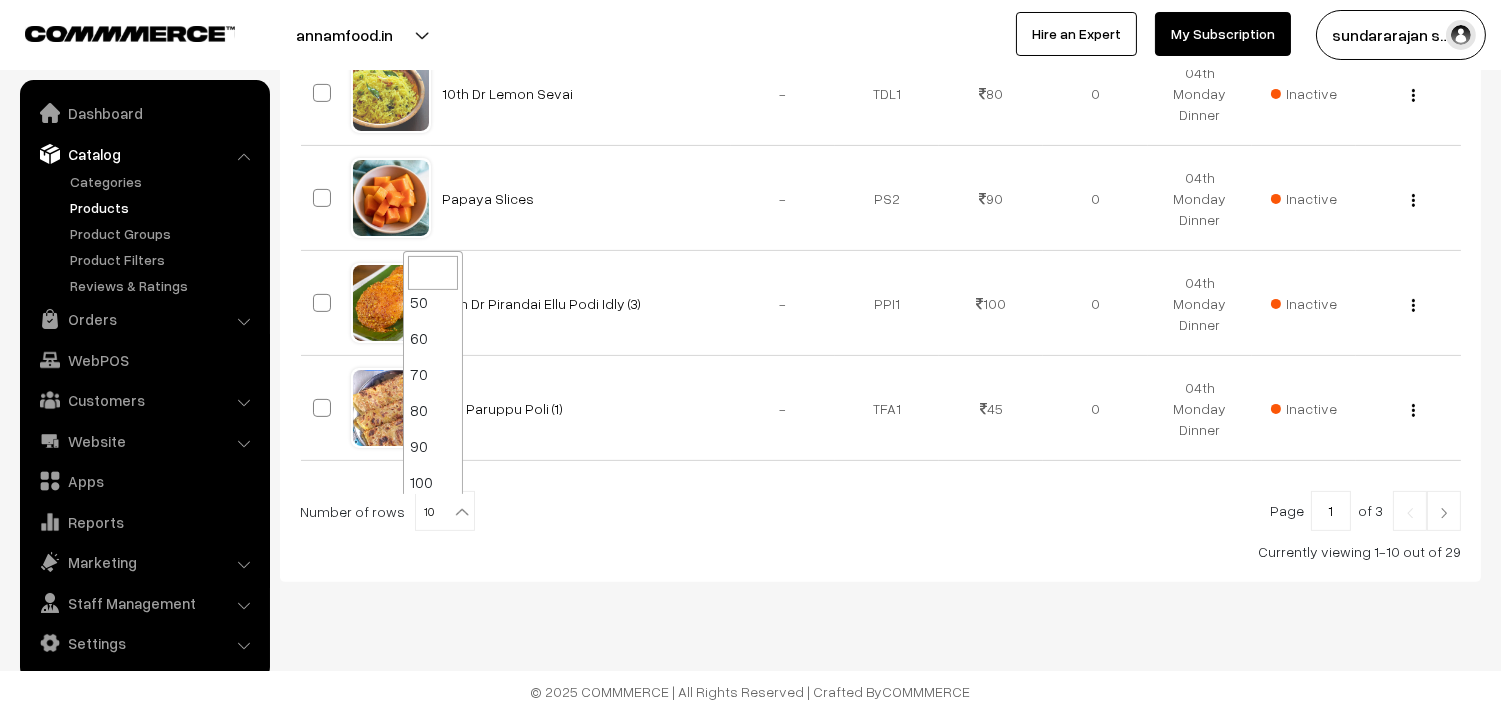 scroll, scrollTop: 160, scrollLeft: 0, axis: vertical 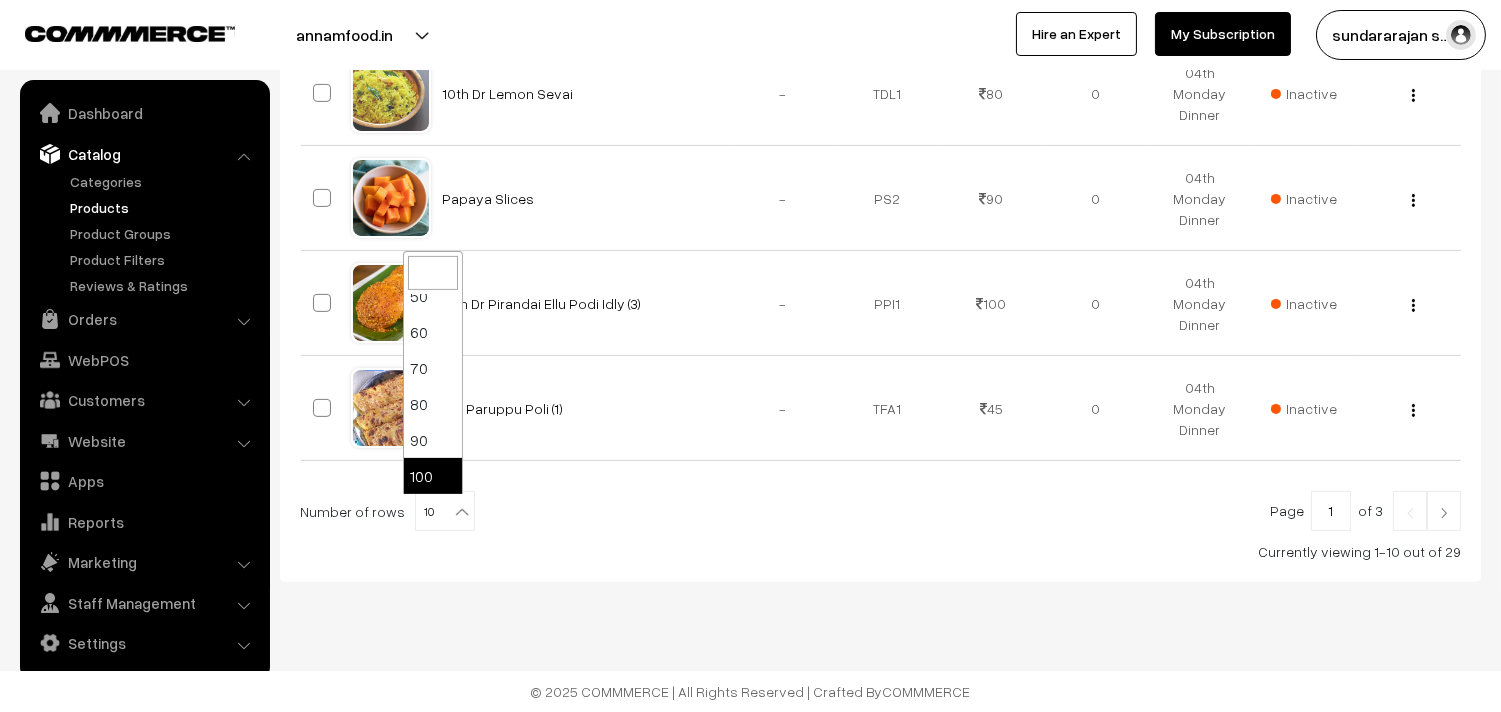 select on "100" 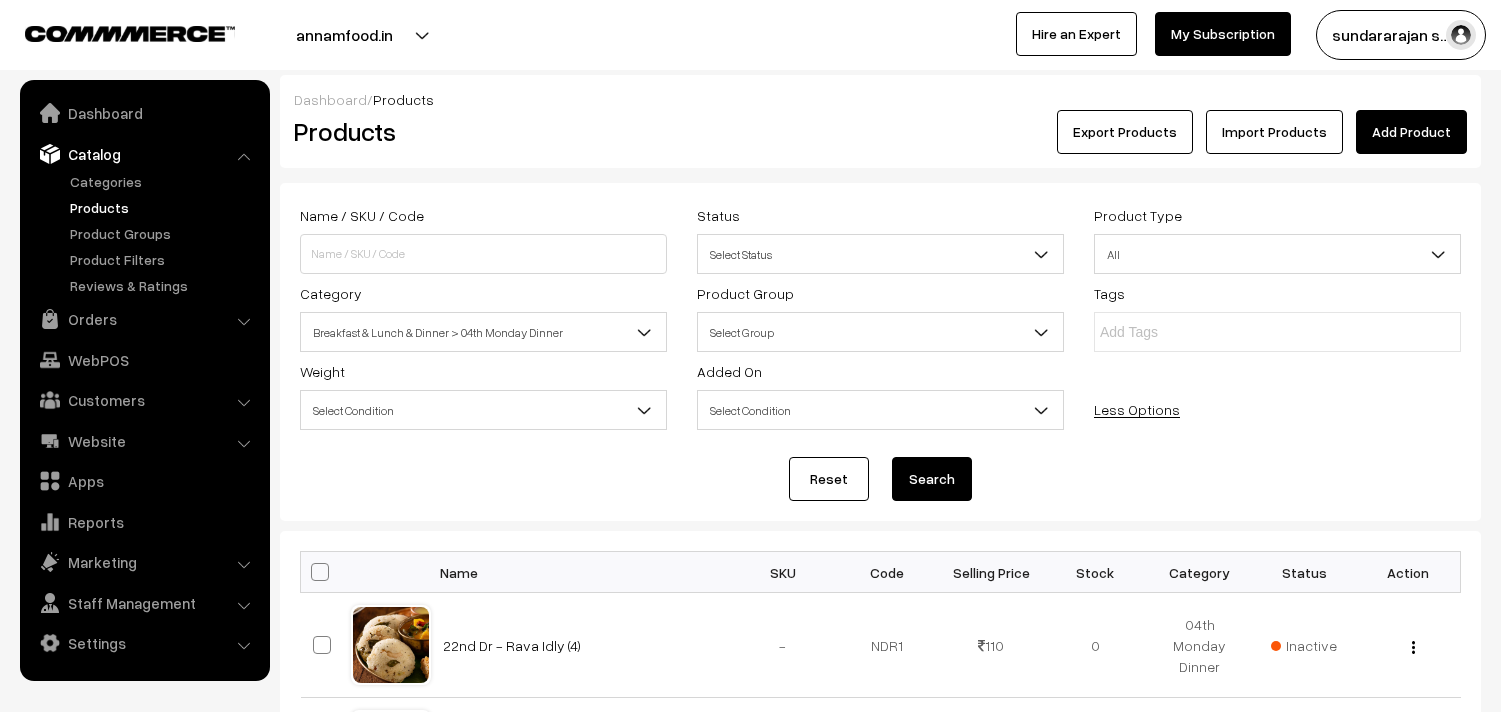 scroll, scrollTop: 0, scrollLeft: 0, axis: both 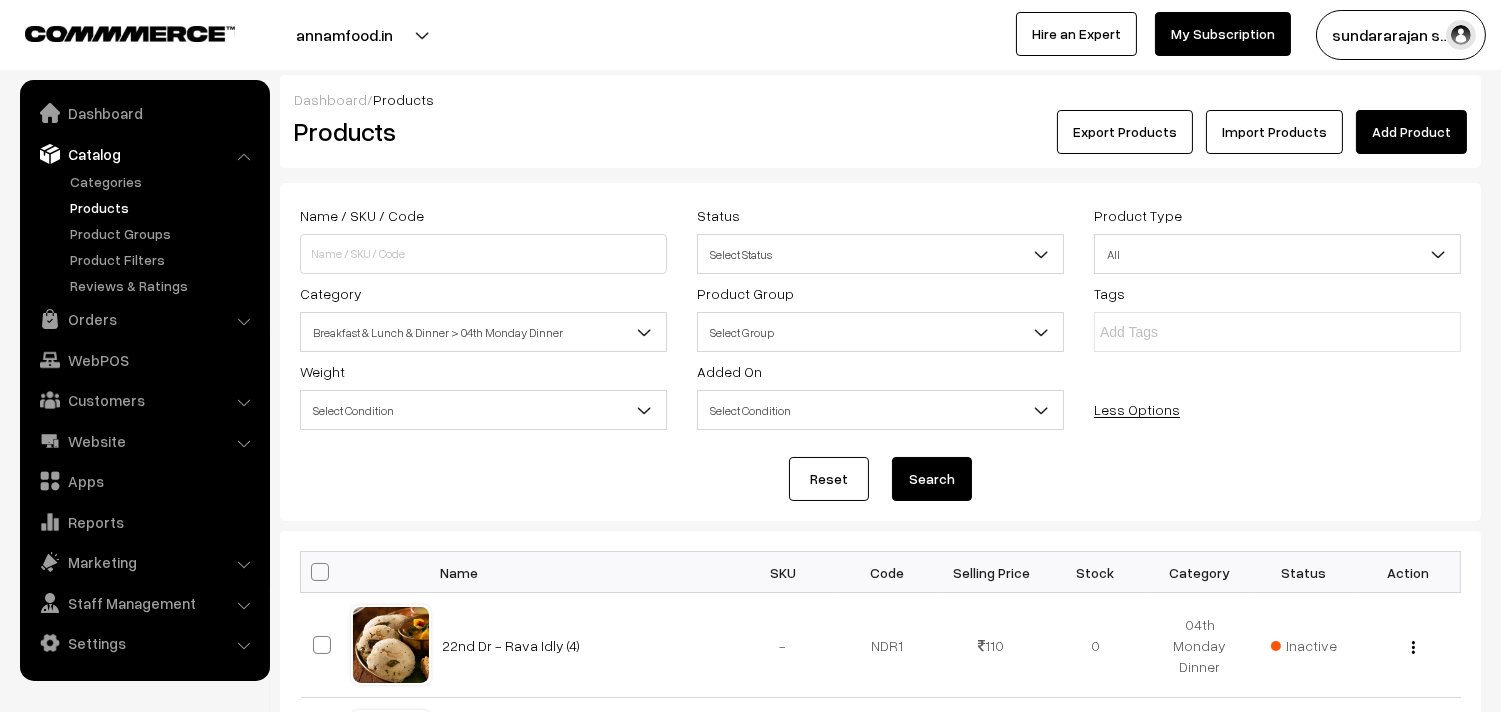 drag, startPoint x: 323, startPoint y: 583, endPoint x: 324, endPoint y: 561, distance: 22.022715 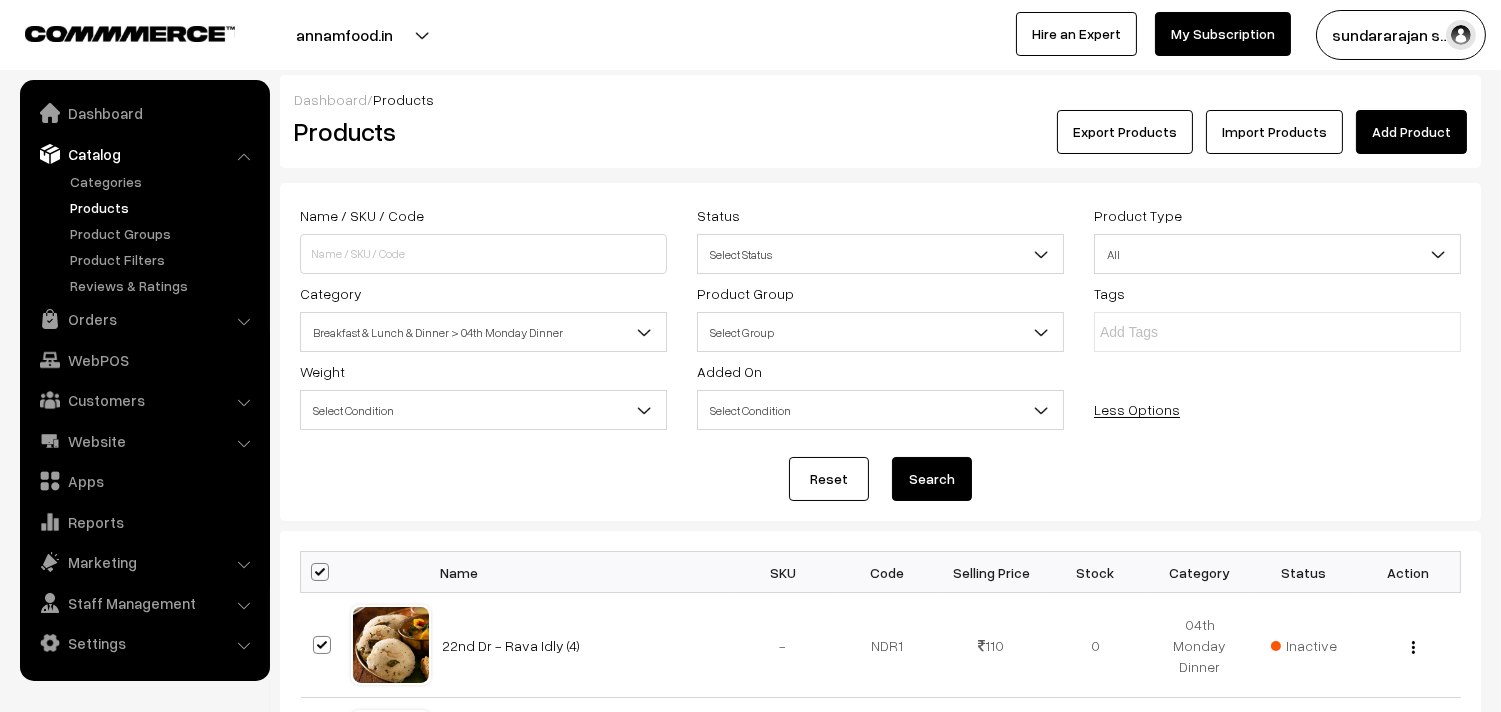 checkbox on "true" 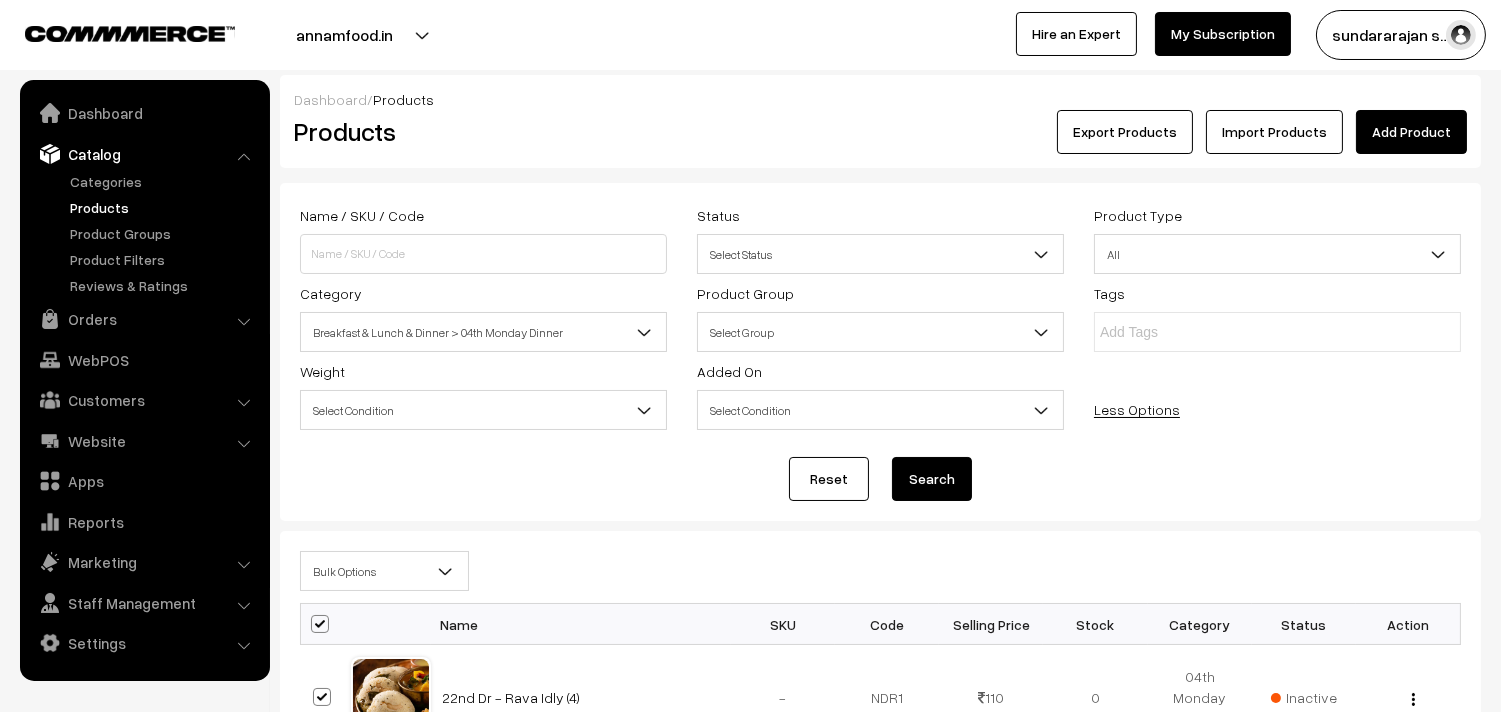 click on "Bulk Options" at bounding box center [384, 571] 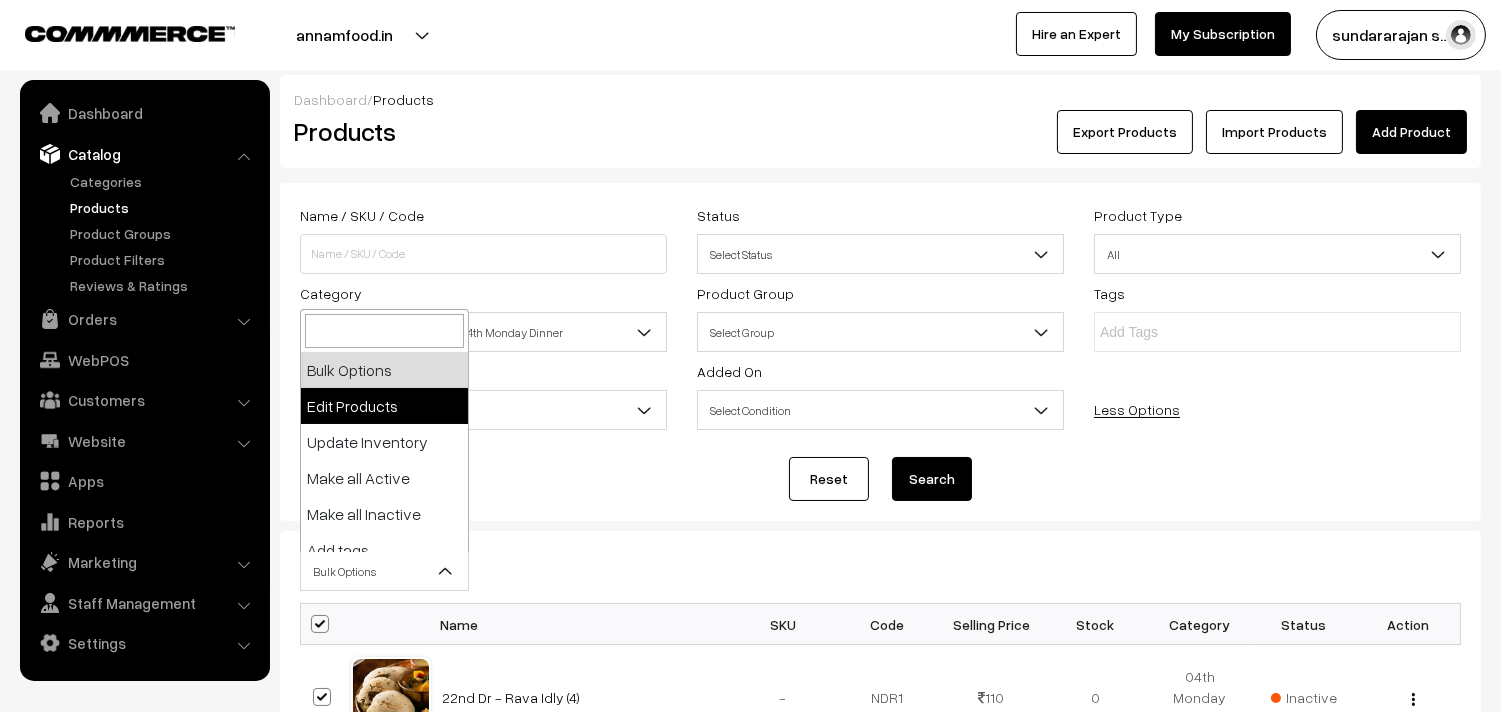 drag, startPoint x: 357, startPoint y: 398, endPoint x: 353, endPoint y: 381, distance: 17.464249 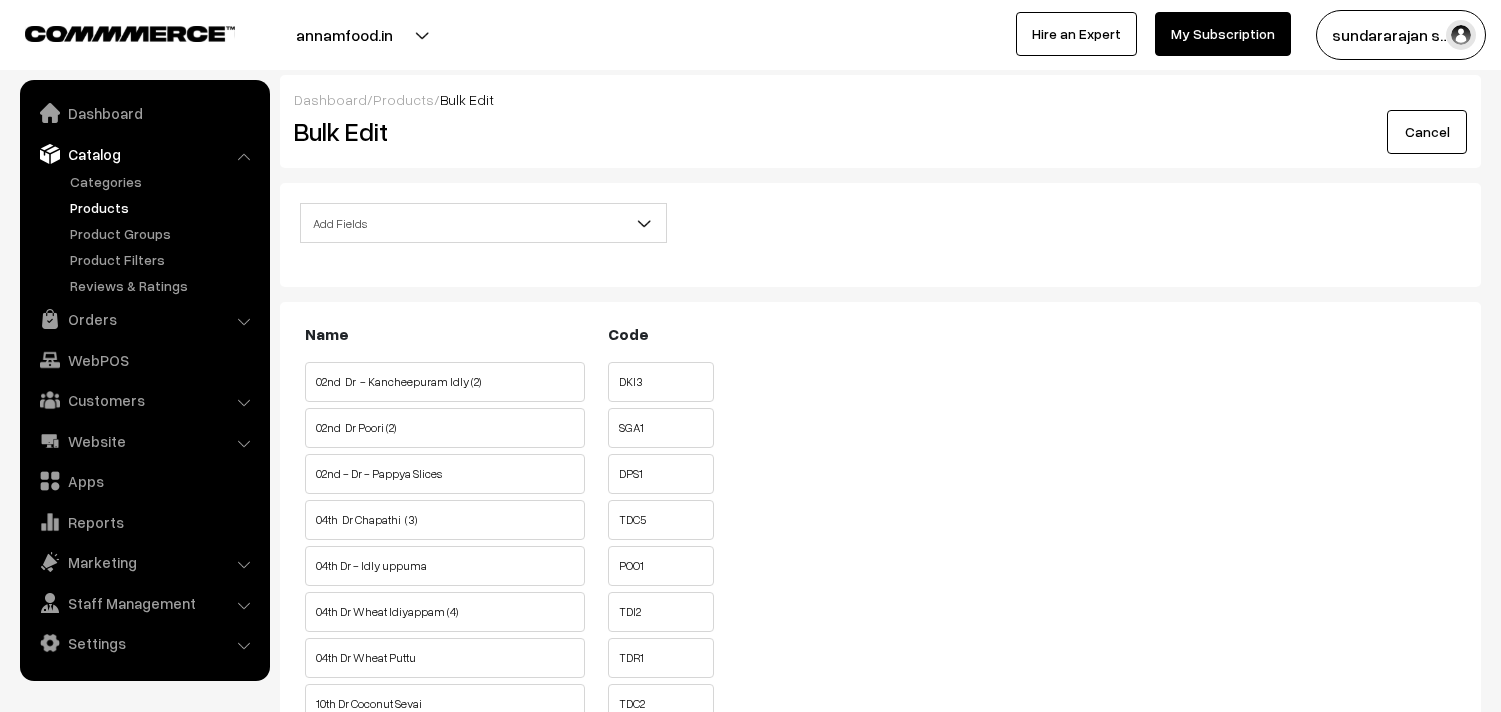 scroll, scrollTop: 0, scrollLeft: 0, axis: both 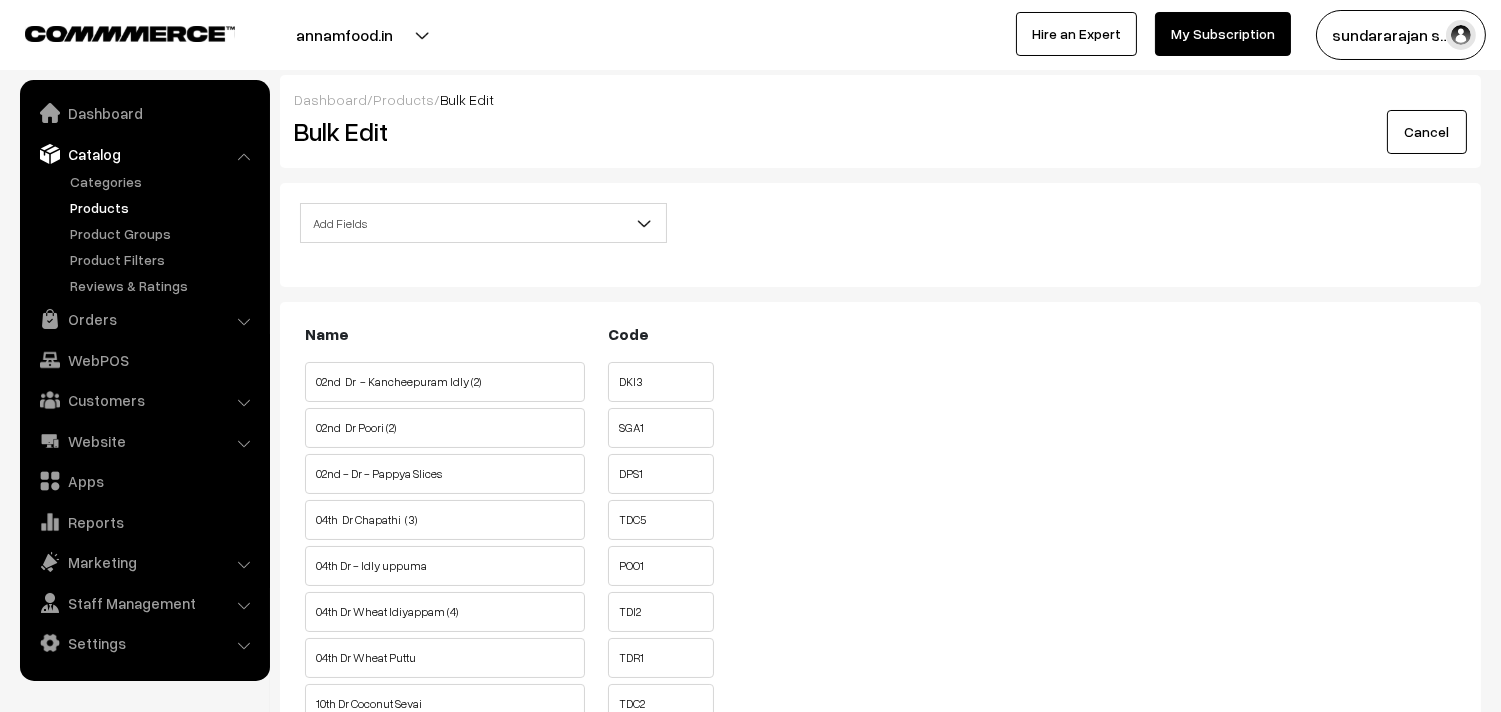 click on "Add Fields" at bounding box center [483, 223] 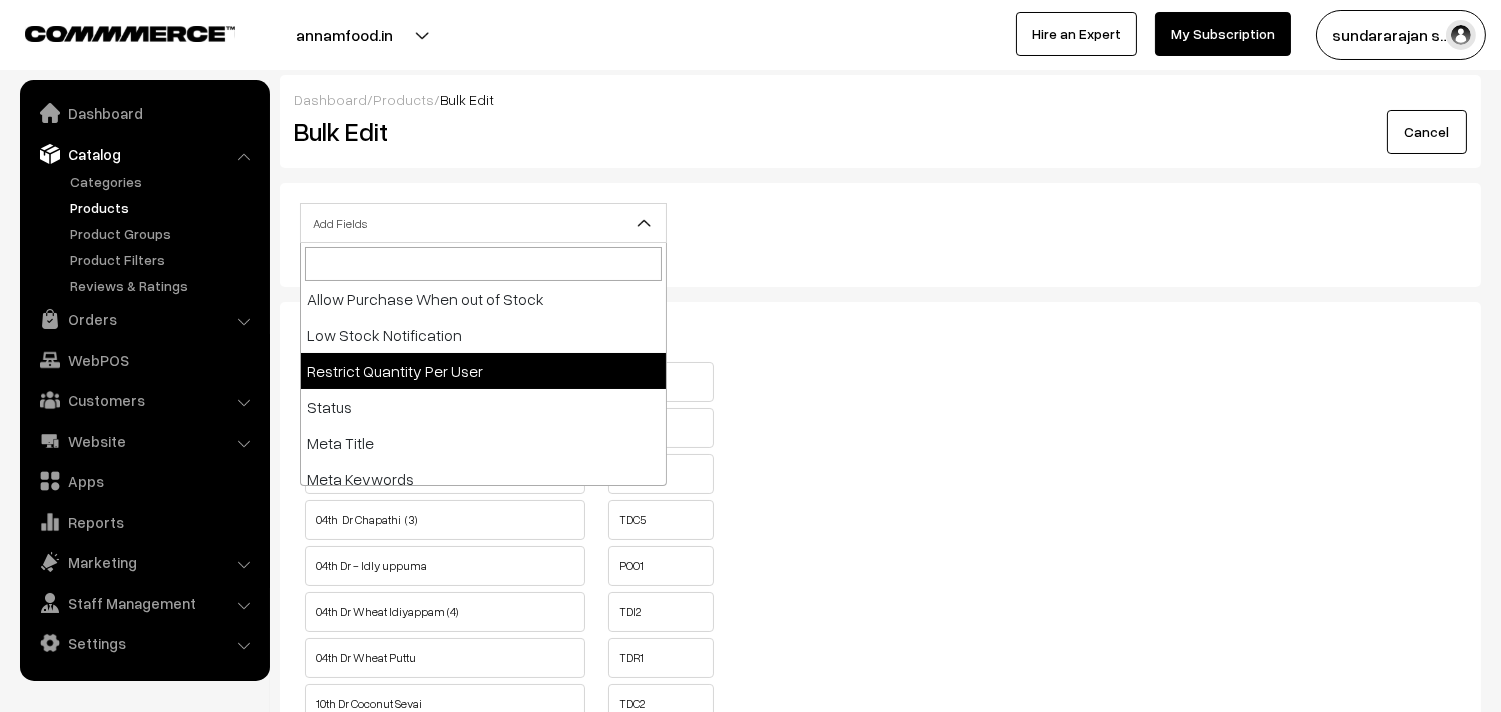 scroll, scrollTop: 333, scrollLeft: 0, axis: vertical 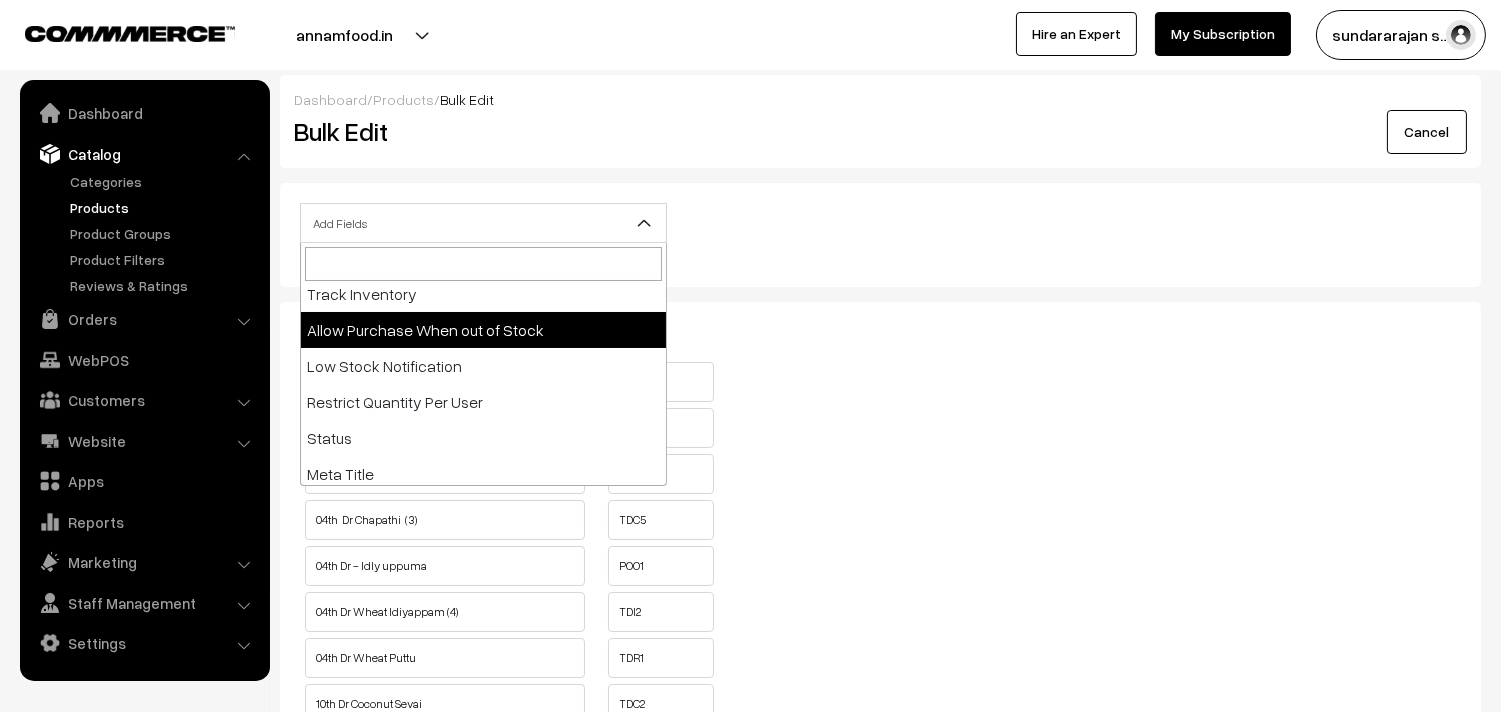 select on "allow-purchase" 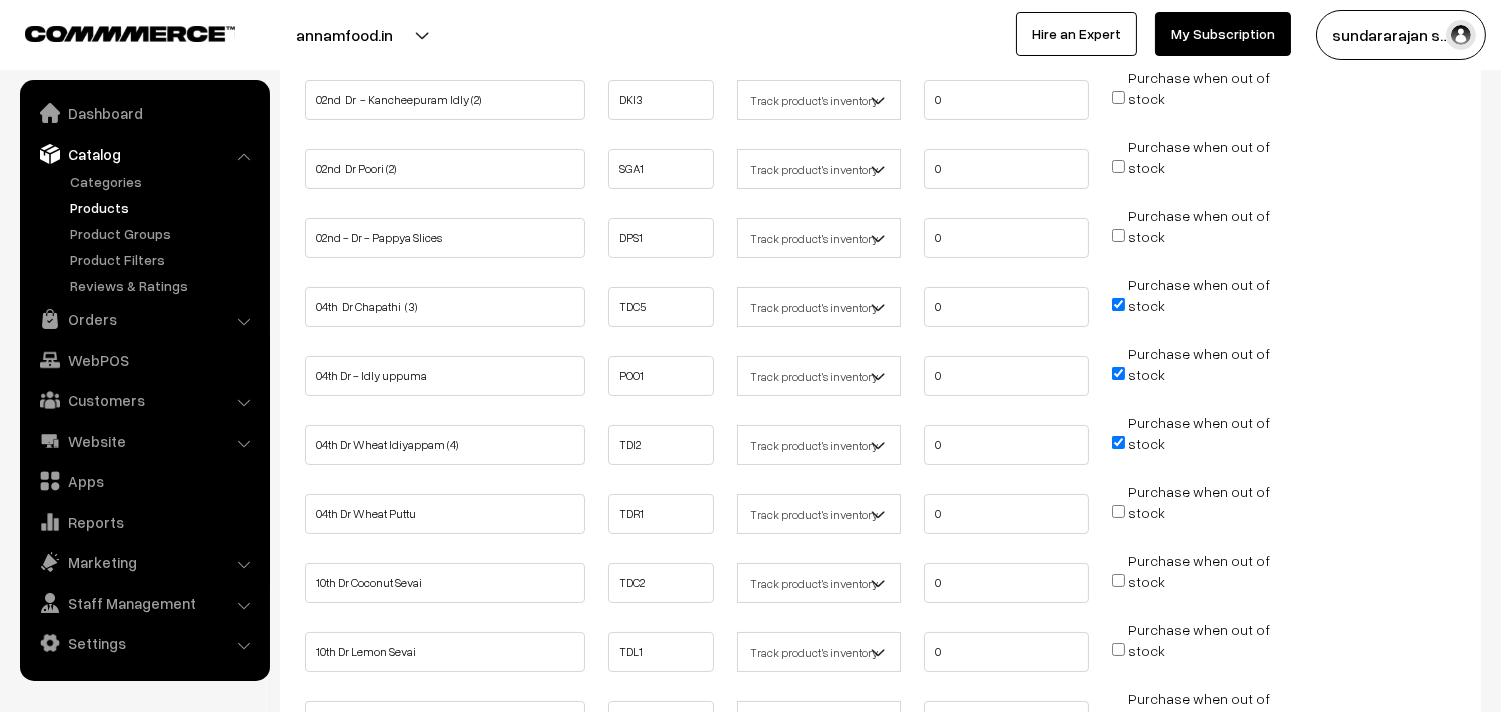 scroll, scrollTop: 444, scrollLeft: 0, axis: vertical 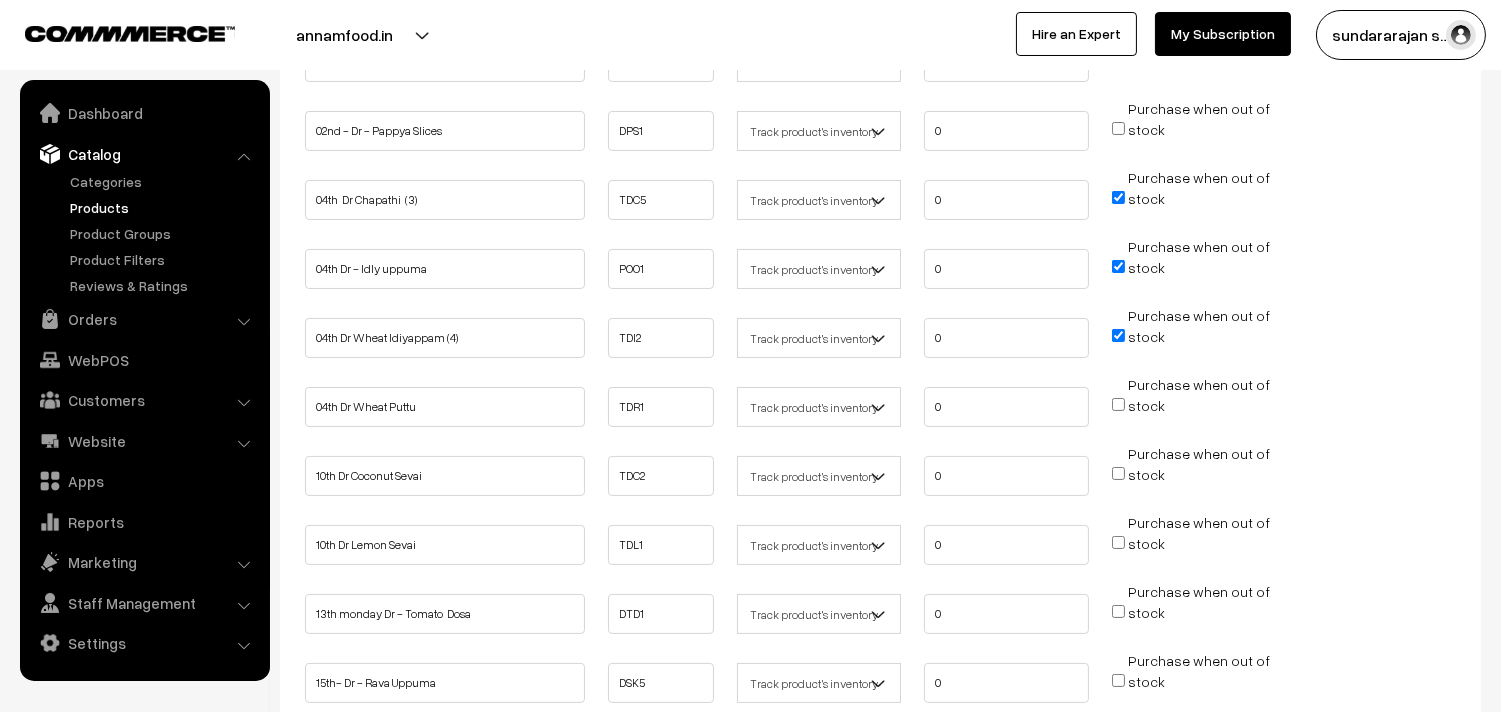click on "Purchase when out of  stock" at bounding box center [1191, 198] 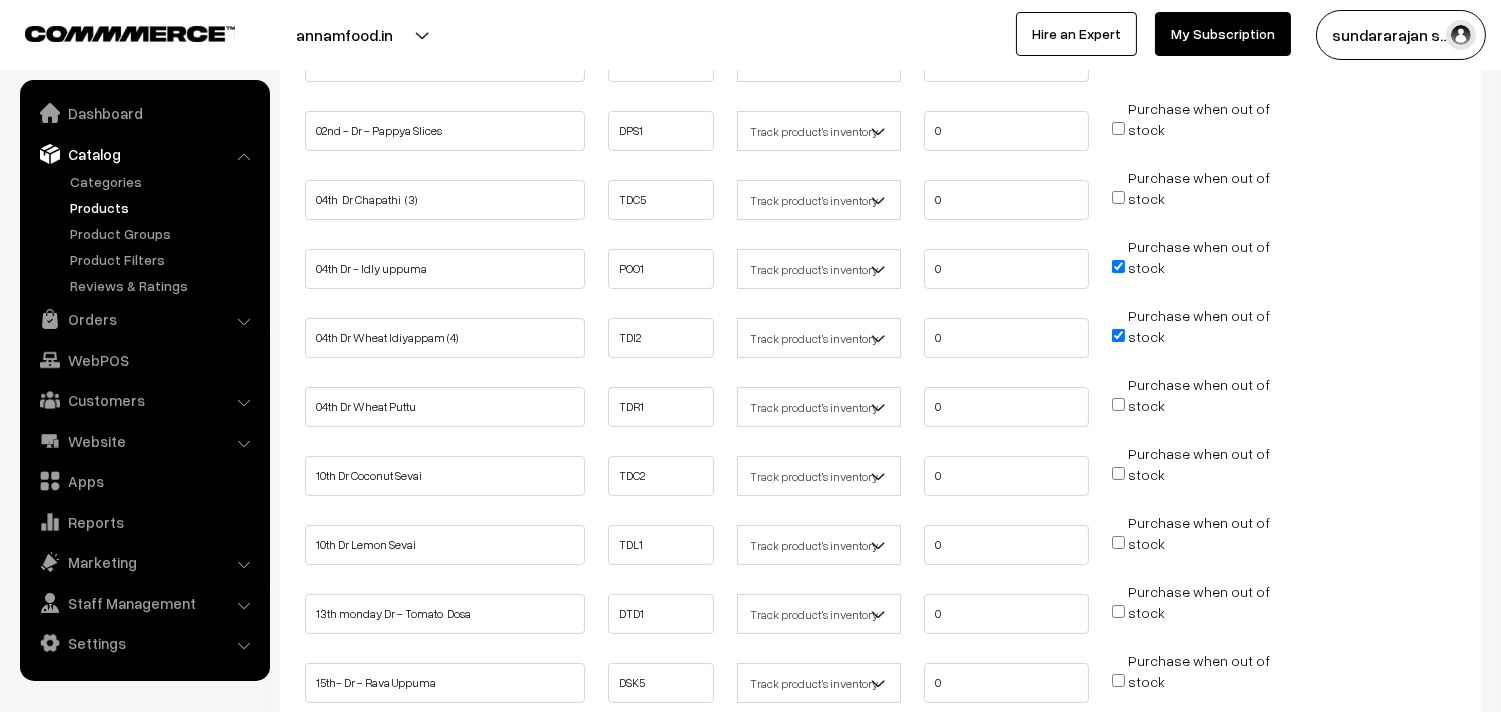 click on "Purchase when out of  stock" at bounding box center [1118, 266] 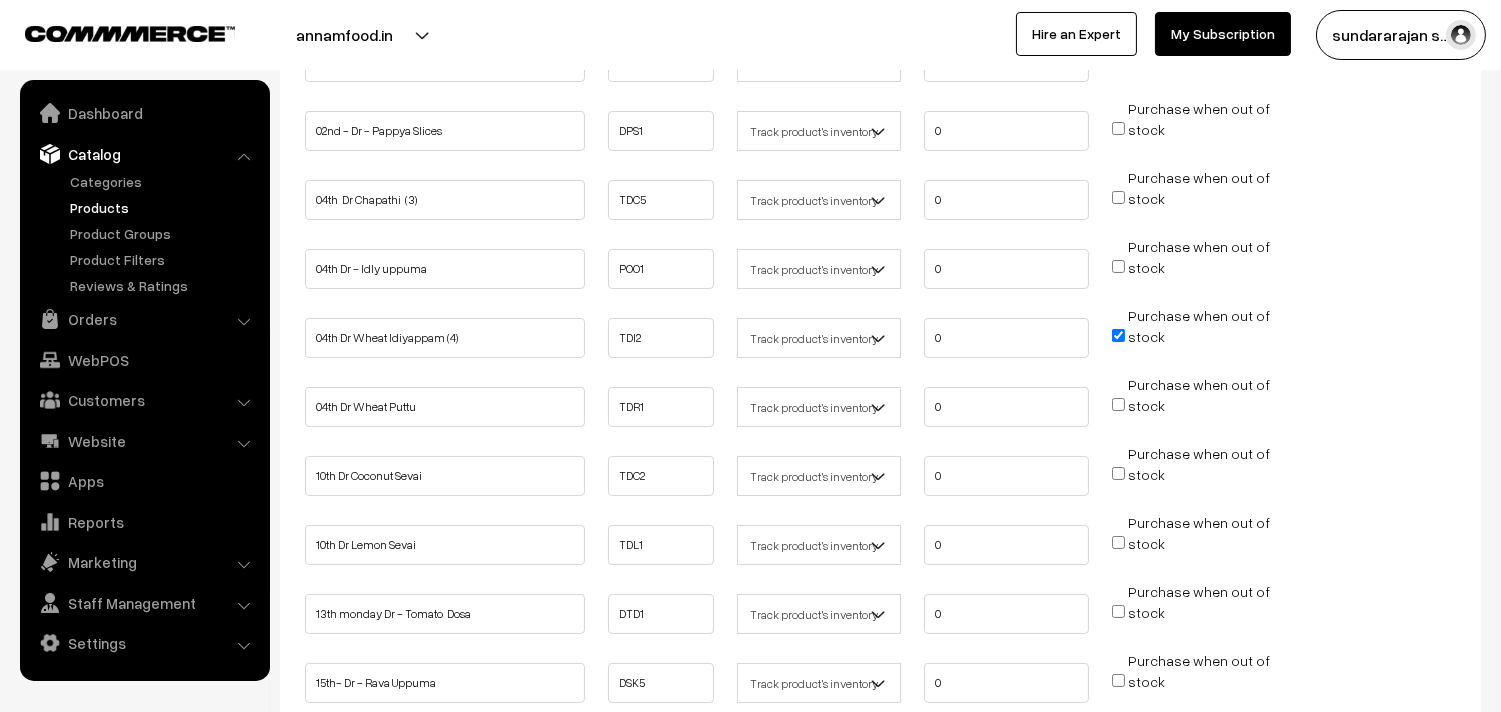 click on "Purchase when out of  stock" at bounding box center (1118, 335) 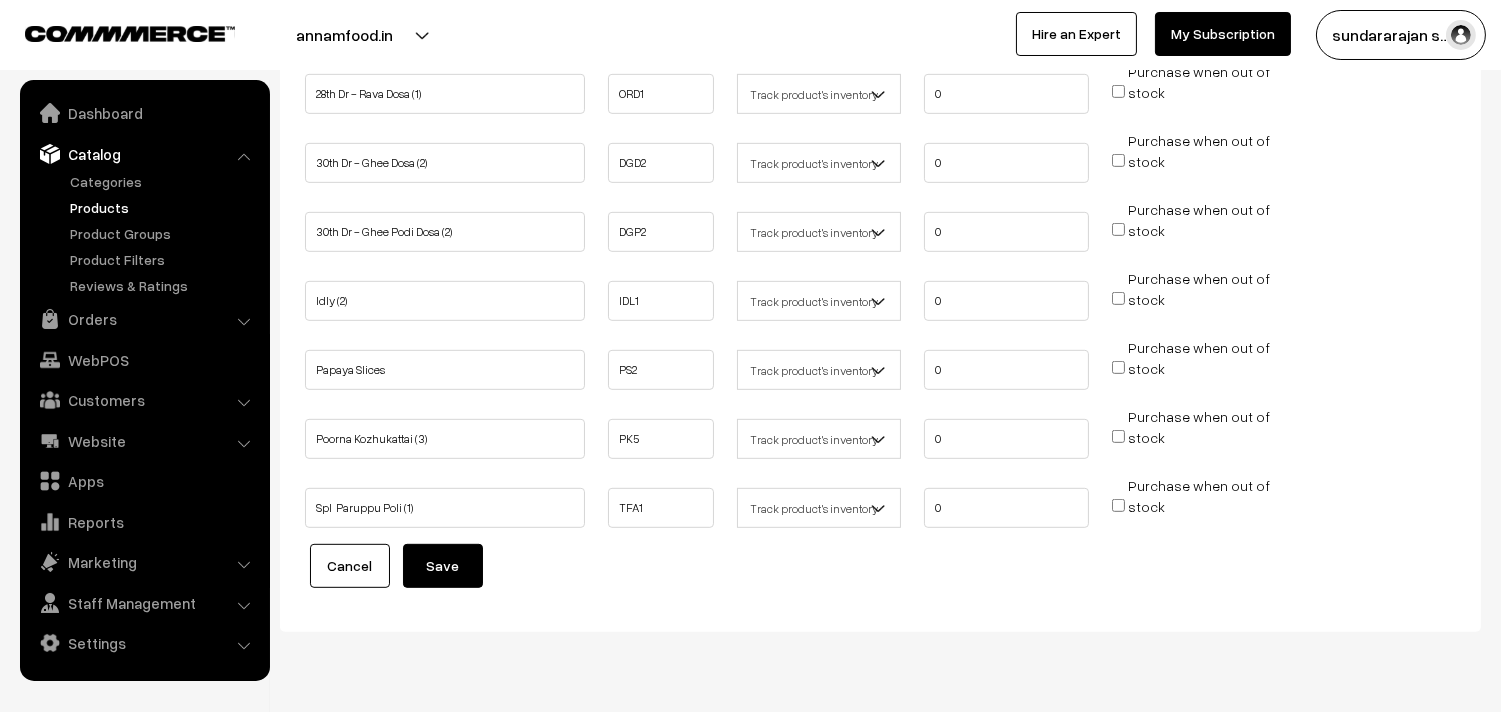 scroll, scrollTop: 1897, scrollLeft: 0, axis: vertical 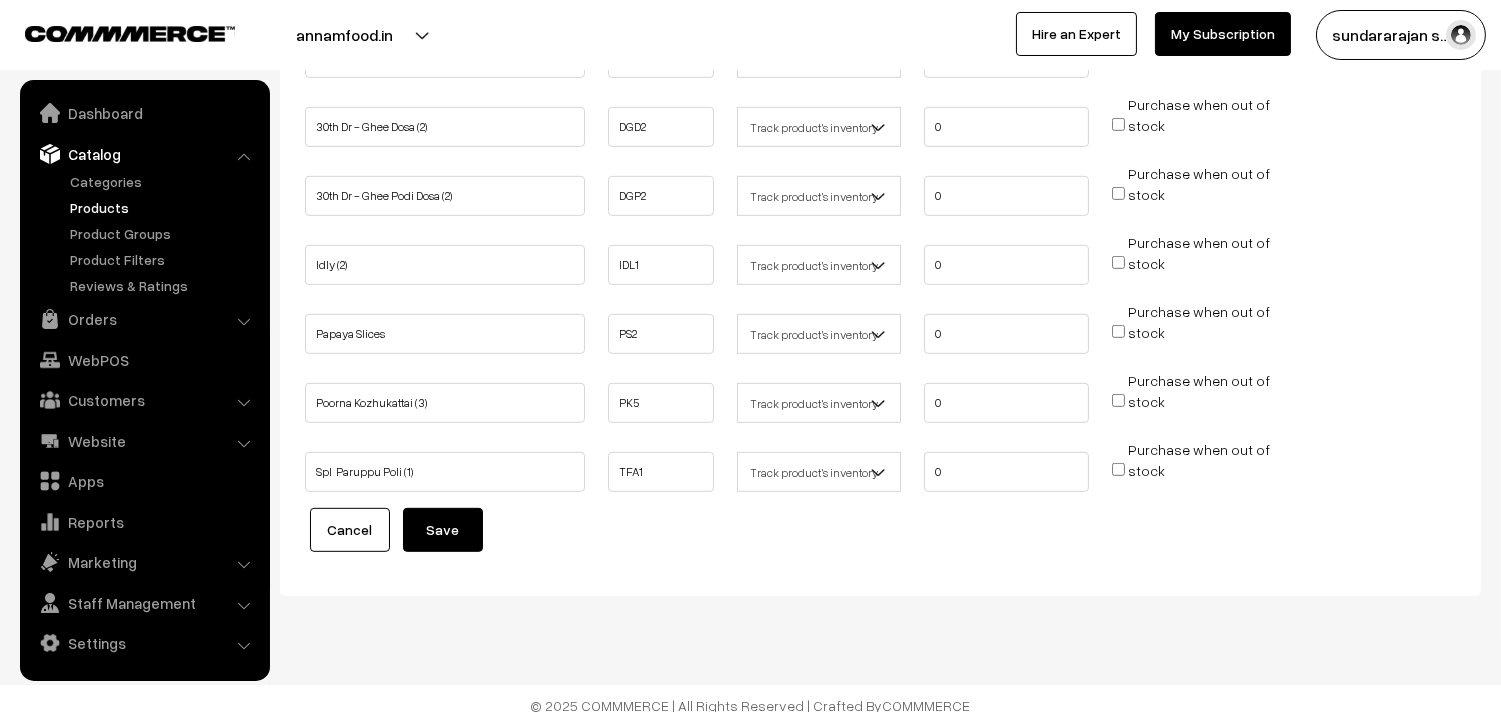 click on "Save" at bounding box center (443, 530) 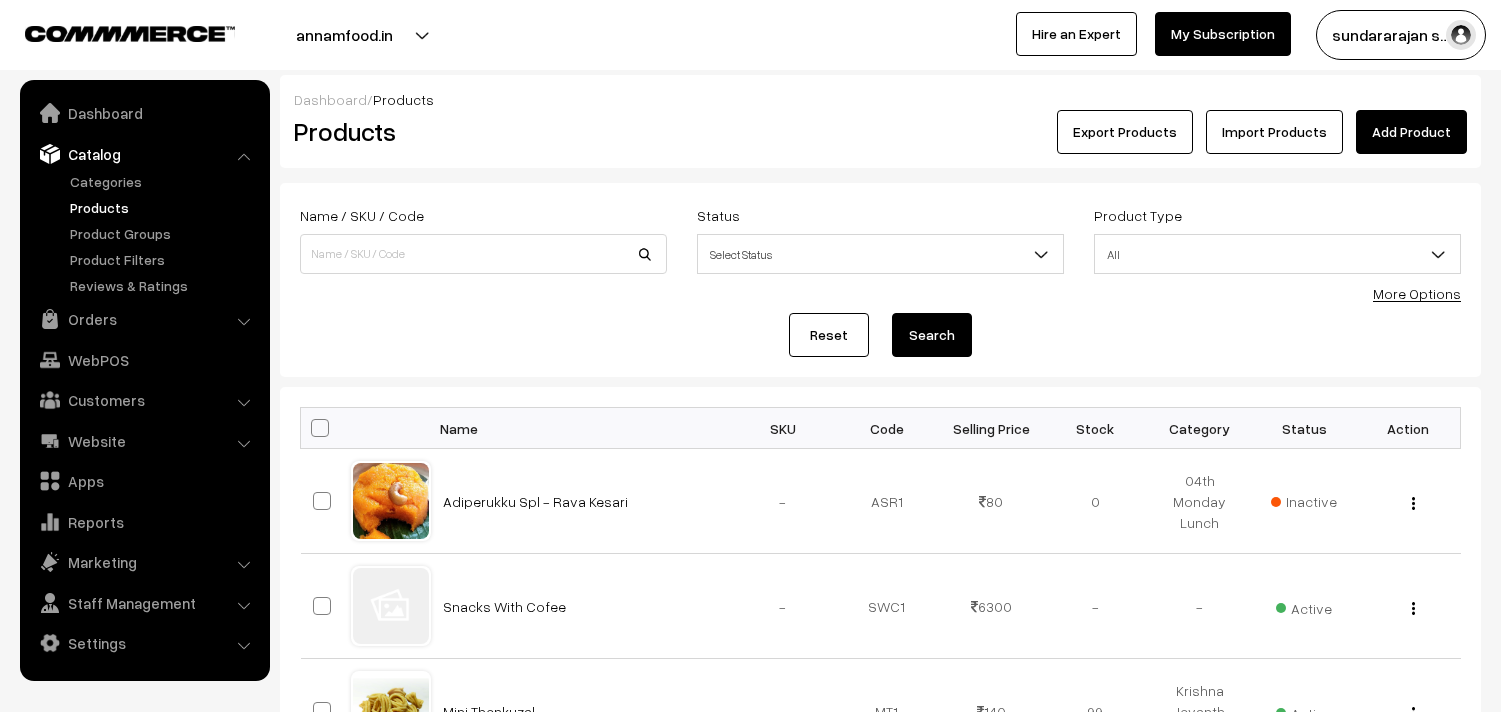 scroll, scrollTop: 0, scrollLeft: 0, axis: both 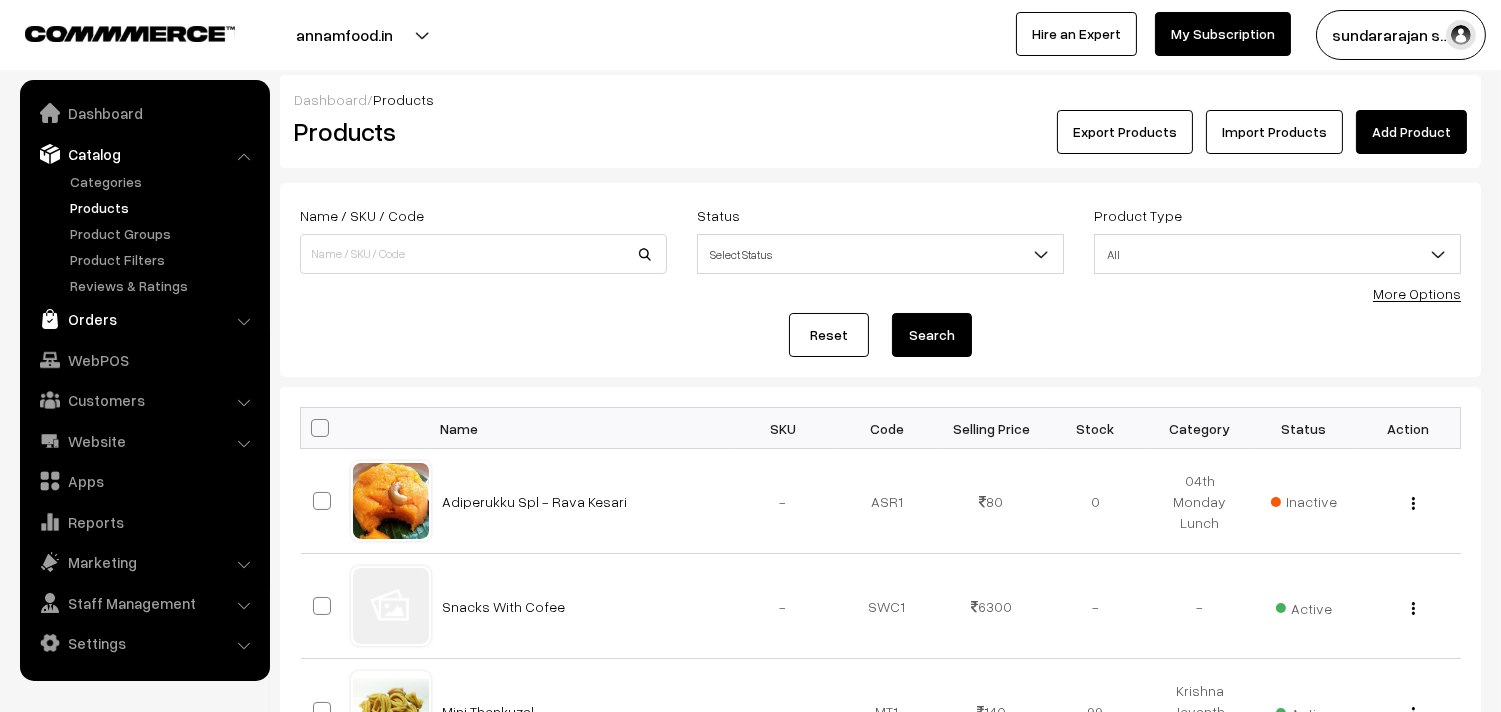 click on "Orders" at bounding box center (144, 319) 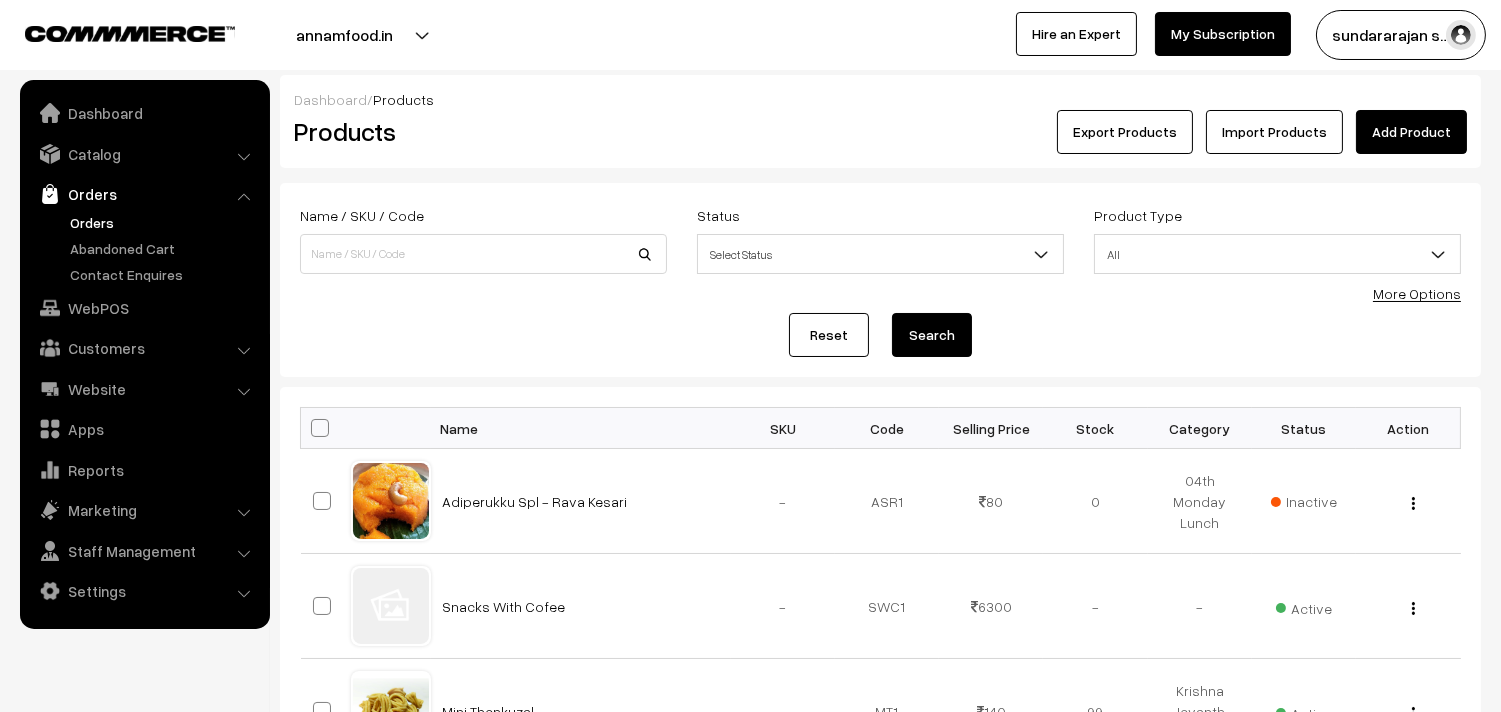 click on "Orders" at bounding box center (164, 222) 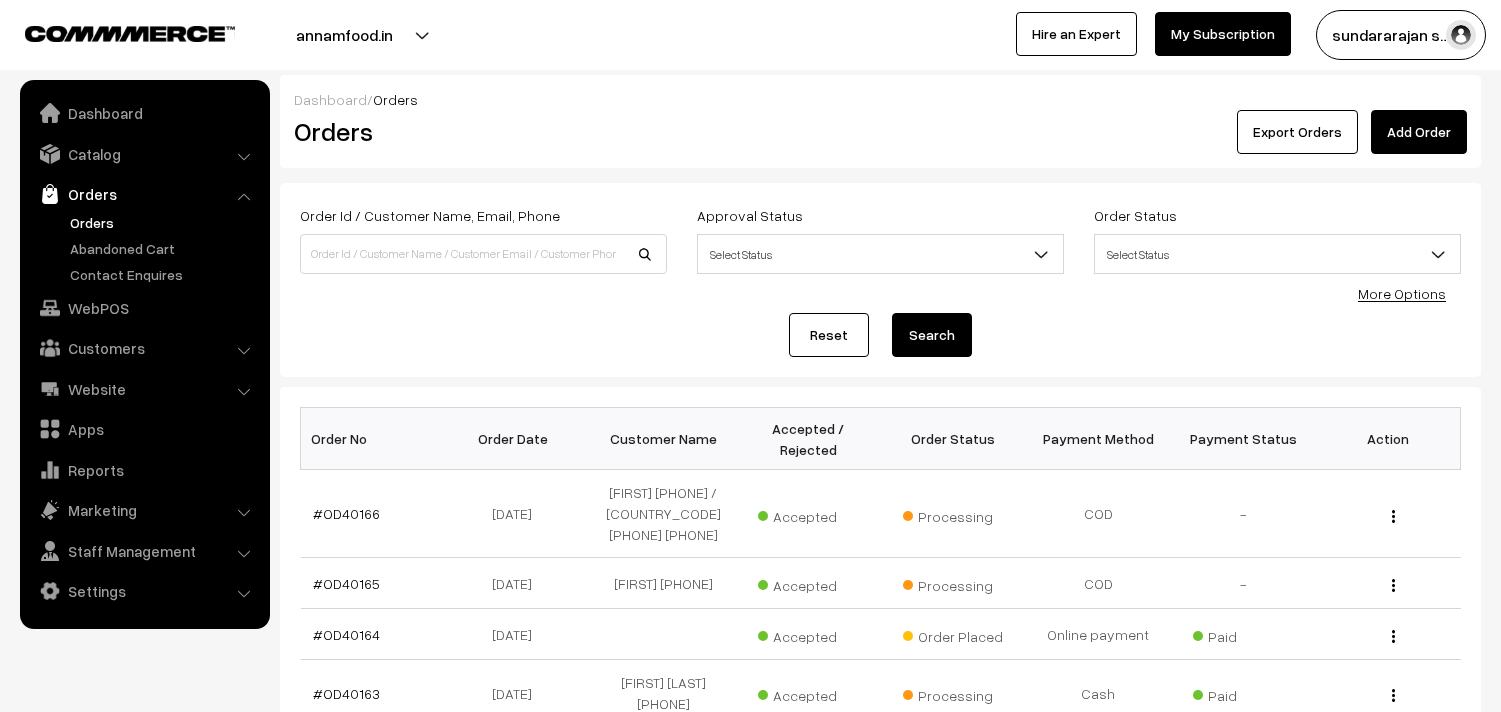 scroll, scrollTop: 0, scrollLeft: 0, axis: both 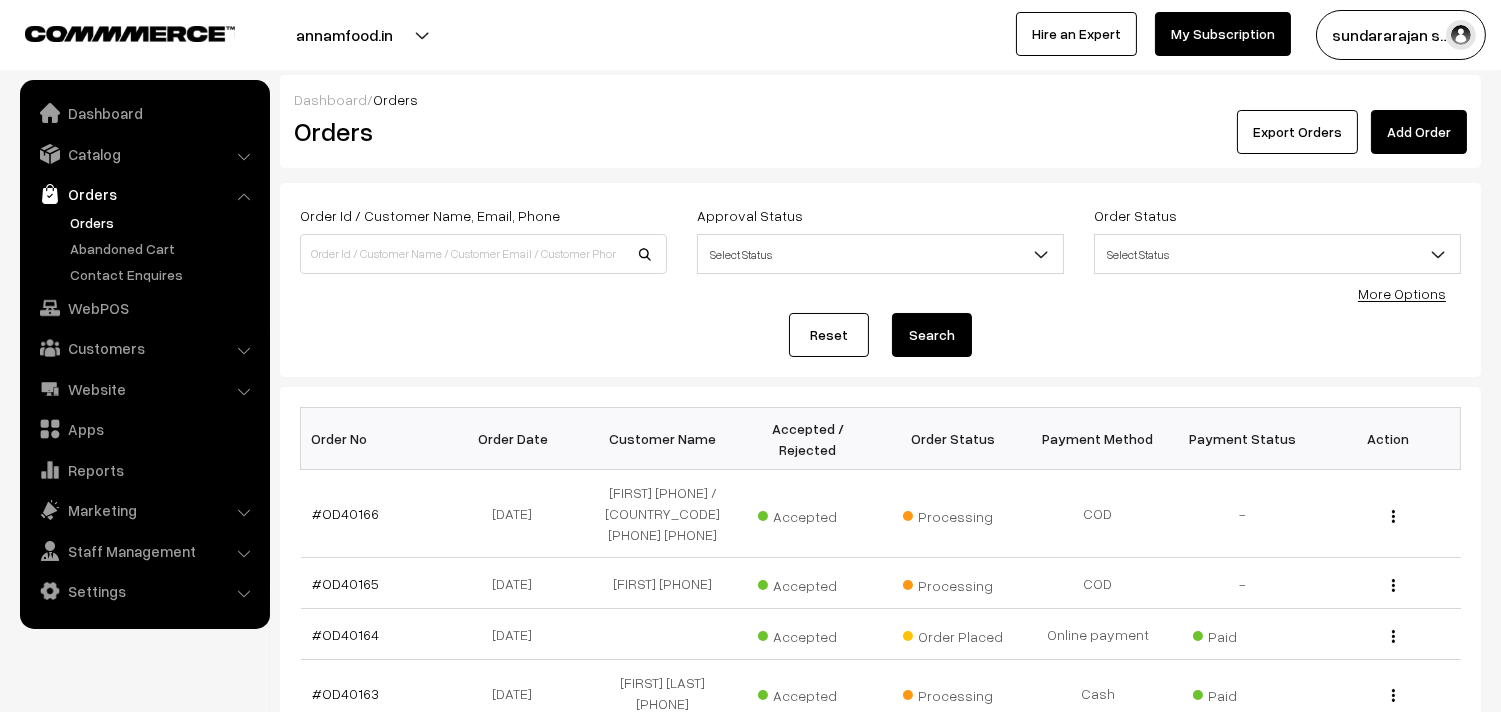 click on "Orders" at bounding box center [164, 222] 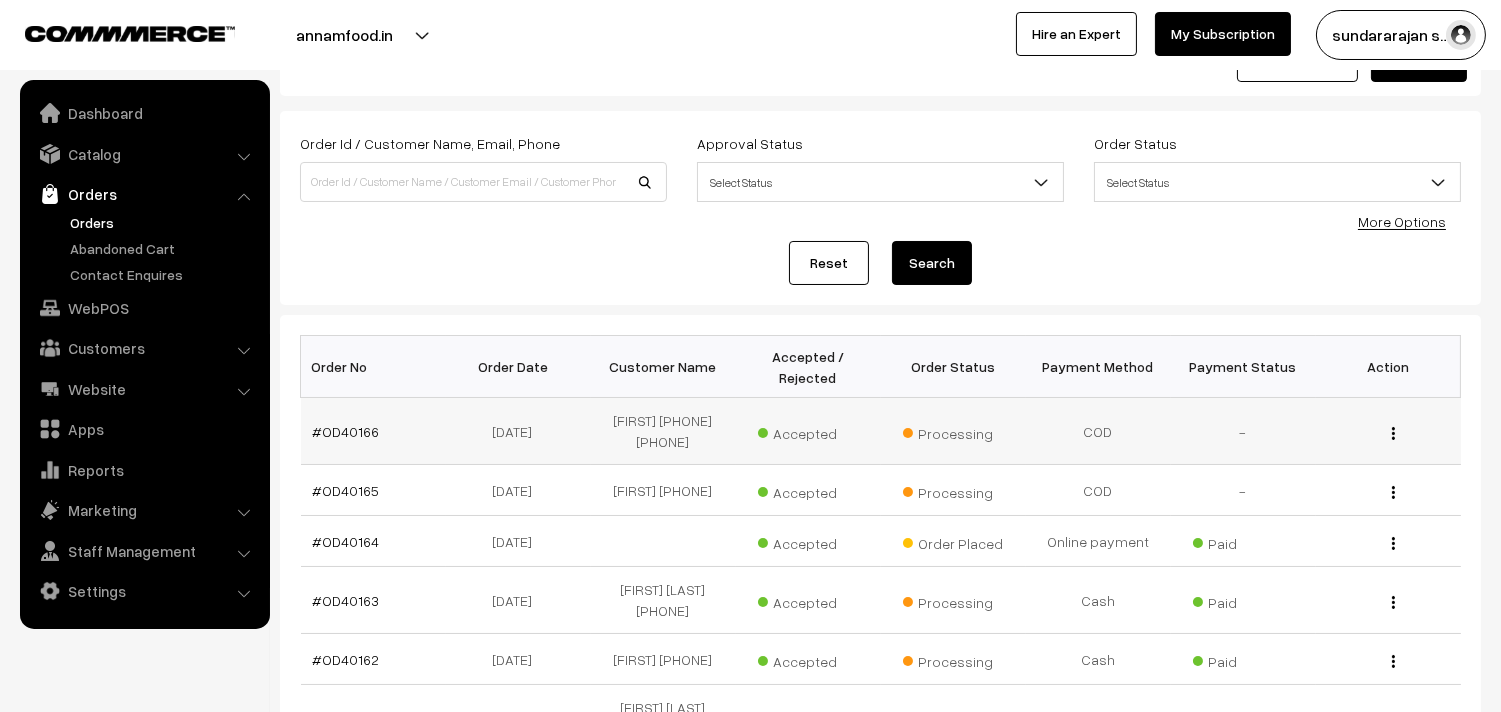 scroll, scrollTop: 111, scrollLeft: 0, axis: vertical 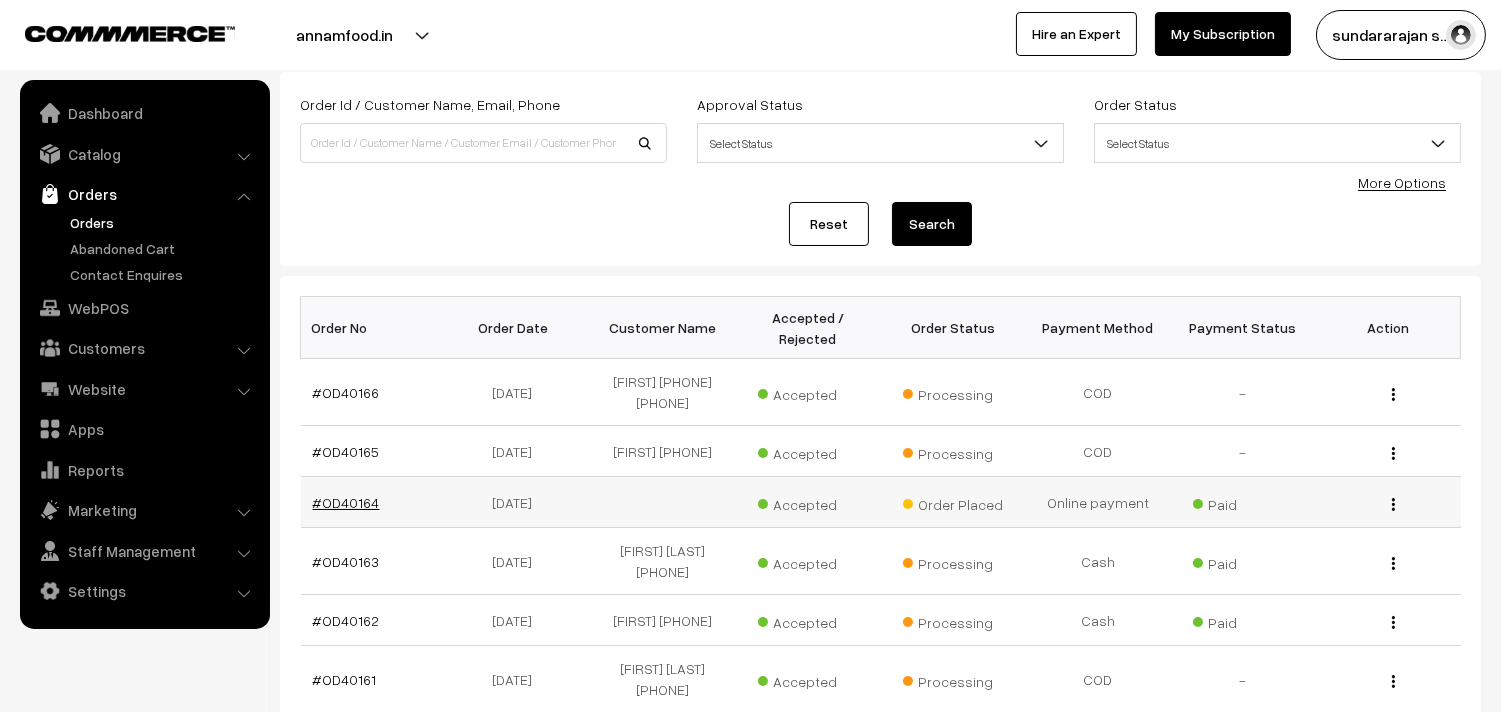 click on "#OD40164" at bounding box center (346, 502) 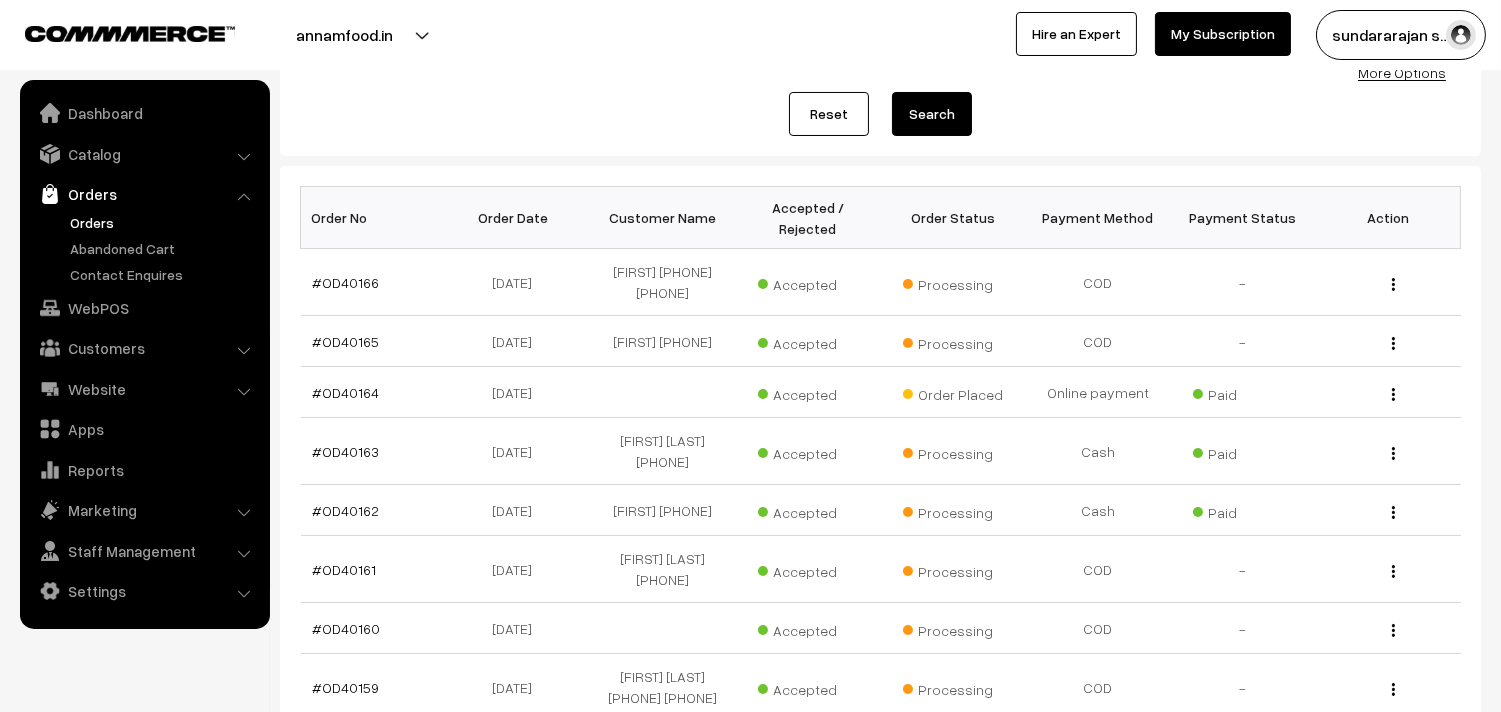 scroll, scrollTop: 254, scrollLeft: 0, axis: vertical 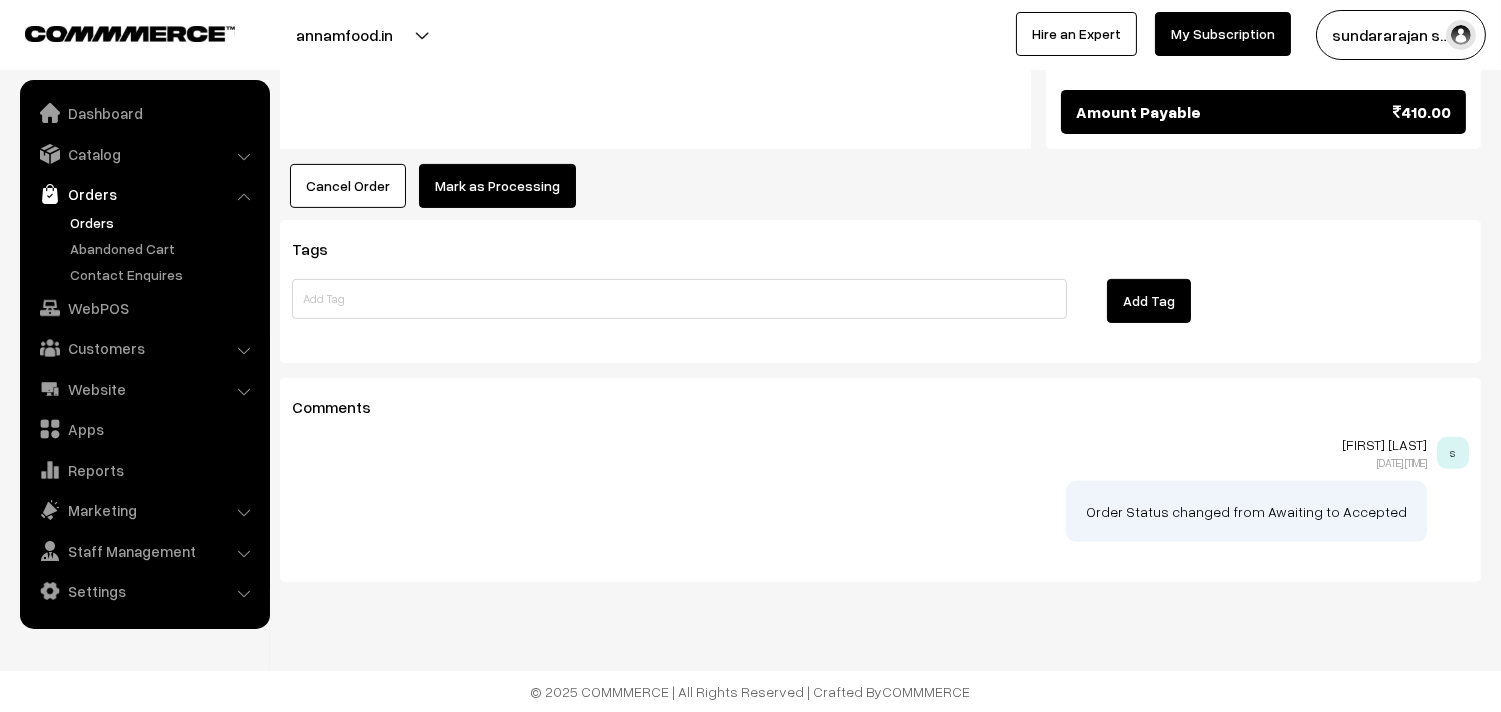 click on "Mark as Processing" at bounding box center (497, 186) 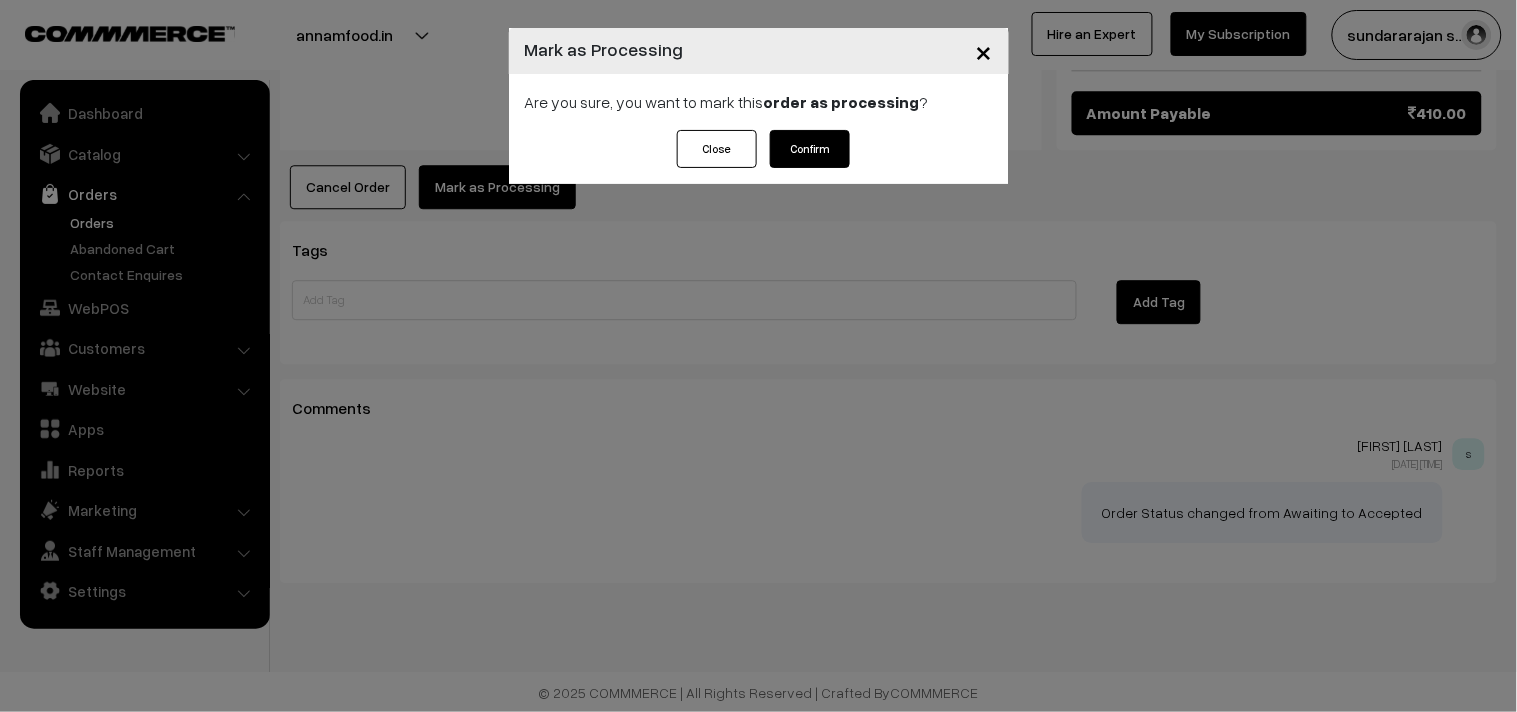 click on "Confirm" at bounding box center [810, 149] 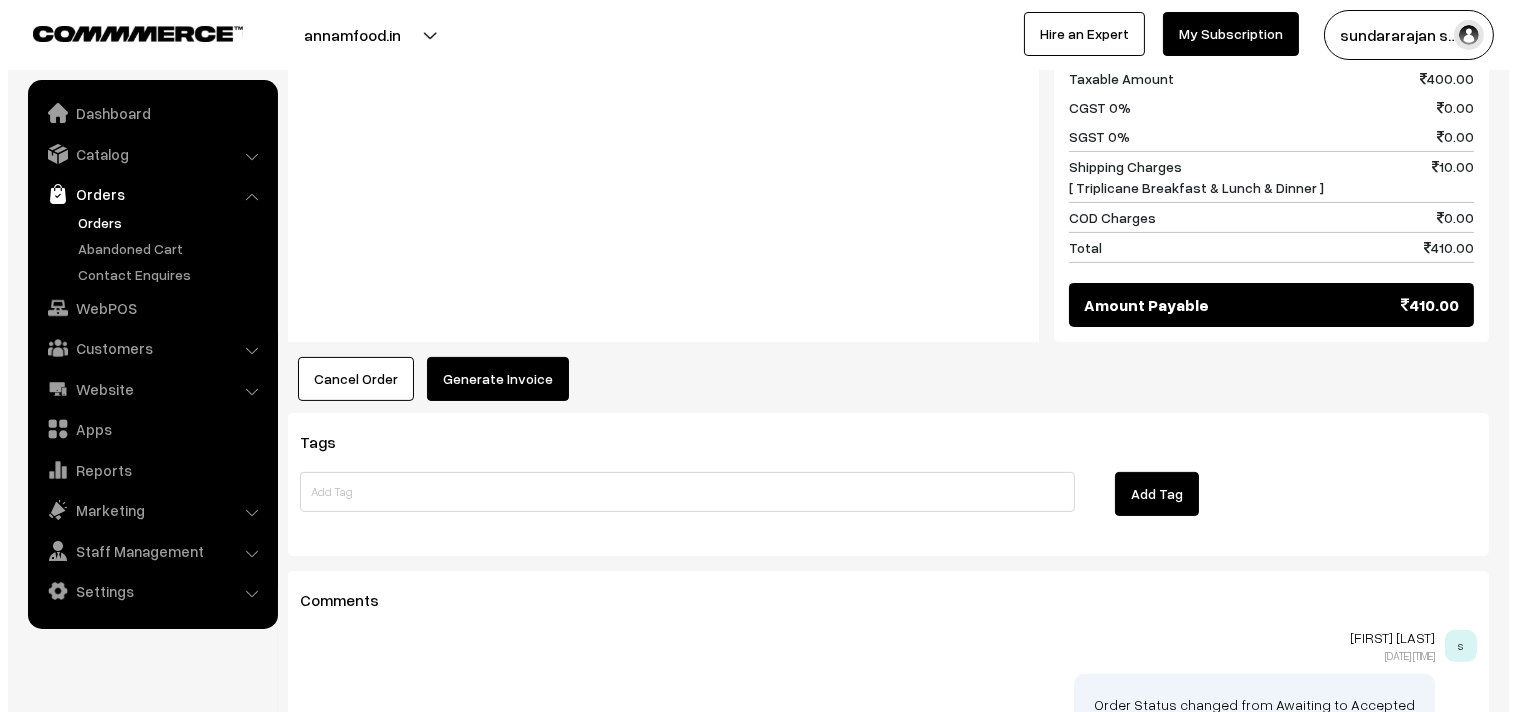 scroll, scrollTop: 1111, scrollLeft: 0, axis: vertical 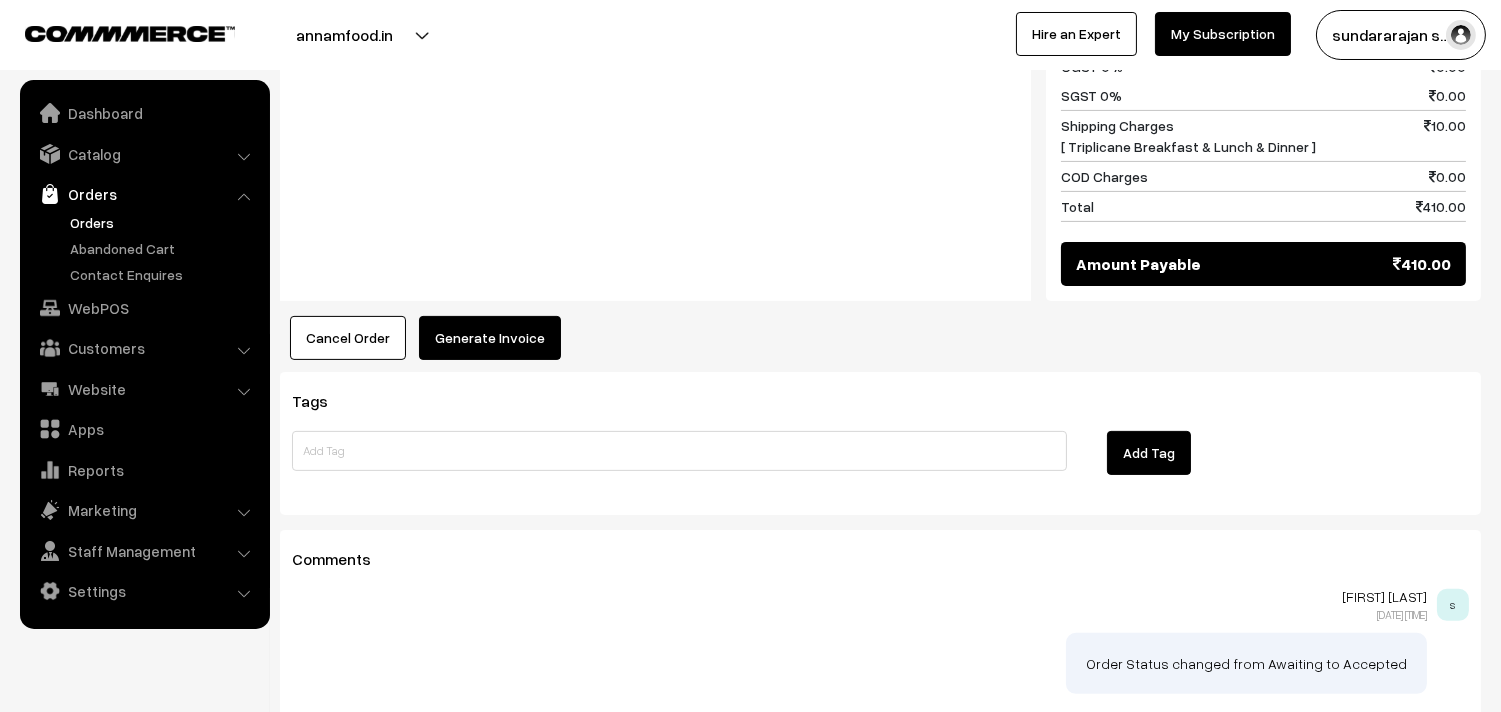 click on "Generate Invoice" at bounding box center (490, 338) 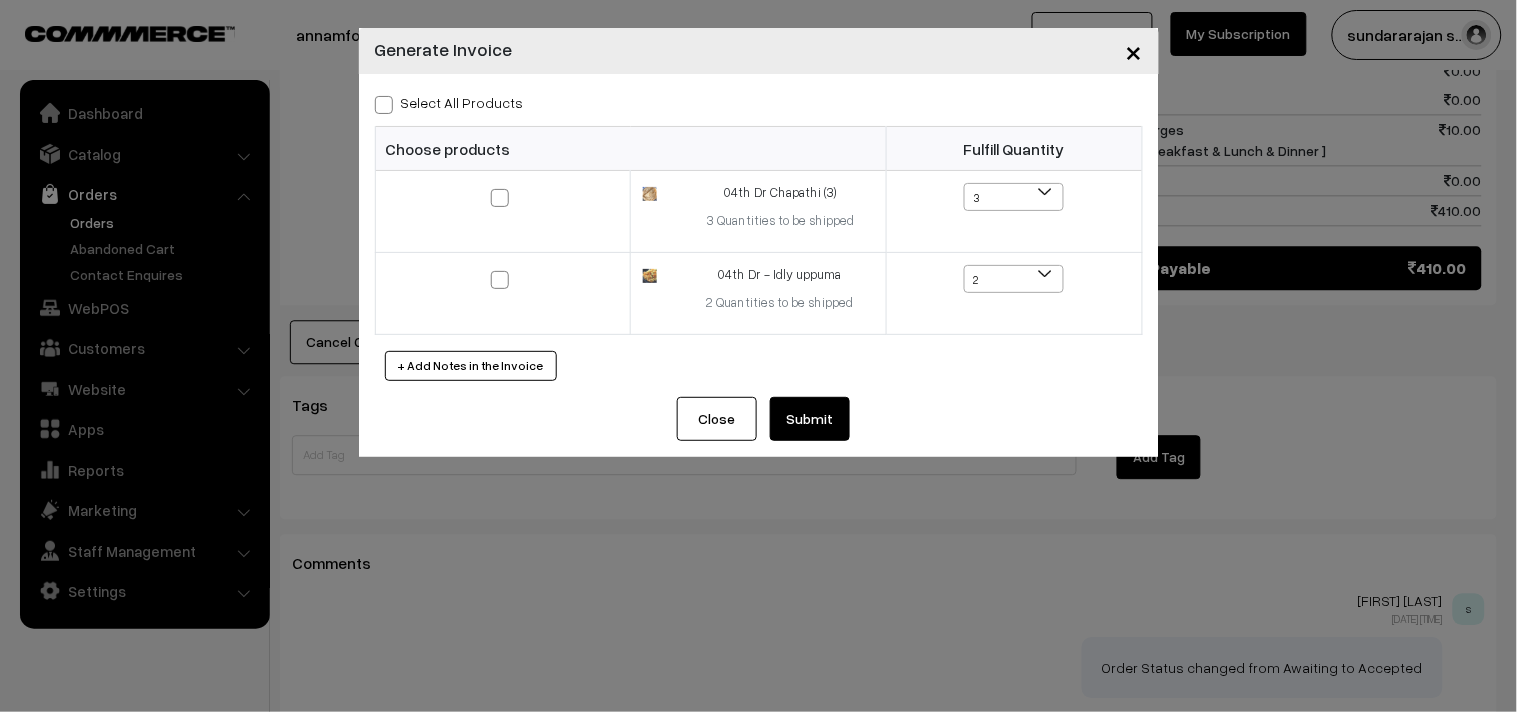 click on "Select All Products" at bounding box center [449, 102] 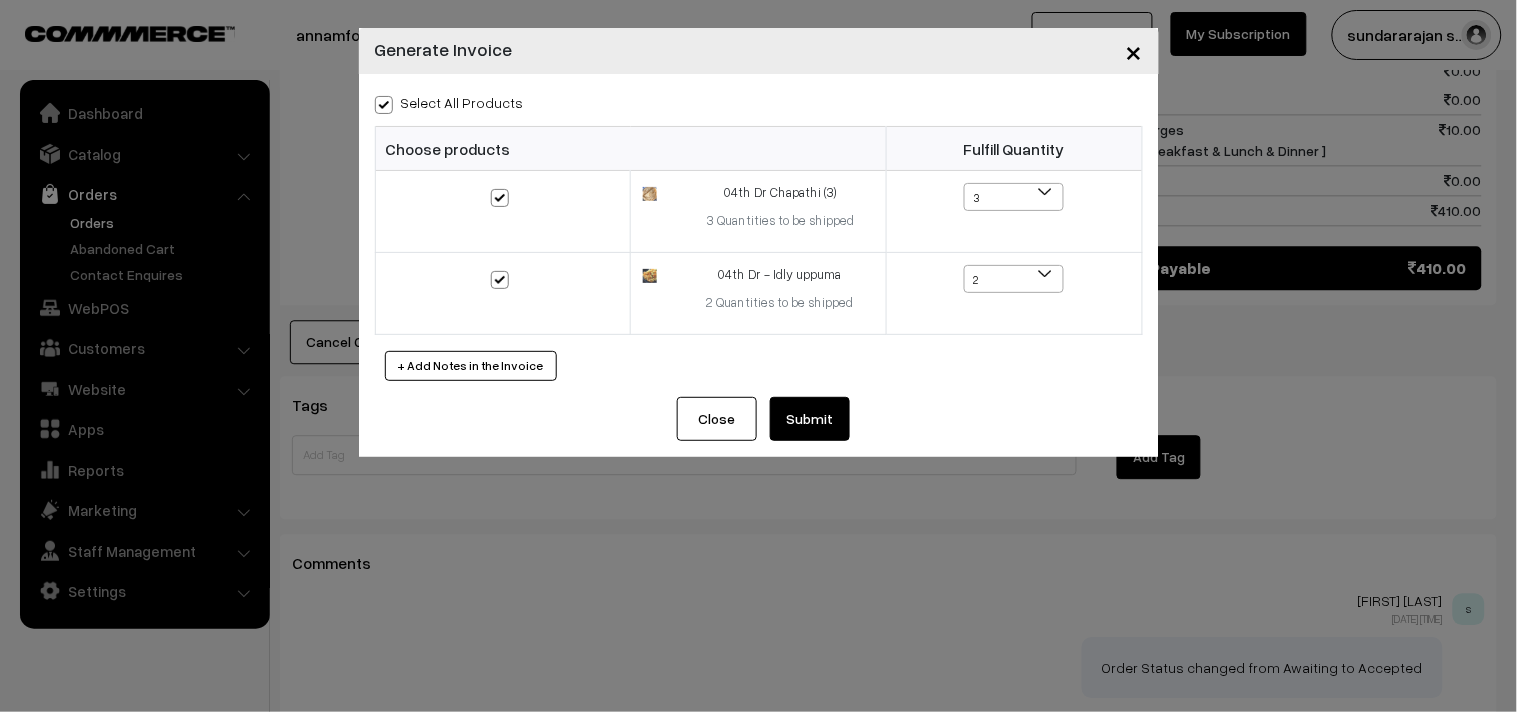 checkbox on "true" 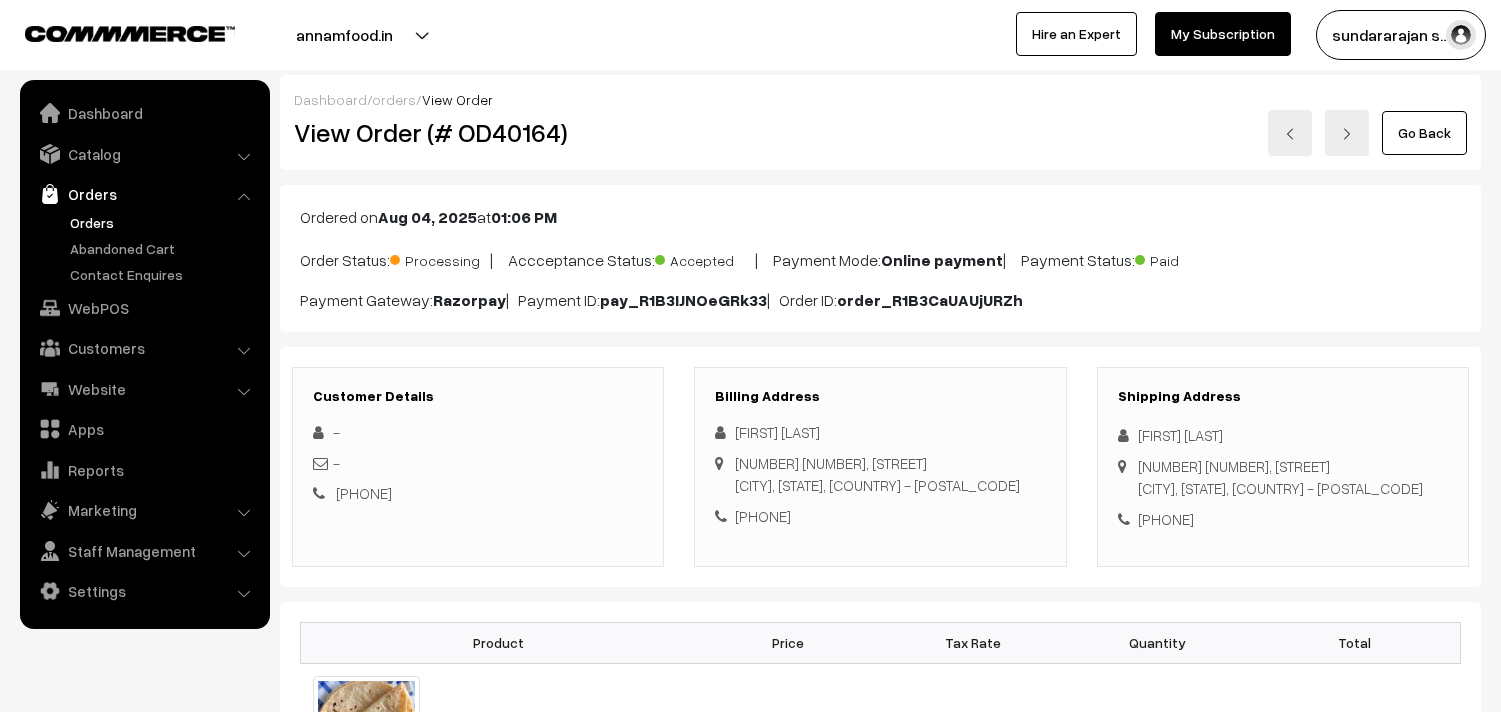 scroll, scrollTop: 1111, scrollLeft: 0, axis: vertical 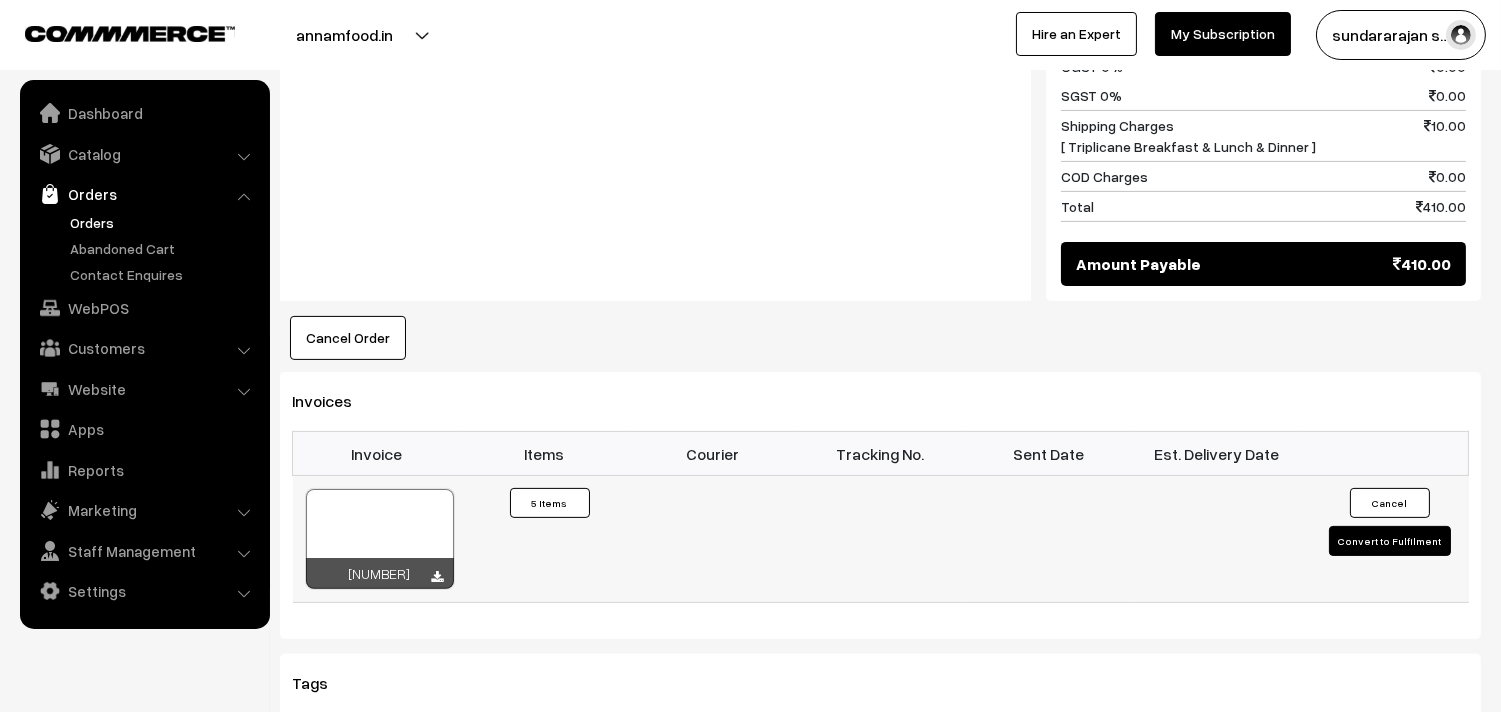 click at bounding box center [380, 539] 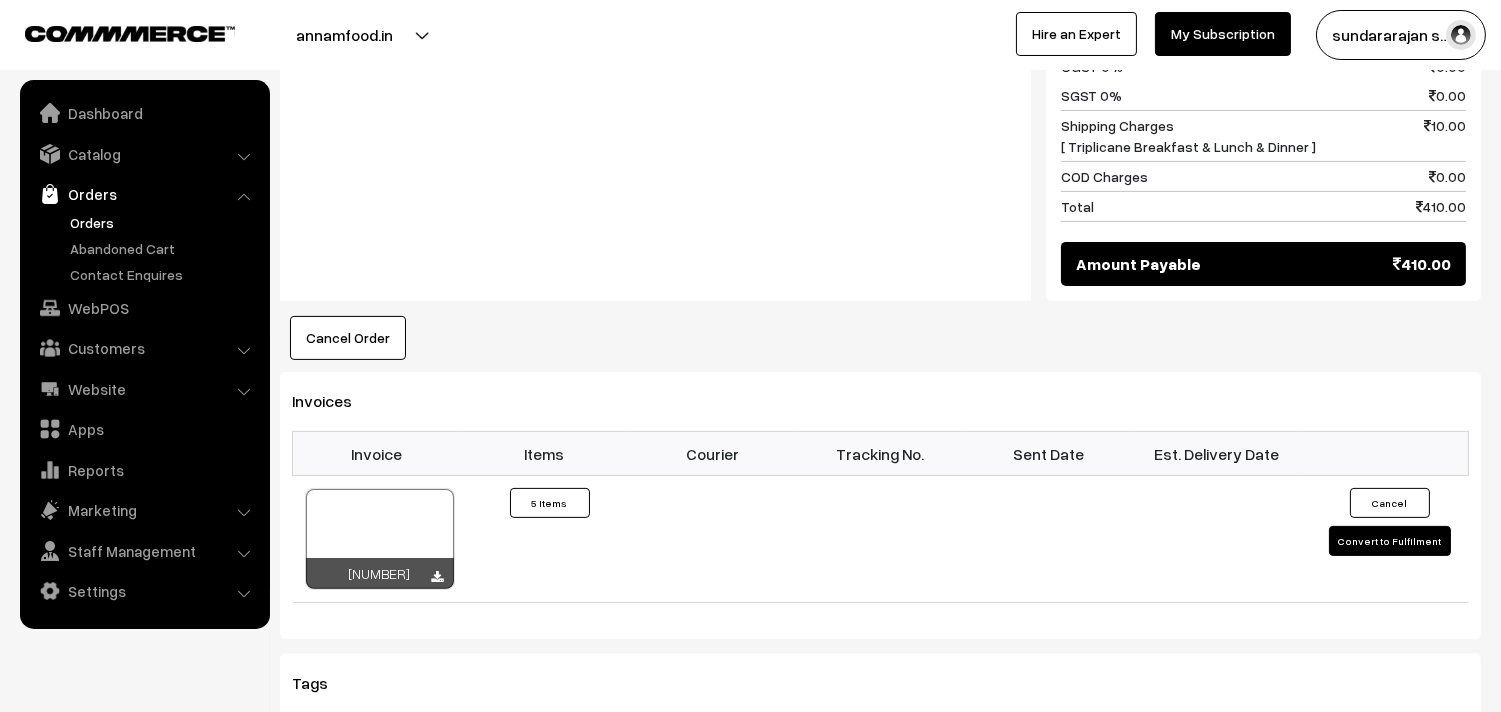 click on "Orders" at bounding box center [164, 222] 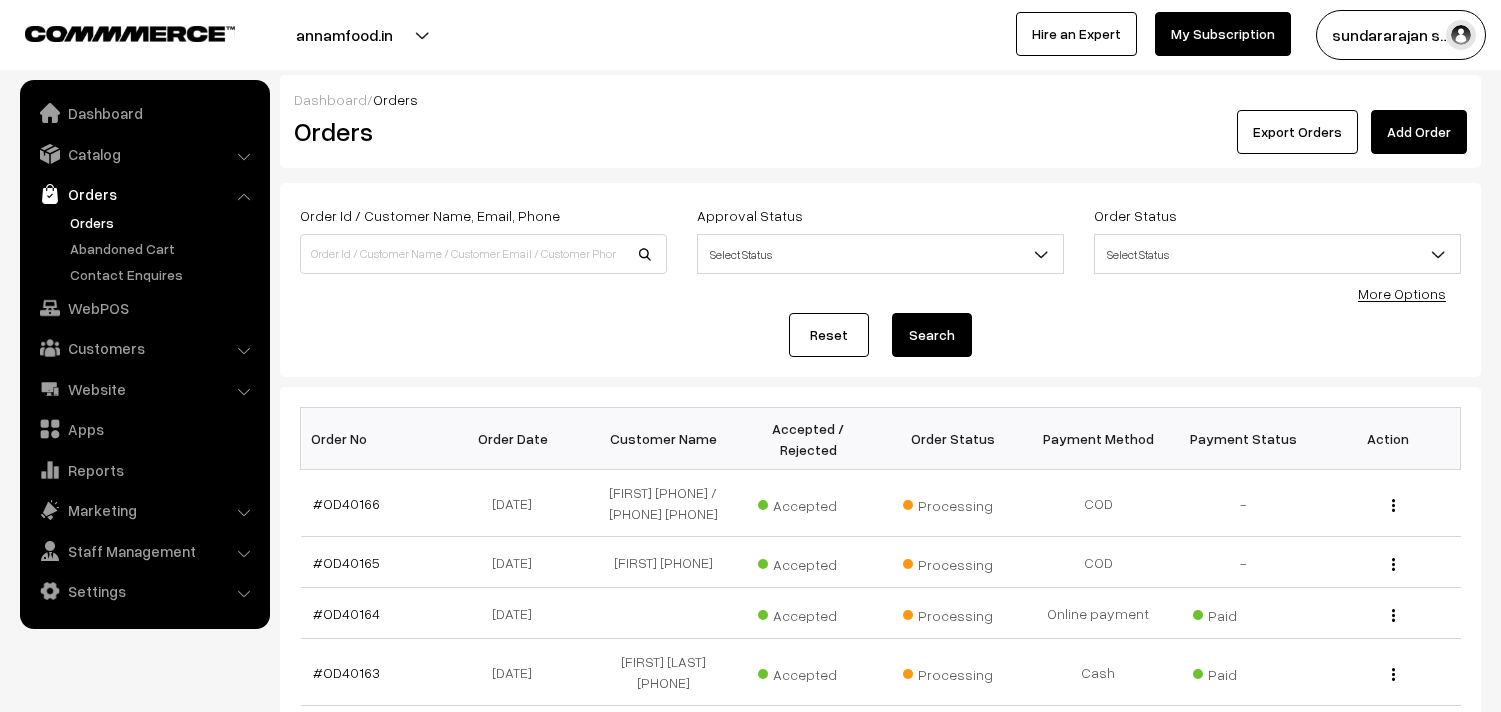 scroll, scrollTop: 0, scrollLeft: 0, axis: both 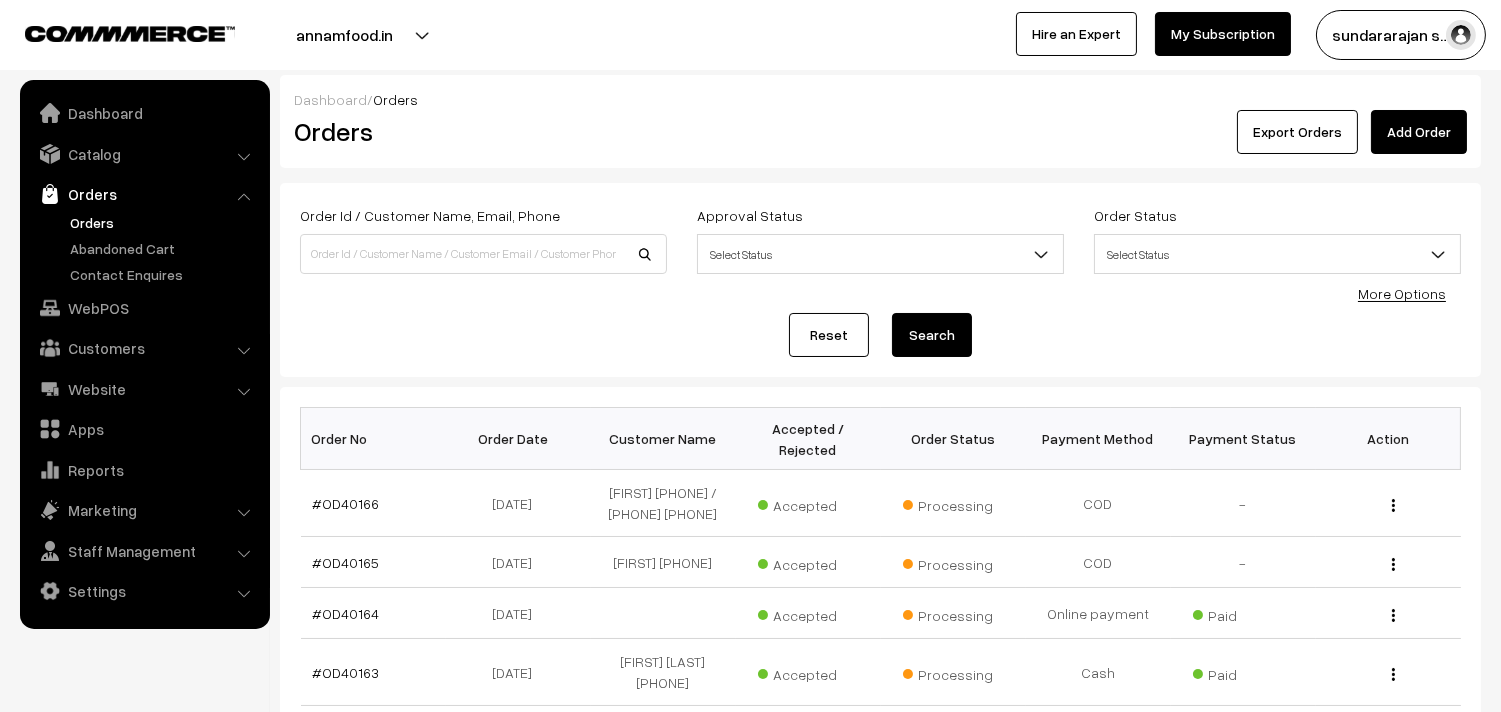 click on "Orders" at bounding box center (164, 222) 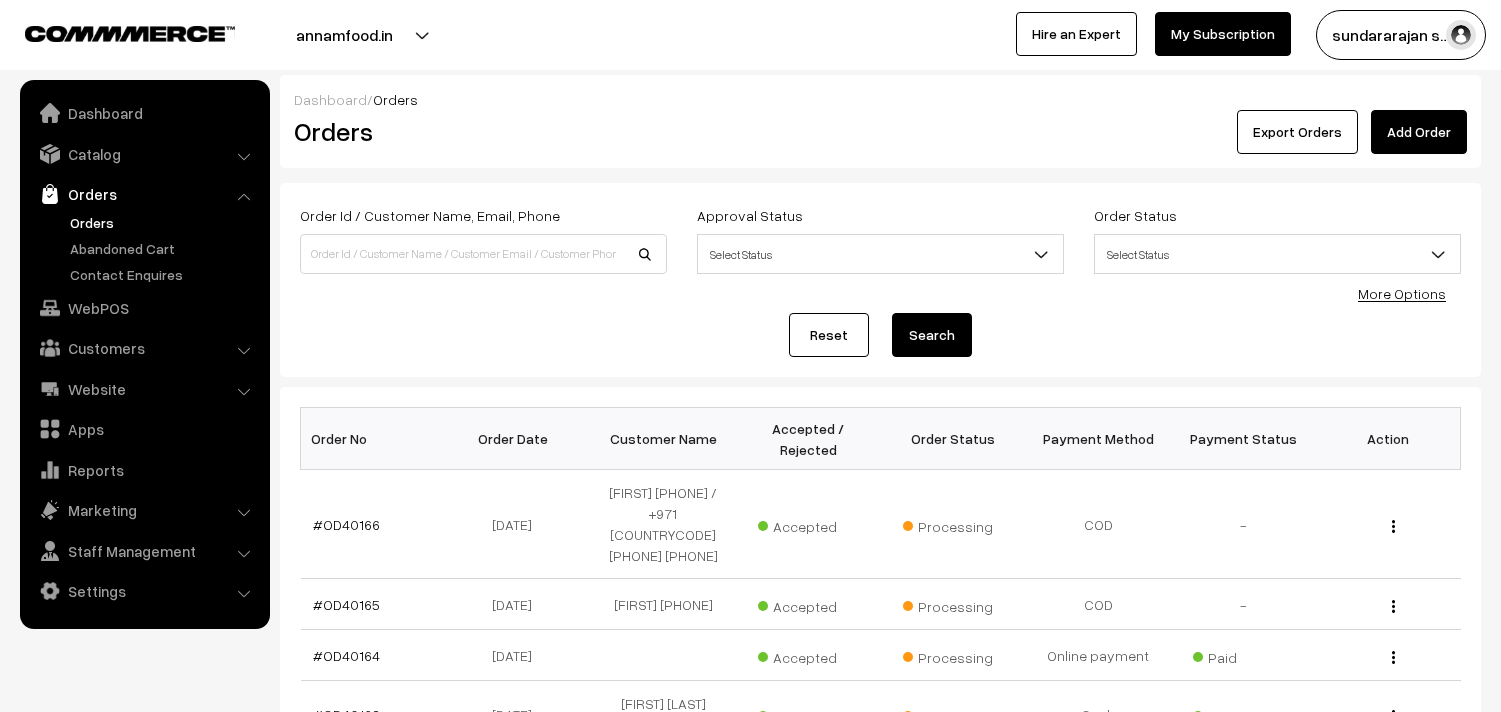 scroll, scrollTop: 0, scrollLeft: 0, axis: both 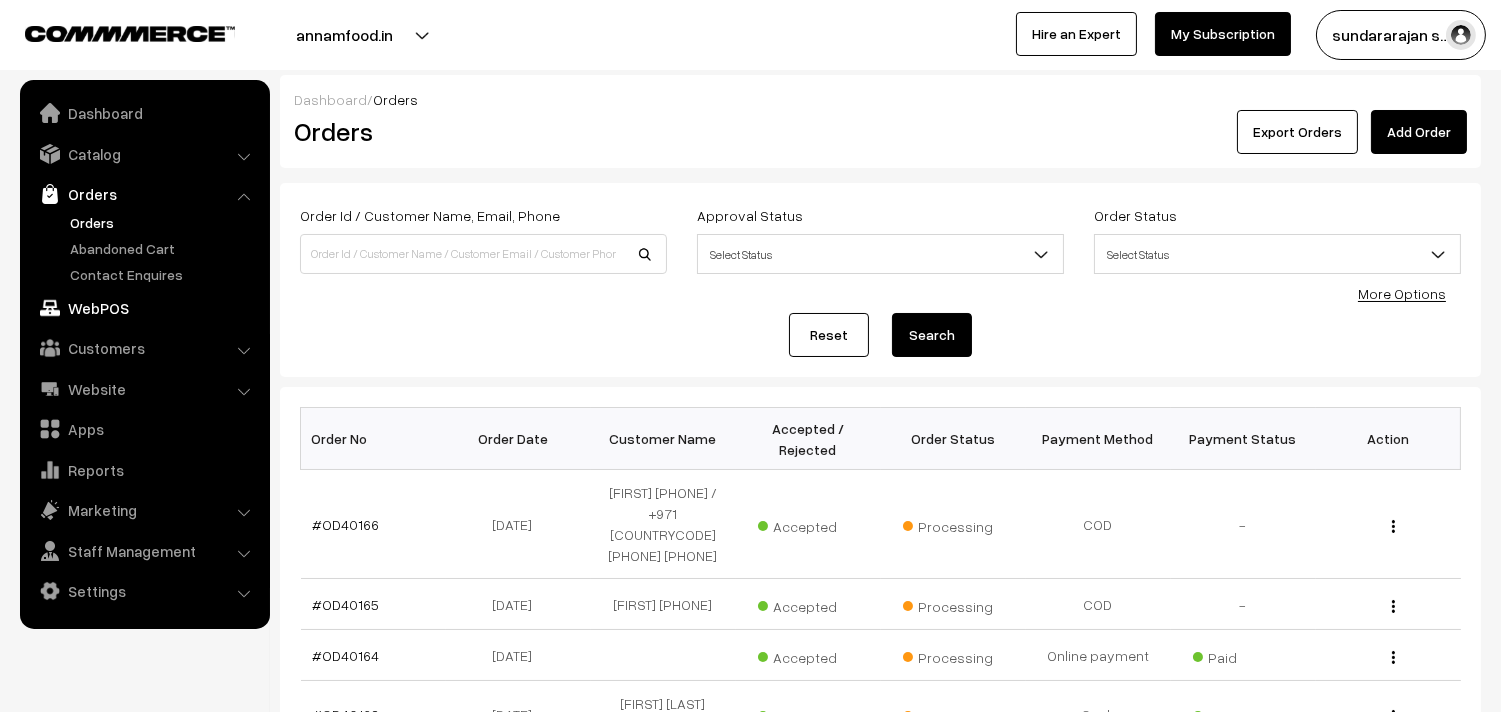 click on "WebPOS" at bounding box center [144, 308] 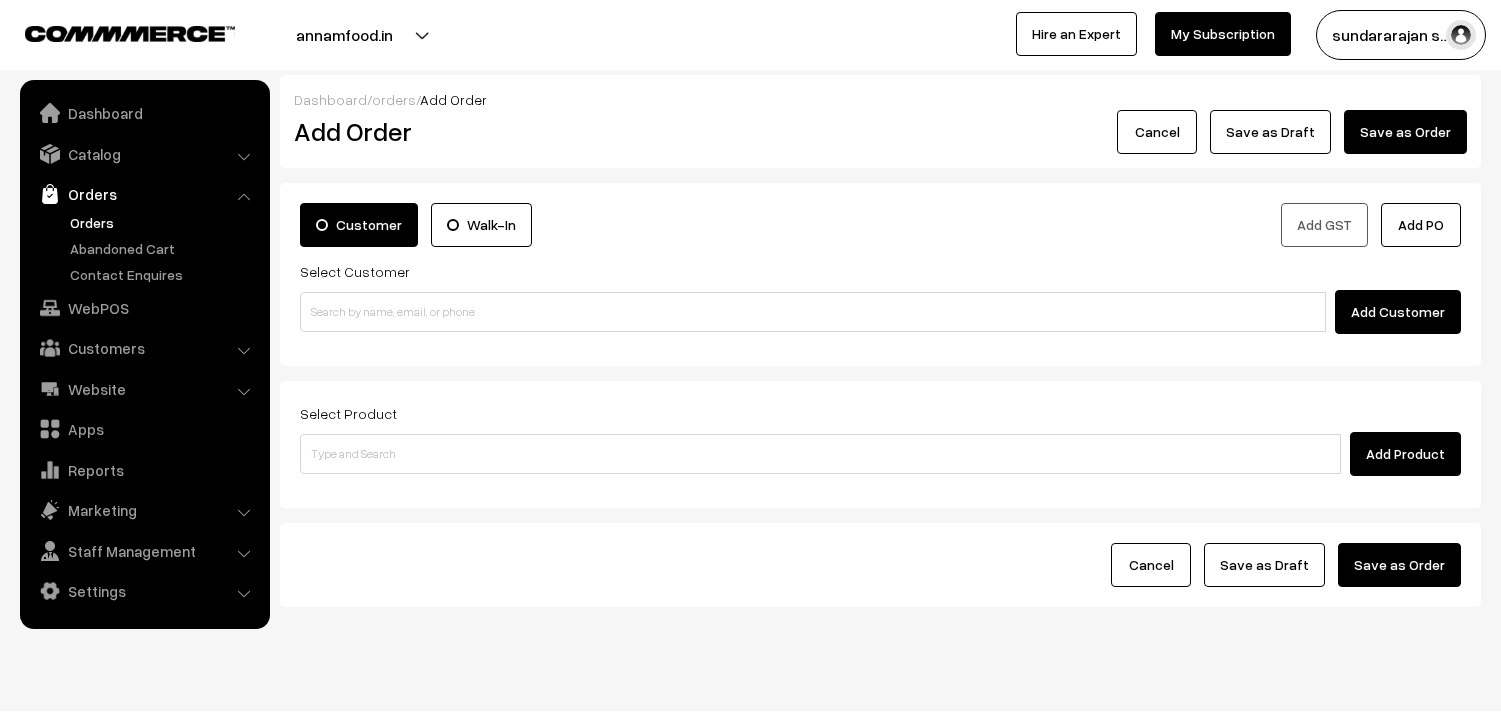 click at bounding box center [813, 312] 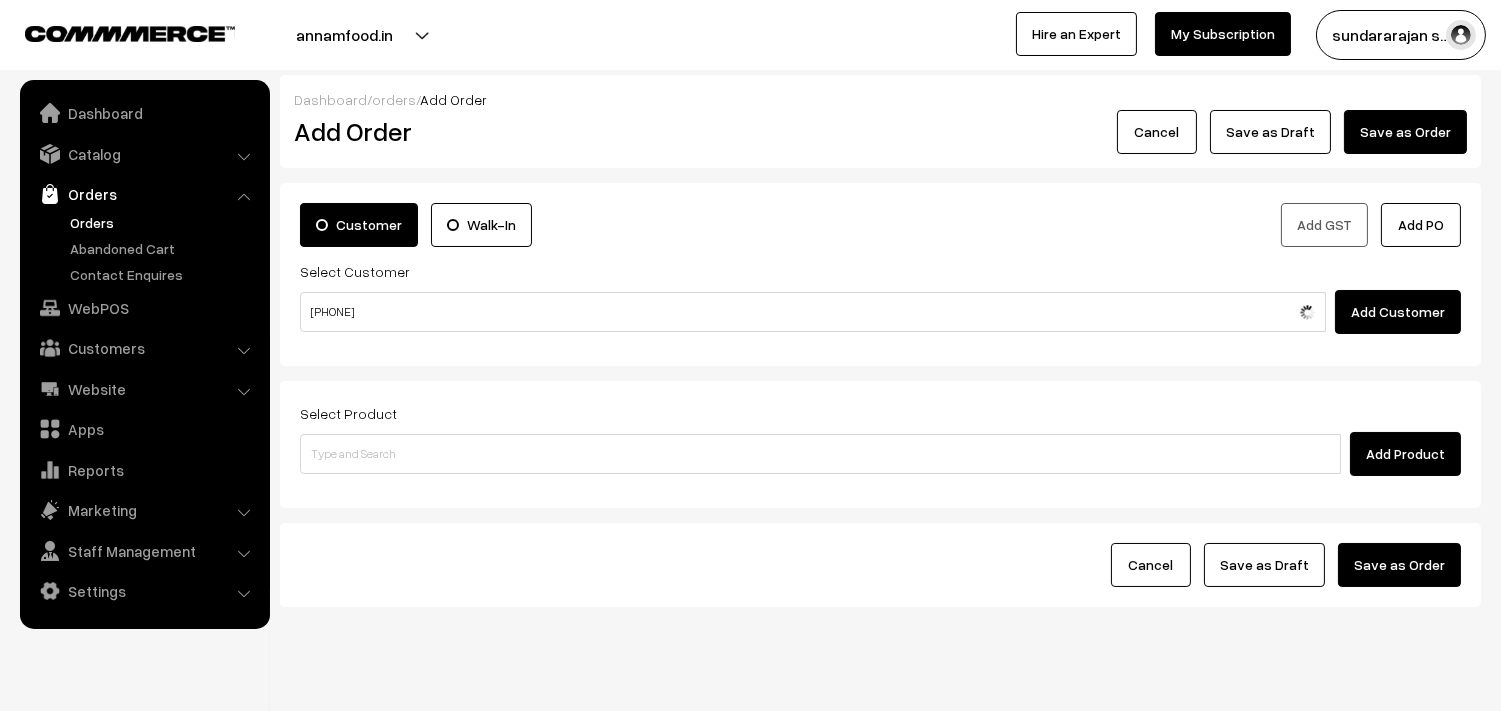 click on "[PHONE]" at bounding box center [813, 312] 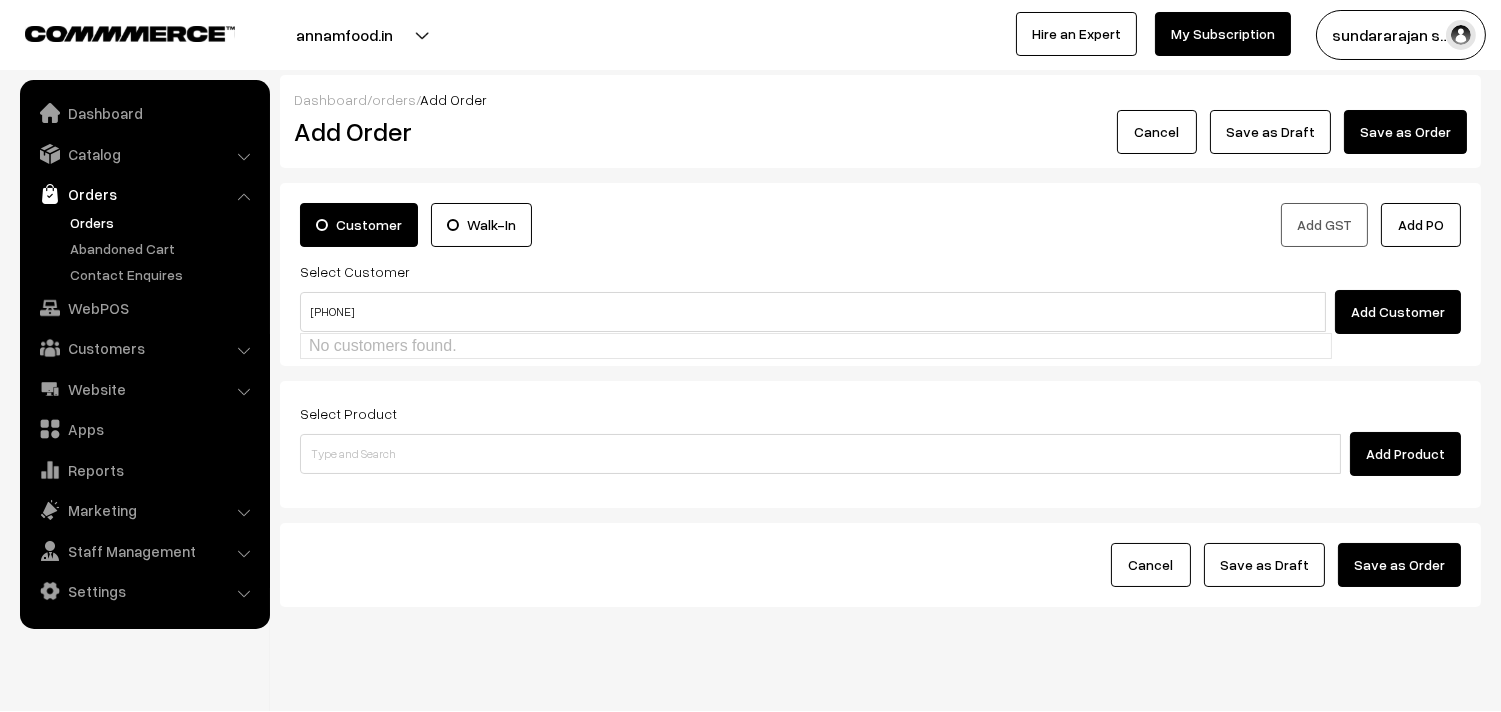 click on "No customers found." at bounding box center [816, 346] 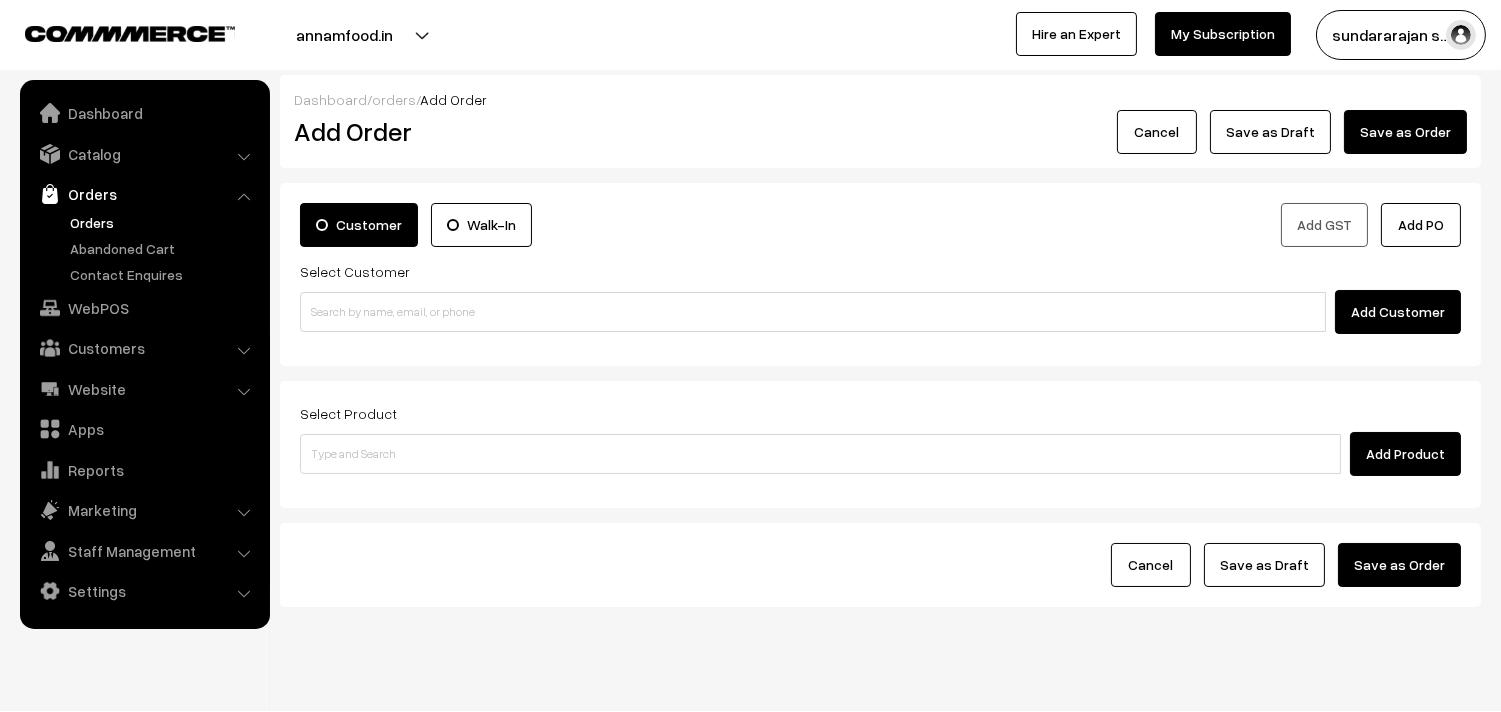 drag, startPoint x: 625, startPoint y: 362, endPoint x: 604, endPoint y: 316, distance: 50.566788 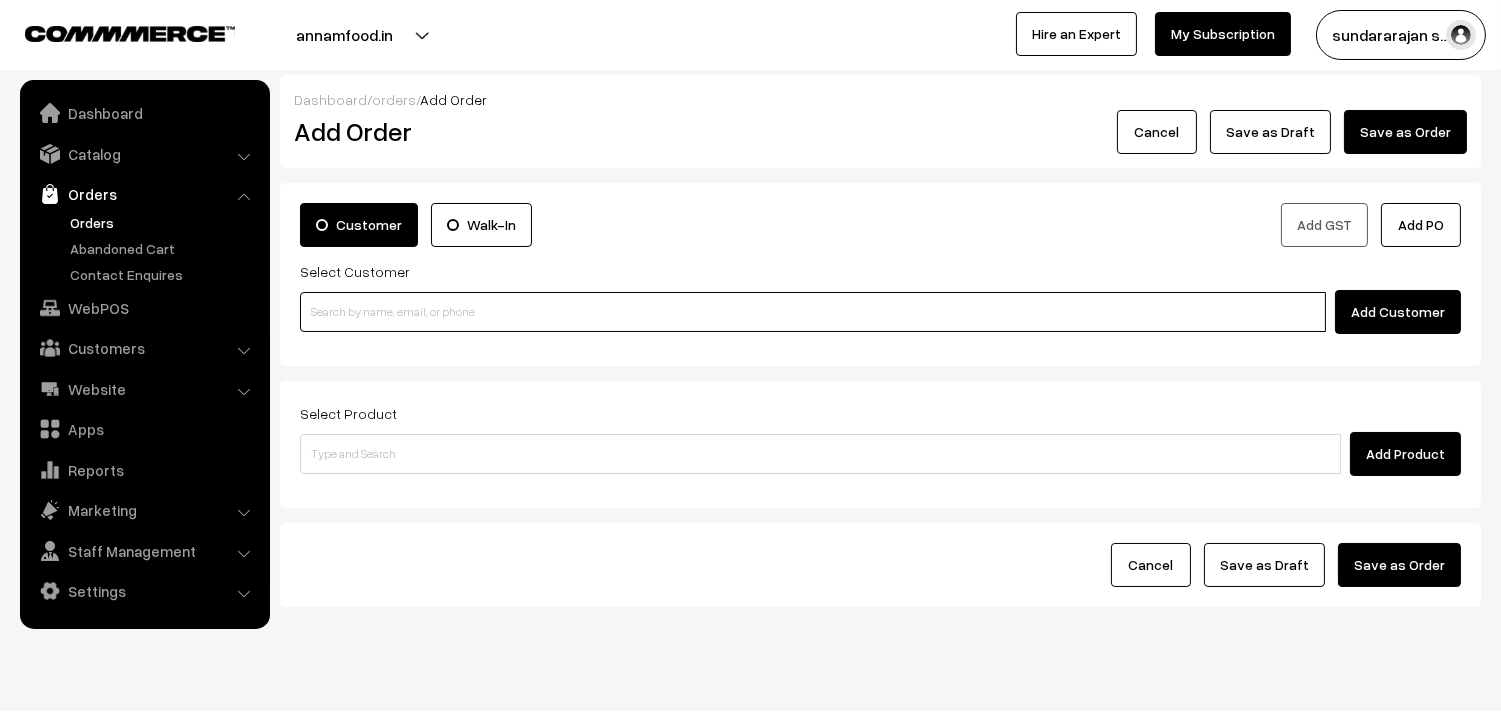 click at bounding box center (813, 312) 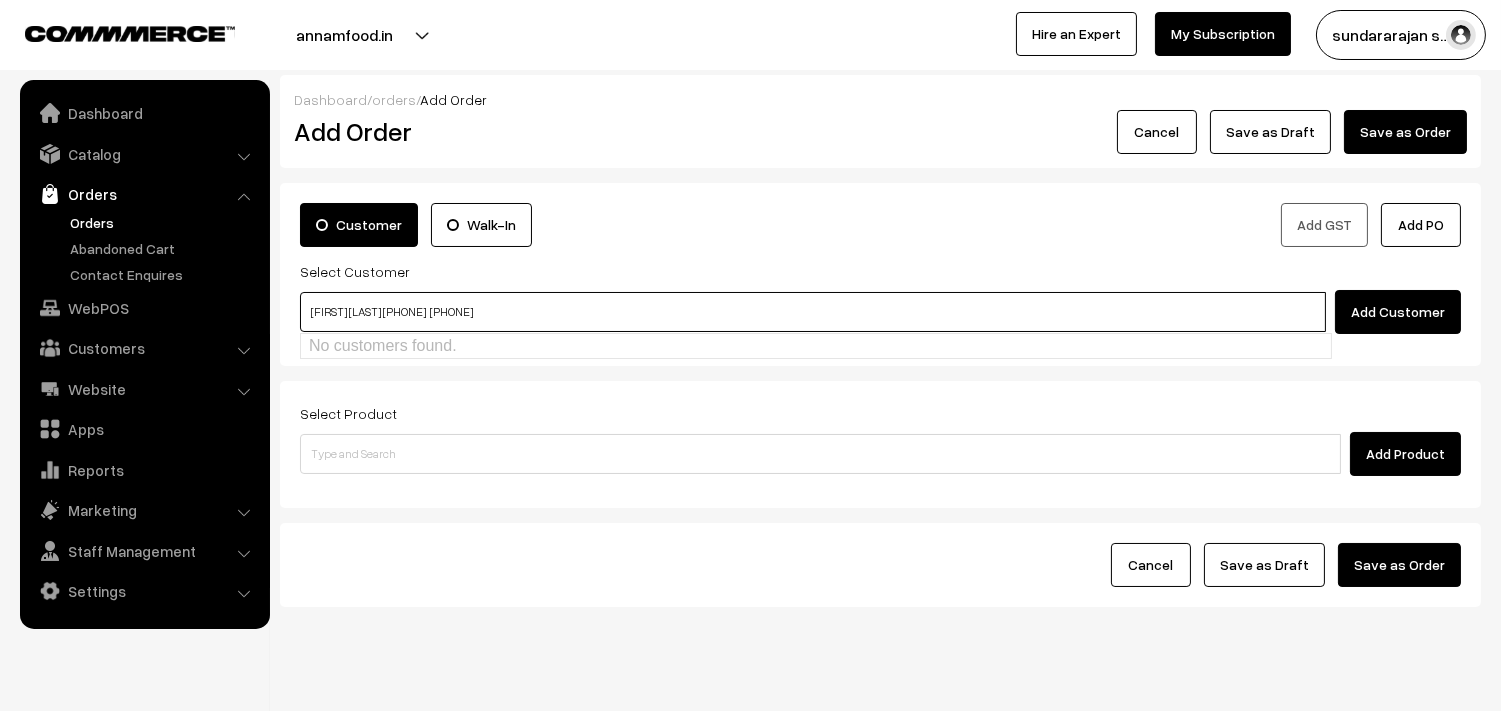 paste on "[PHONE]" 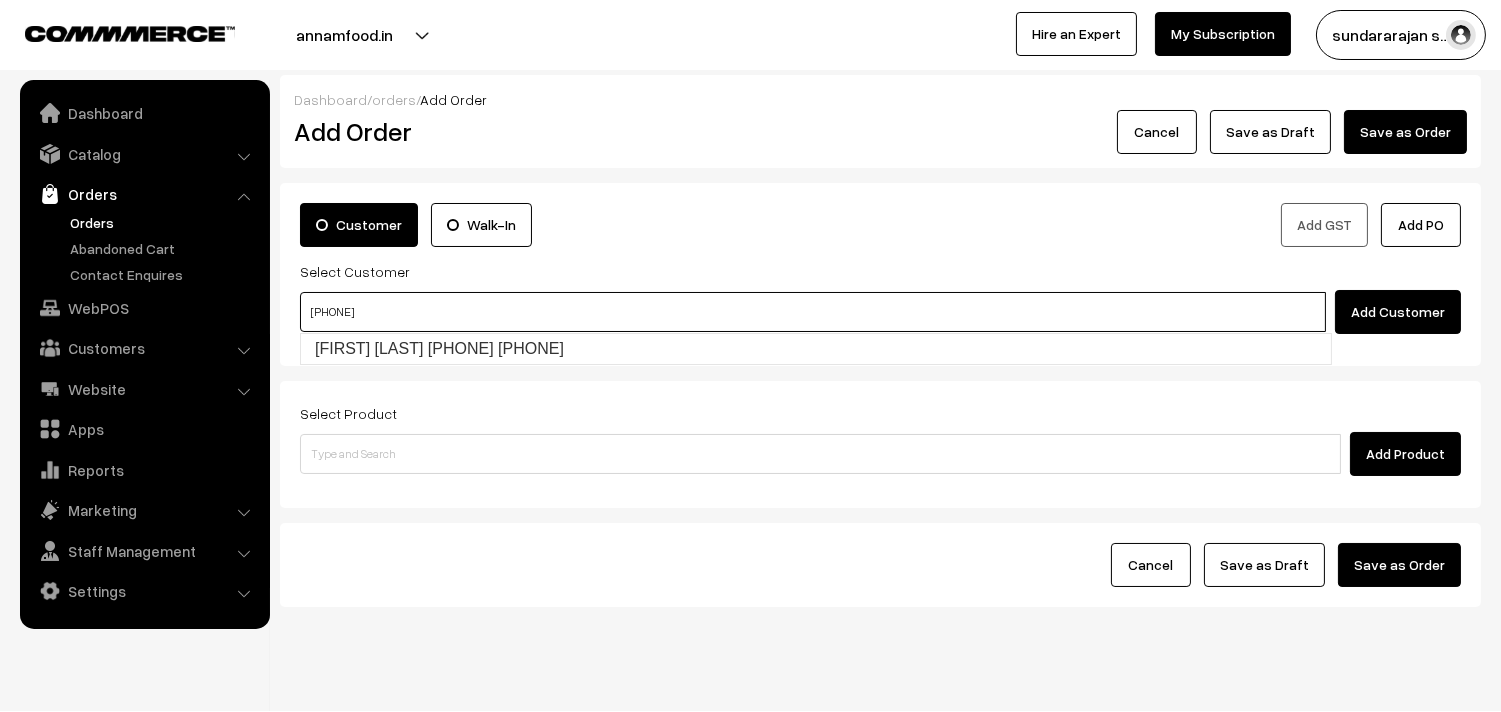 type on "[FIRST] [LAST] [PHONE]  [PHONE]" 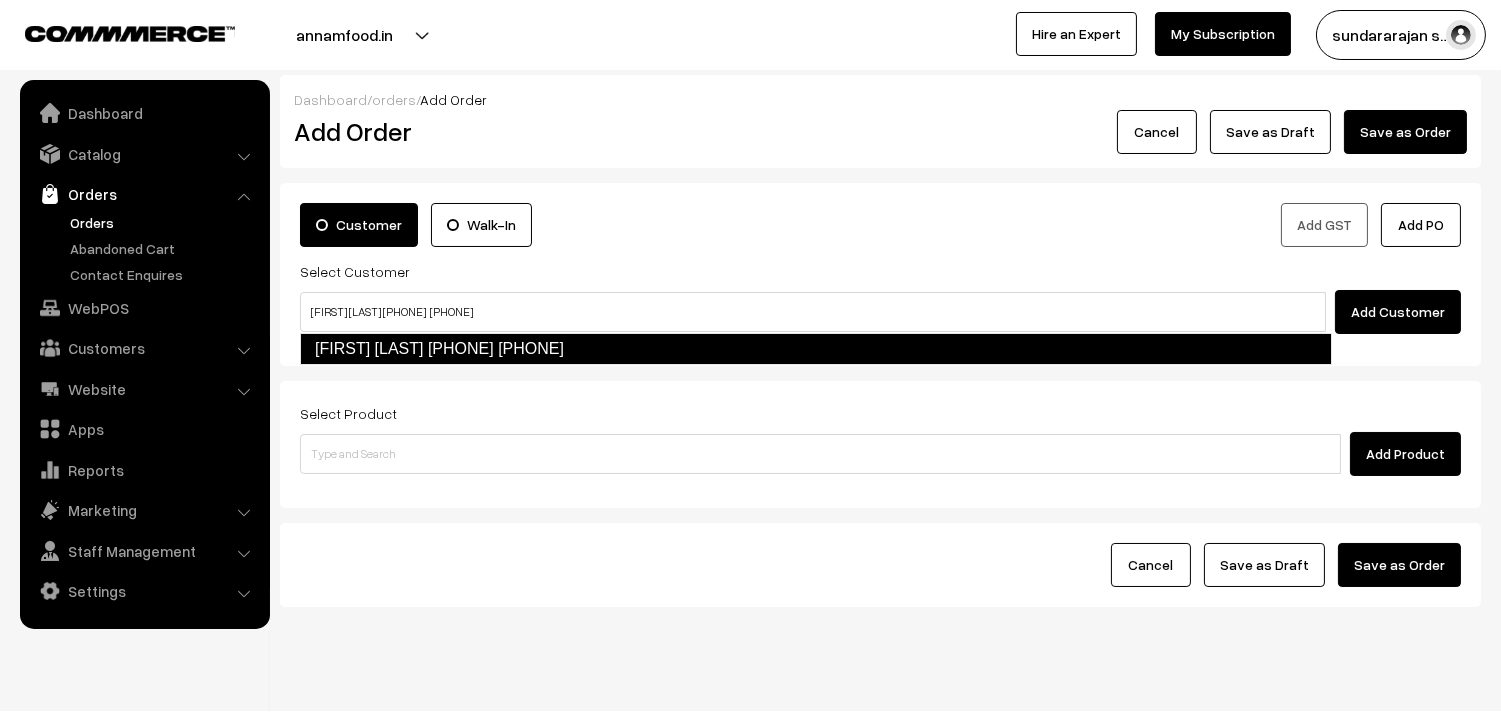 type 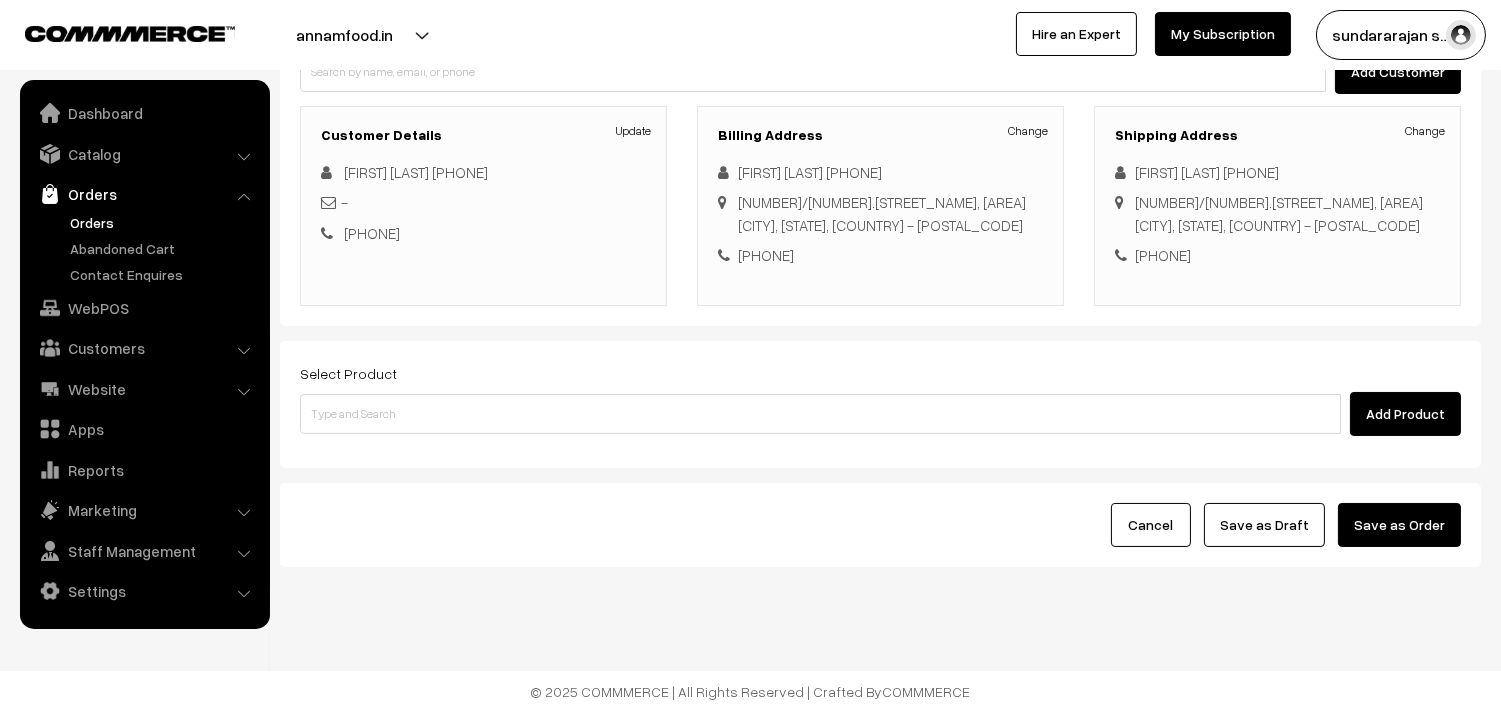 scroll, scrollTop: 272, scrollLeft: 0, axis: vertical 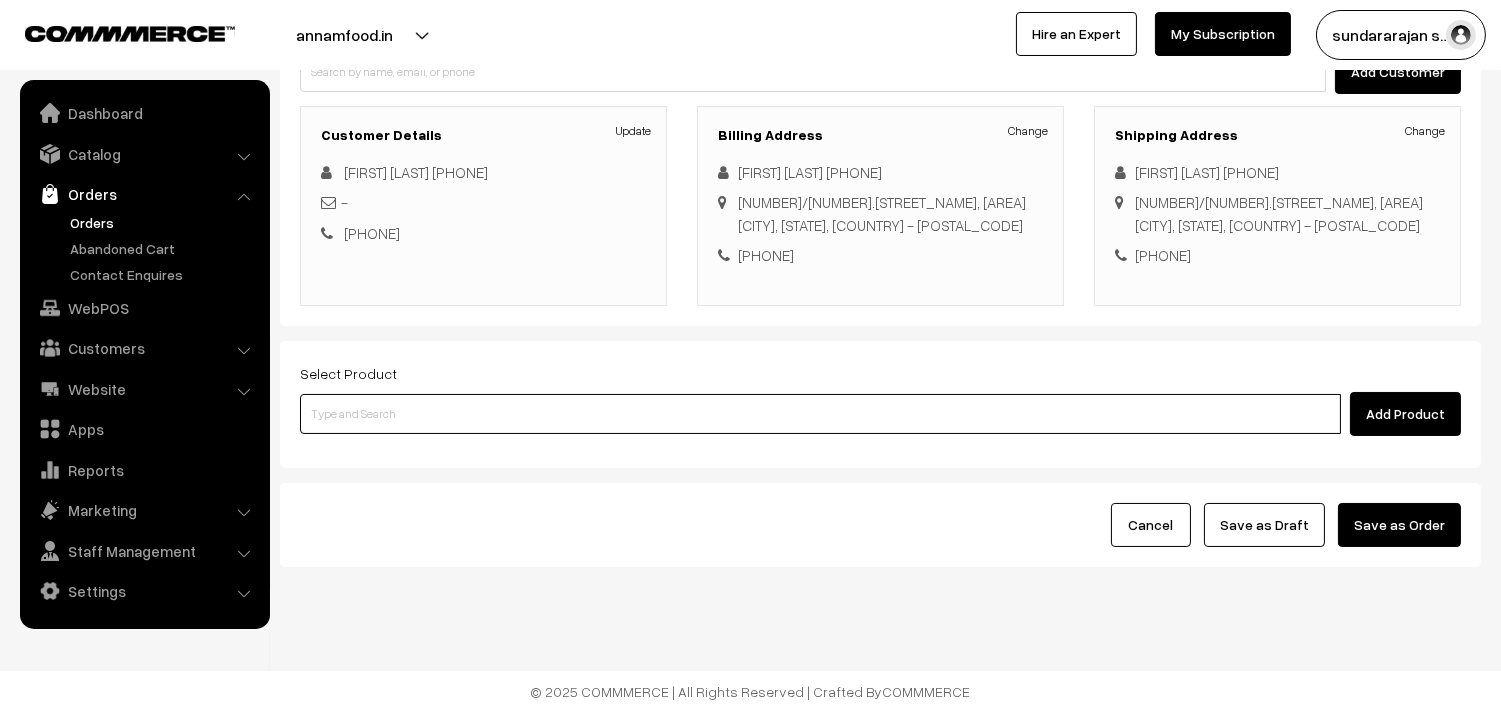 click at bounding box center (820, 414) 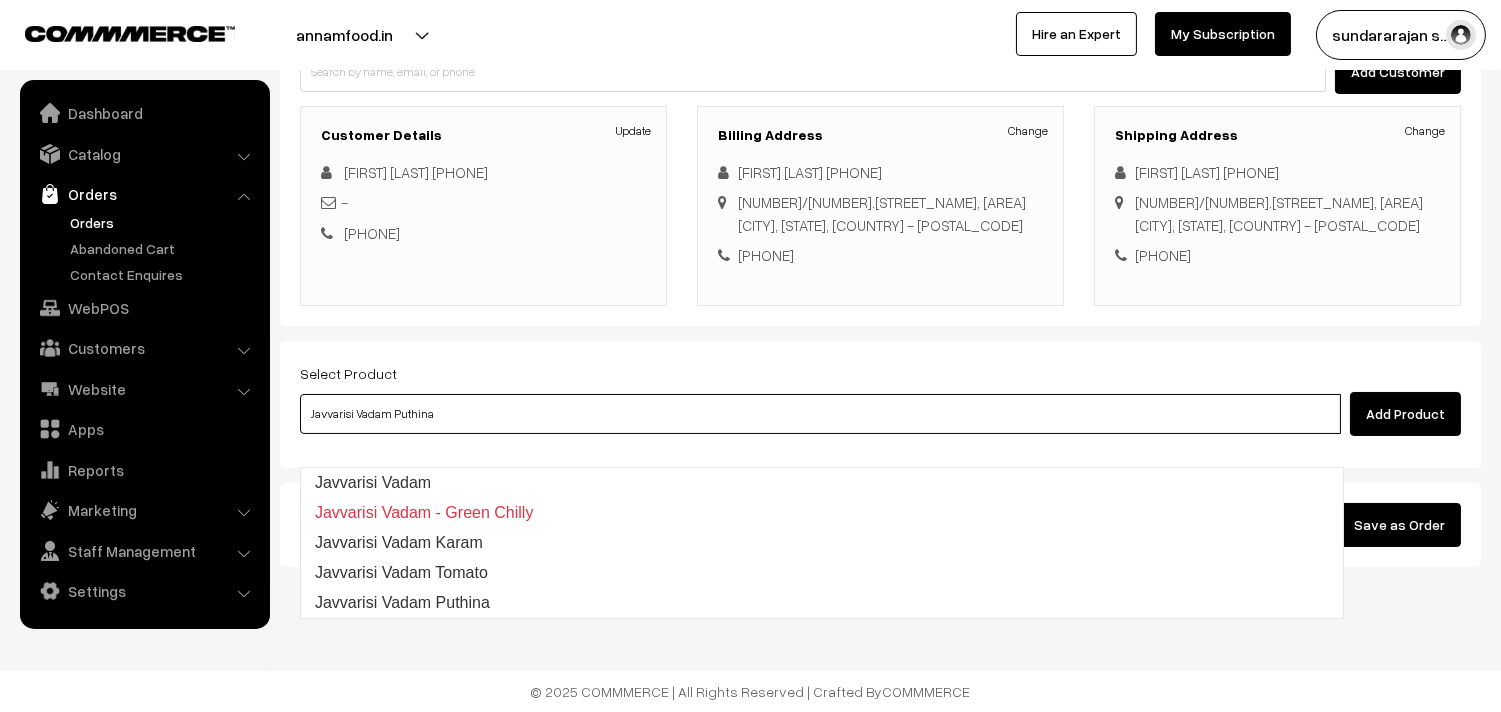 type on "Javvarisi Vadam Tomato" 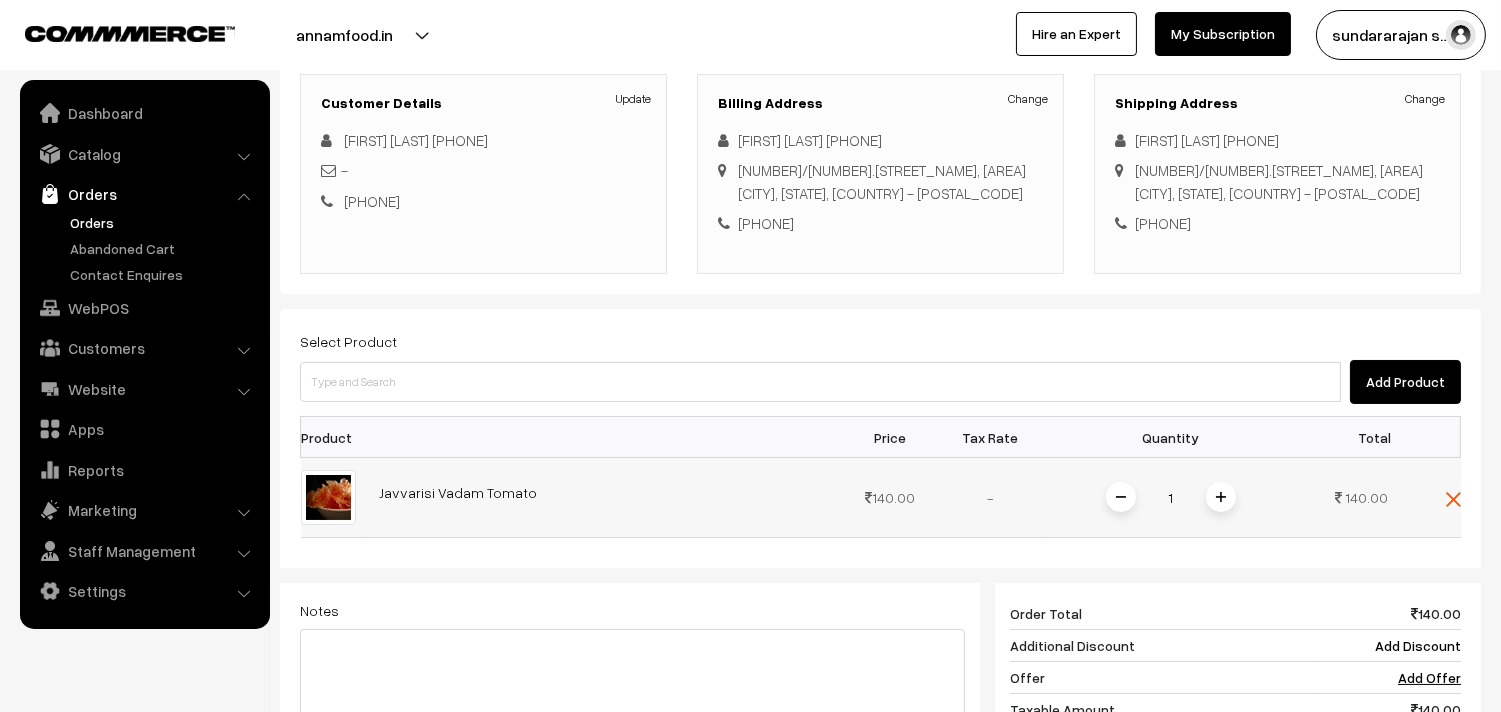 click at bounding box center [1221, 497] 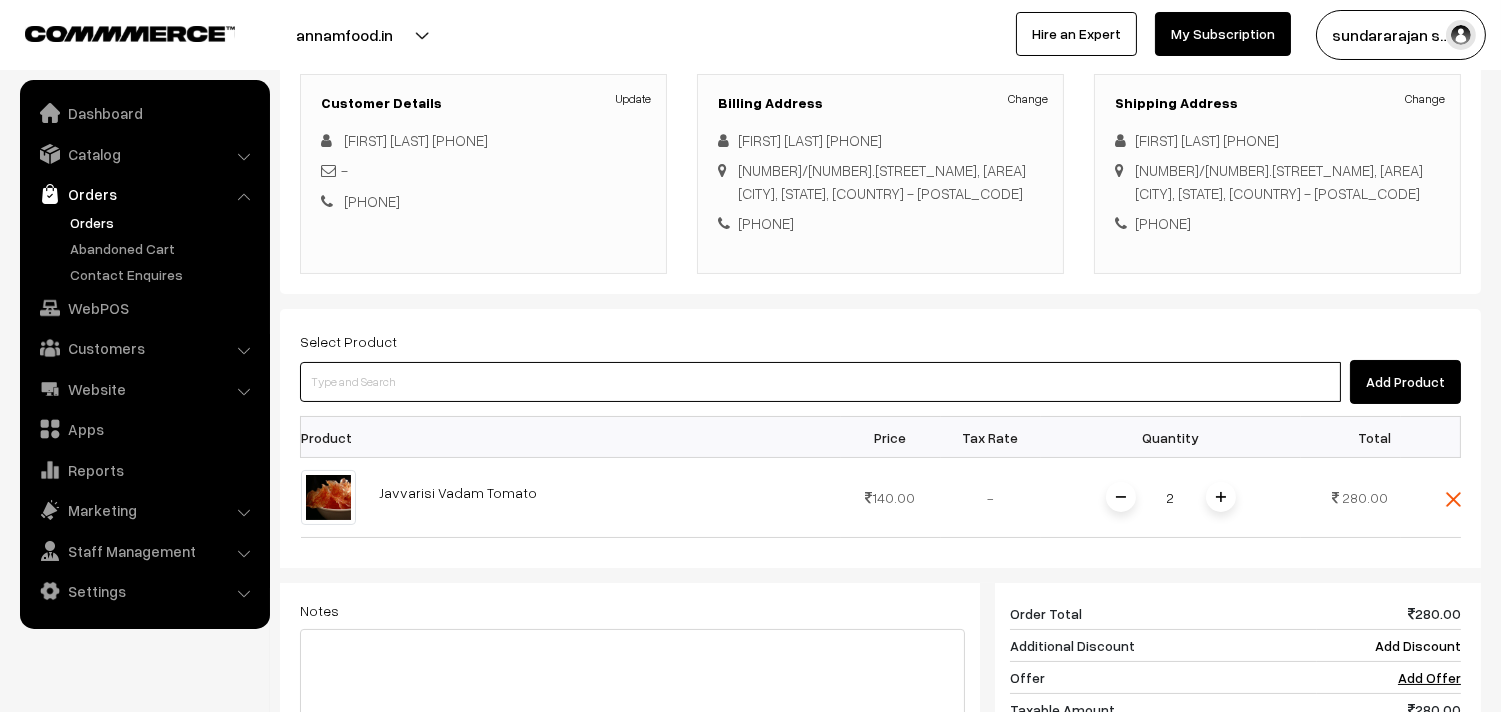 click at bounding box center (820, 382) 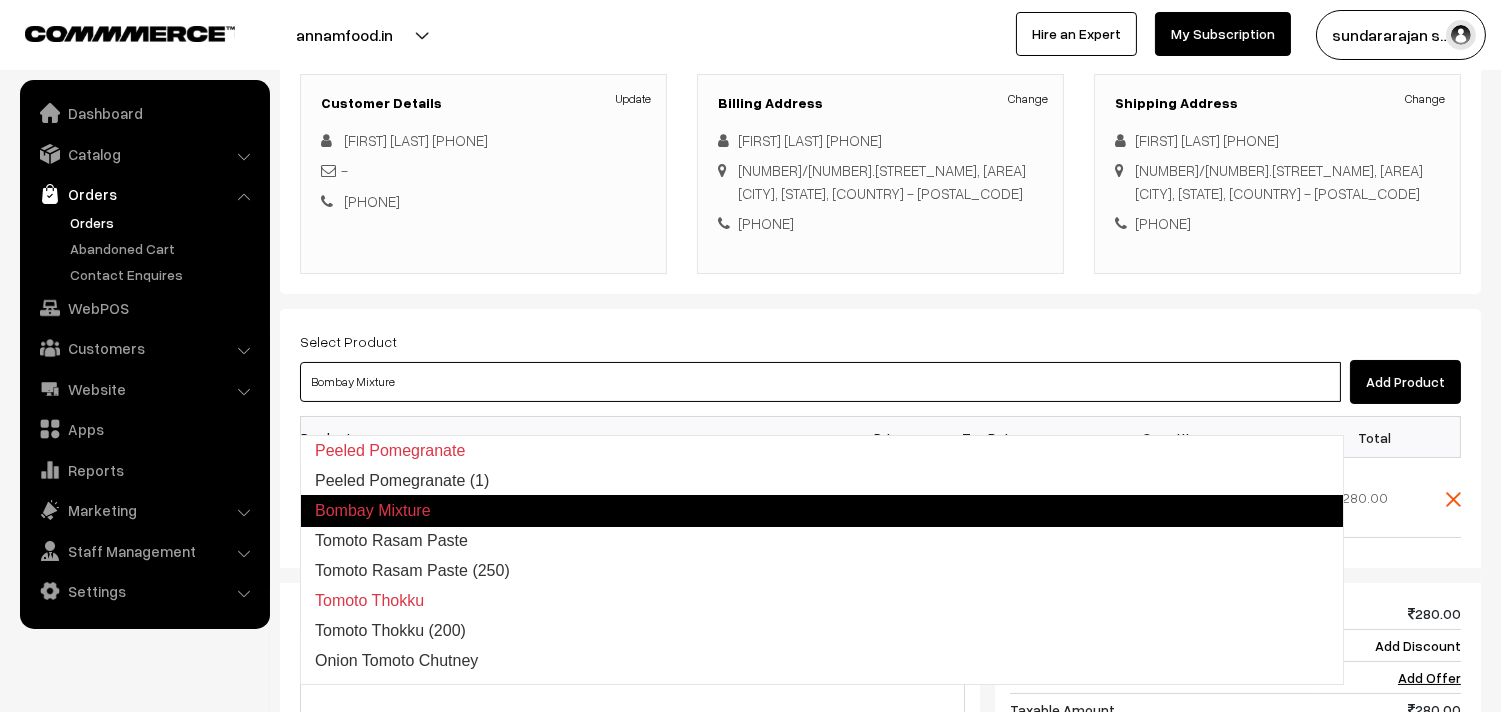 type on "Tomoto Rasam Paste" 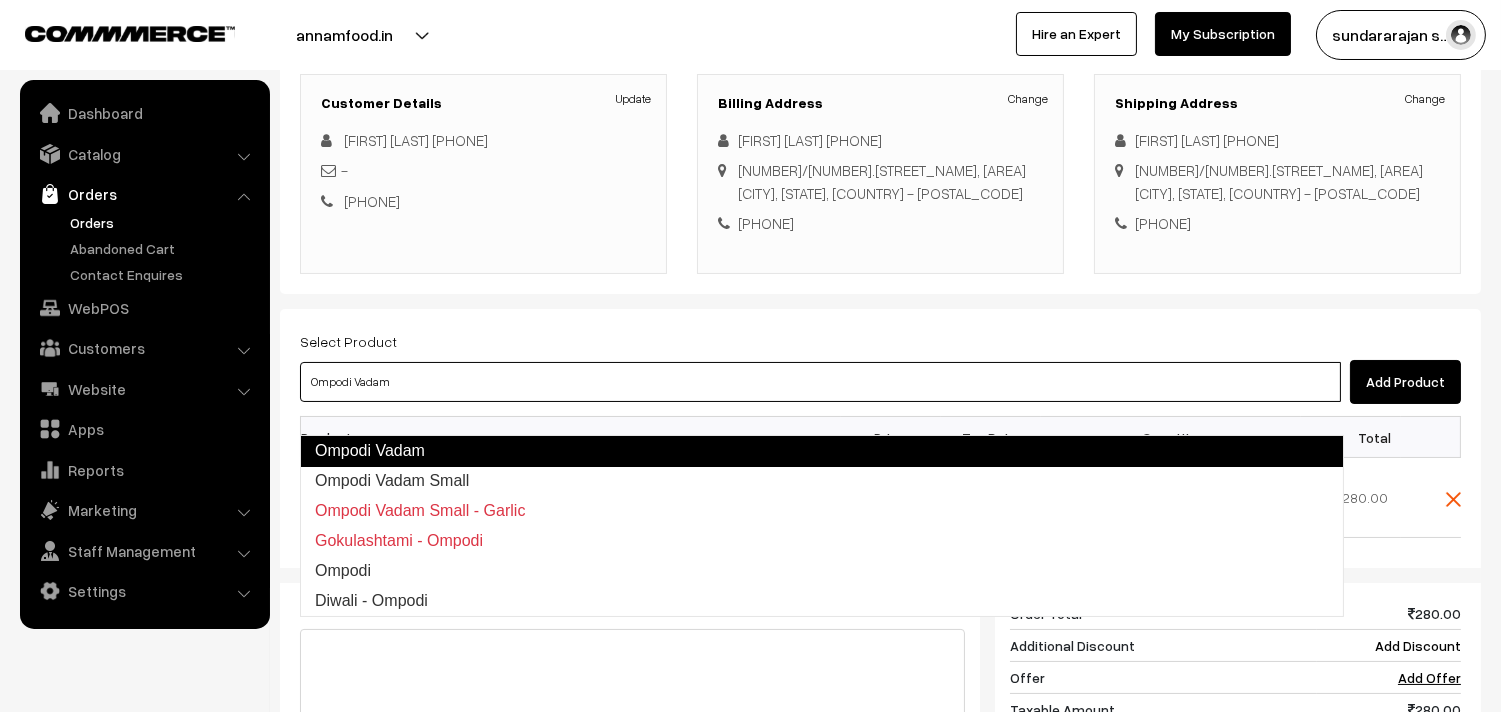 type on "Ompodi Vadam Small" 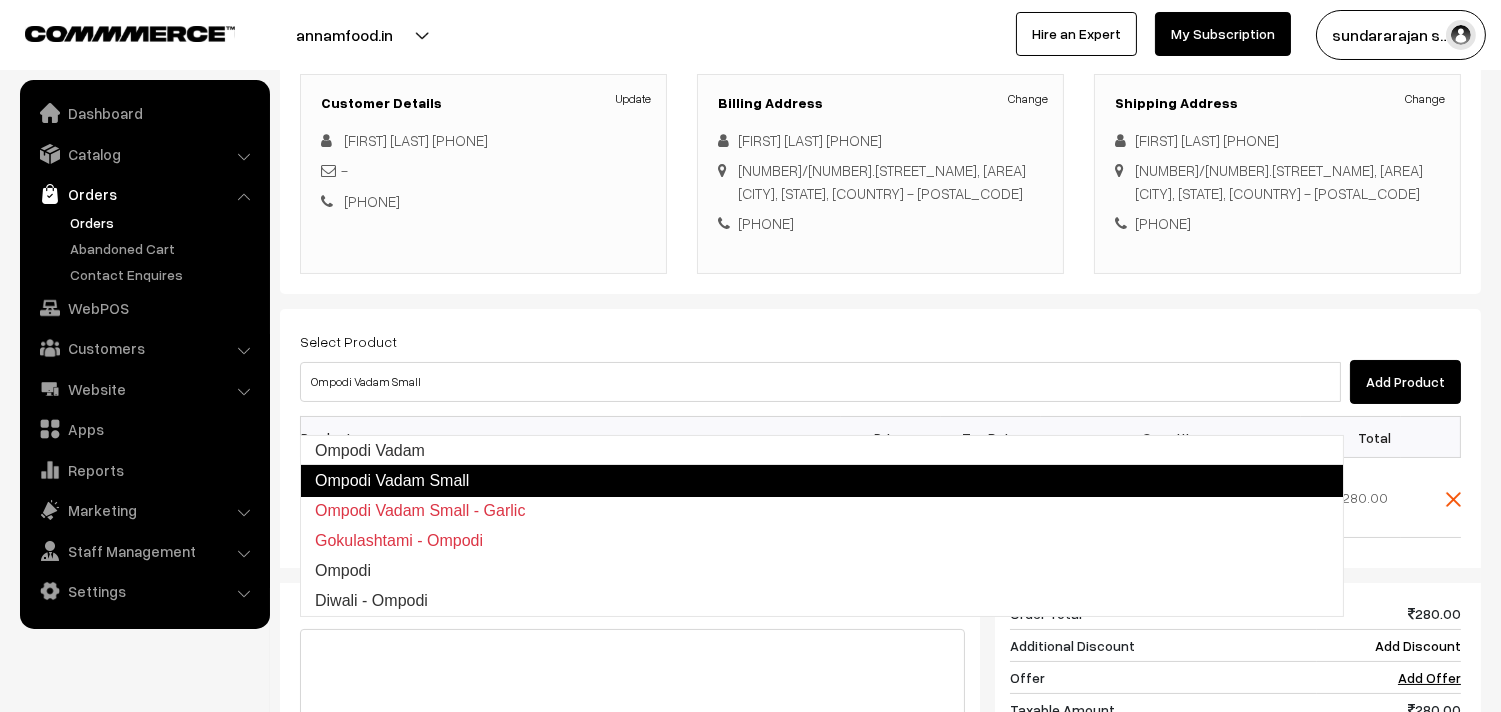 type 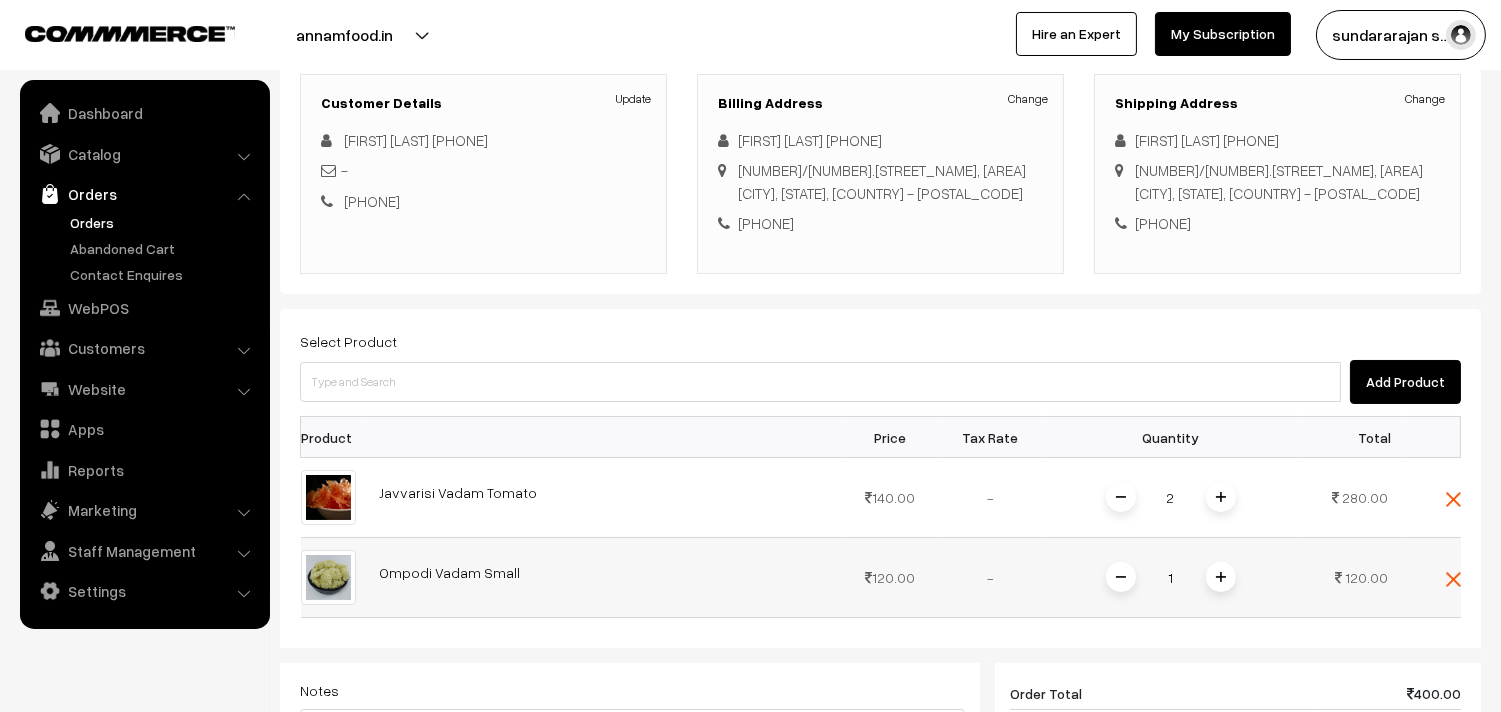 click at bounding box center [1221, 577] 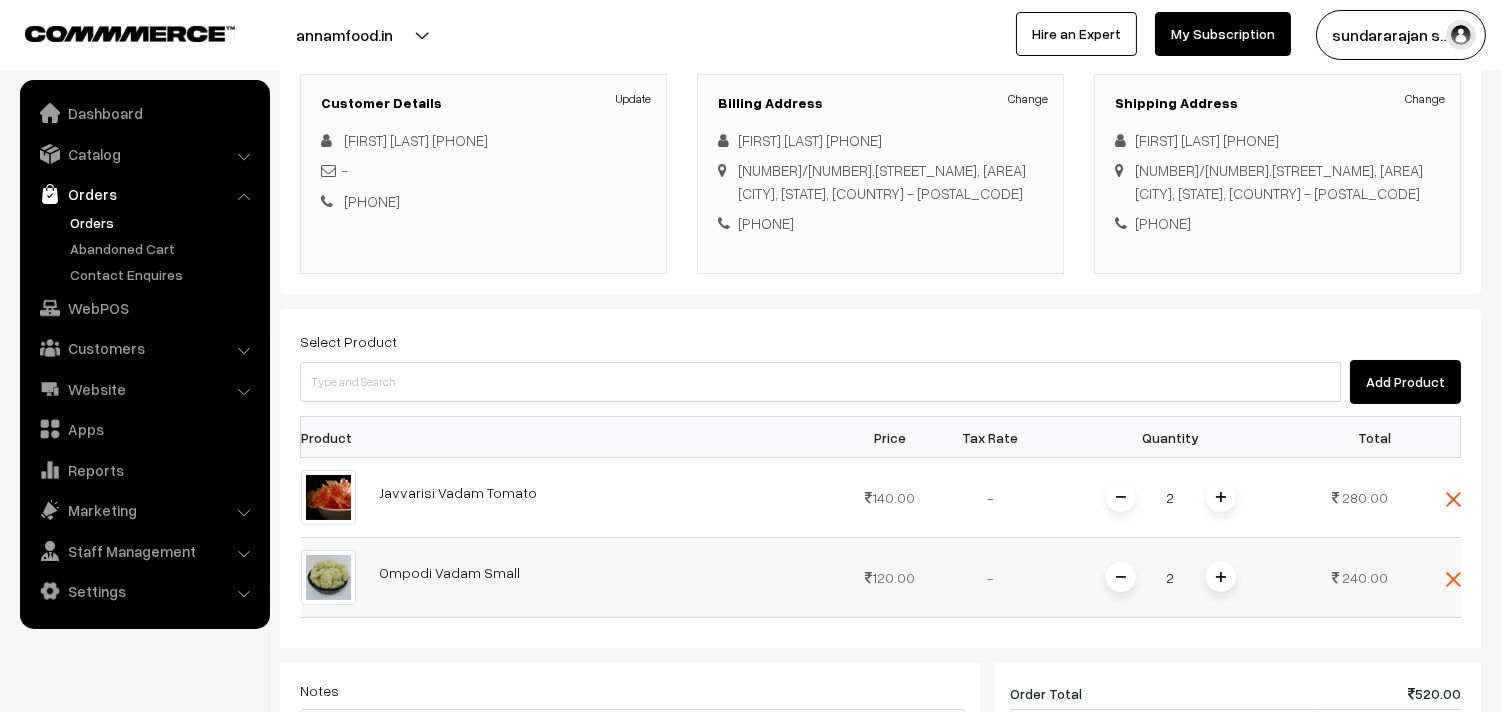 click at bounding box center (1121, 577) 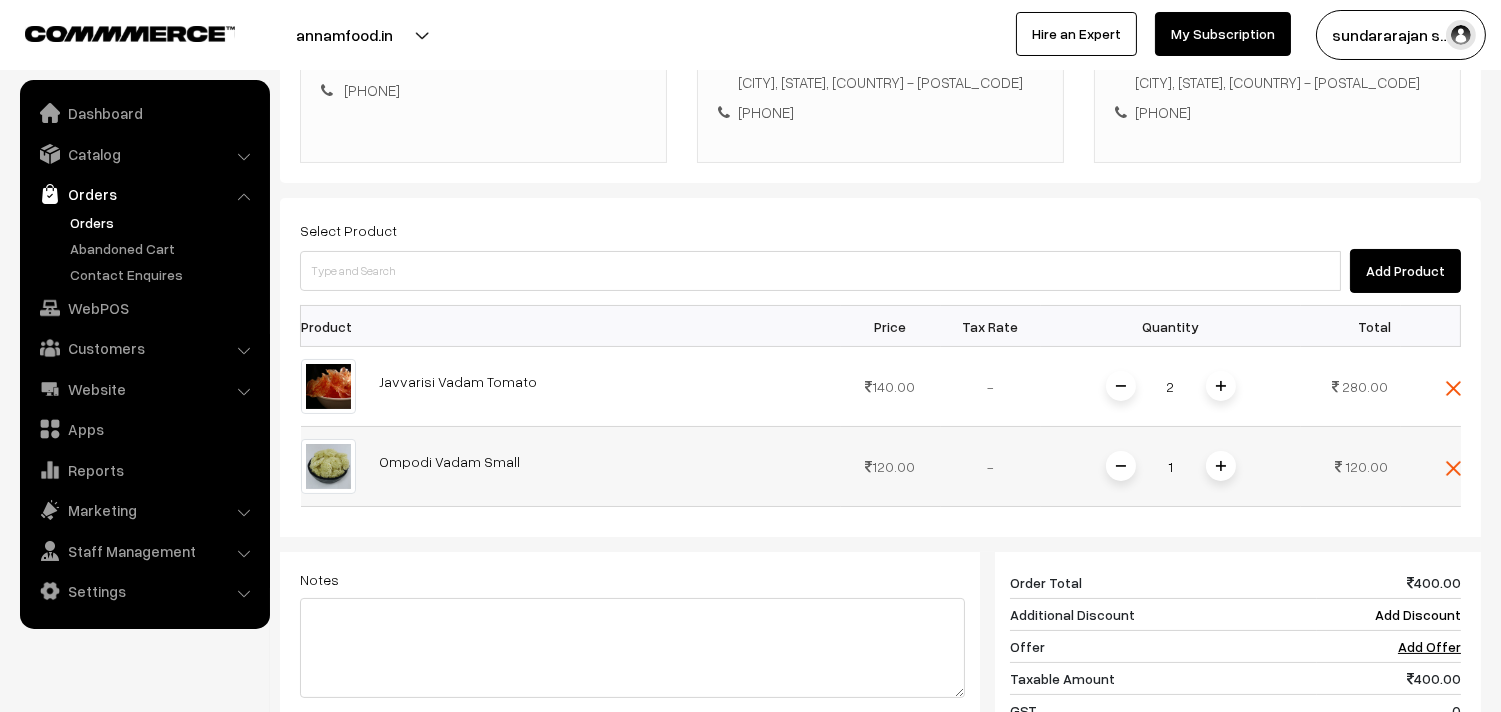 scroll, scrollTop: 827, scrollLeft: 0, axis: vertical 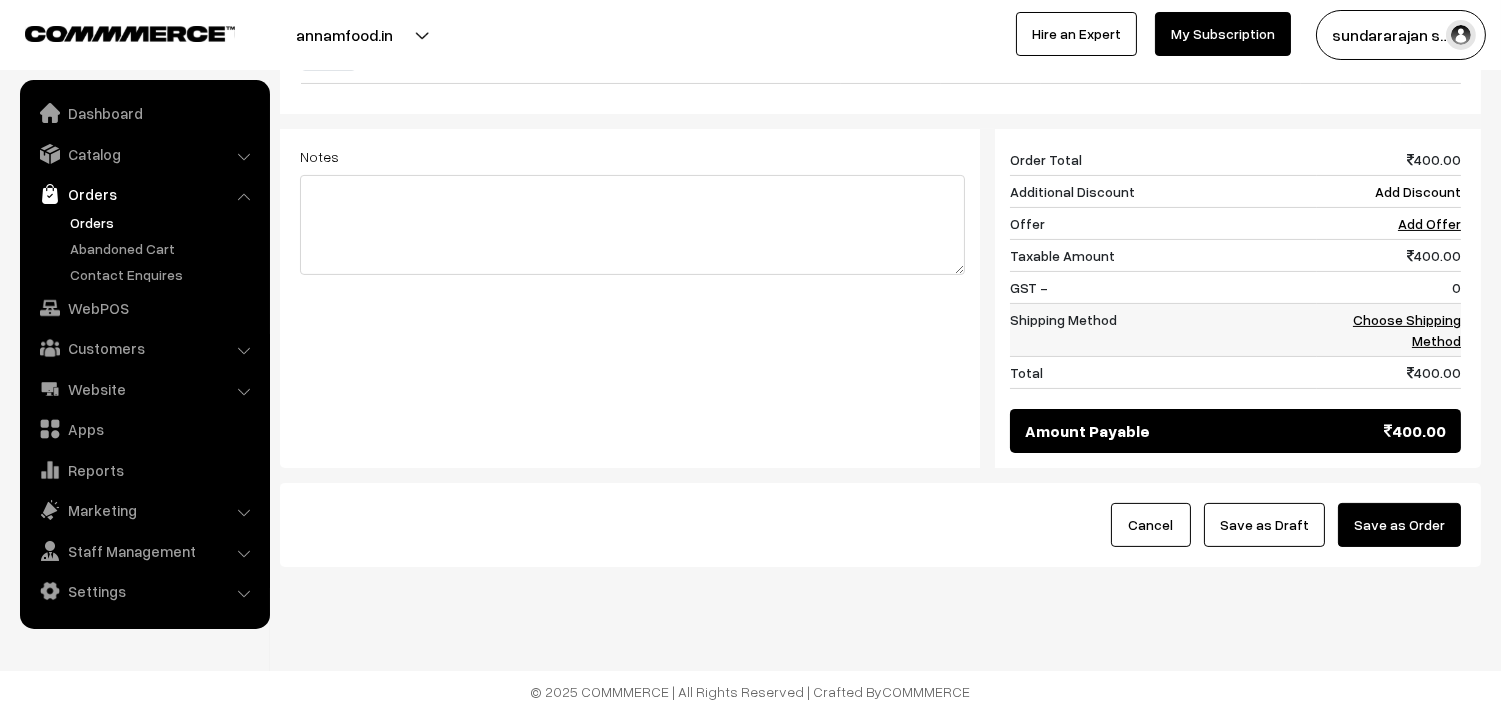 click on "Choose Shipping Method" at bounding box center (1389, 330) 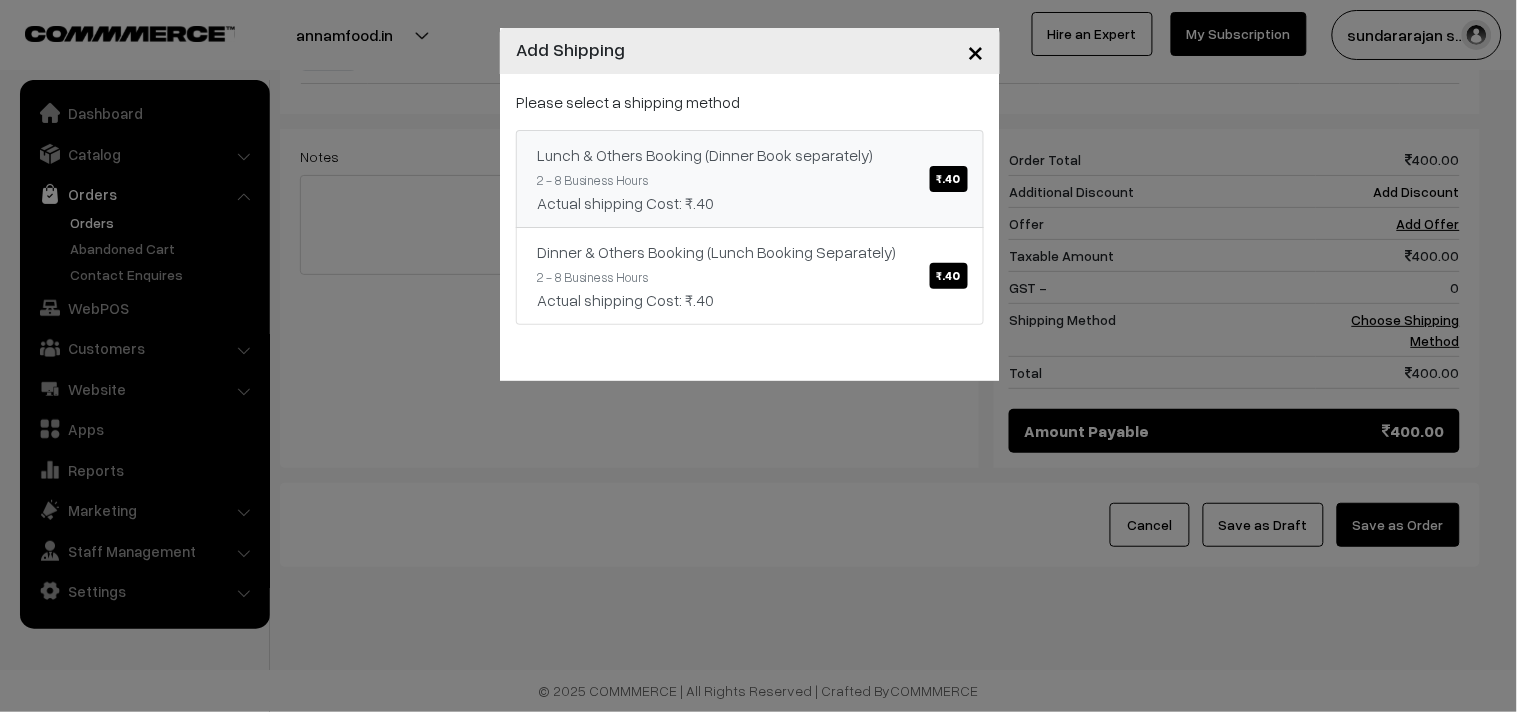 click on "Lunch & Others Booking (Dinner Book separately)
₹.40" at bounding box center (750, 155) 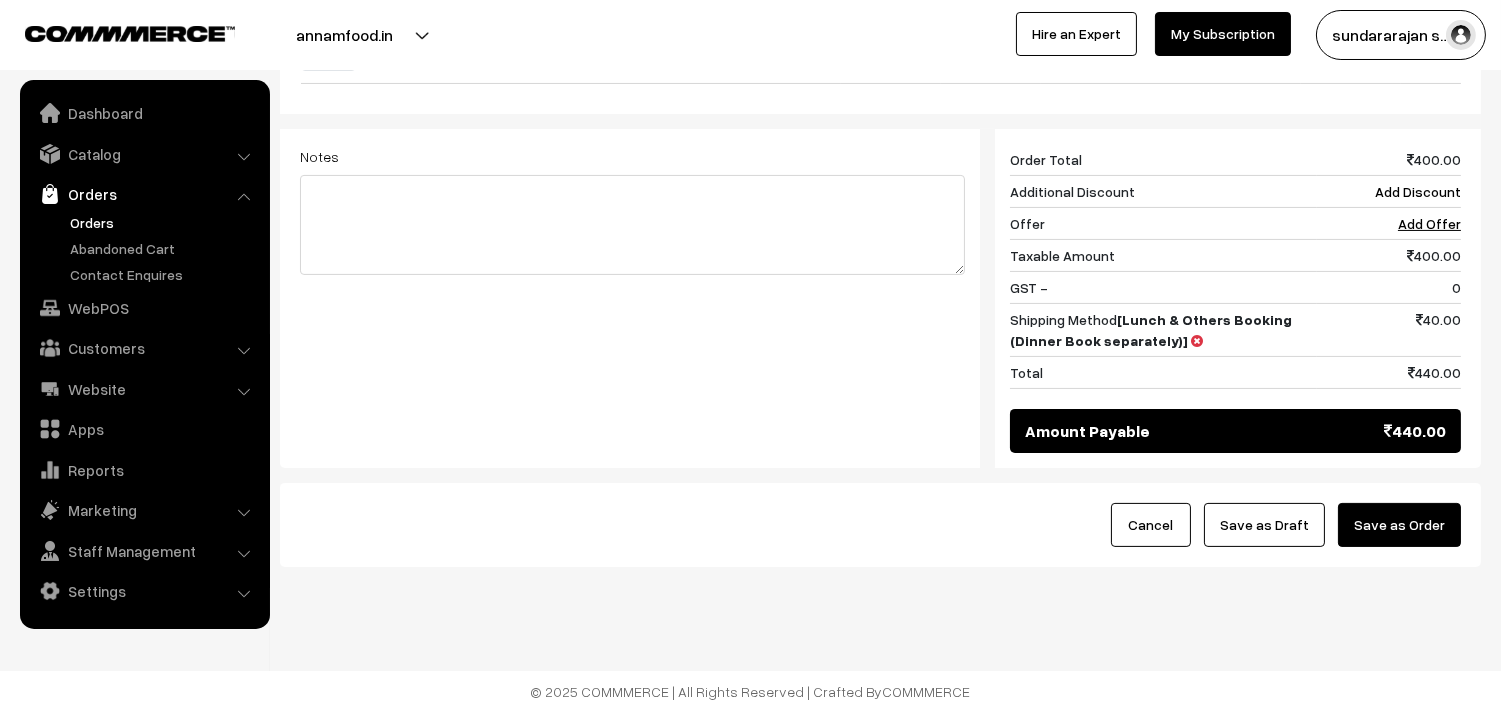 click on "Save as Draft" at bounding box center (1264, 525) 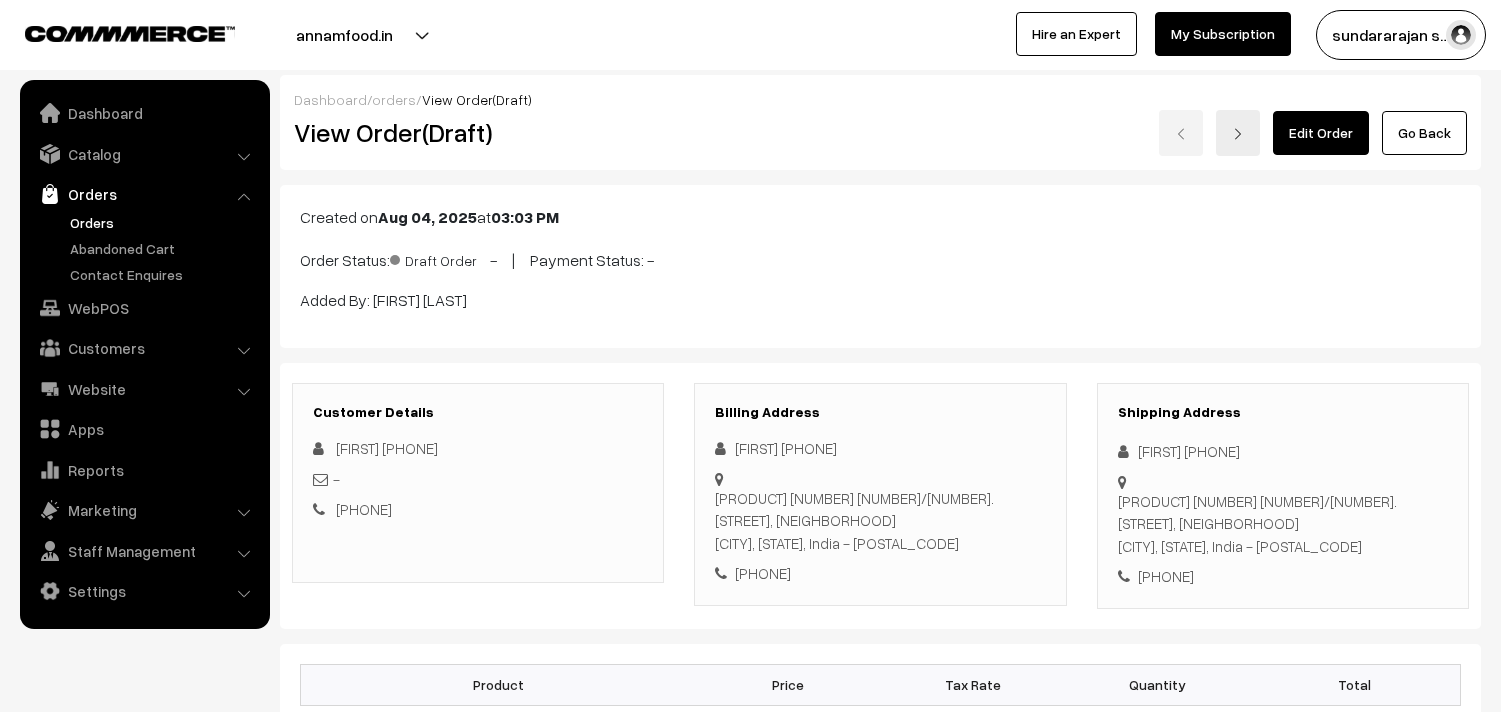 scroll, scrollTop: 0, scrollLeft: 0, axis: both 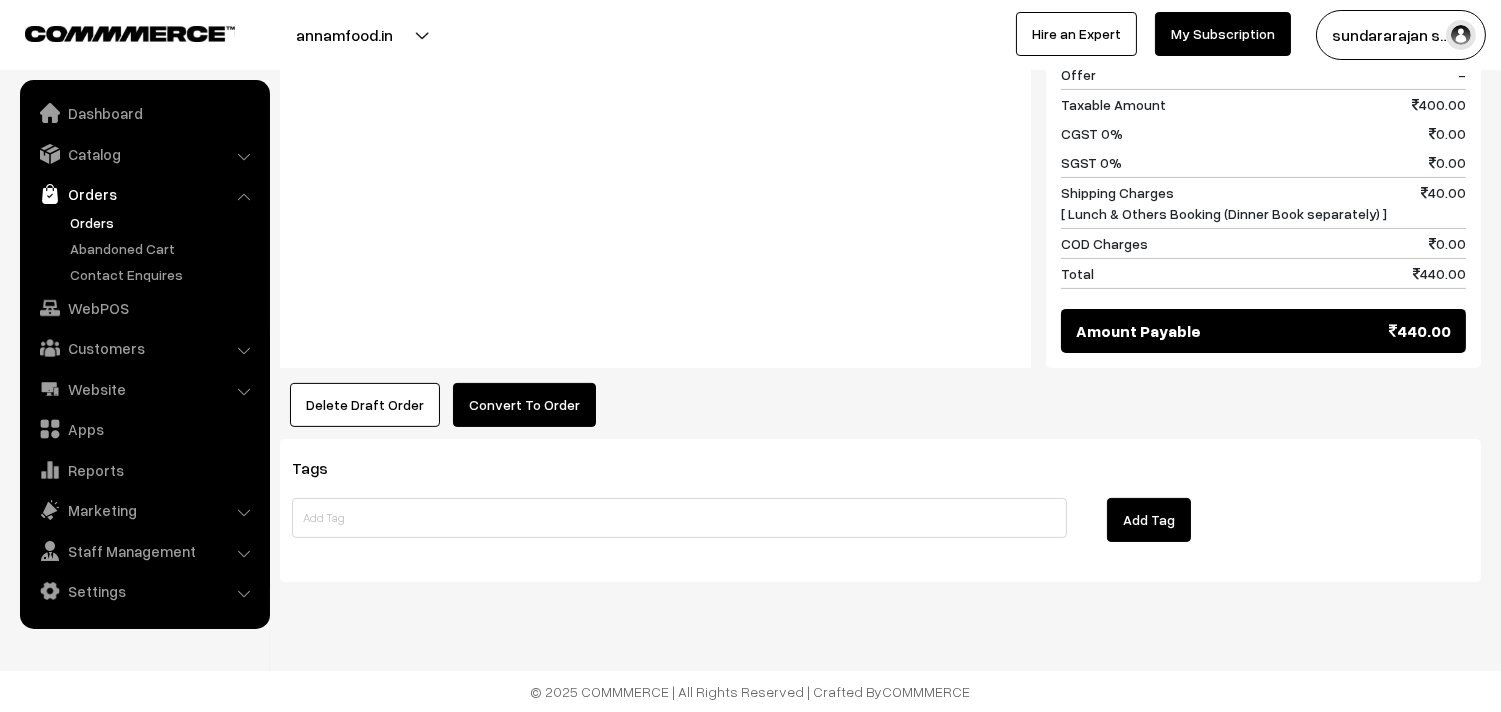 click on "Convert To Order" at bounding box center (524, 405) 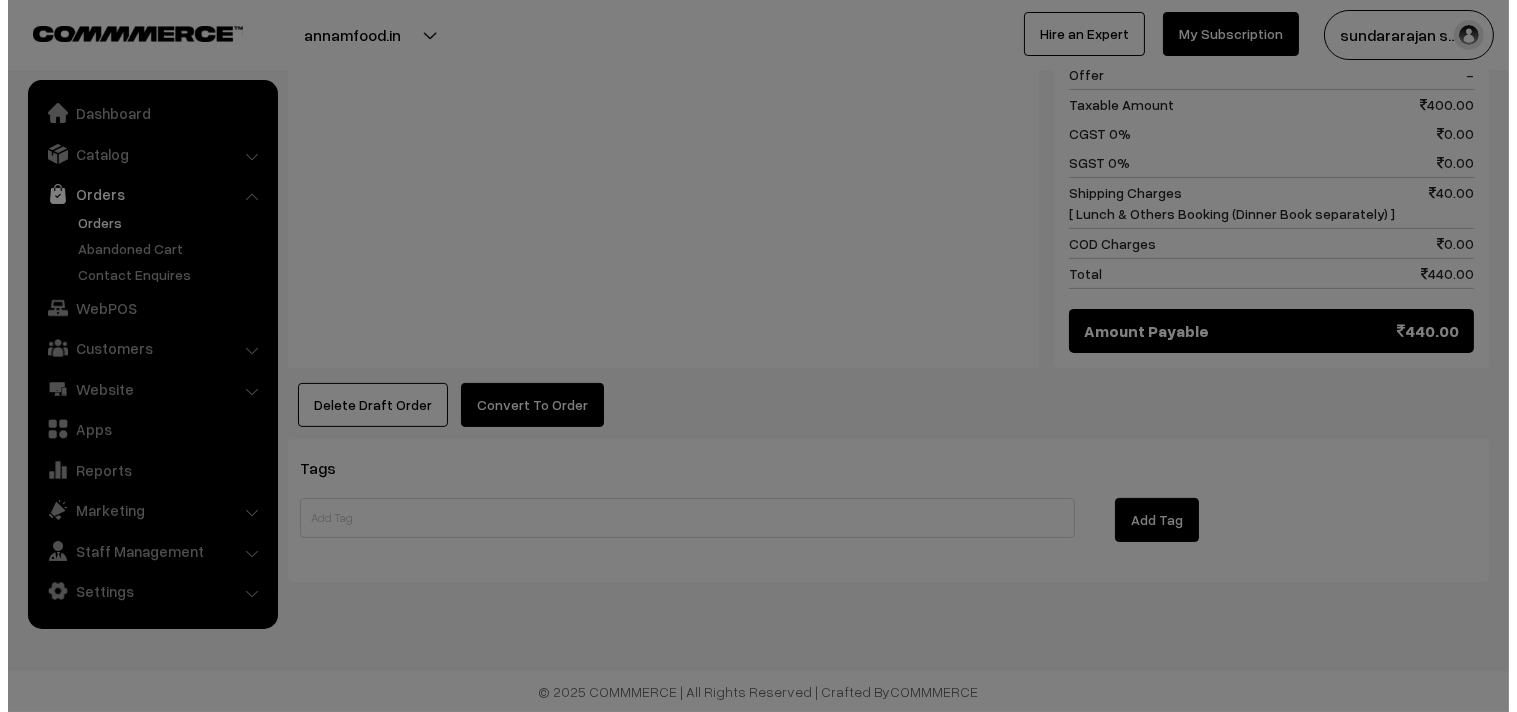 scroll, scrollTop: 1091, scrollLeft: 0, axis: vertical 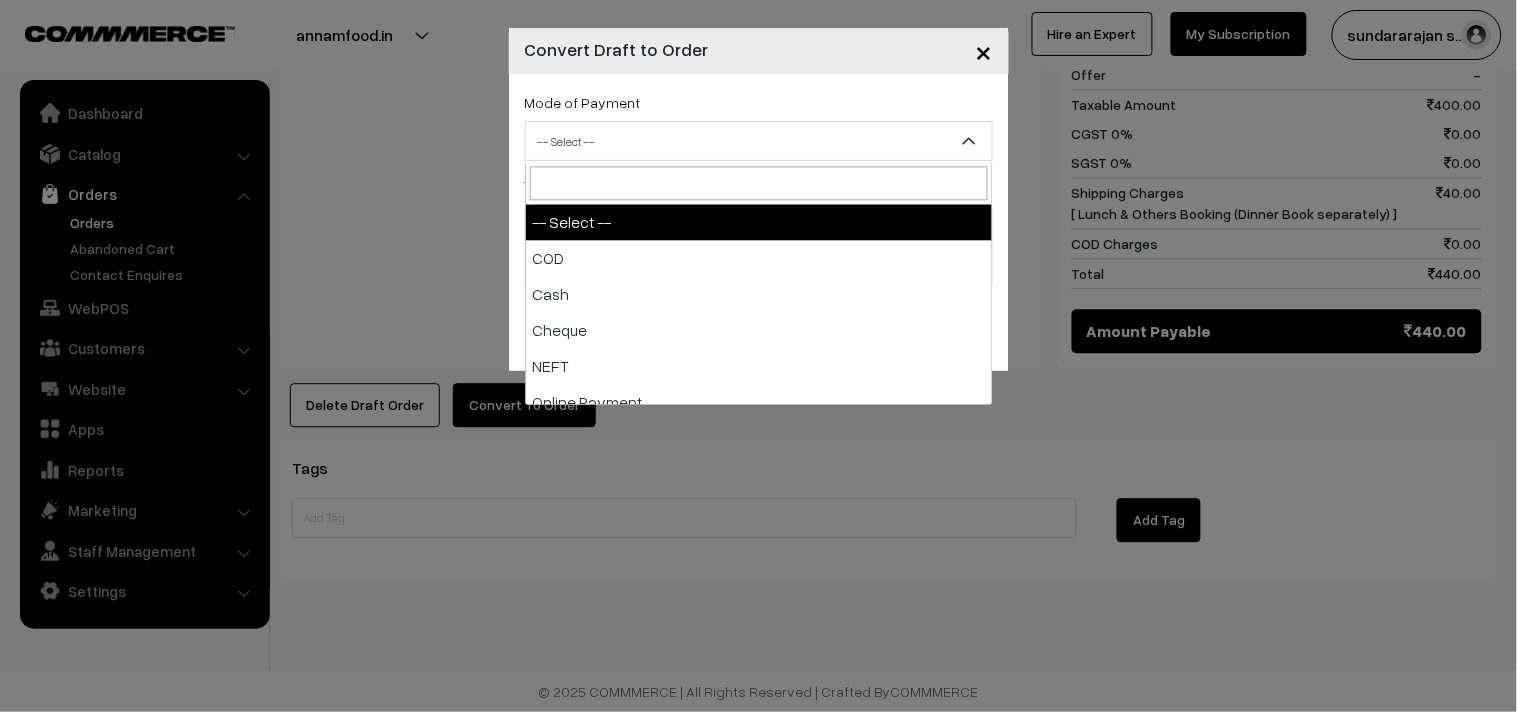 click on "-- Select --" at bounding box center [759, 141] 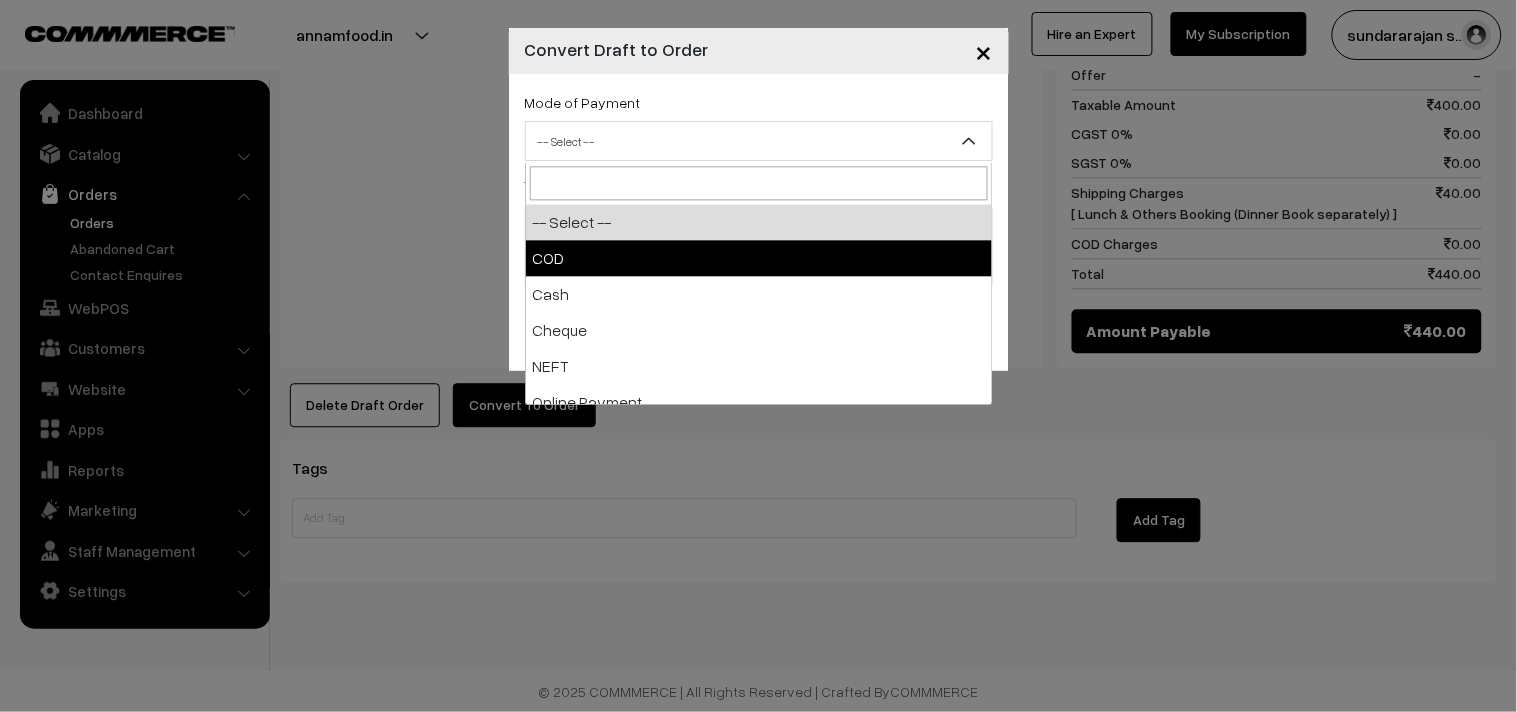 select on "1" 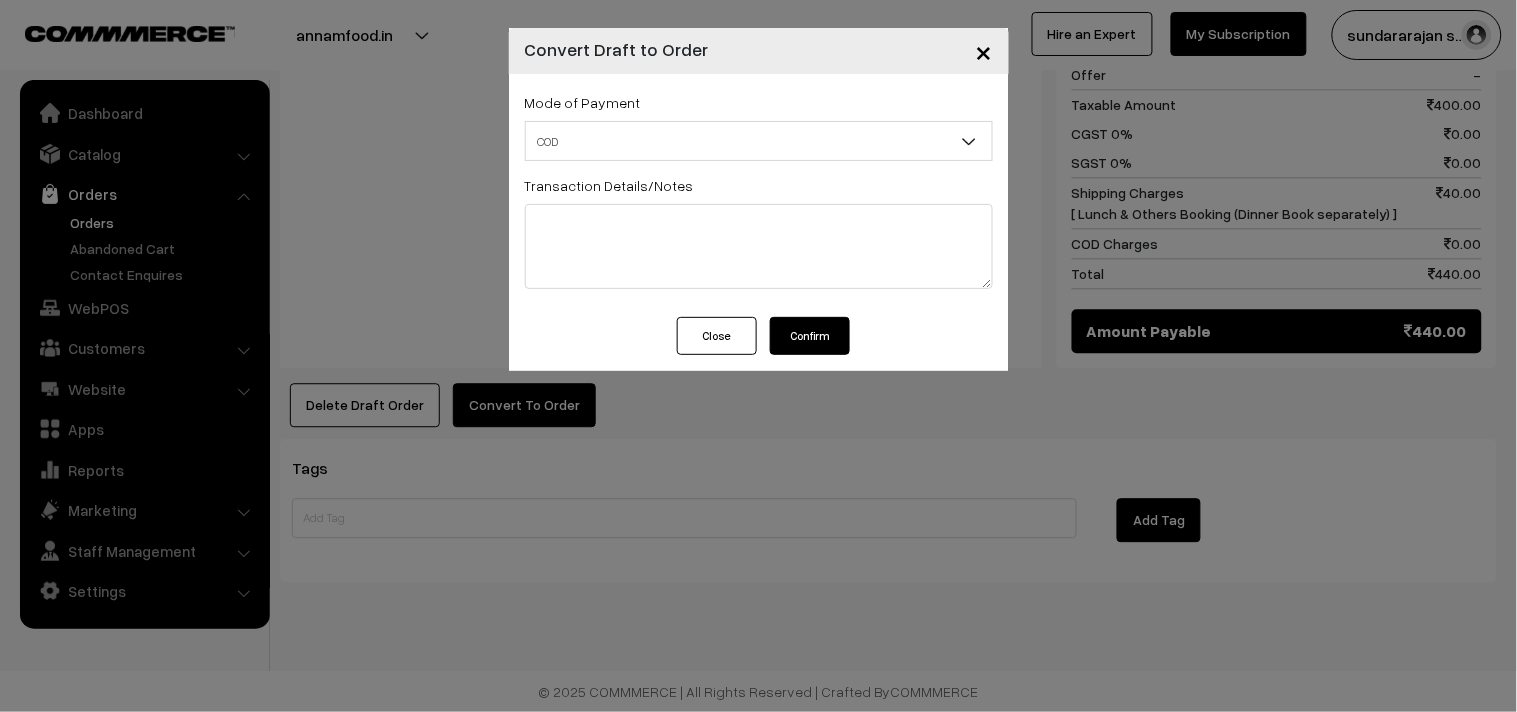 click on "Confirm" at bounding box center [810, 336] 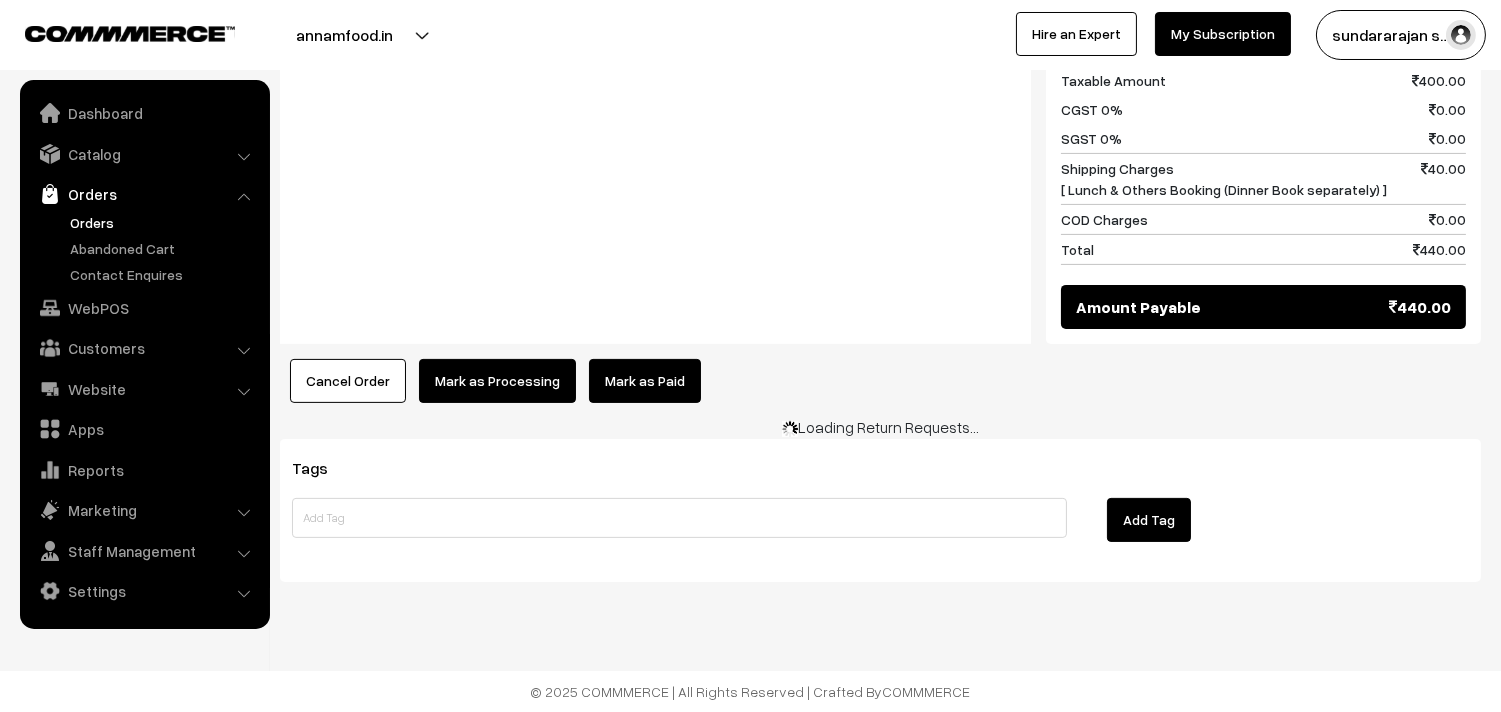 click on "Dashboard  /
orders  /
View Order
View Order (# OD40167)
Go Back
Ordered on  Aug 04, 2025  at  03:06 PM
Order Status:
Order Placed
|
Accceptance Status:
Accepted
|
Payment Mode:
COD
|
Payment Status:
-" at bounding box center (880, -214) 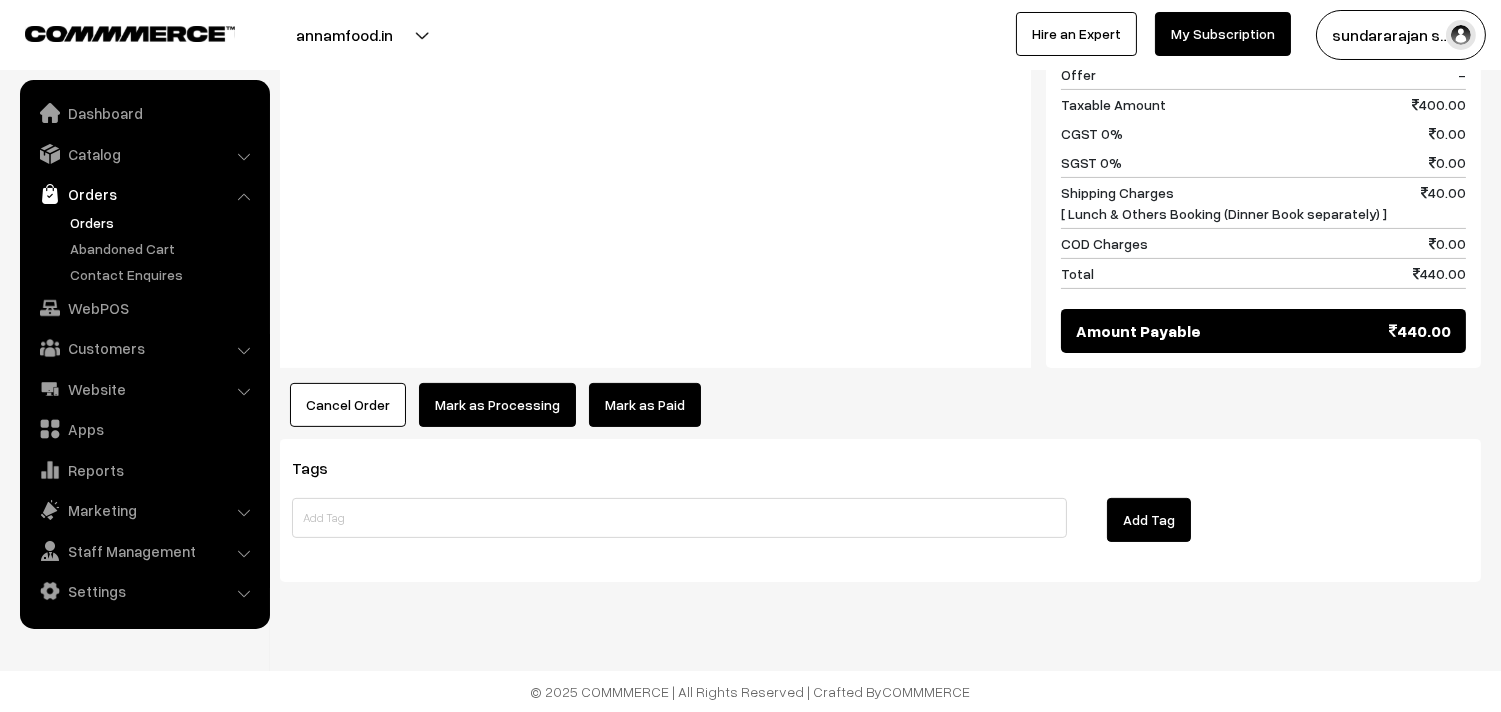click on "Mark as Processing" at bounding box center (497, 405) 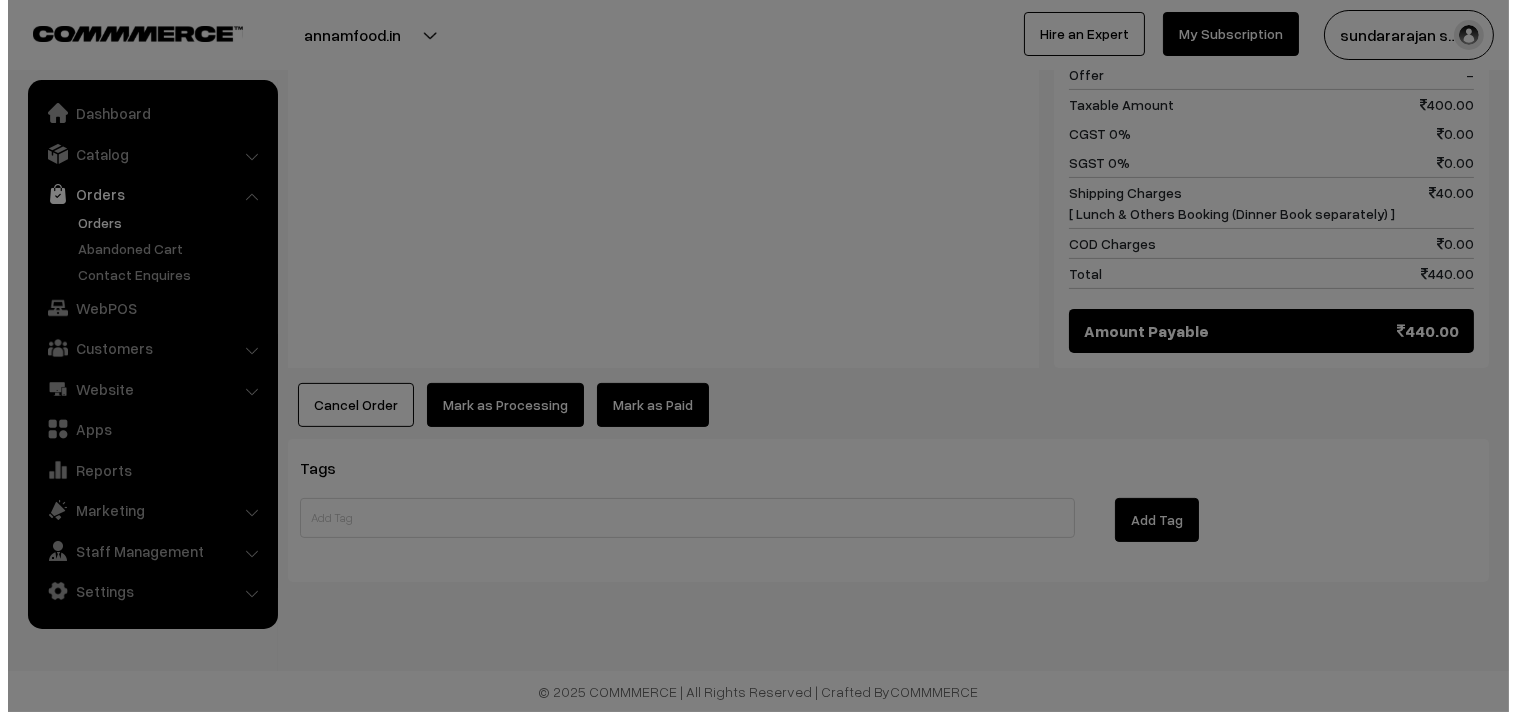 scroll, scrollTop: 1088, scrollLeft: 0, axis: vertical 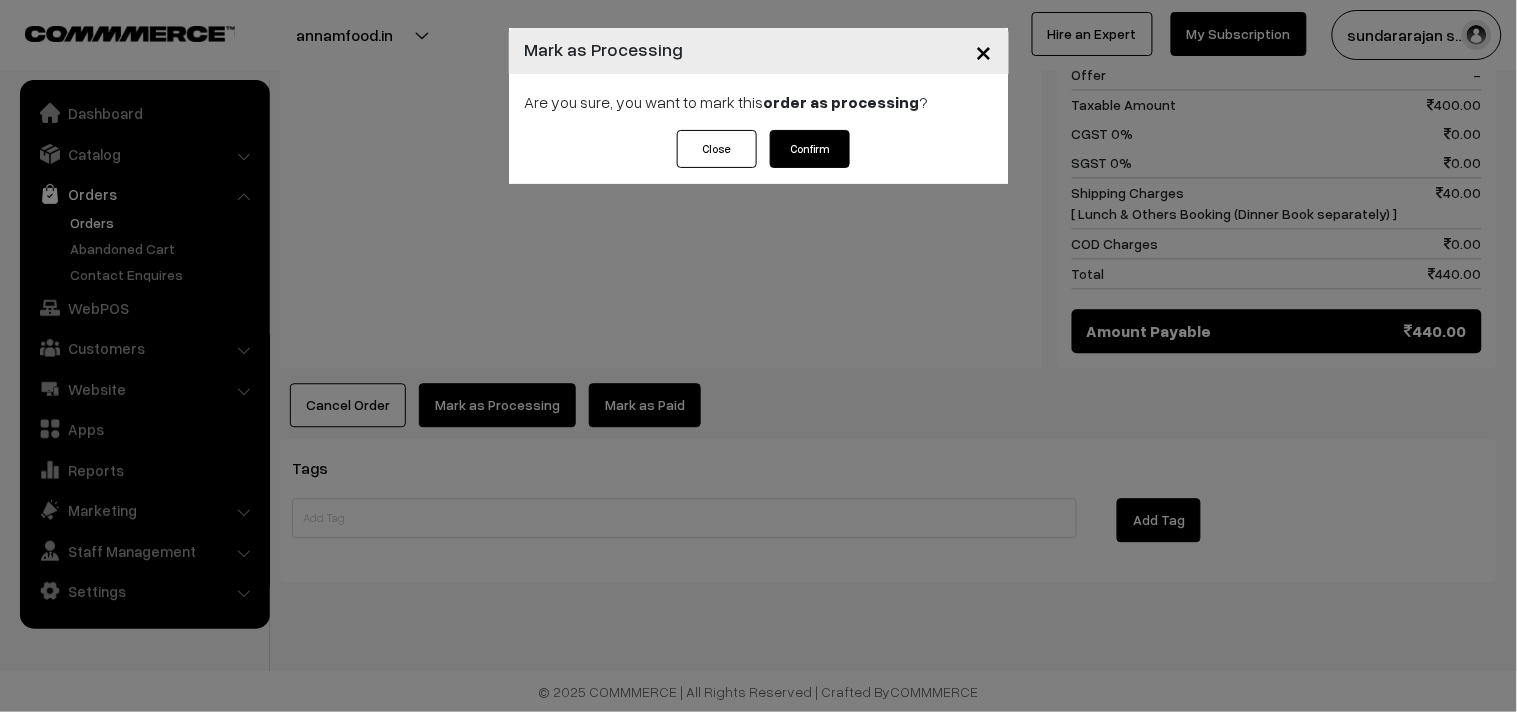 click on "Confirm" at bounding box center [810, 149] 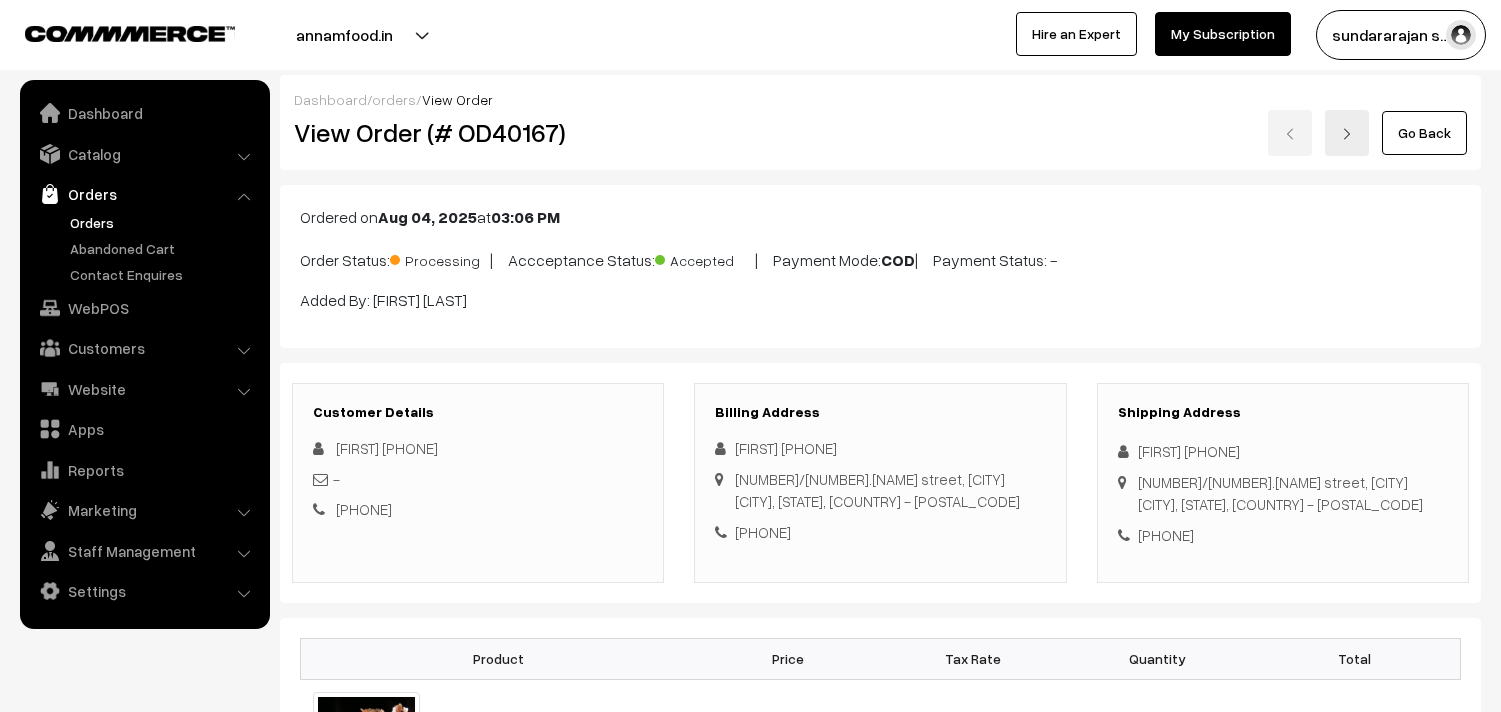 scroll, scrollTop: 0, scrollLeft: 0, axis: both 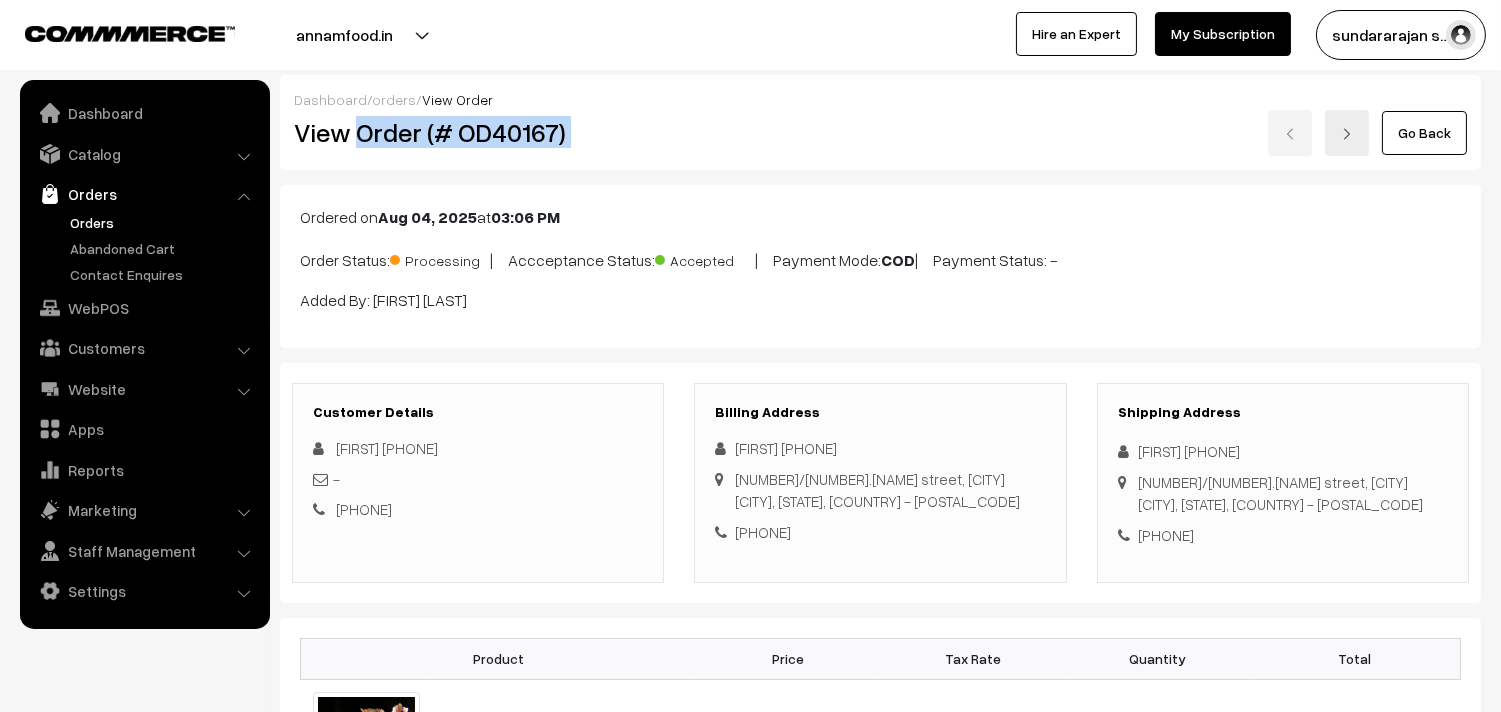 drag, startPoint x: 362, startPoint y: 135, endPoint x: 608, endPoint y: 271, distance: 281.09073 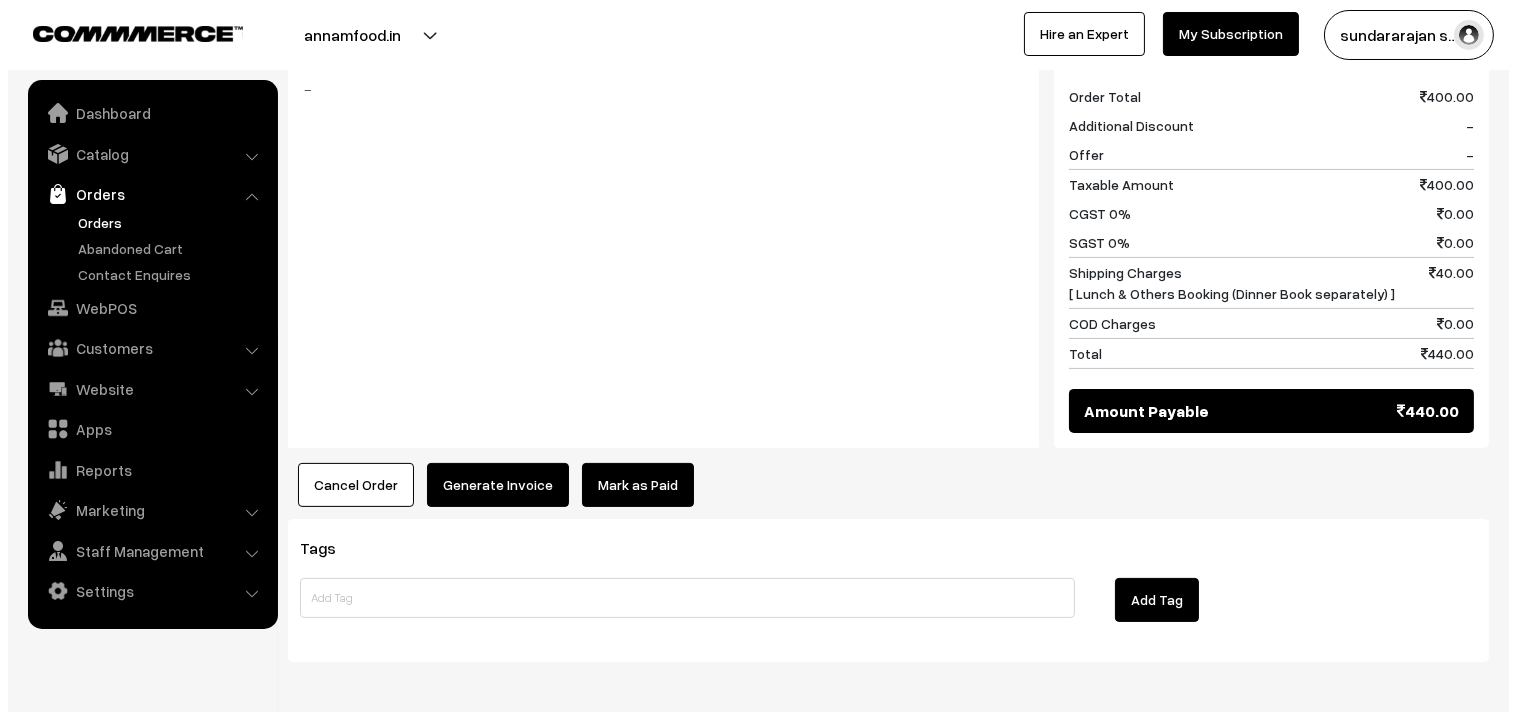 scroll, scrollTop: 976, scrollLeft: 0, axis: vertical 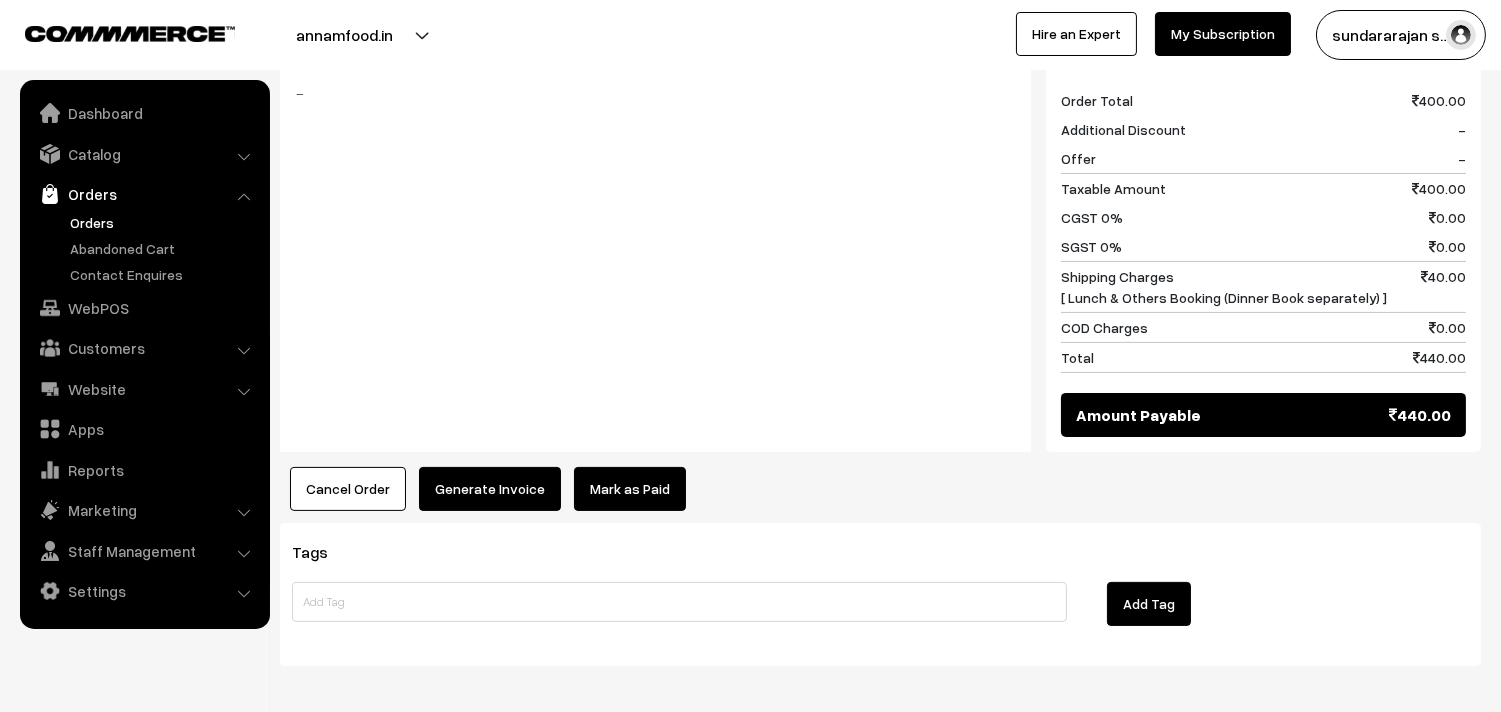 click on "Generate Invoice" at bounding box center (490, 489) 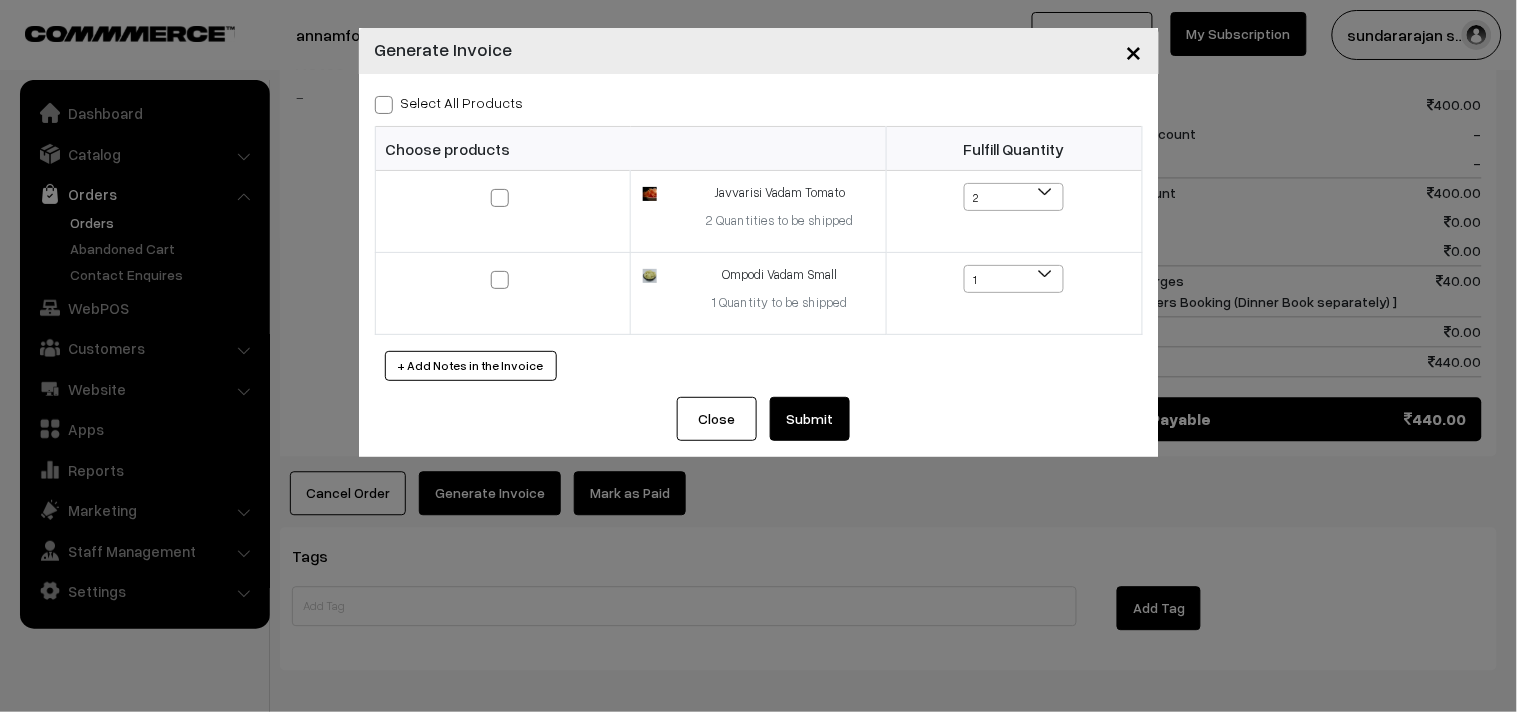 click on "Select All Products" at bounding box center (449, 102) 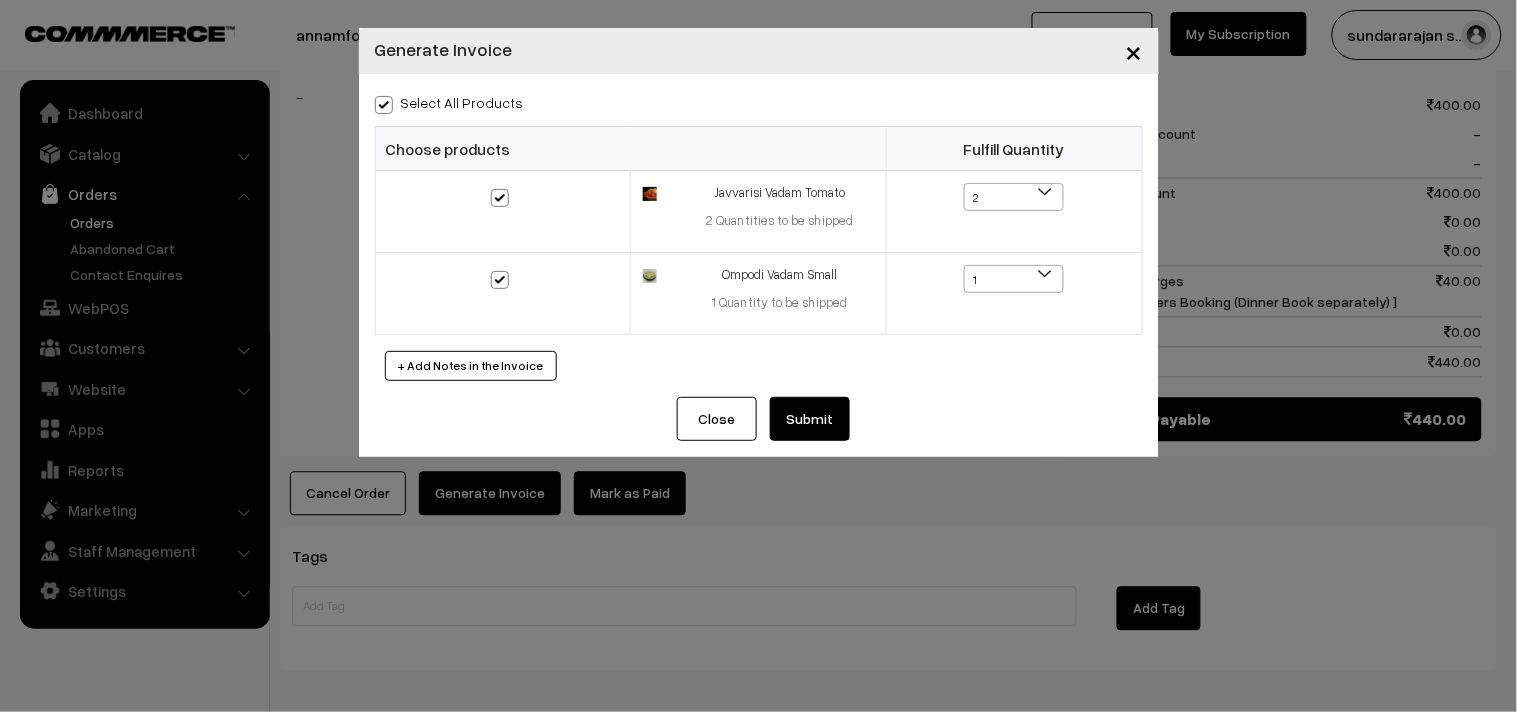 checkbox on "true" 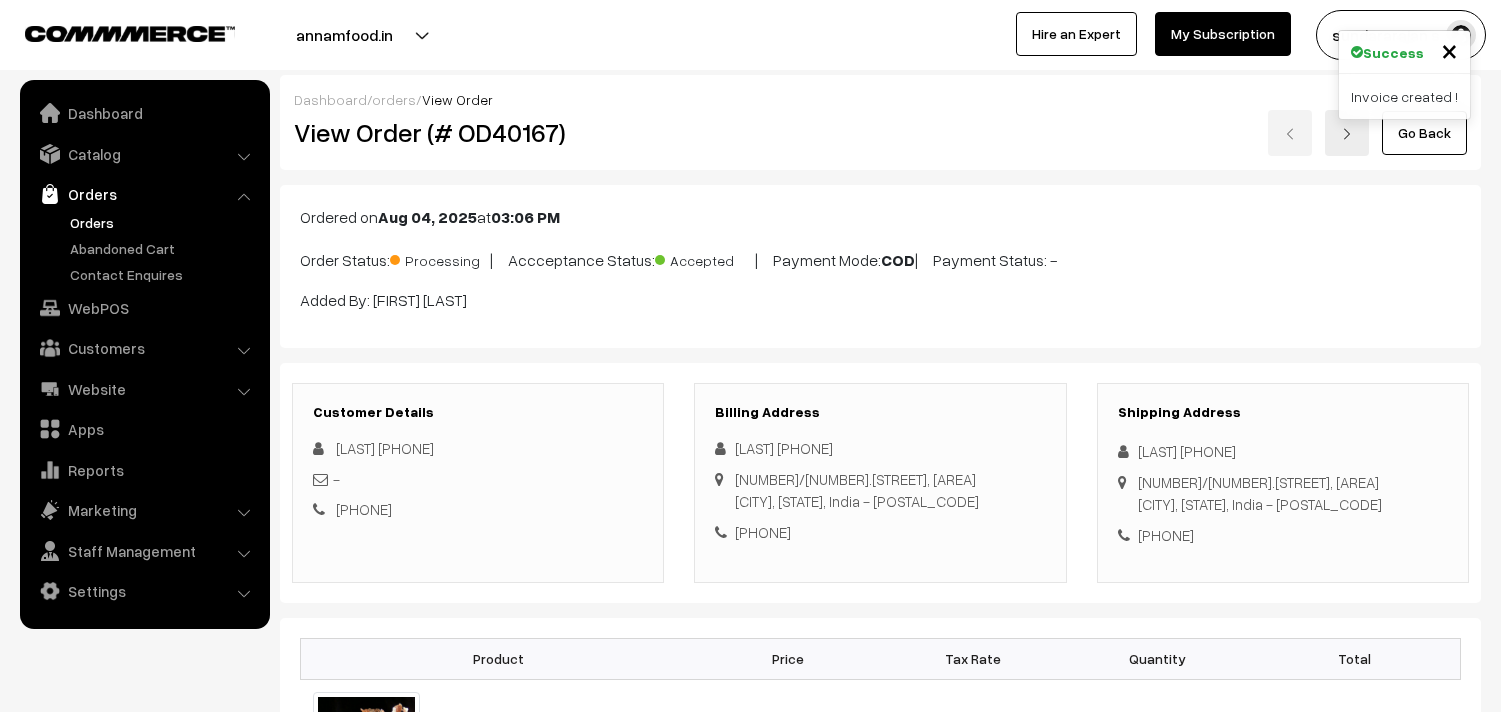 scroll, scrollTop: 976, scrollLeft: 0, axis: vertical 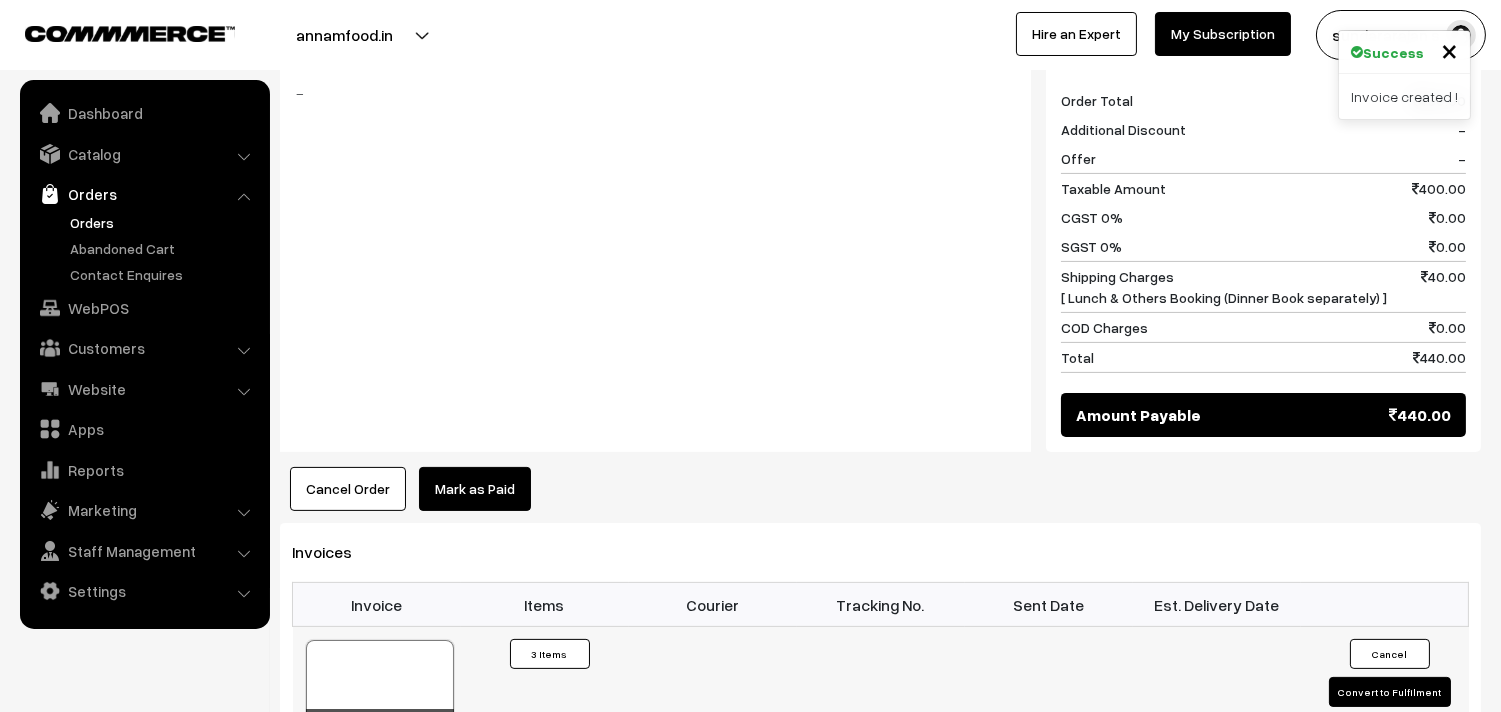 click at bounding box center (380, 690) 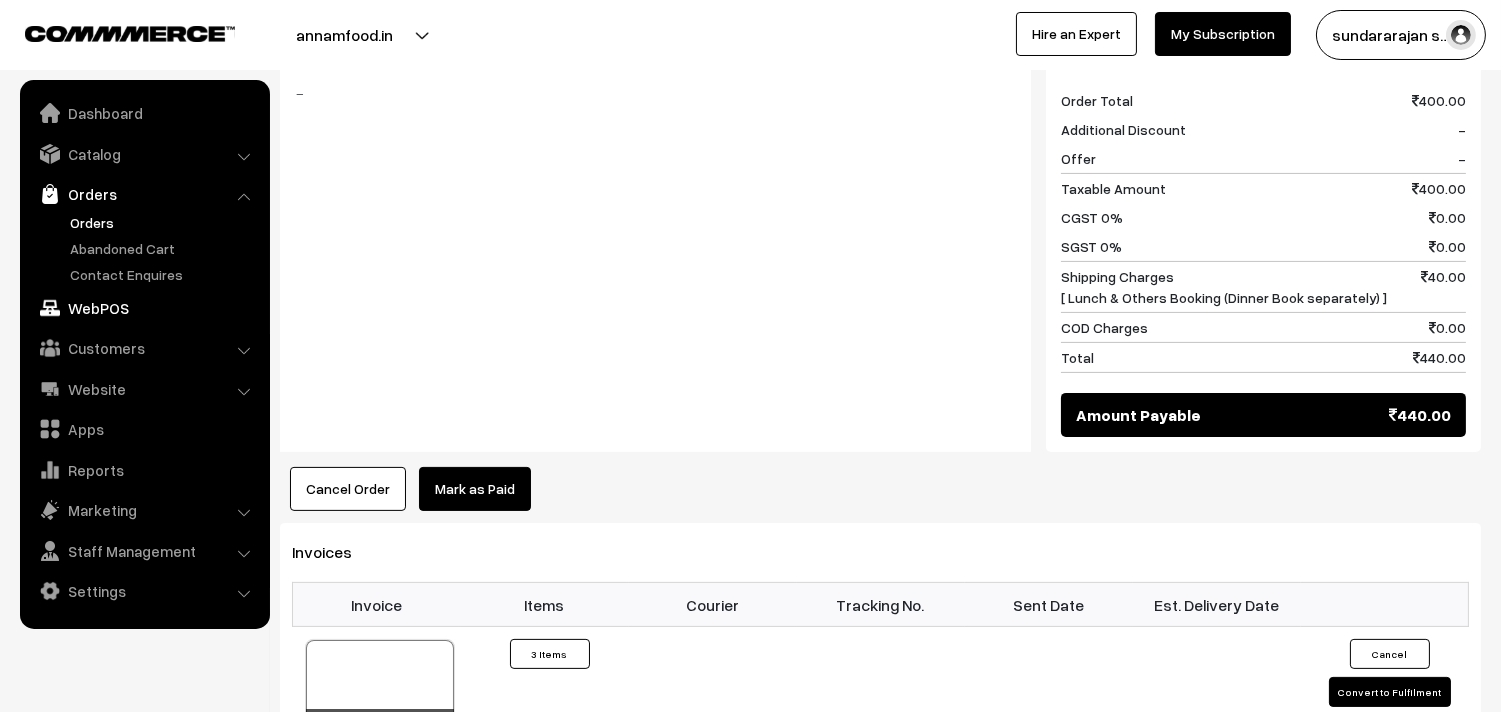 click on "WebPOS" at bounding box center [144, 308] 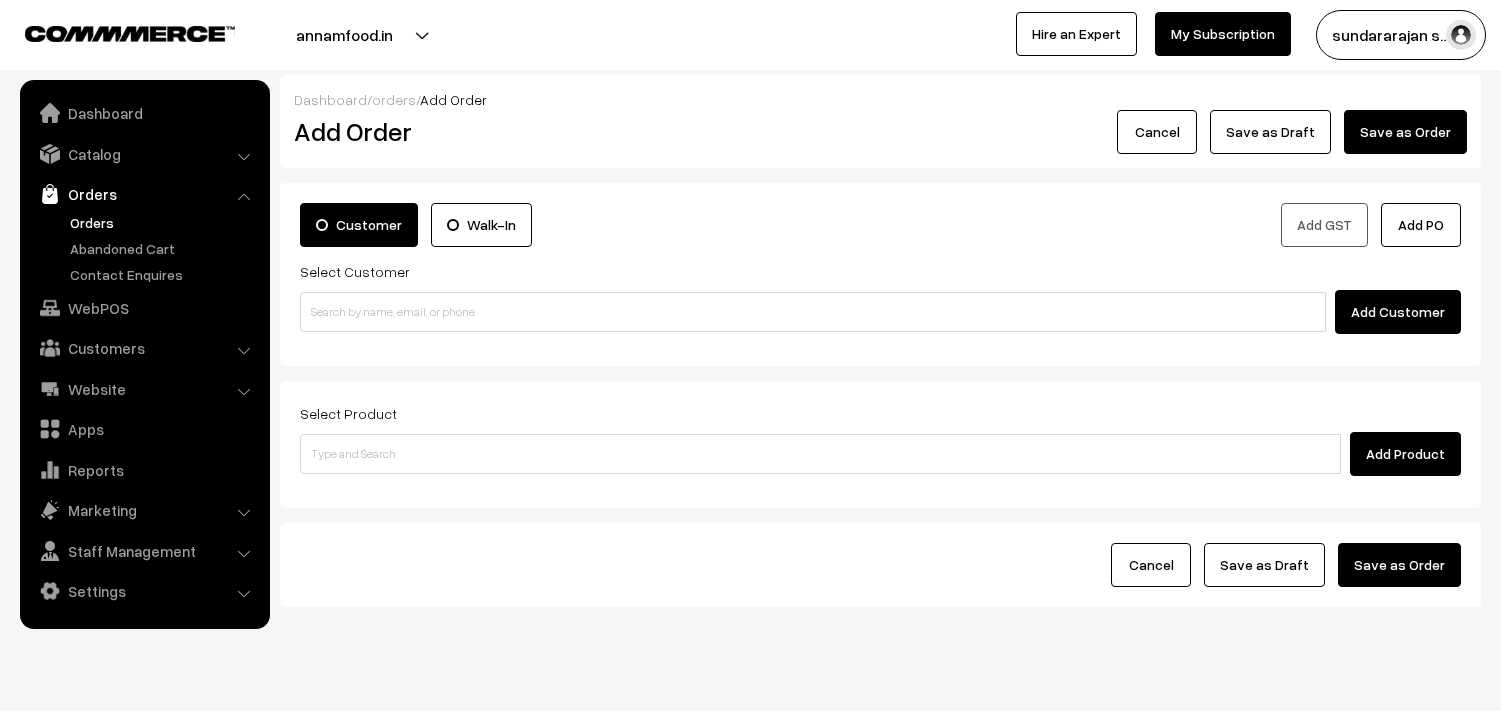 scroll, scrollTop: 0, scrollLeft: 0, axis: both 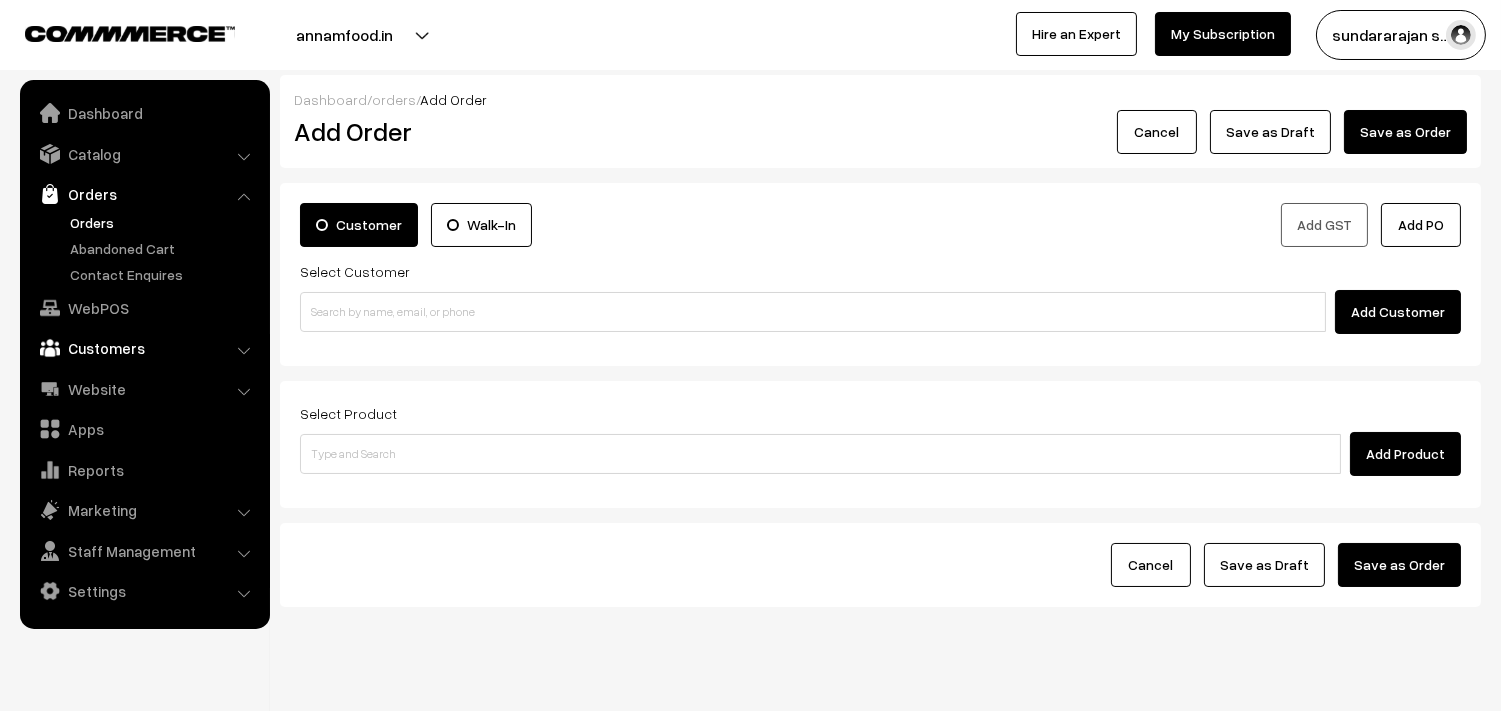 click on "Customers" at bounding box center [144, 348] 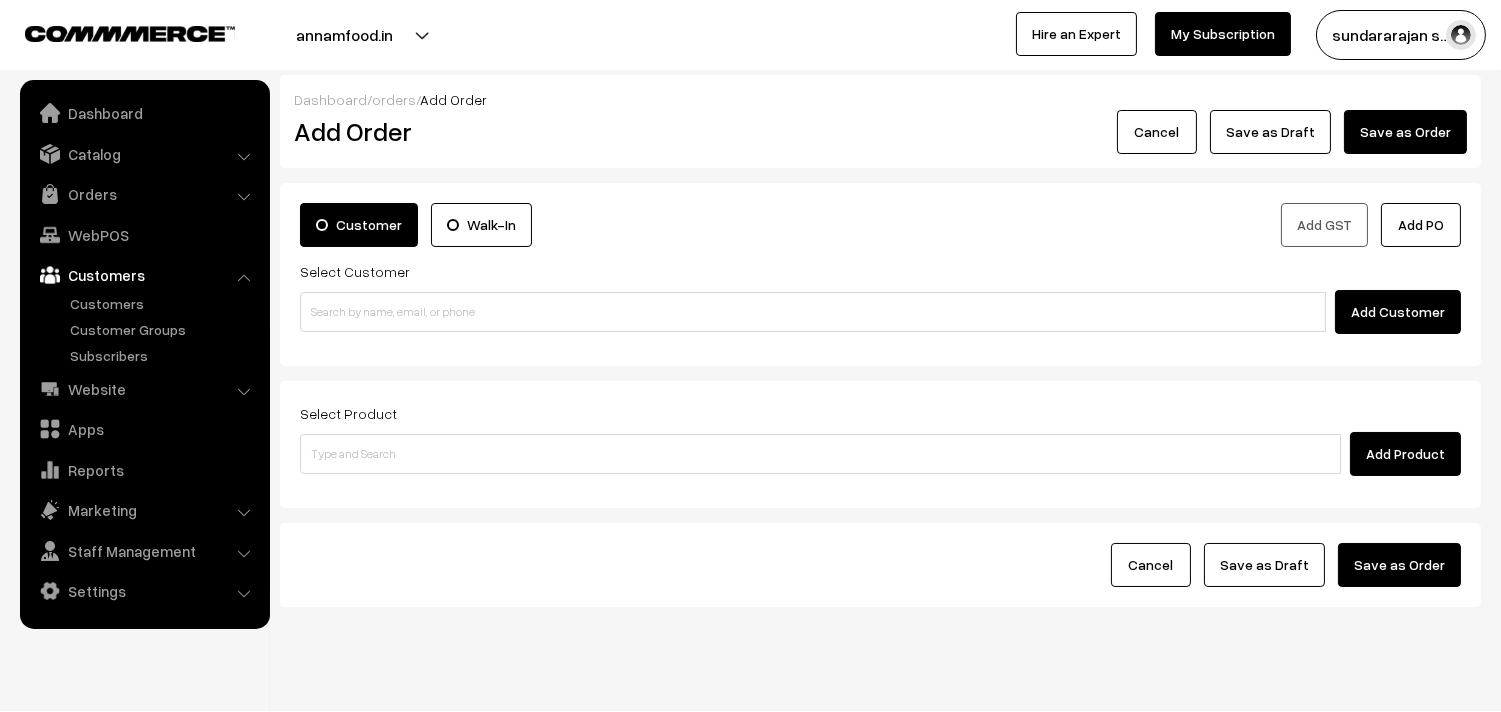 click on "Customers" at bounding box center [144, 275] 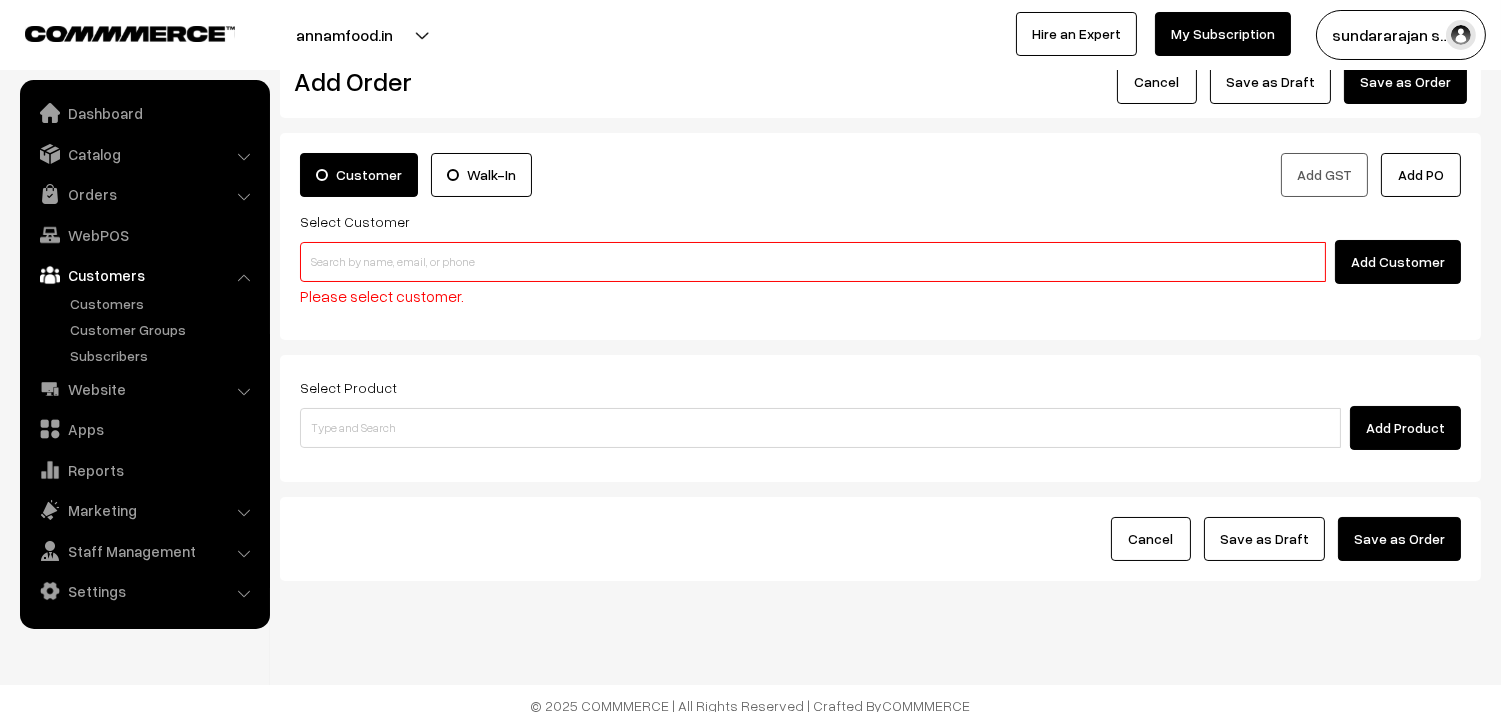 scroll, scrollTop: 65, scrollLeft: 0, axis: vertical 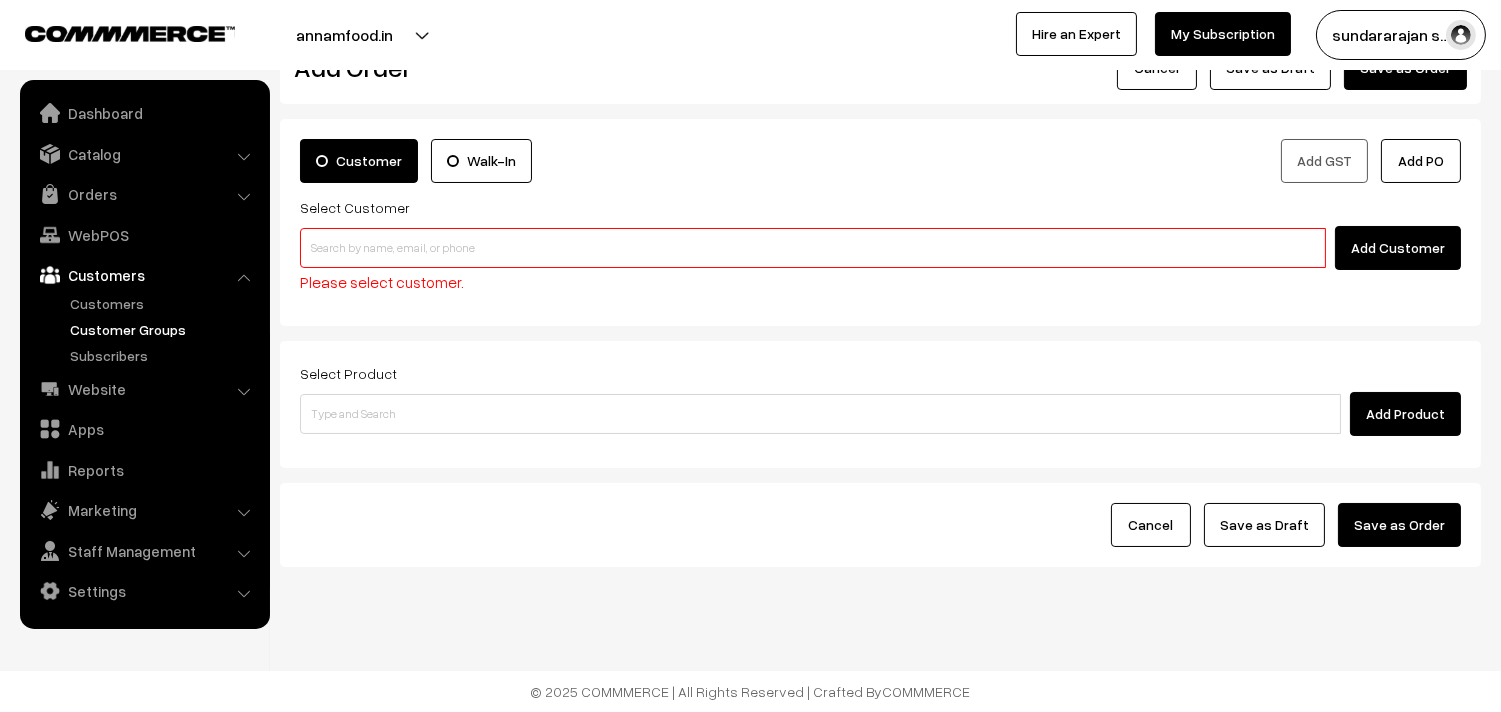 click on "Customer Groups" at bounding box center [164, 329] 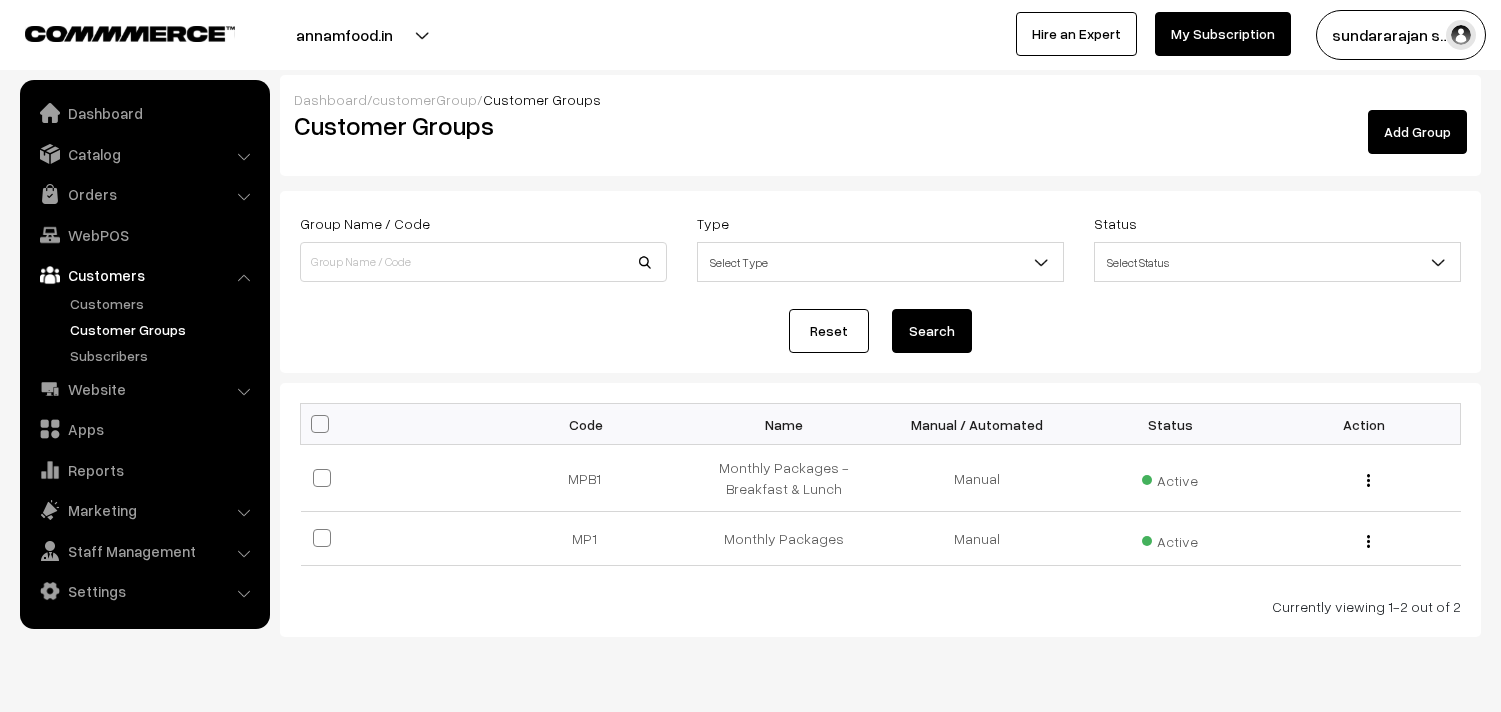 scroll, scrollTop: 0, scrollLeft: 0, axis: both 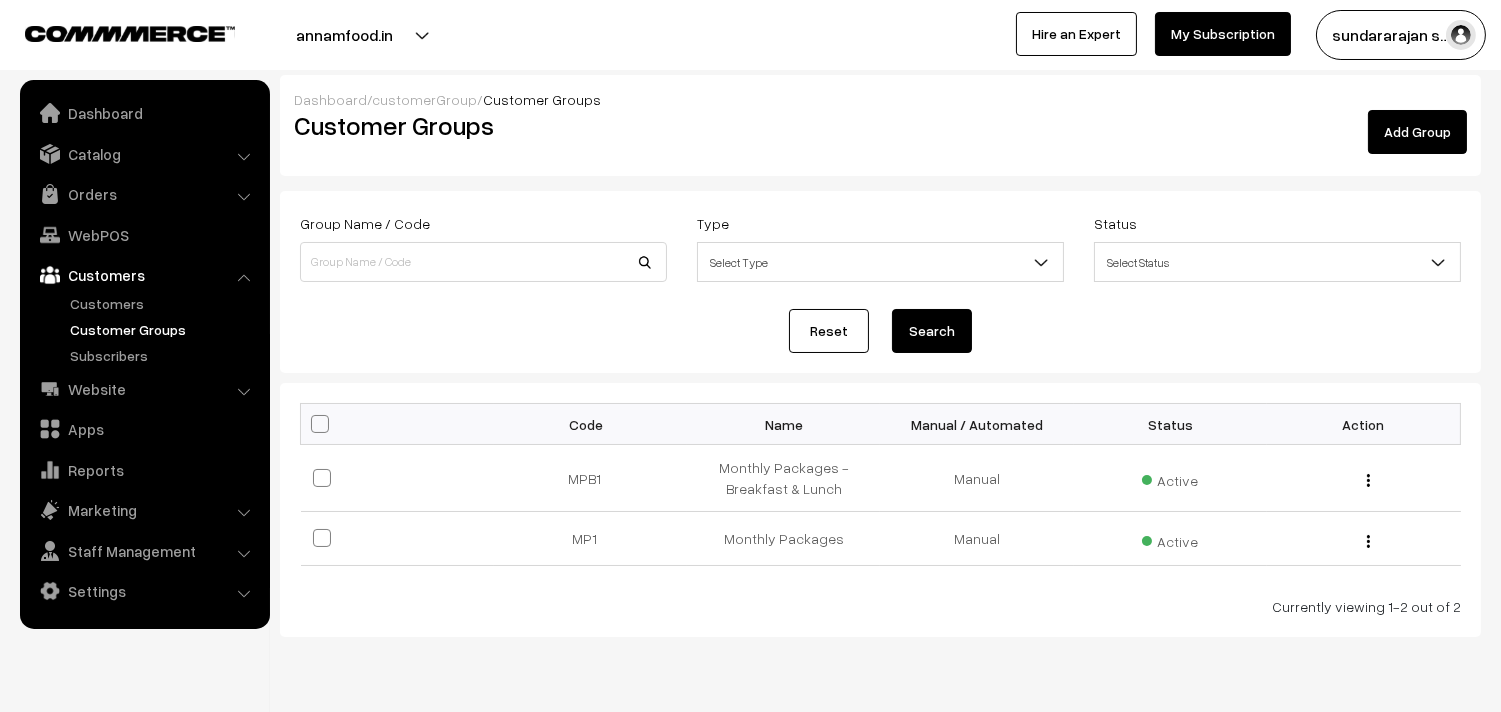 click on "Customers" at bounding box center (164, 303) 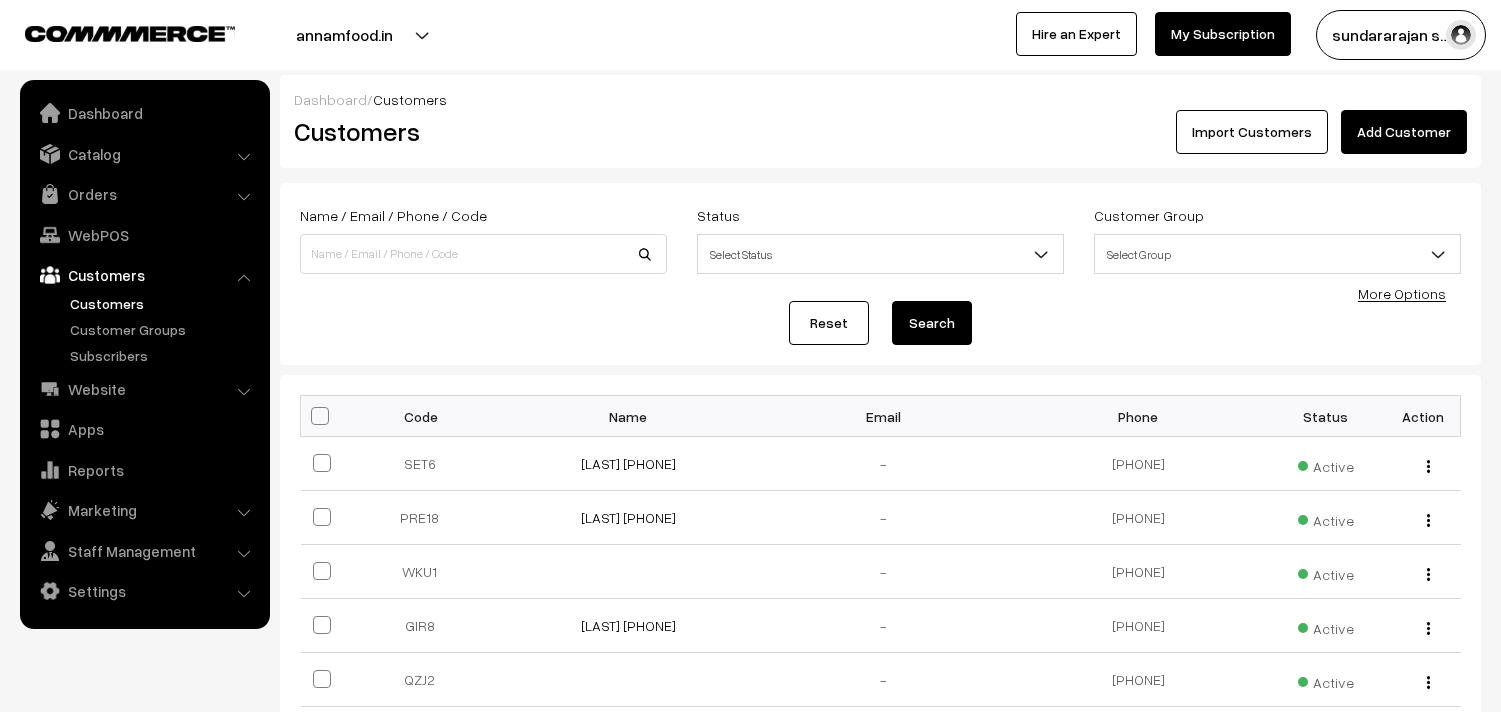 scroll, scrollTop: 0, scrollLeft: 0, axis: both 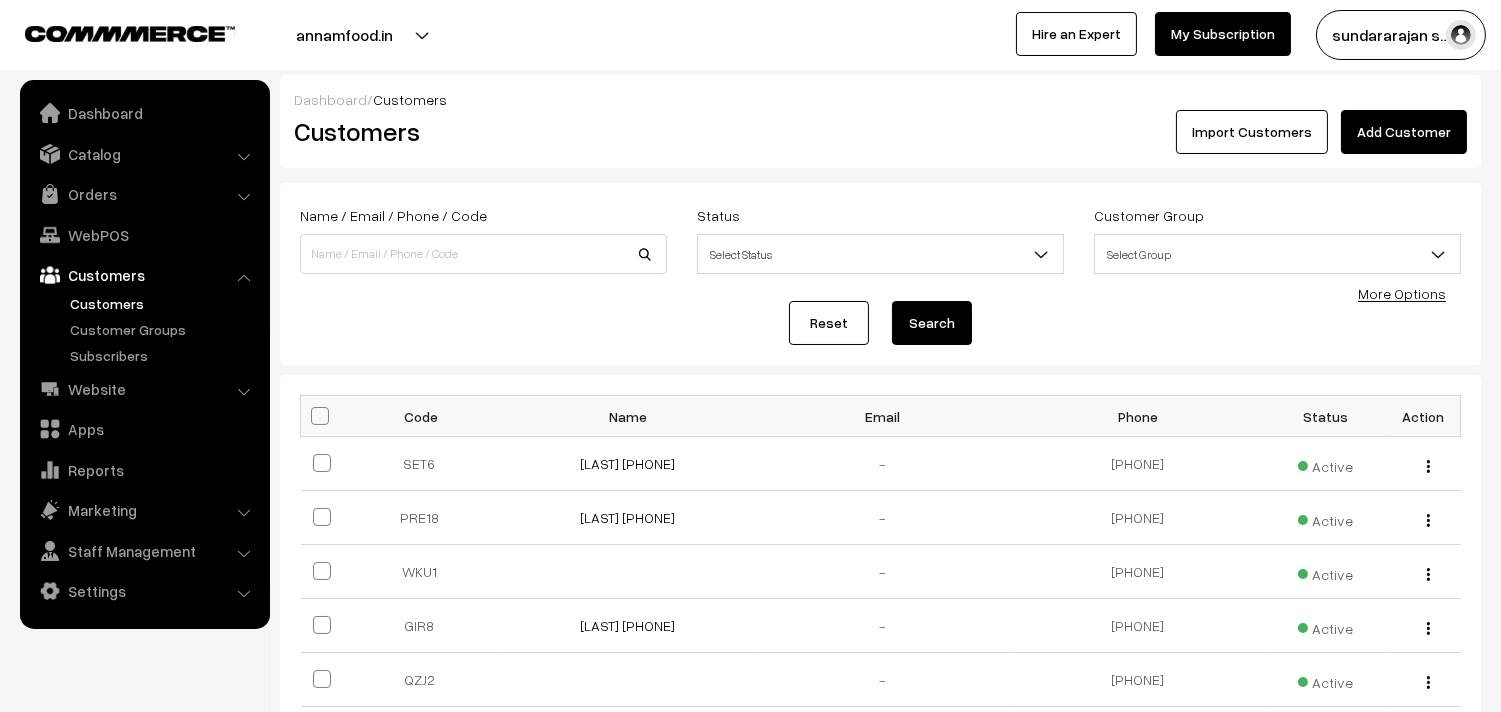 click on "Add Customer" at bounding box center (1404, 132) 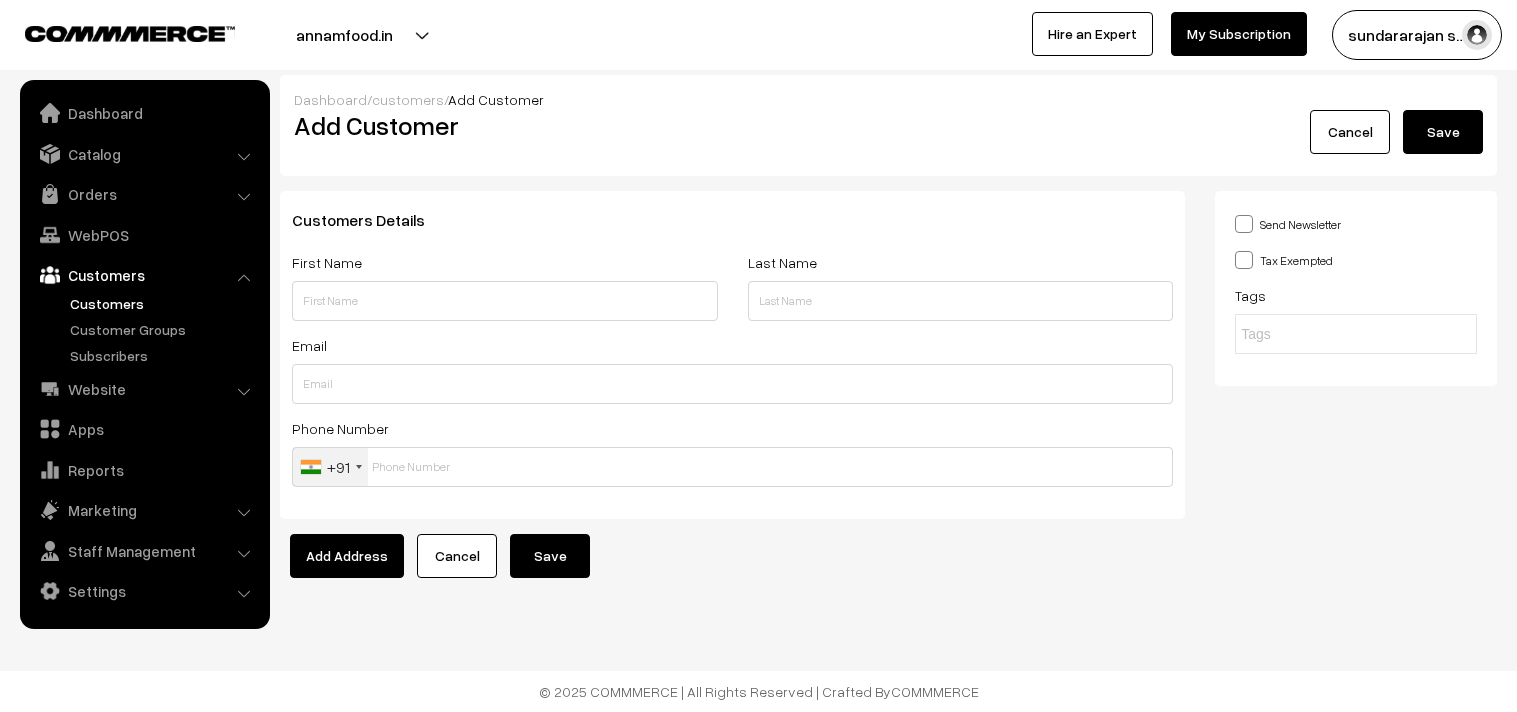 scroll, scrollTop: 0, scrollLeft: 0, axis: both 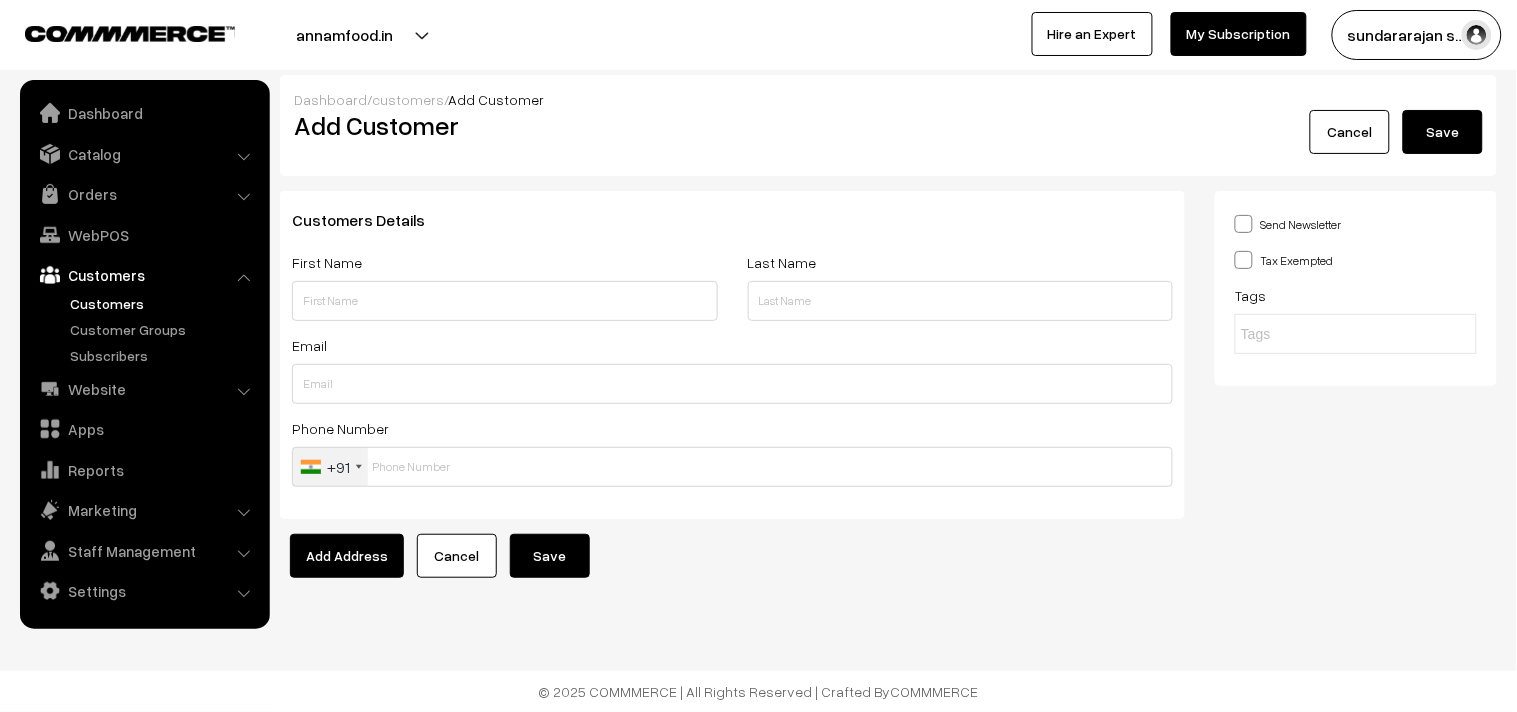 click at bounding box center (505, 301) 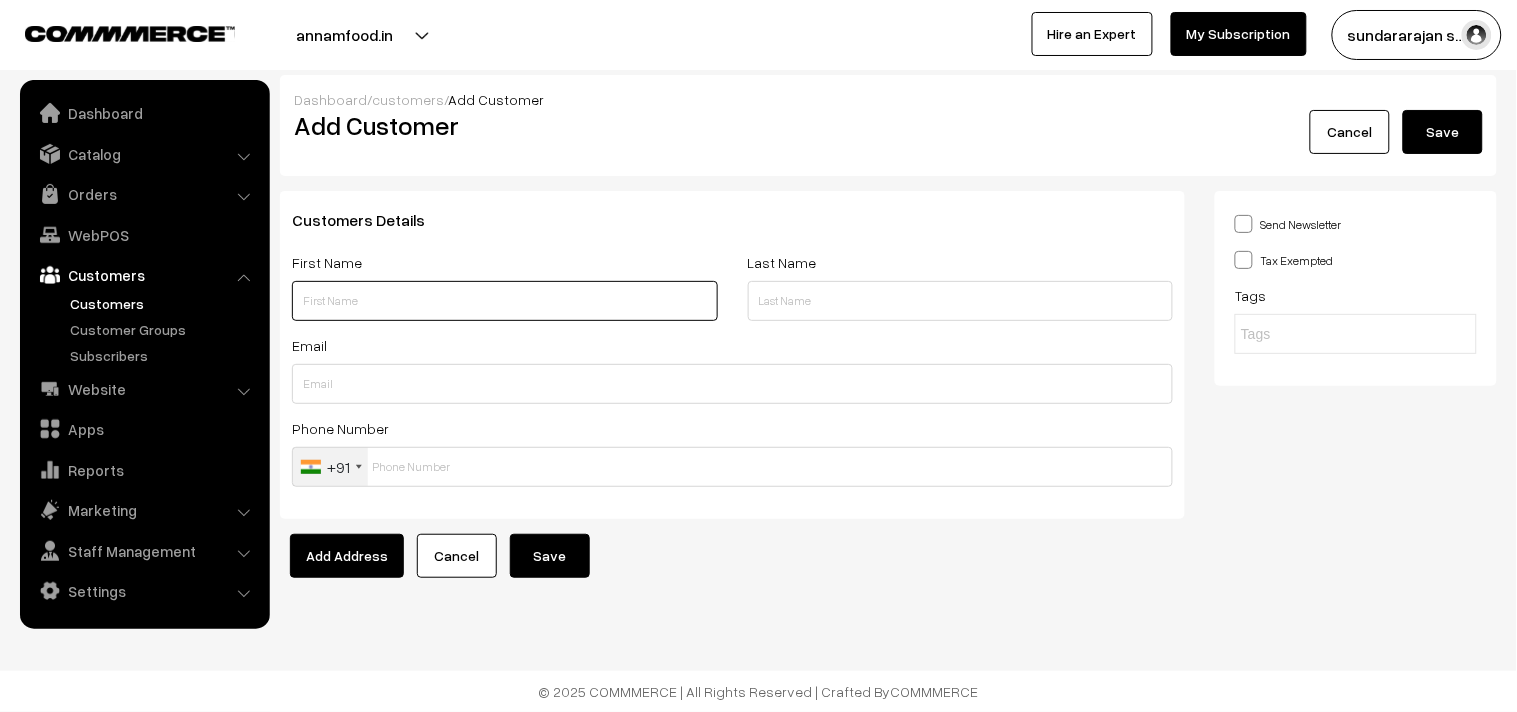 paste on "Thomas" 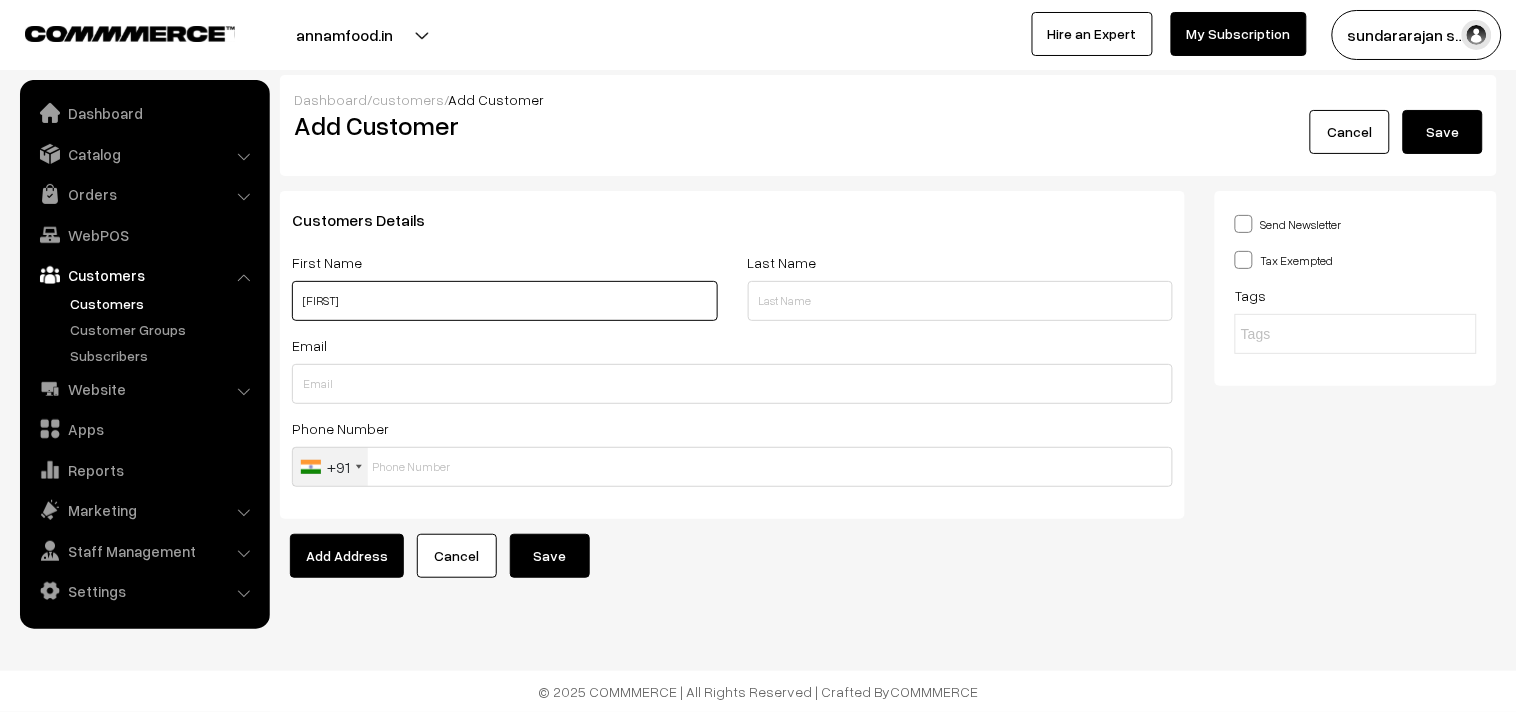 paste on "81441 87570" 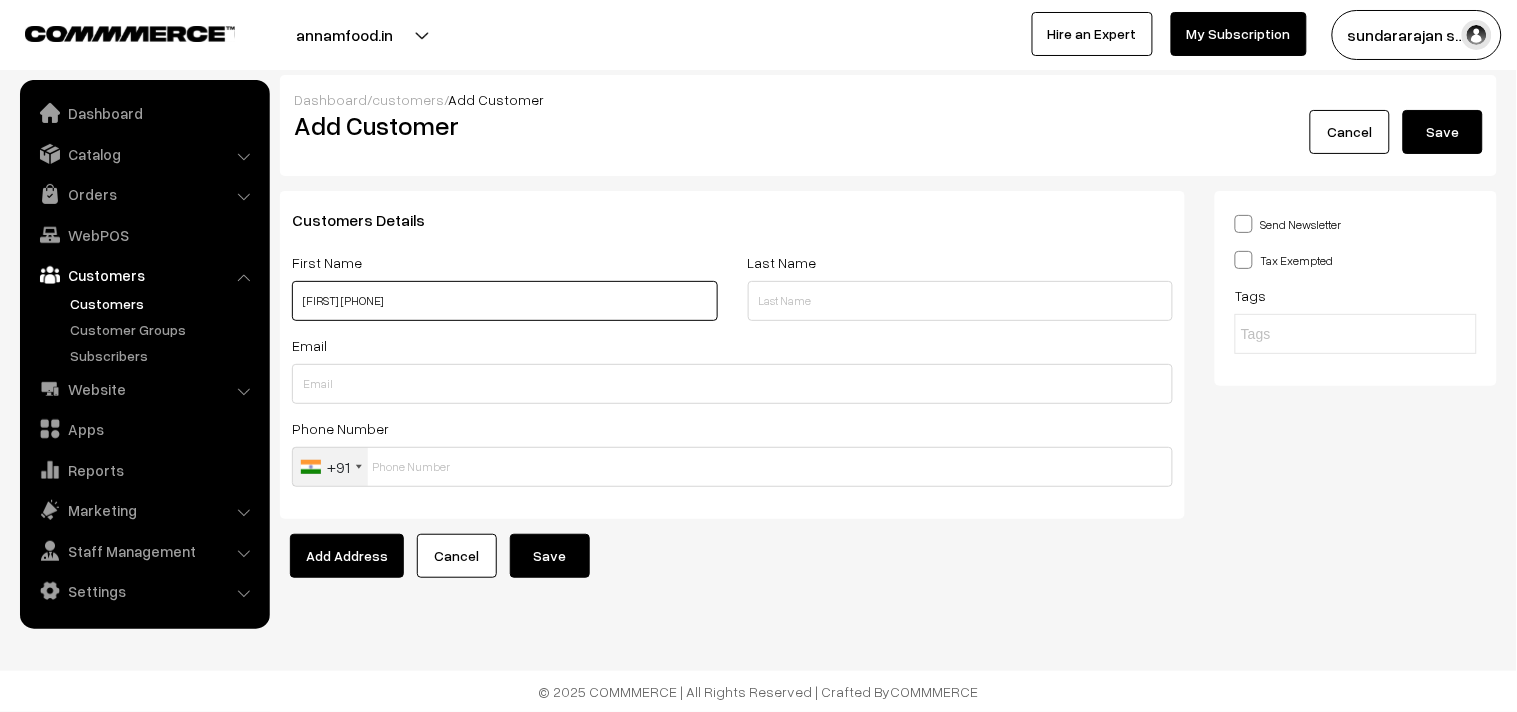 type on "[FIRST] [PHONE]" 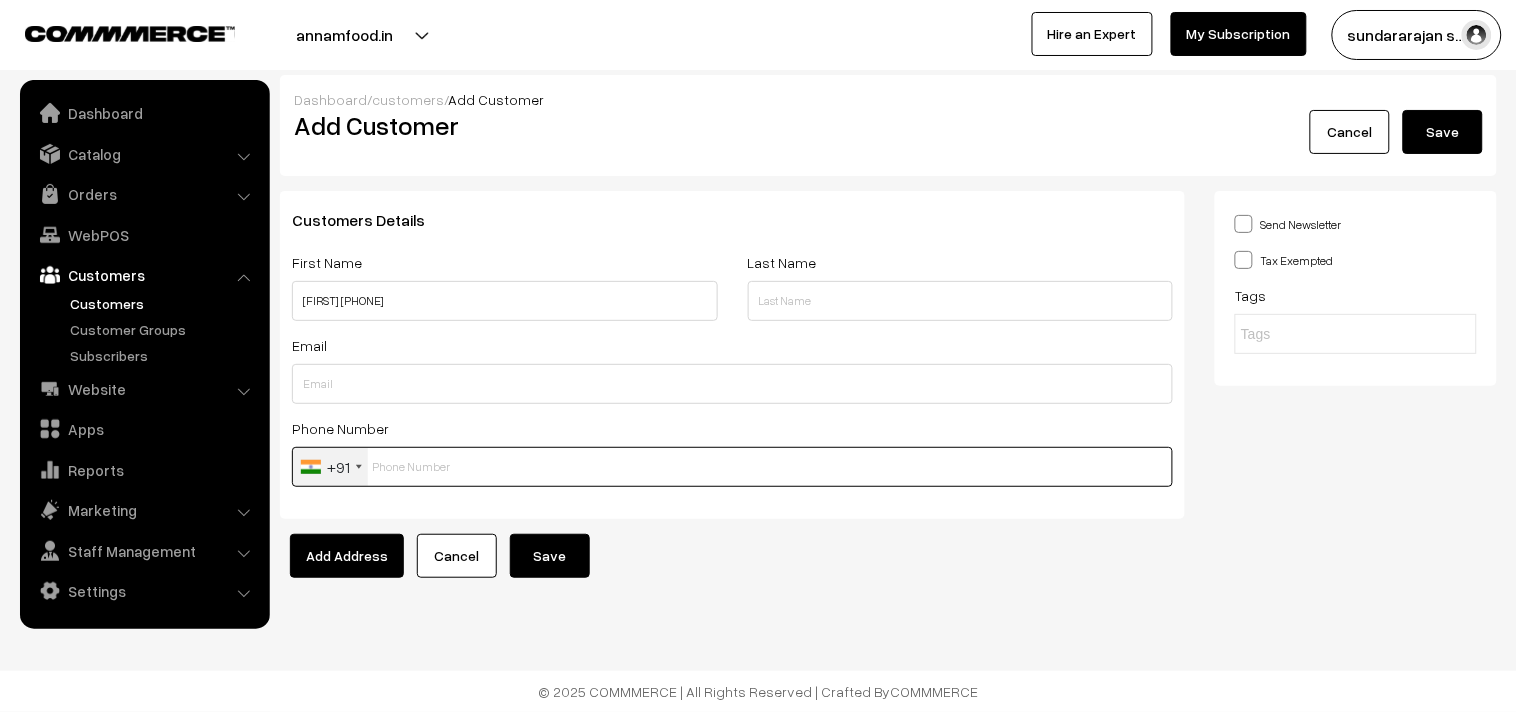click at bounding box center (732, 467) 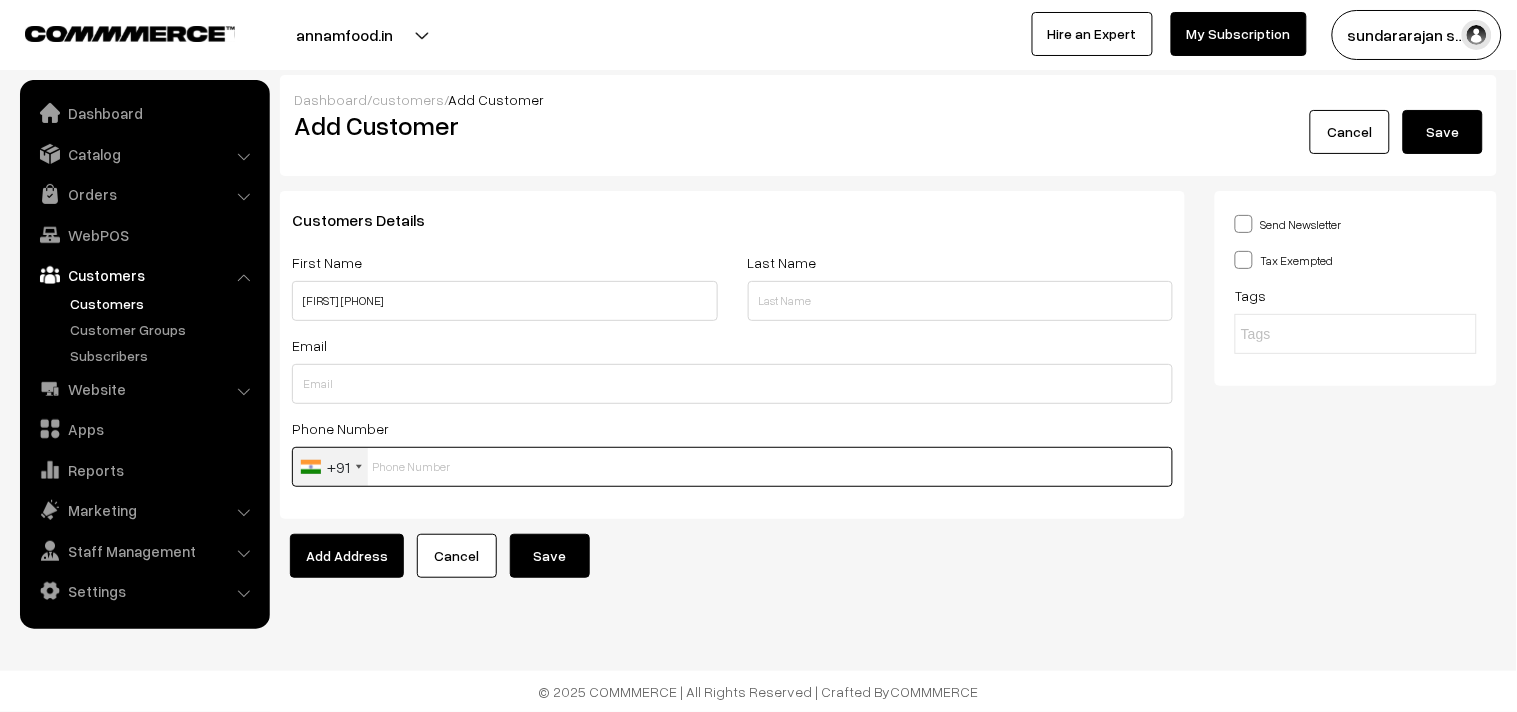 paste on "81441 8757" 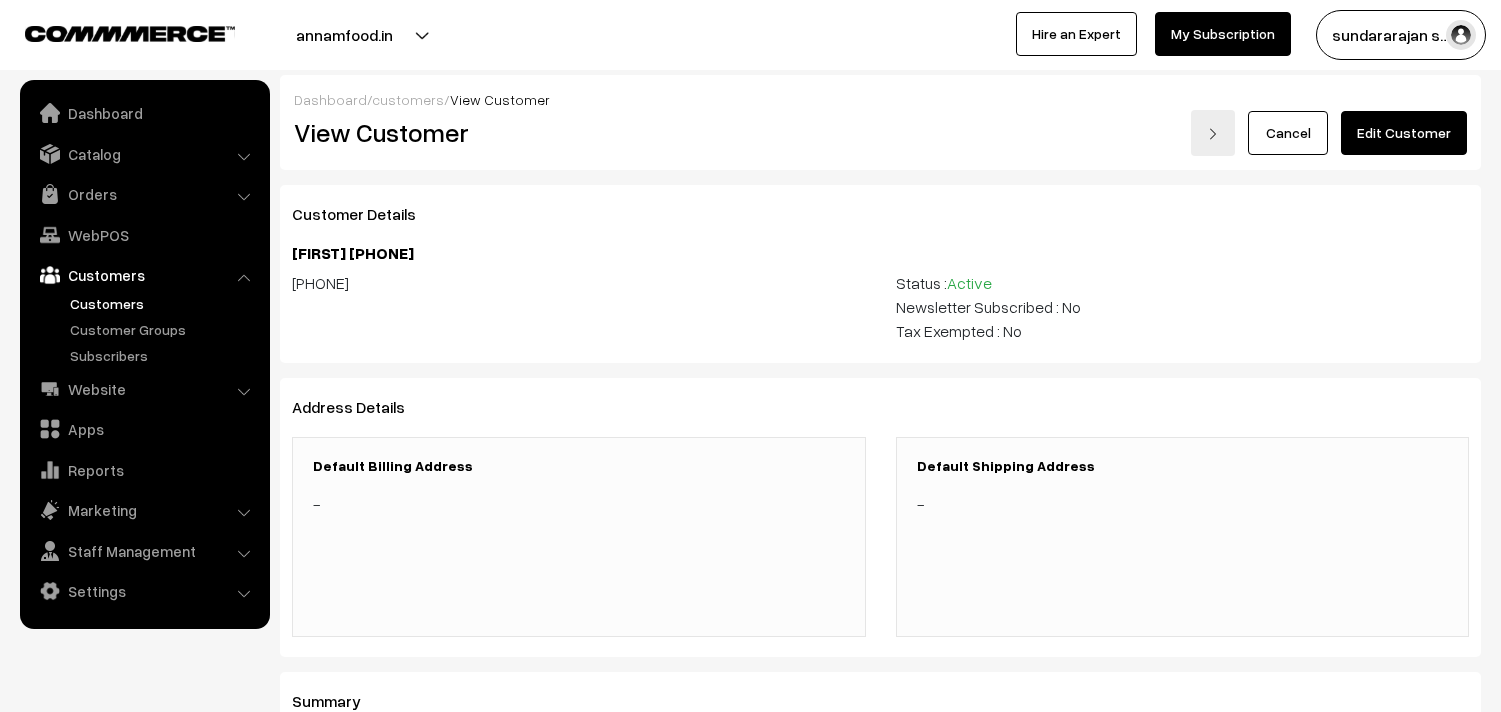 click on "Edit Customer" at bounding box center [1404, 133] 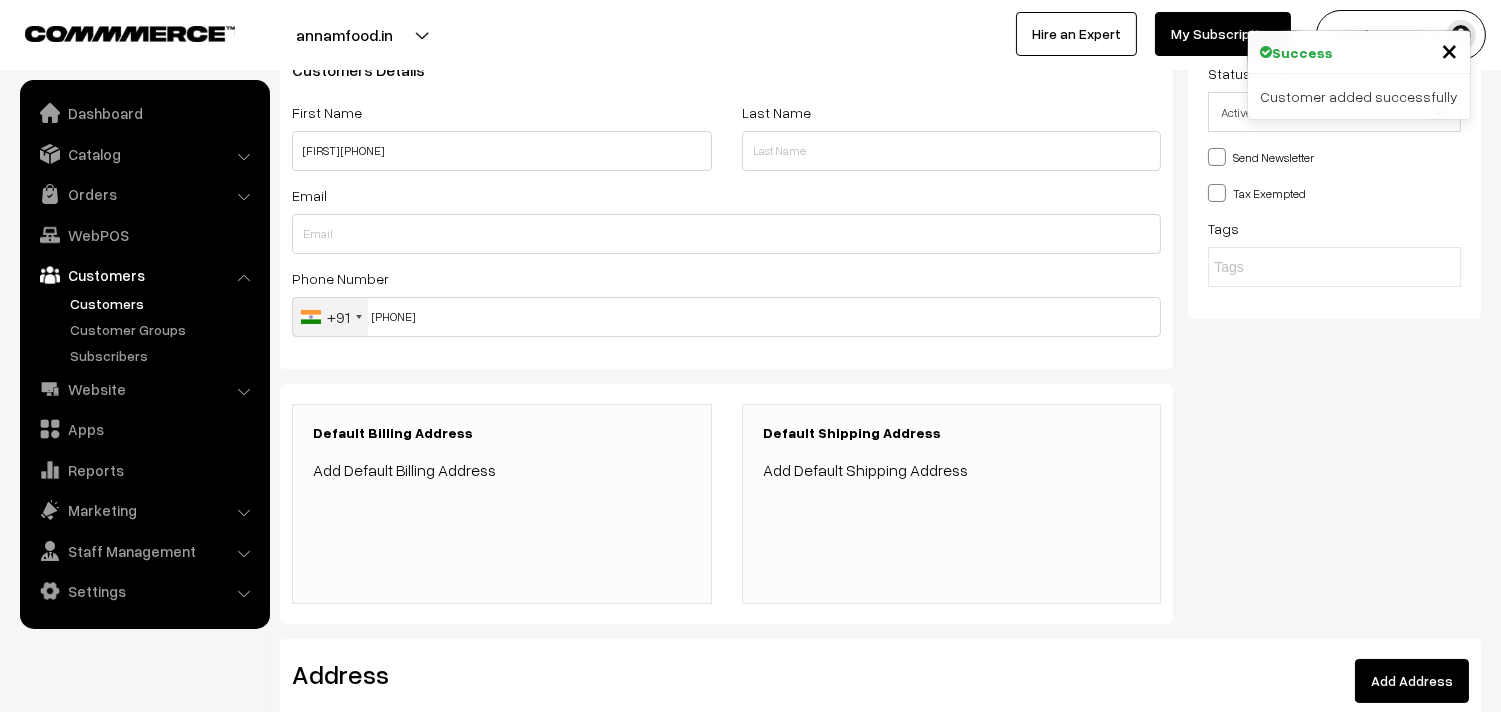 scroll, scrollTop: 333, scrollLeft: 0, axis: vertical 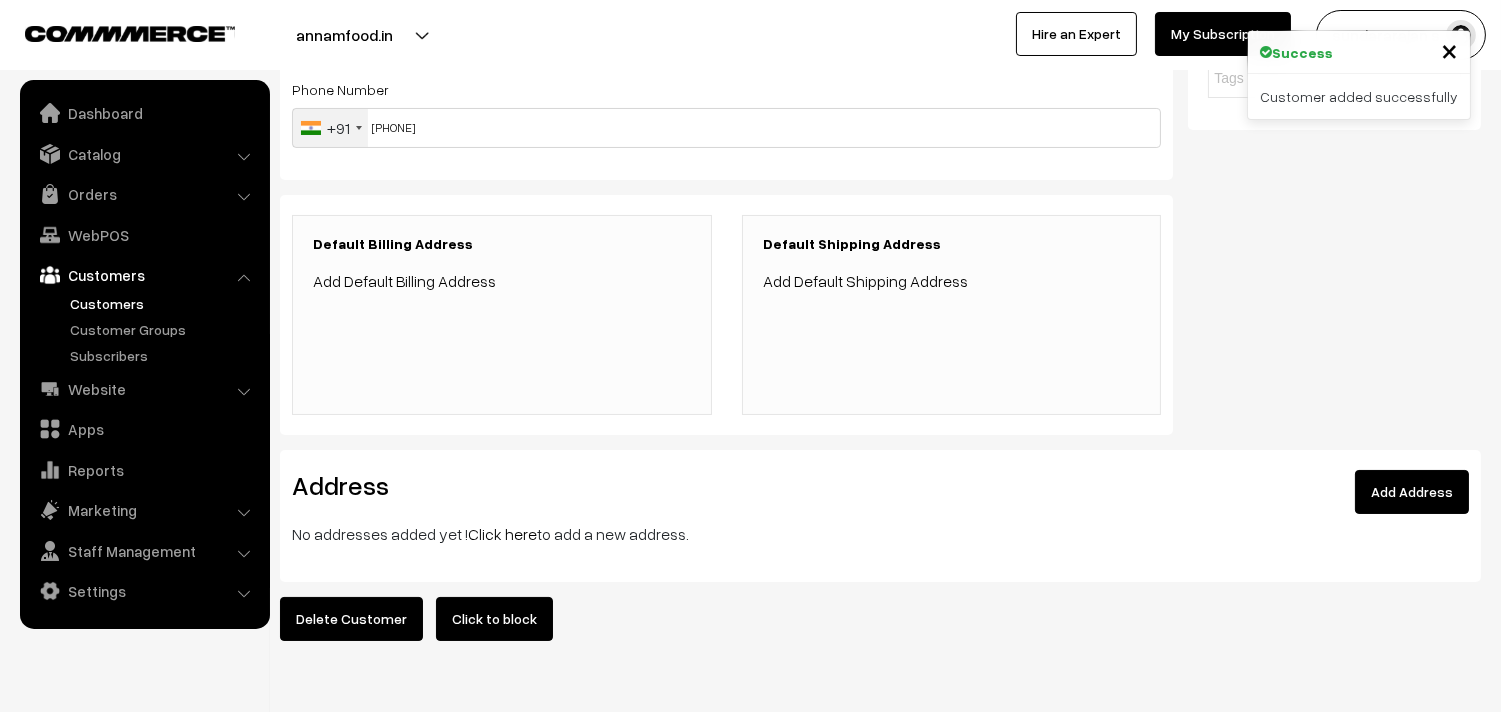 click on "Click here" at bounding box center [502, 534] 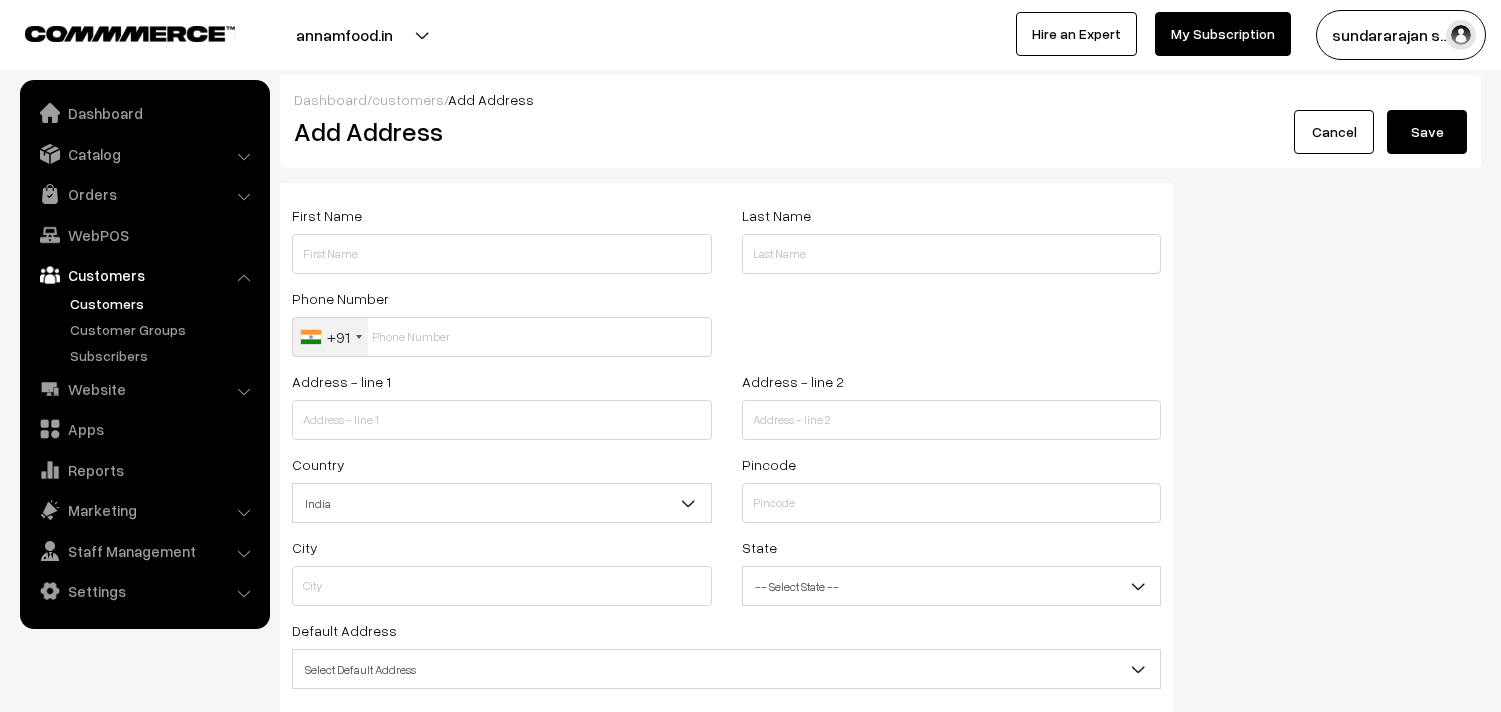 scroll, scrollTop: 0, scrollLeft: 0, axis: both 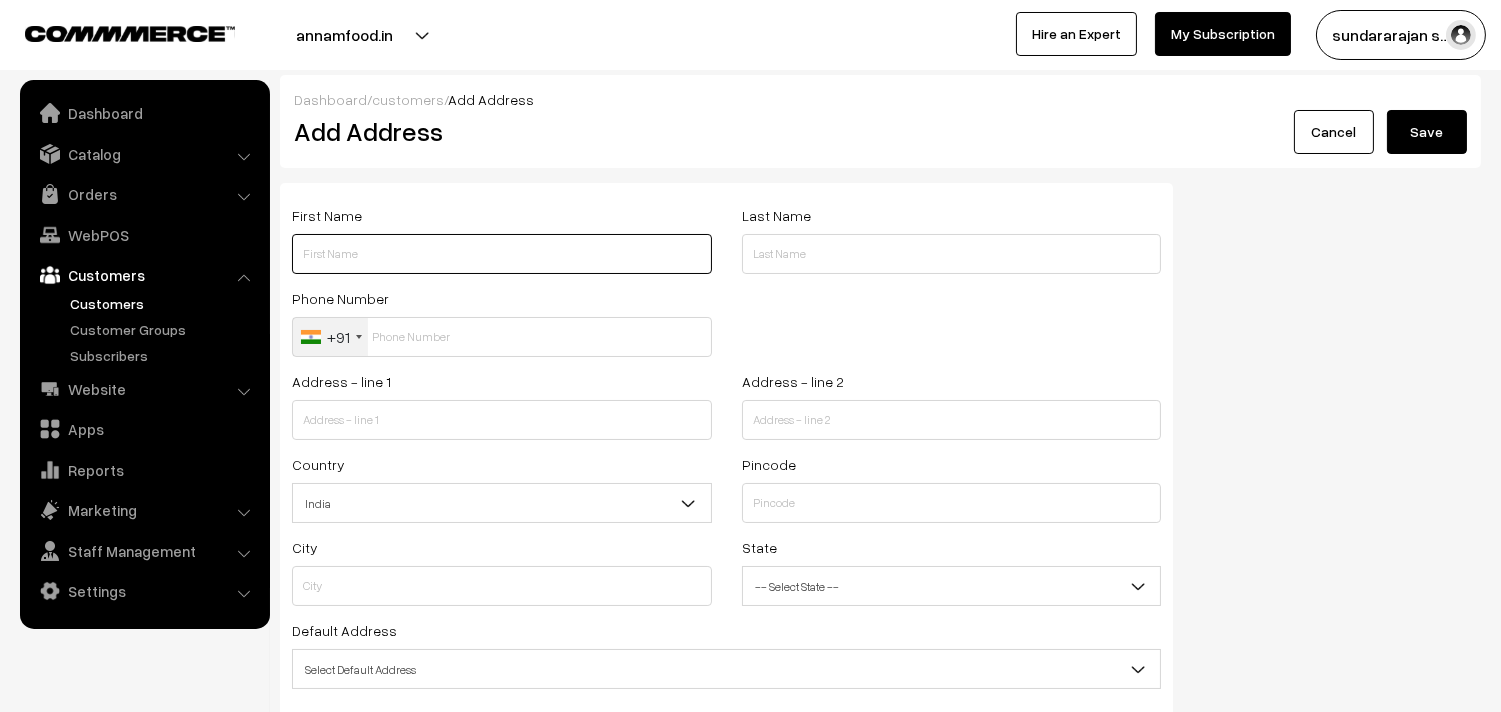 click at bounding box center (502, 254) 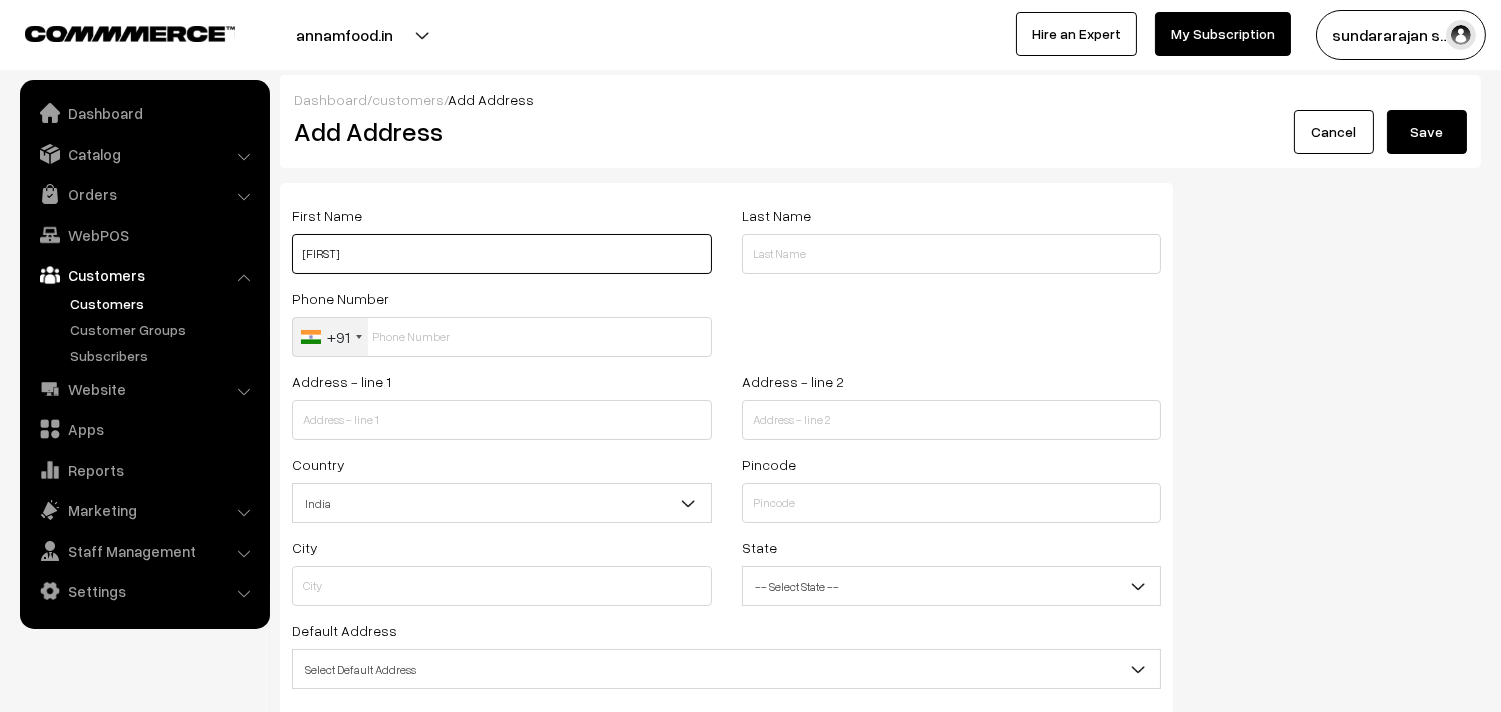 paste on "81441 87570" 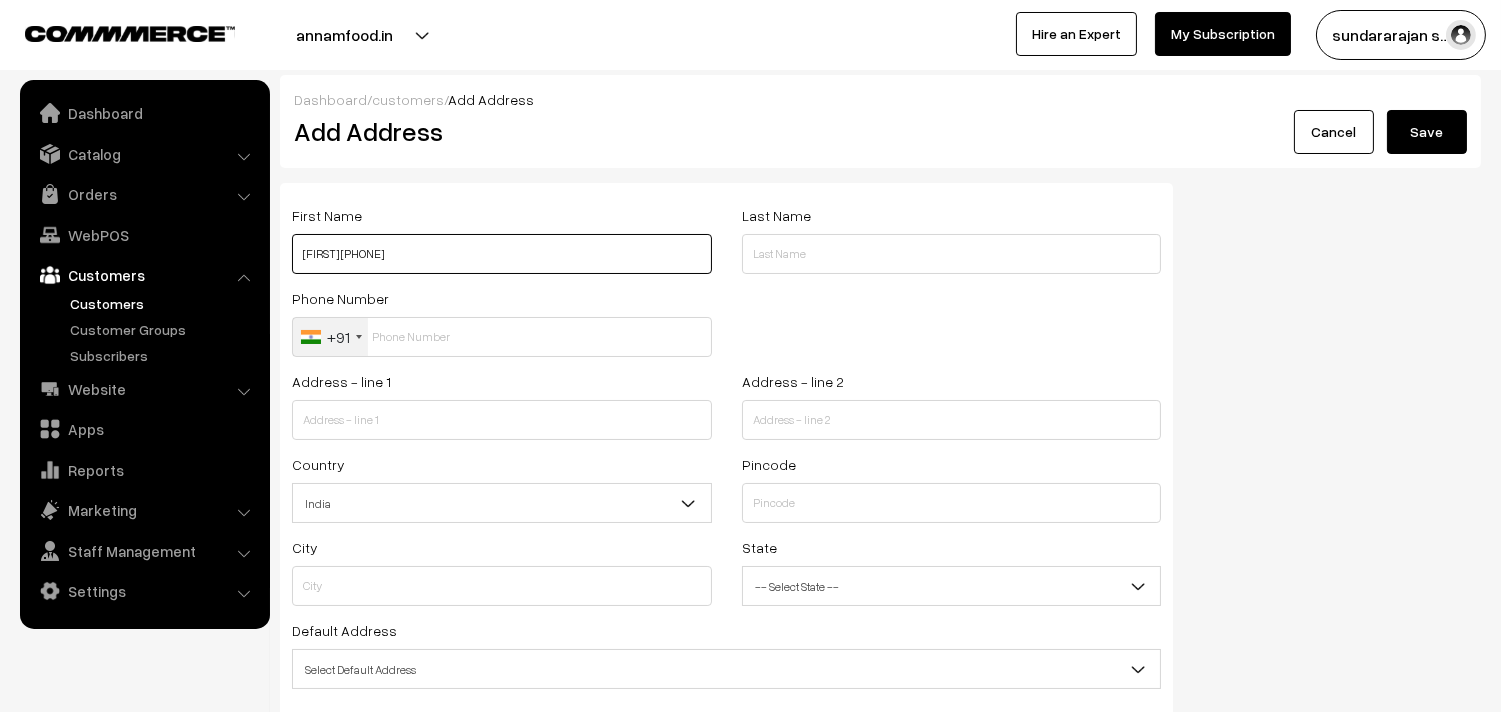 type on "[FIRST] [PHONE]" 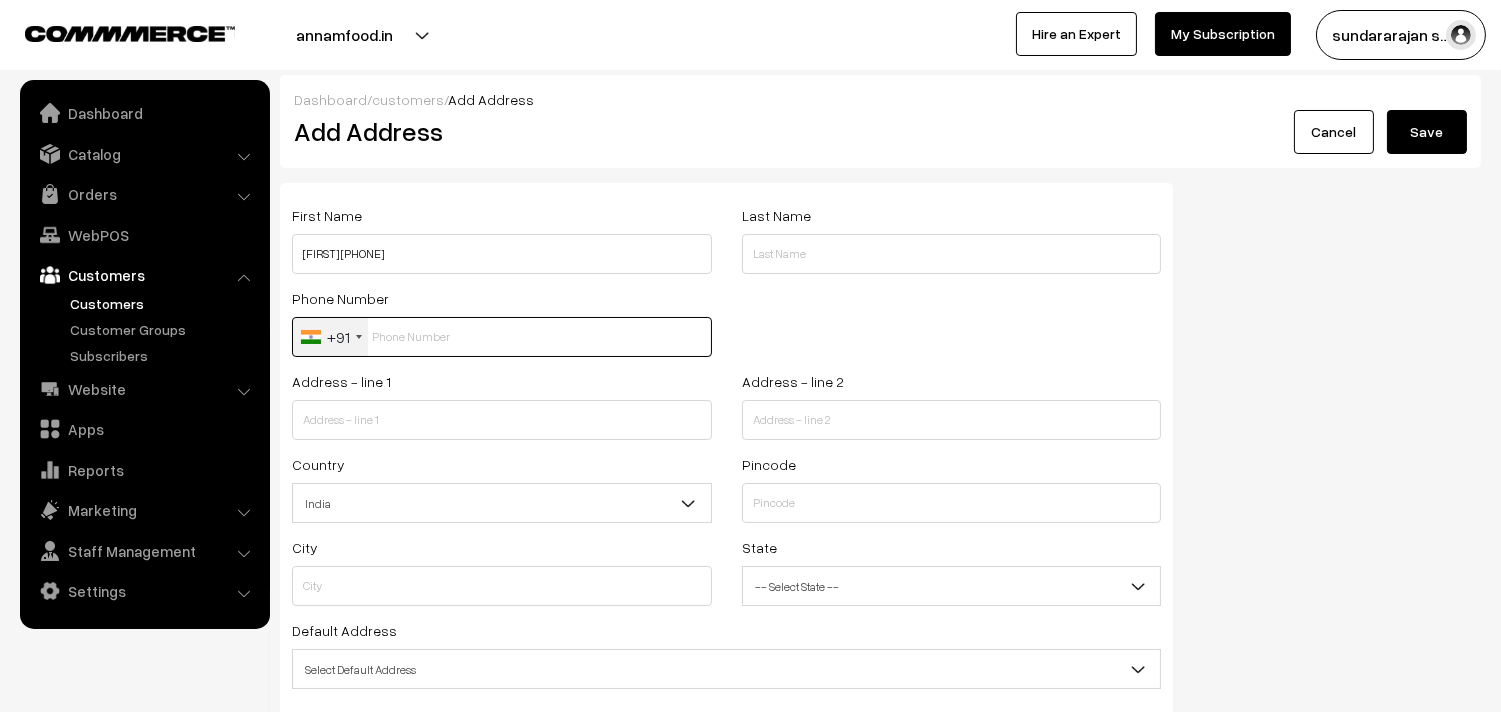 click at bounding box center (502, 337) 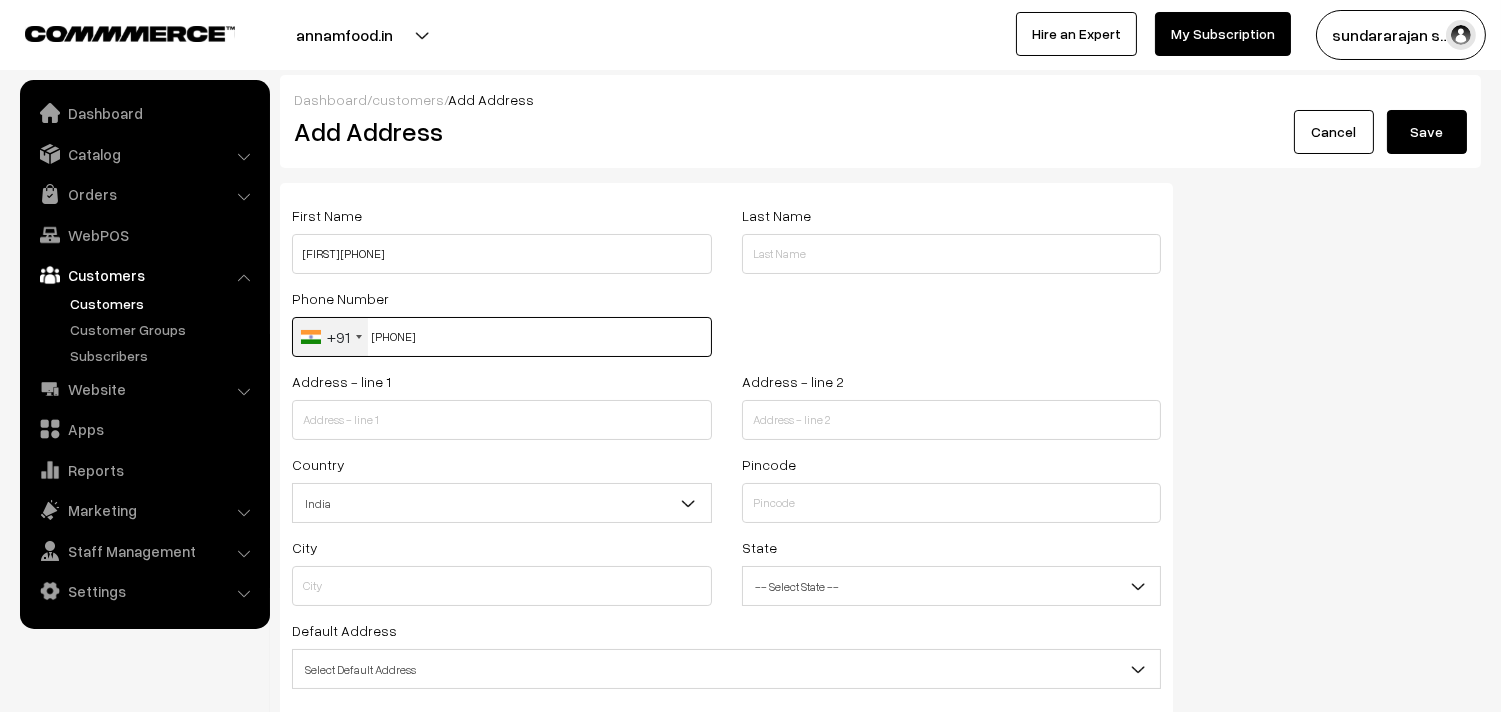click on "81441 8757" at bounding box center [502, 337] 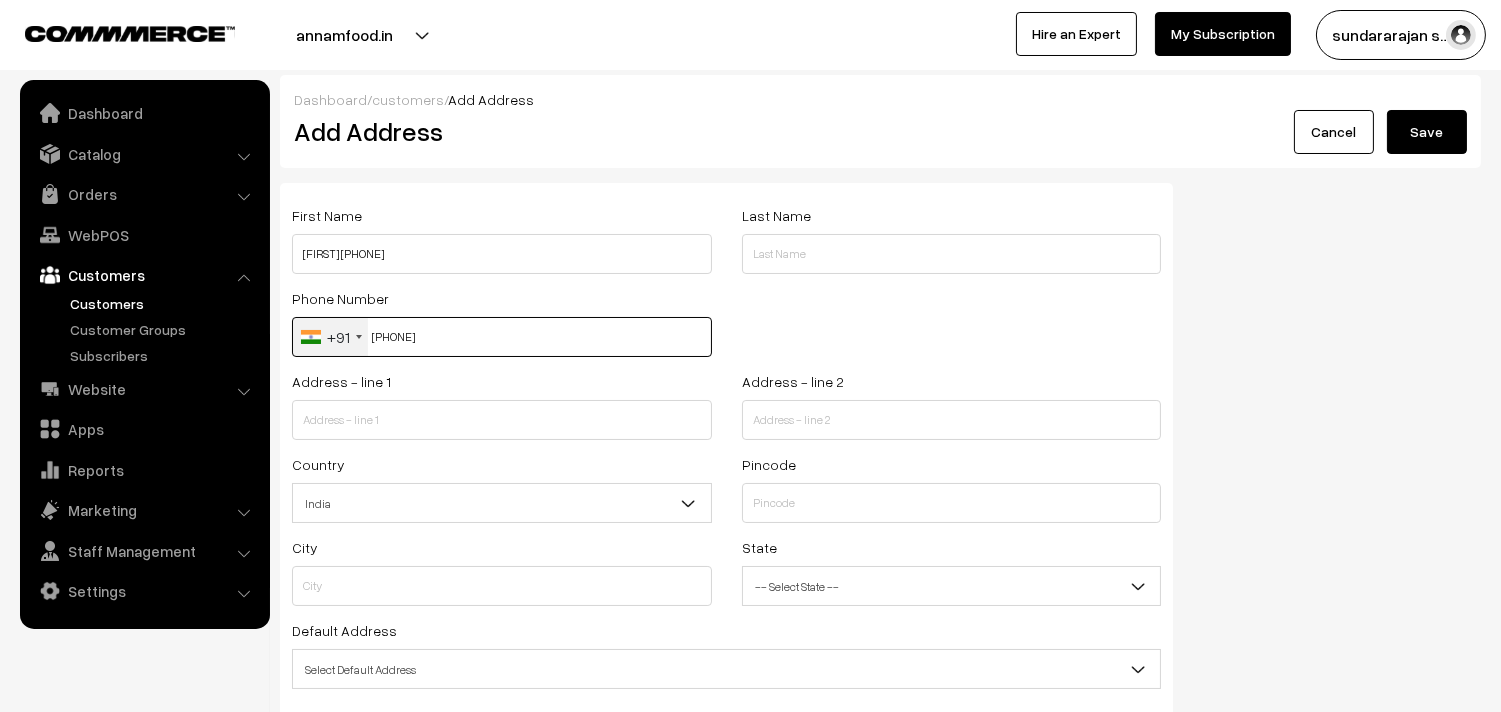 type on "[PHONE]" 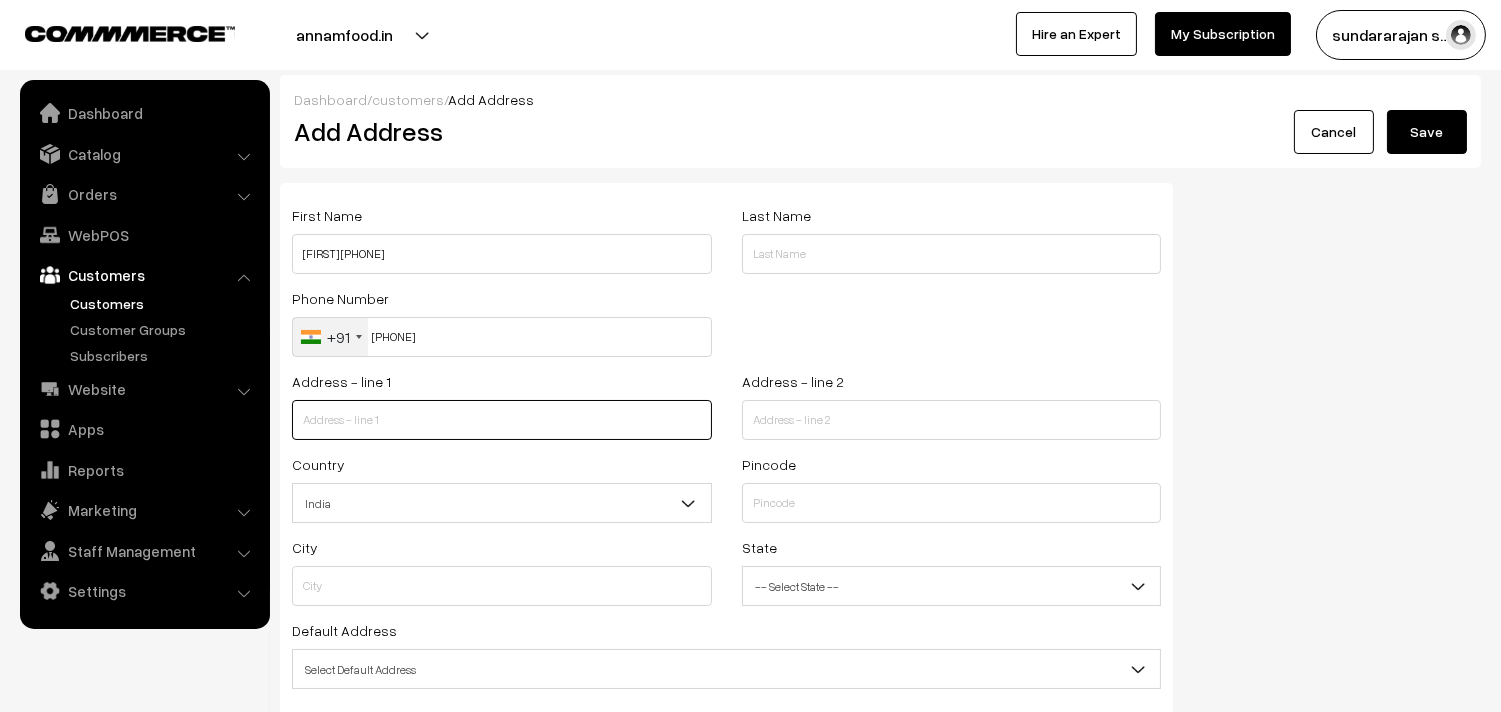 click at bounding box center [502, 420] 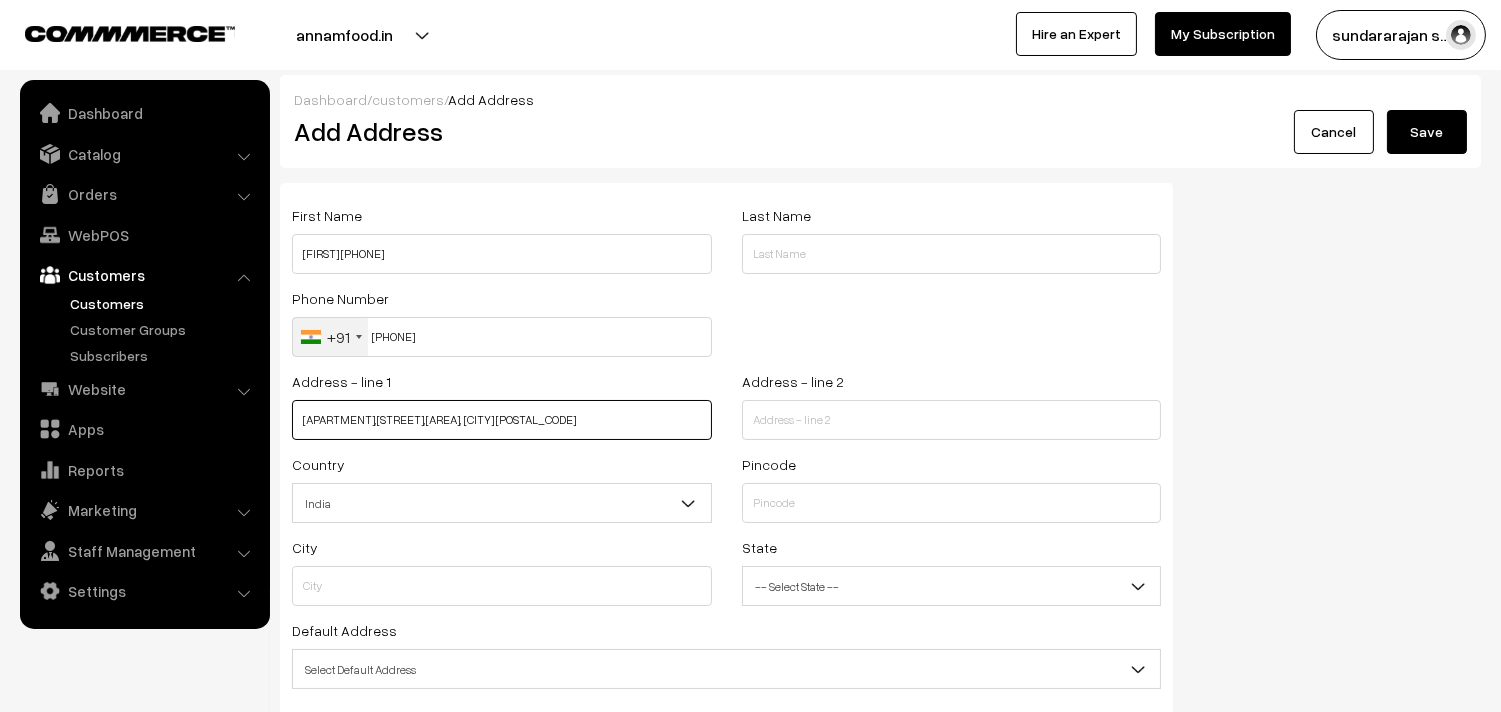 type on "Ap1223,77th street,kk nagar, Chennai 600078" 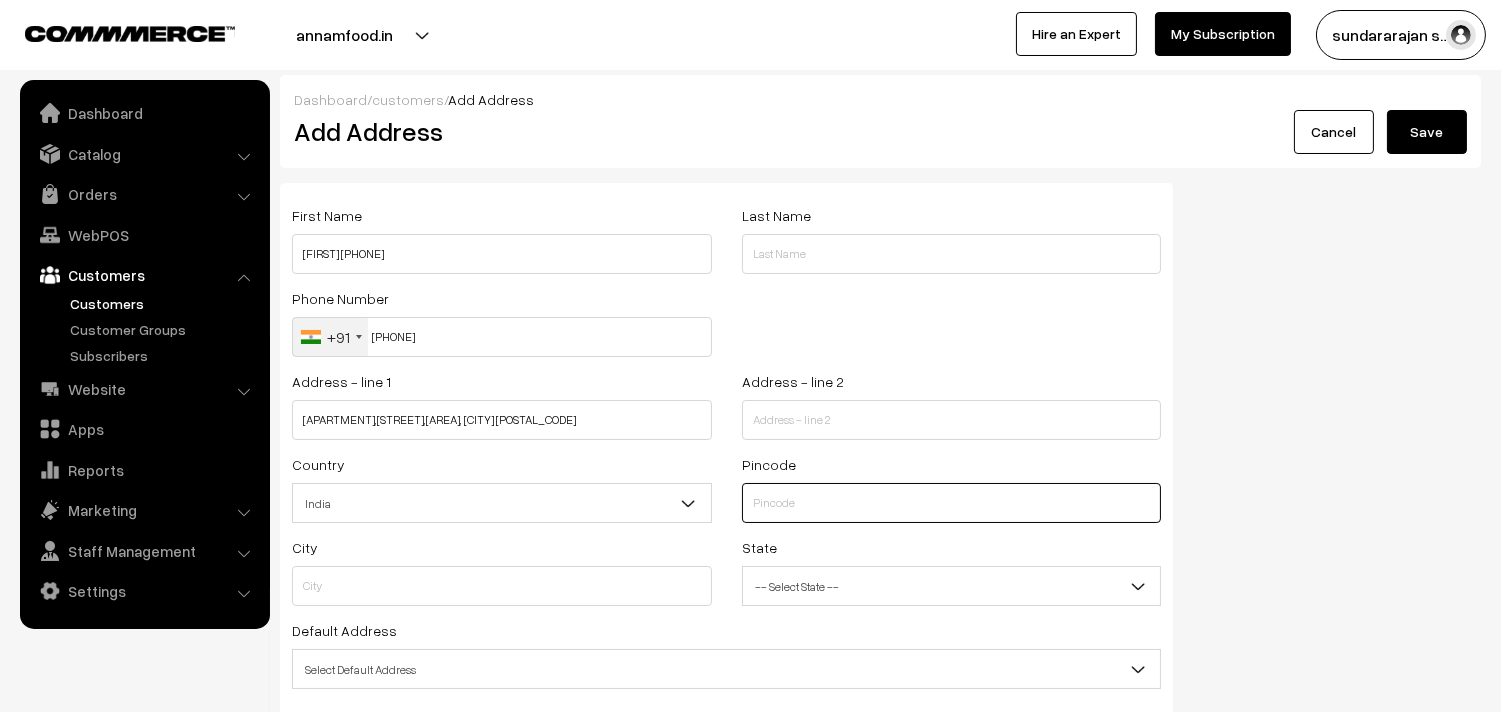 click at bounding box center (952, 503) 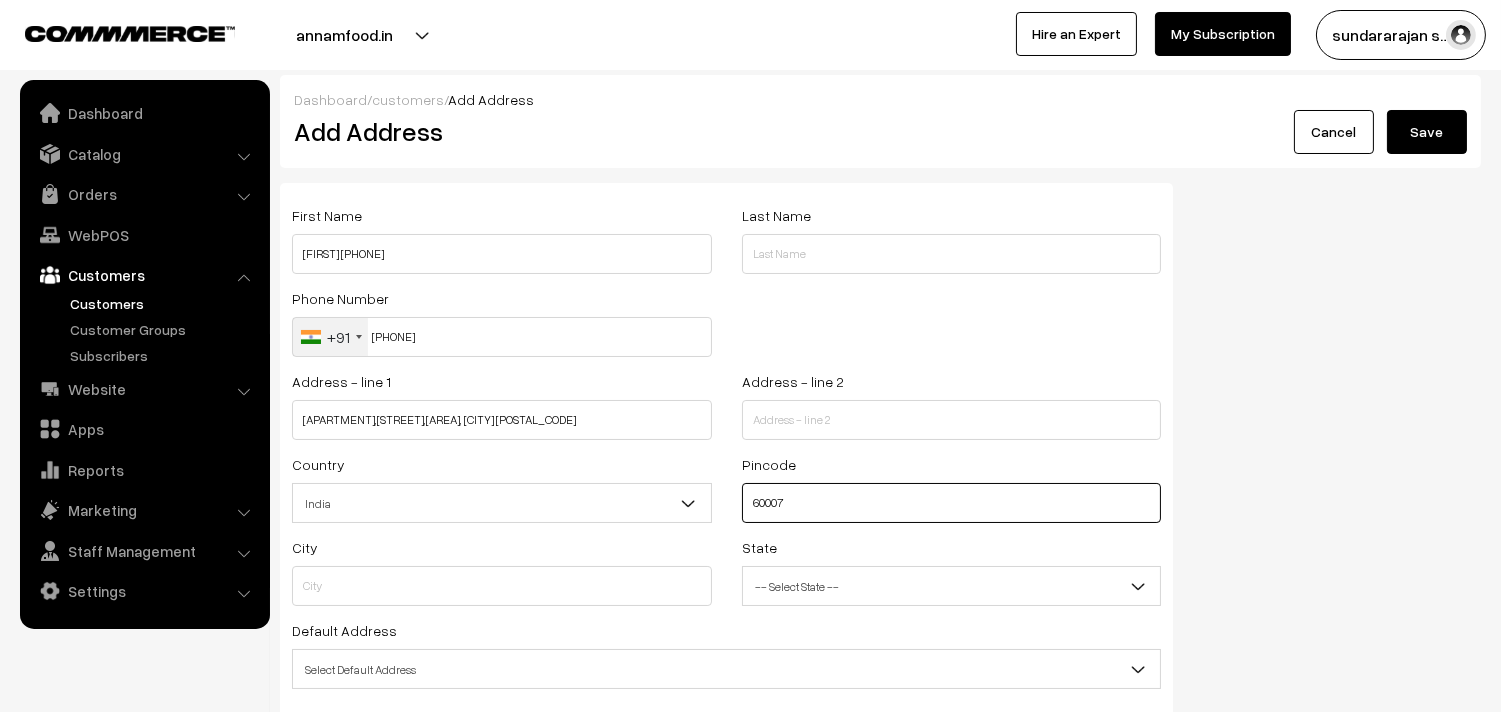 type on "600078" 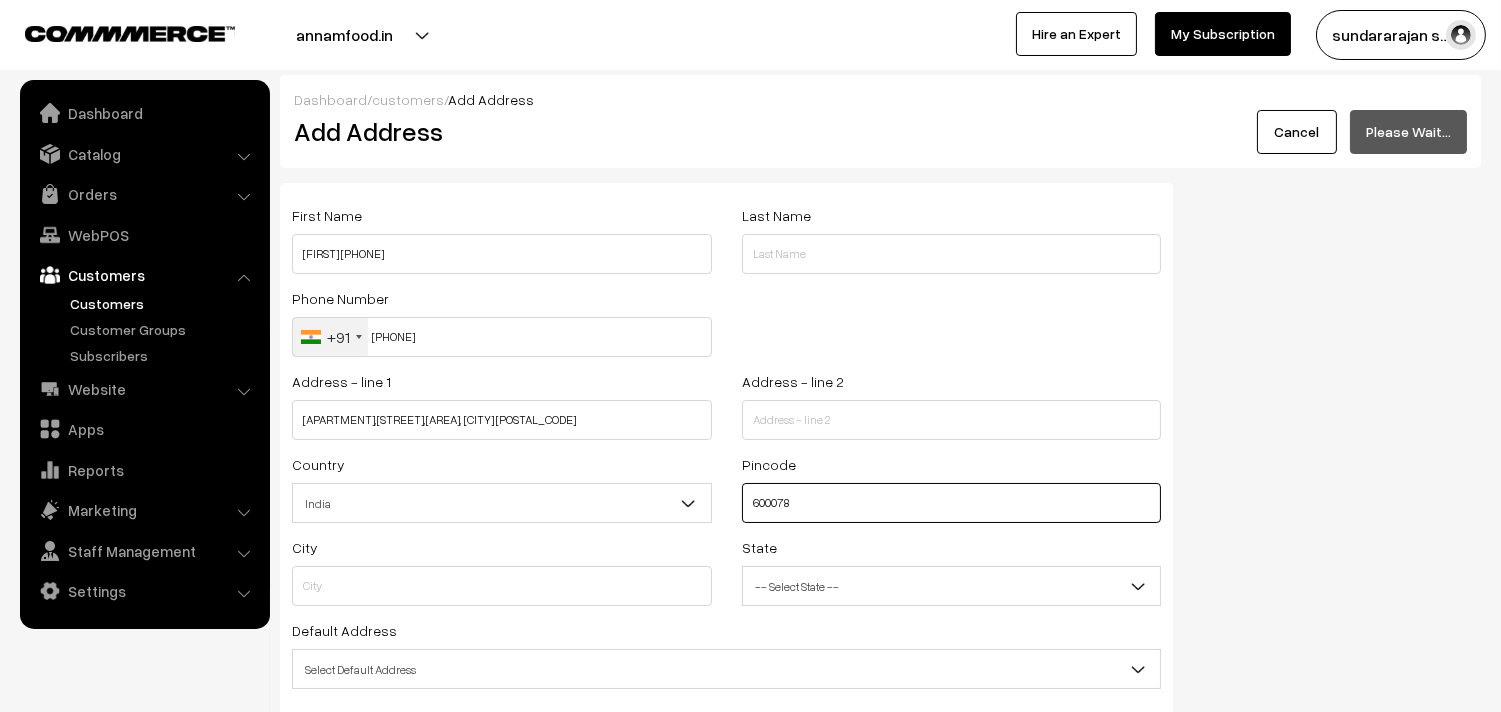 type on "Chennai" 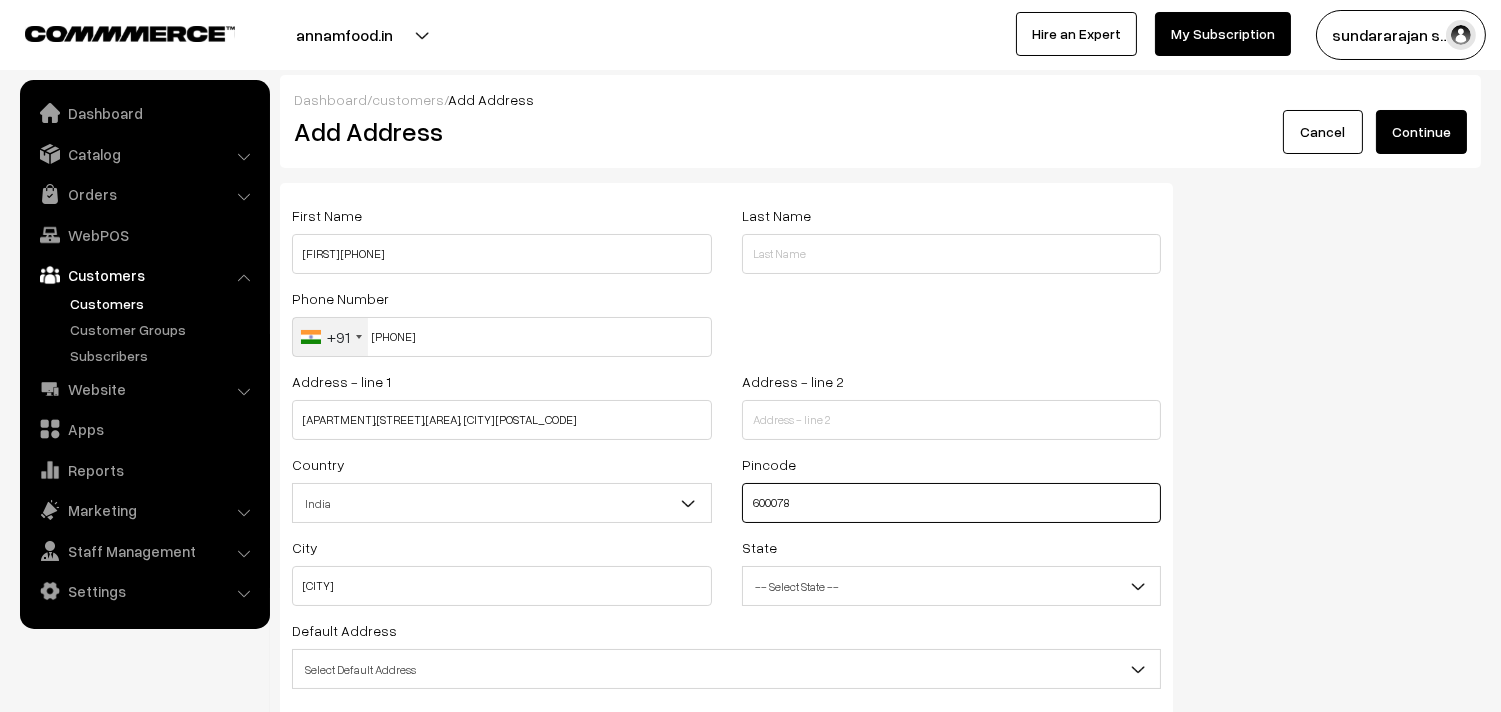 type on "600078" 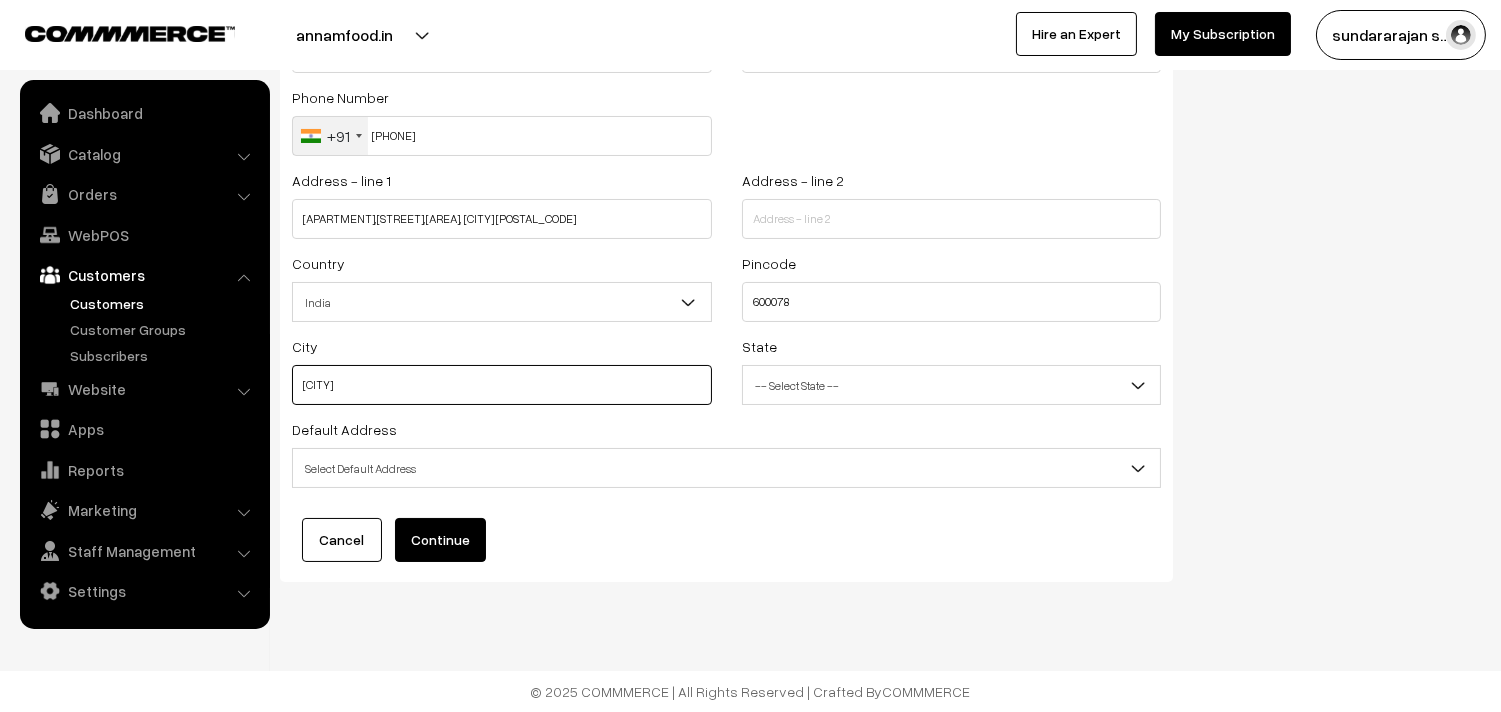 scroll, scrollTop: 202, scrollLeft: 0, axis: vertical 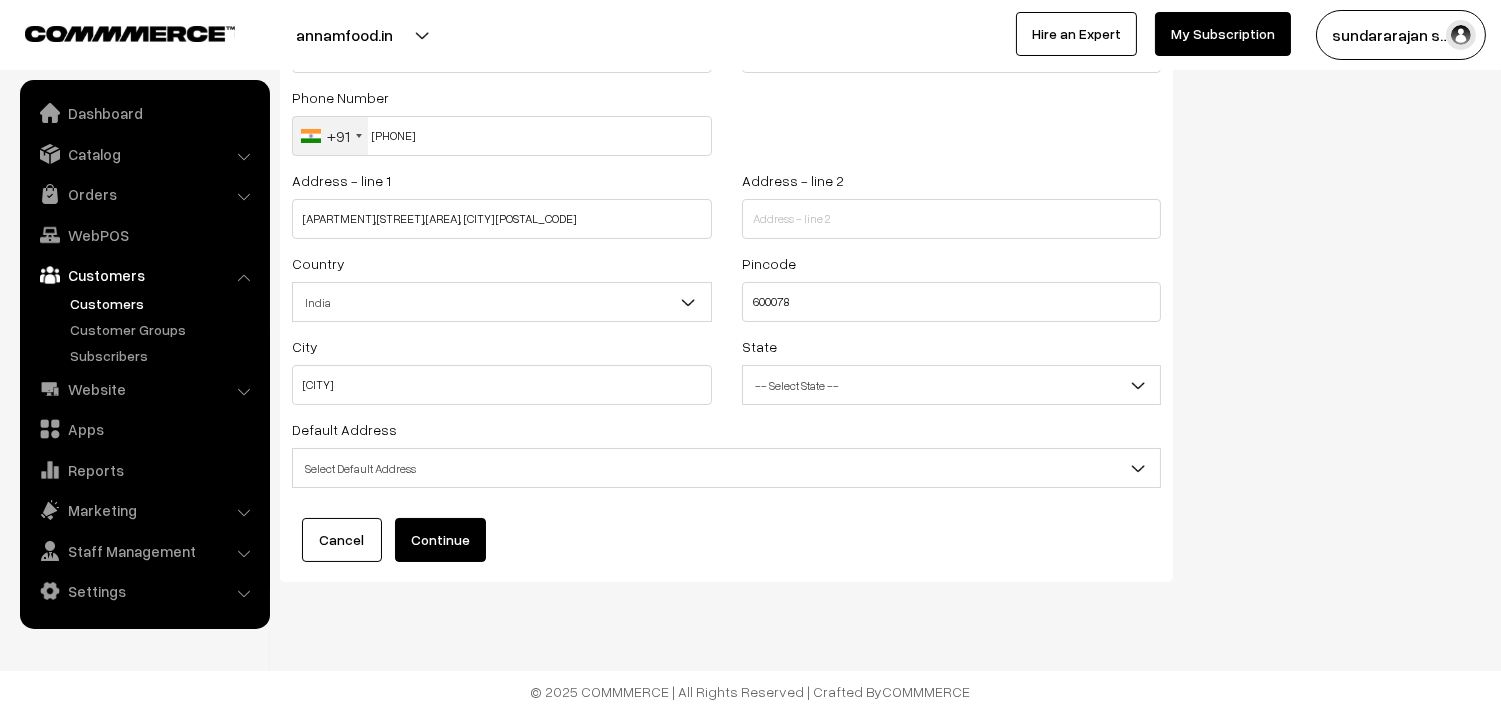 click on "Select Default Address" at bounding box center (726, 468) 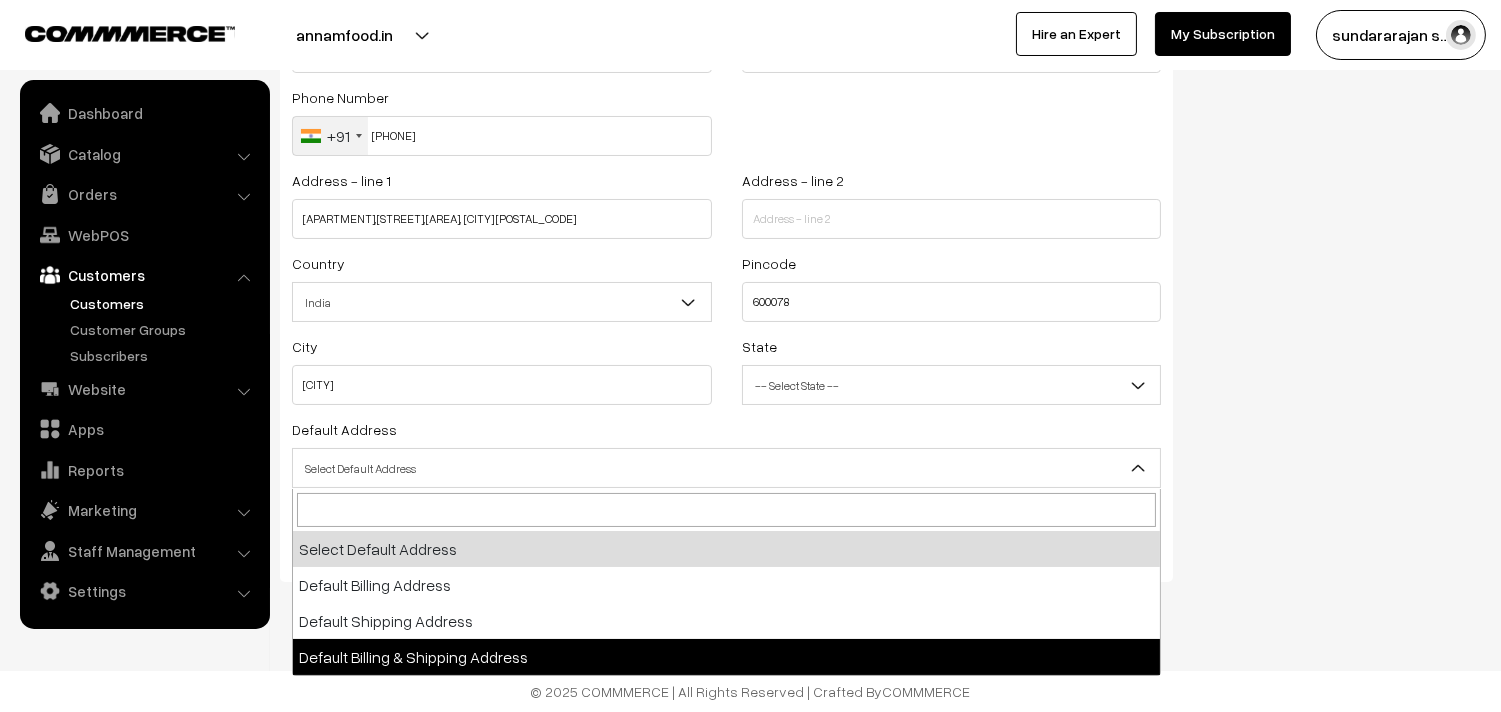 select on "3" 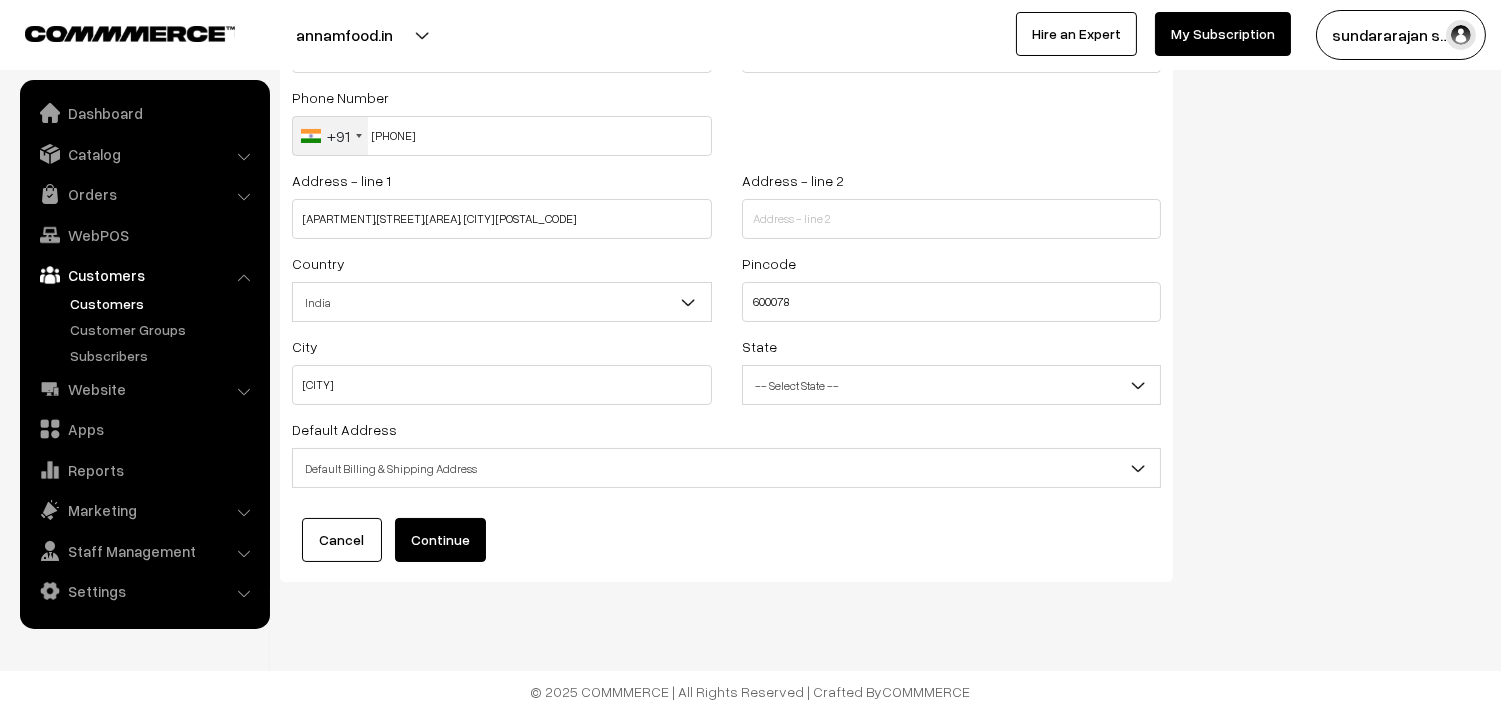 click on "Continue" at bounding box center (440, 540) 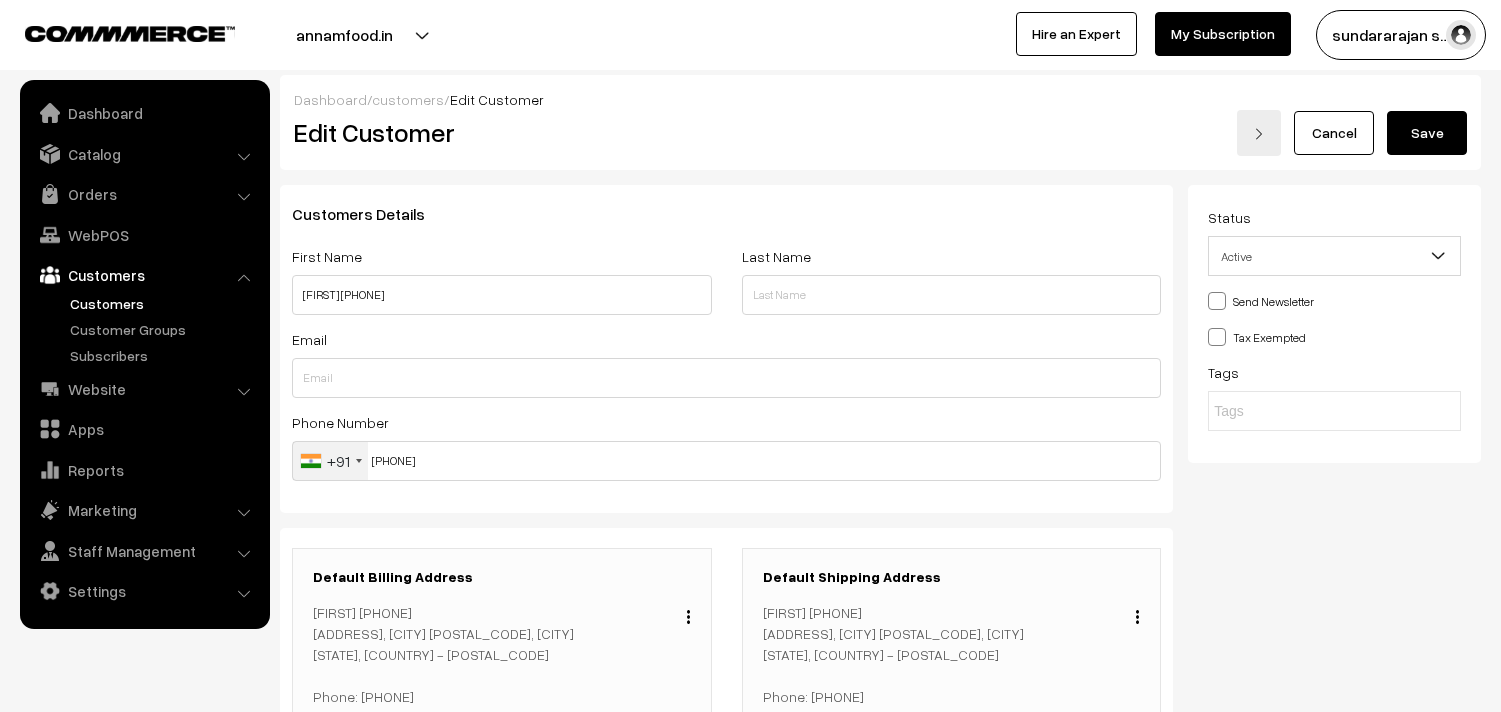 scroll, scrollTop: 0, scrollLeft: 0, axis: both 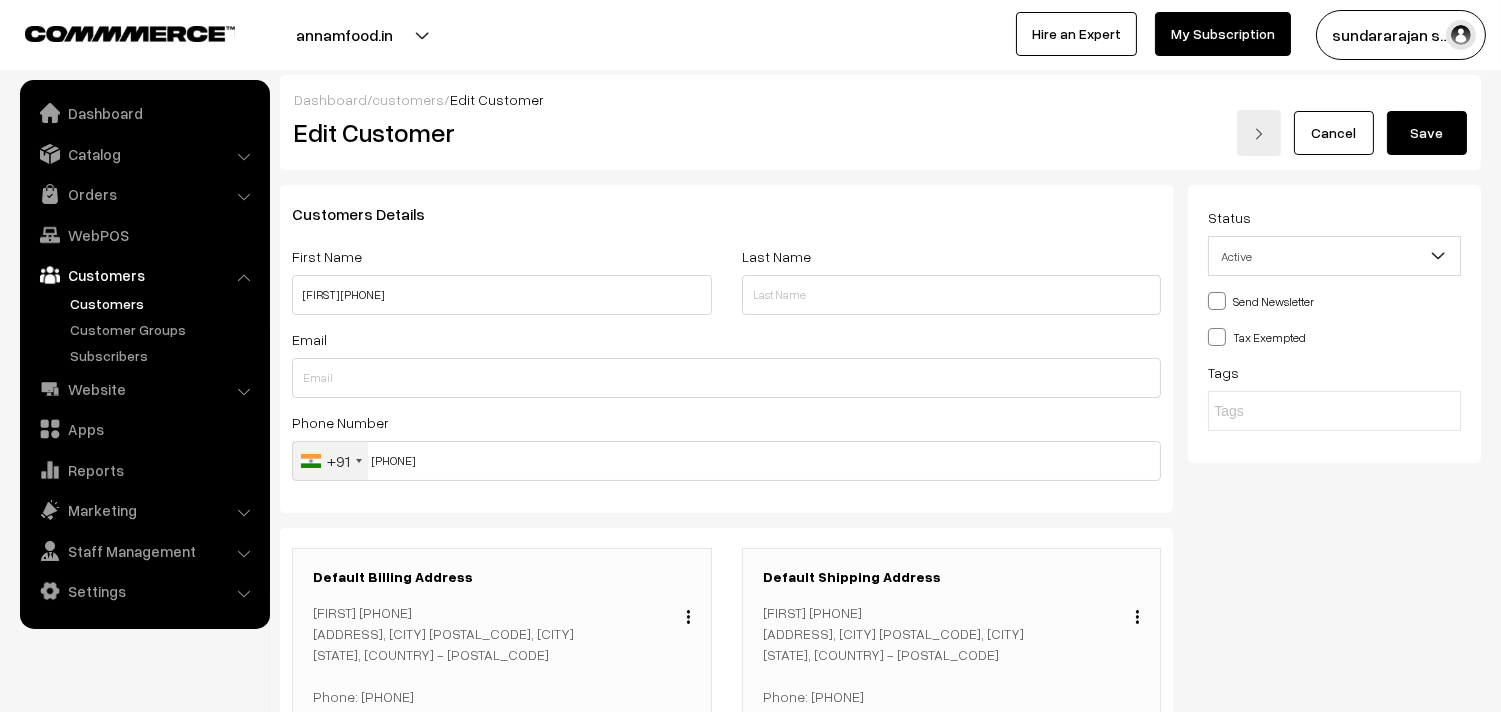click on "Save" at bounding box center [1427, 133] 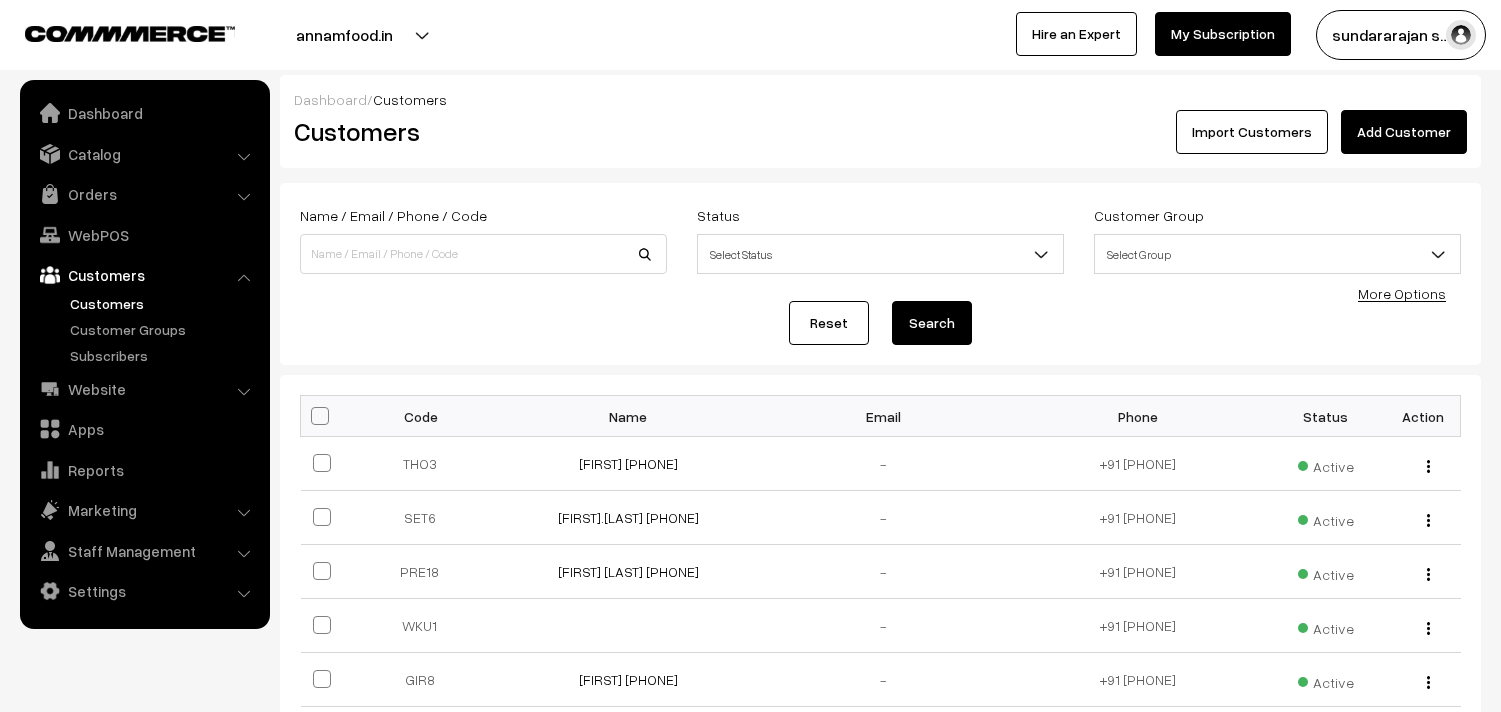scroll, scrollTop: 0, scrollLeft: 0, axis: both 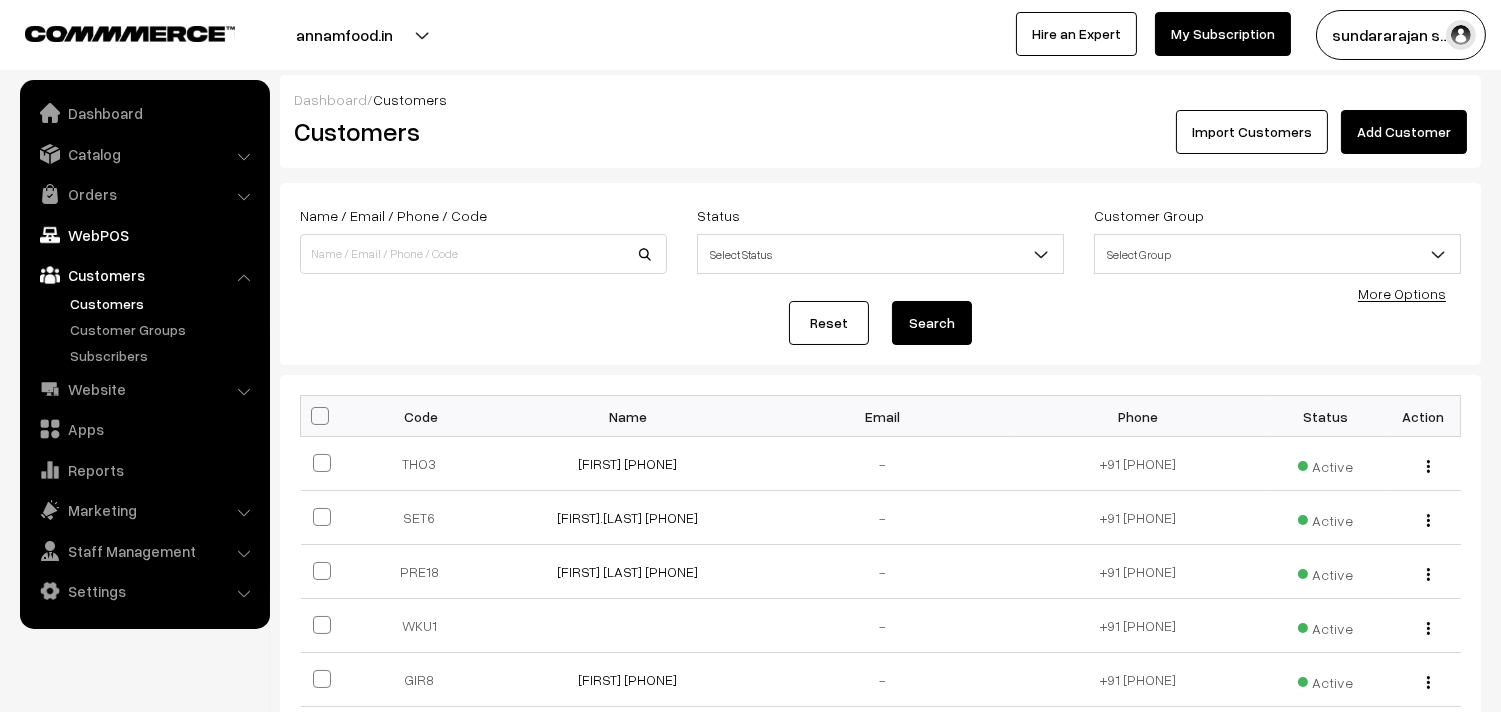 click on "WebPOS" at bounding box center (144, 235) 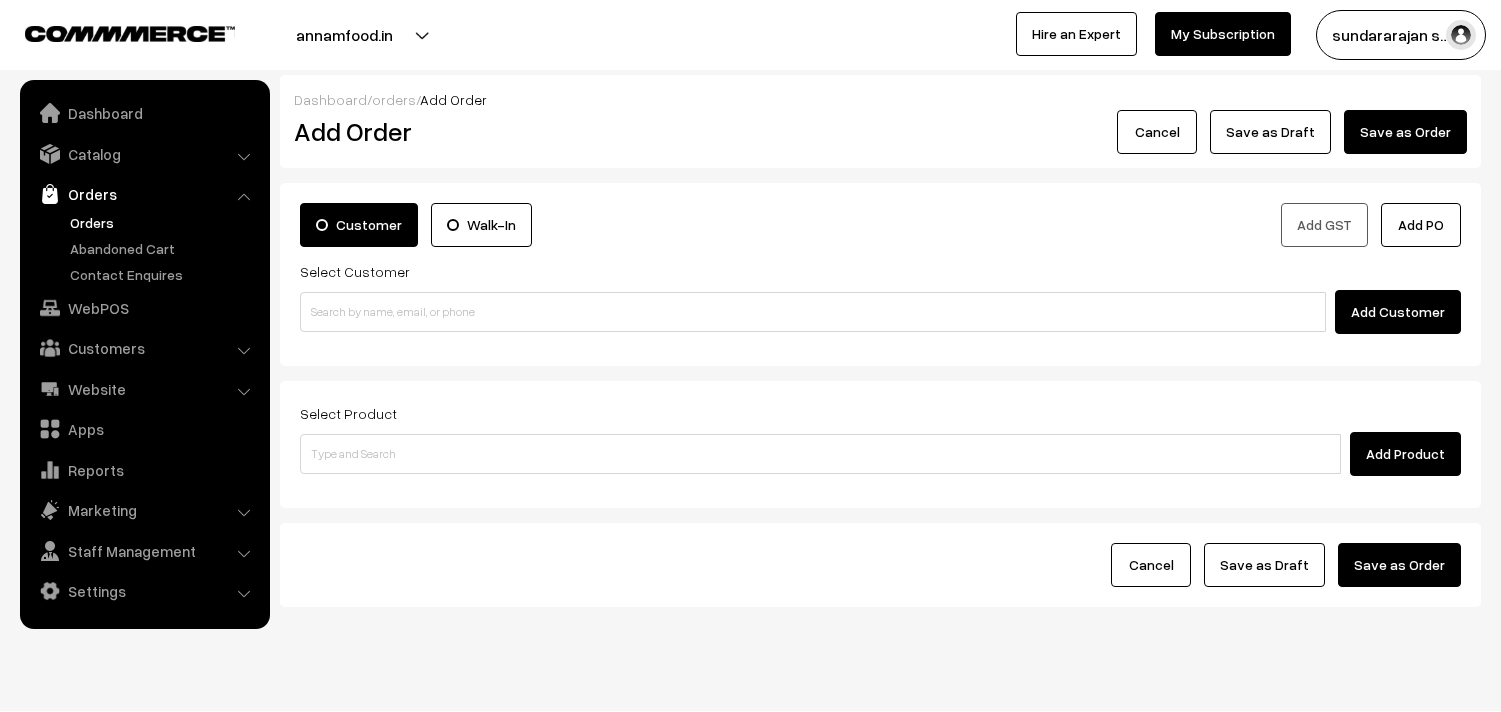 scroll, scrollTop: 0, scrollLeft: 0, axis: both 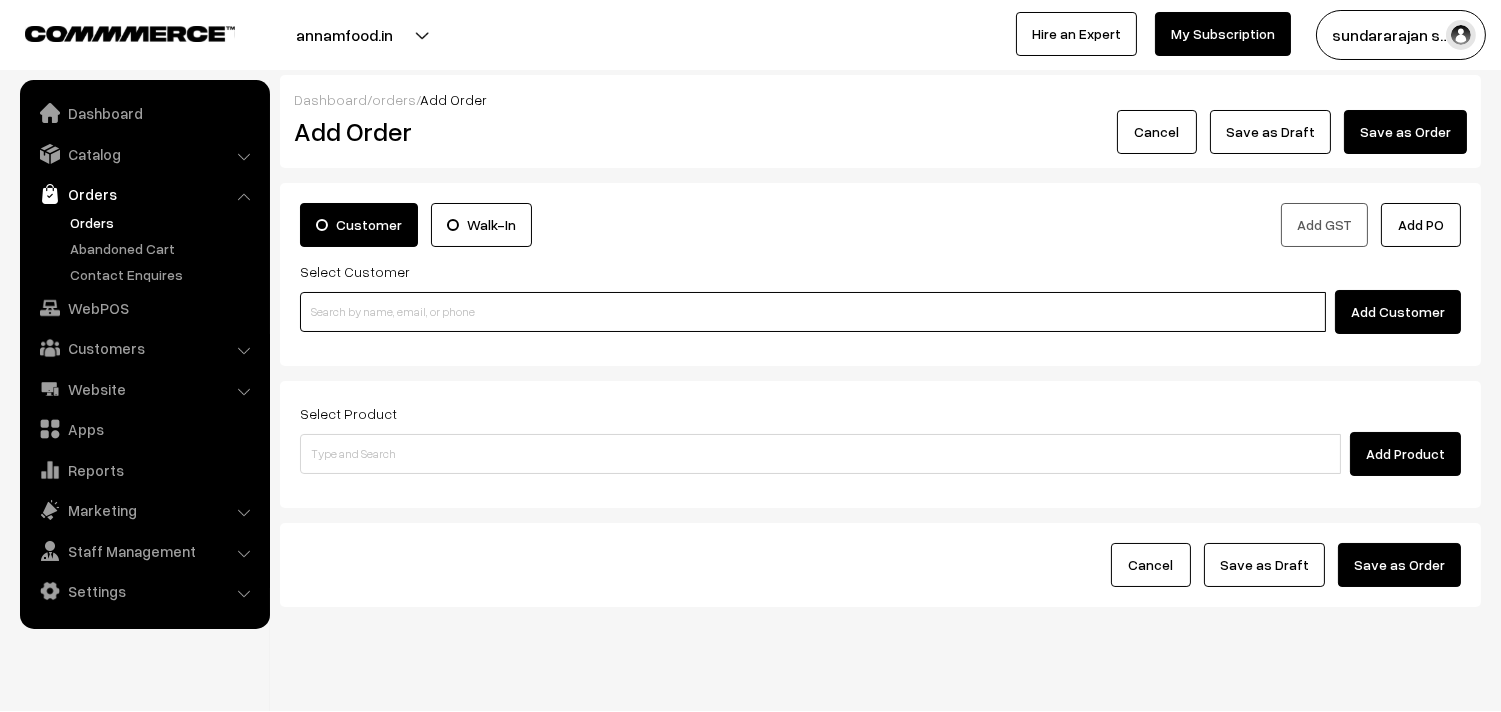 click at bounding box center [813, 312] 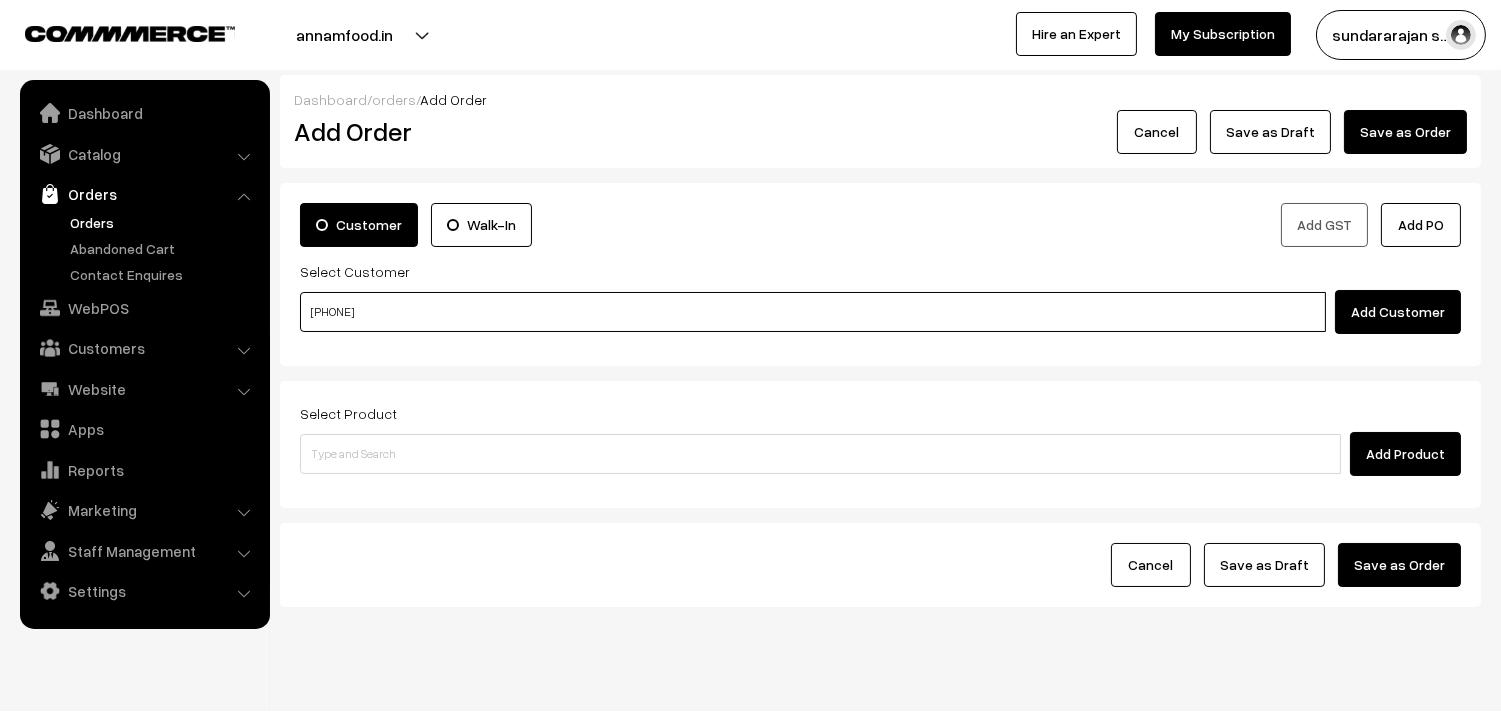 click on "[PHONE]" at bounding box center (813, 312) 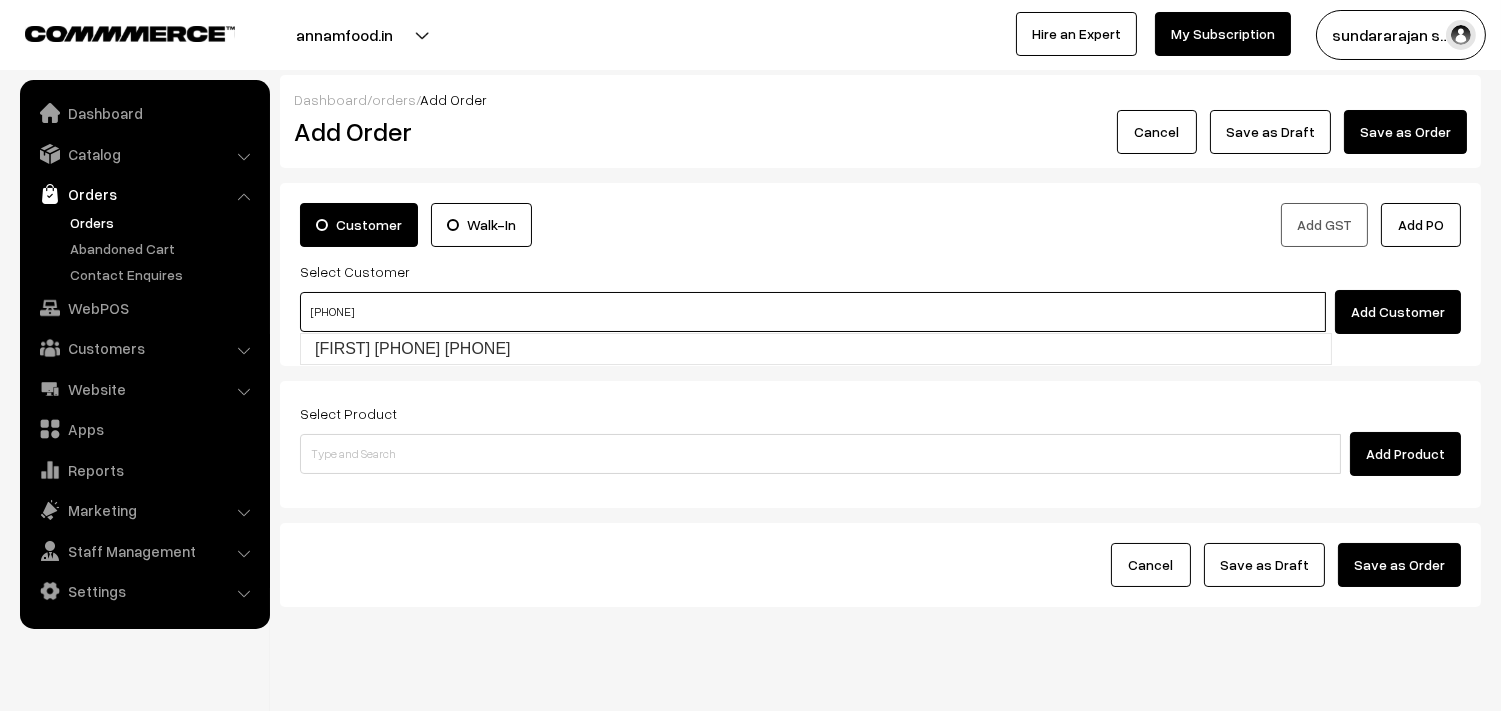 click on "[FIRST] [PHONE]  [PHONE]" at bounding box center [816, 349] 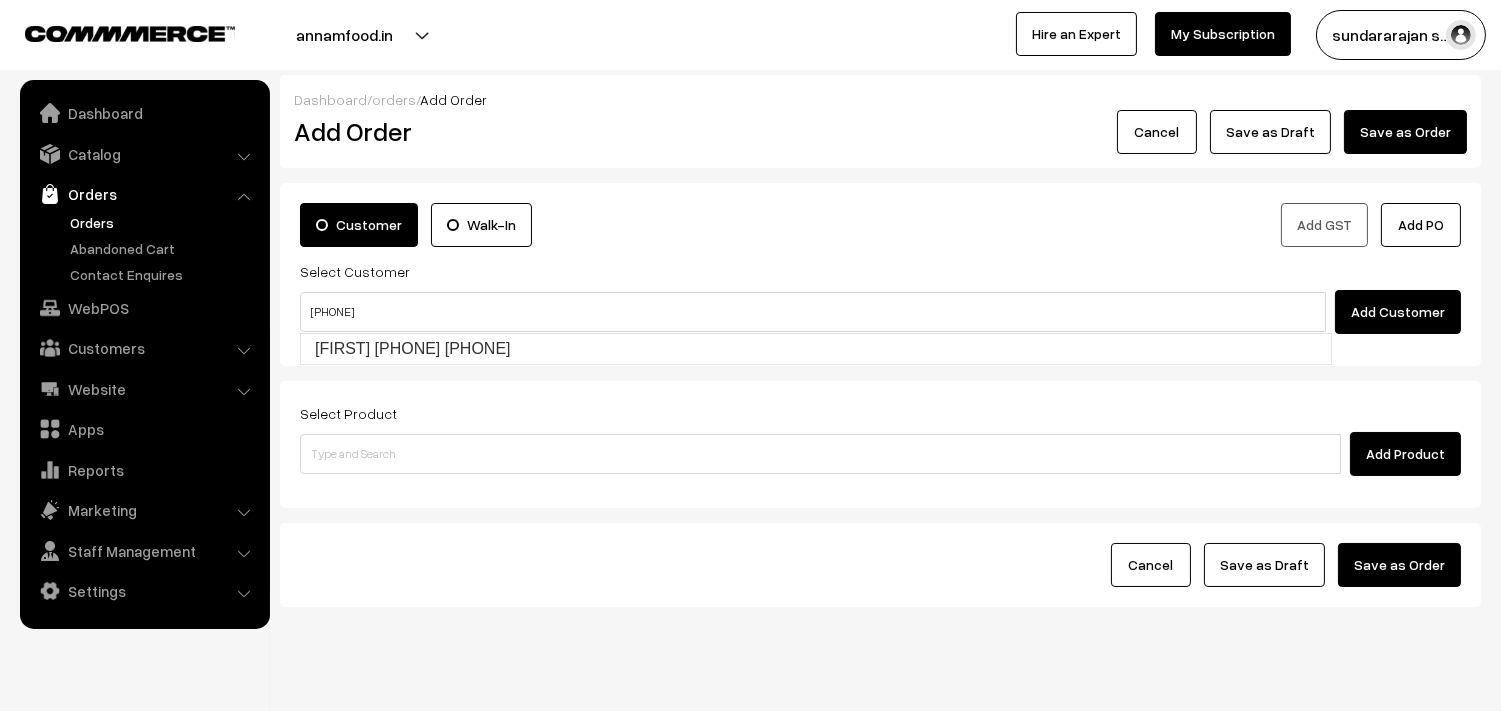type 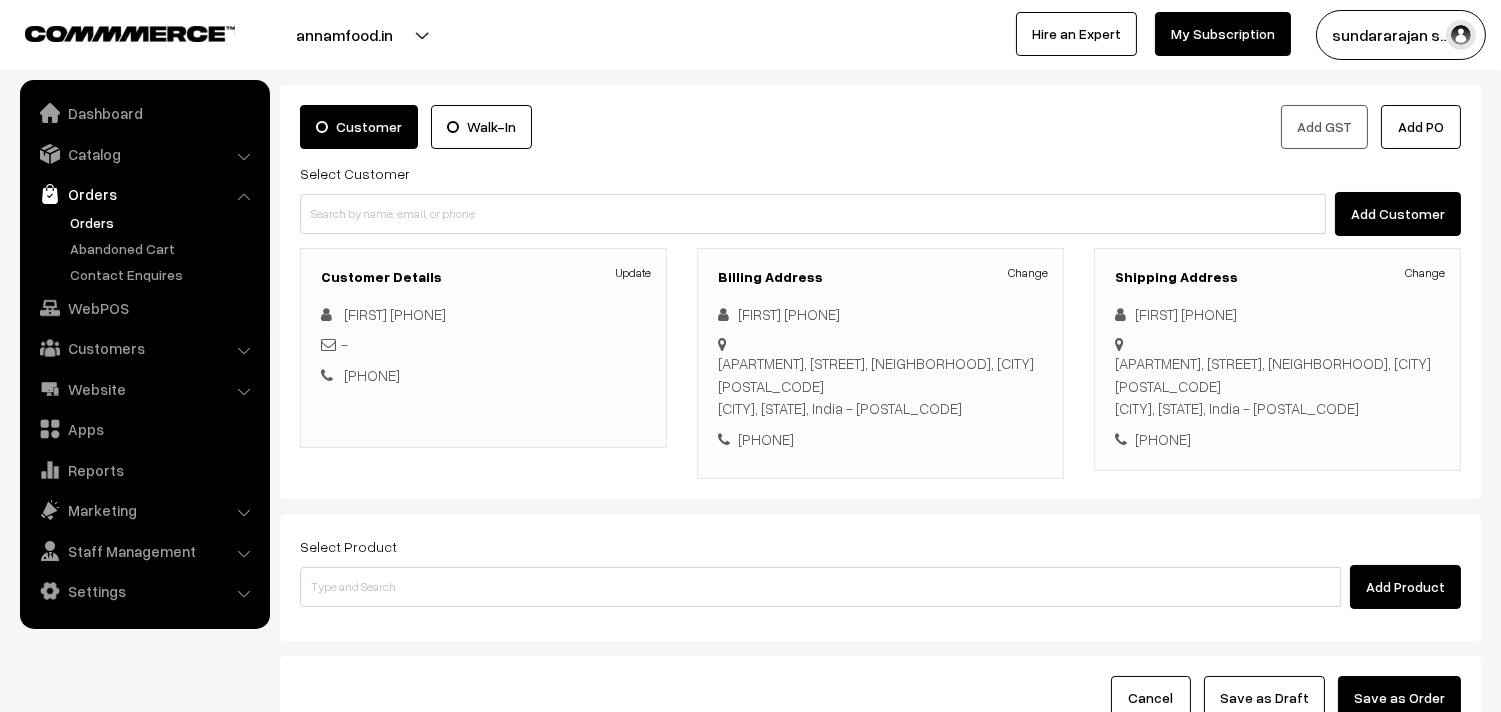 scroll, scrollTop: 111, scrollLeft: 0, axis: vertical 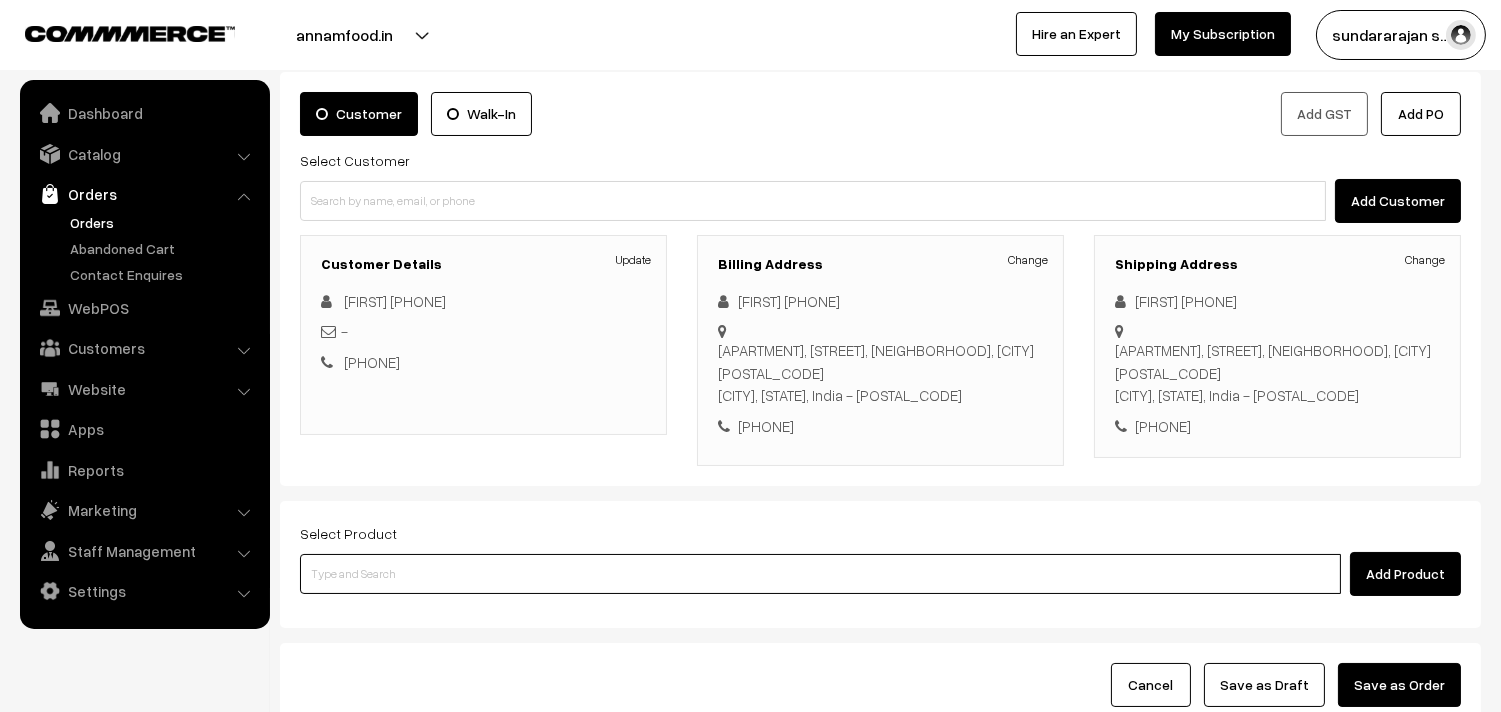 click at bounding box center (820, 574) 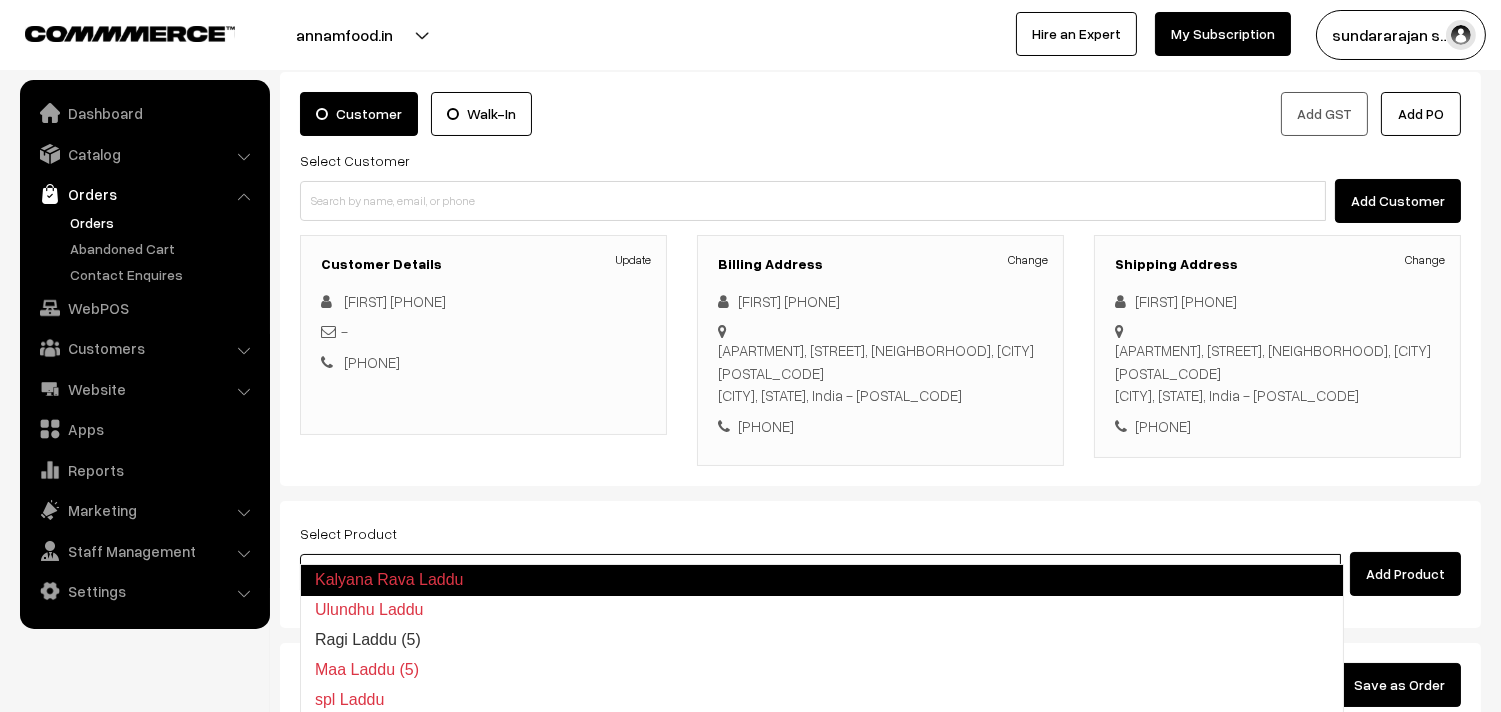 type on "Kalyana Rava Laddu" 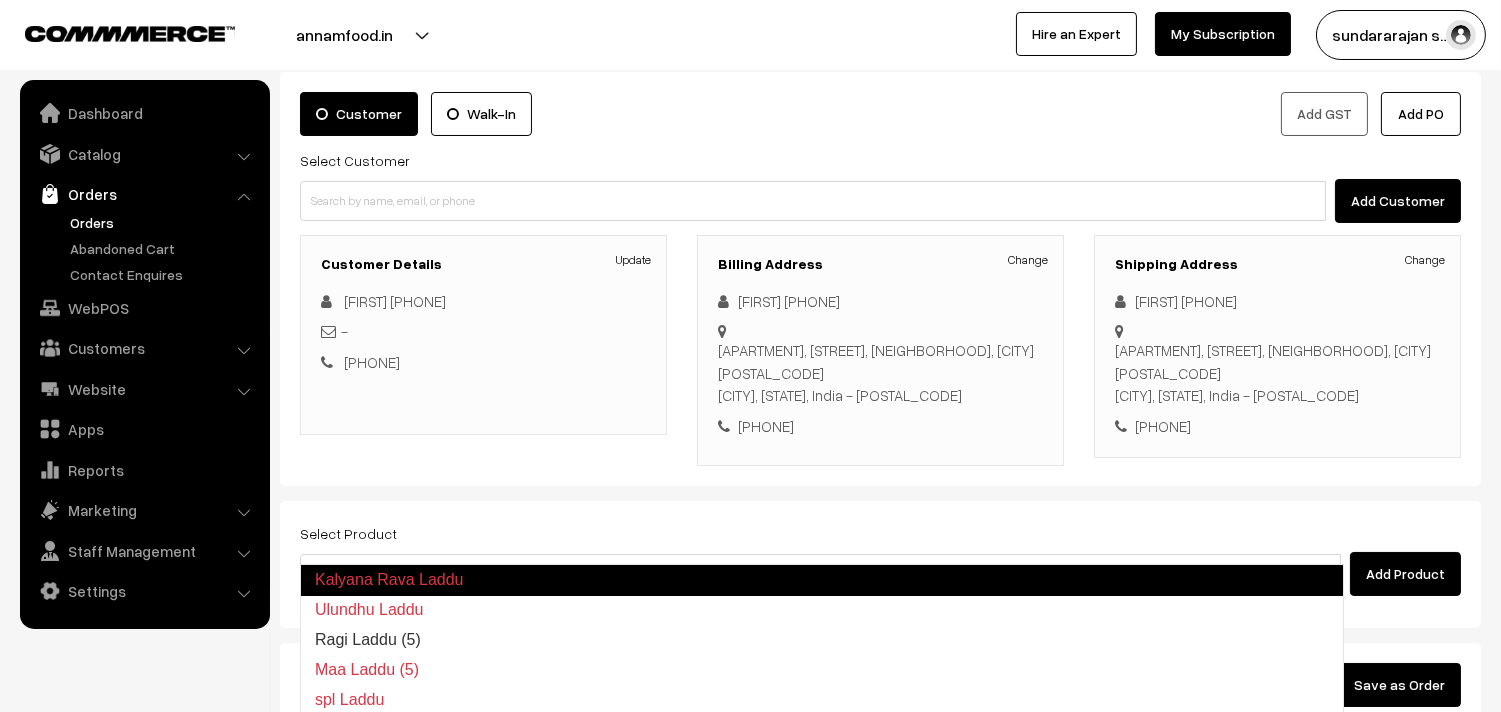 type 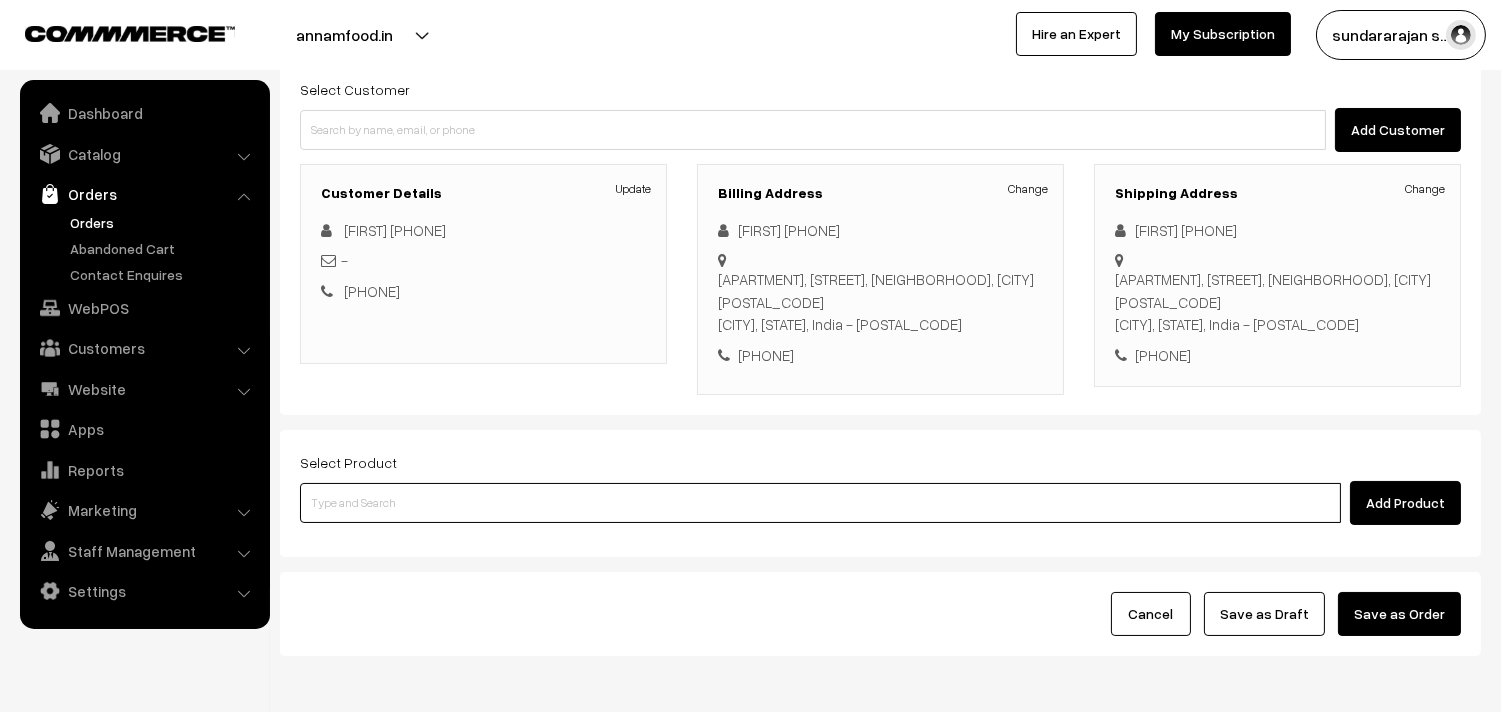 scroll, scrollTop: 241, scrollLeft: 0, axis: vertical 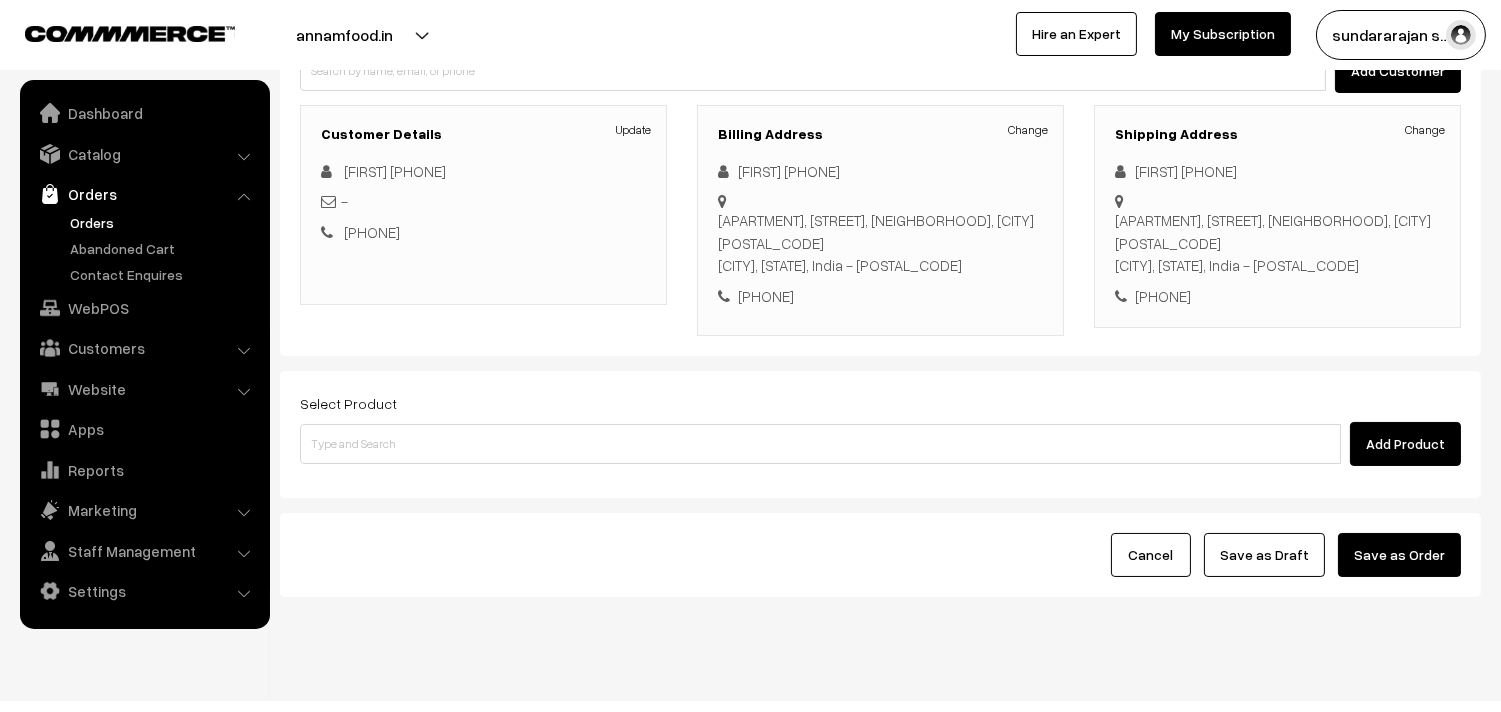 click on "Orders" at bounding box center (164, 222) 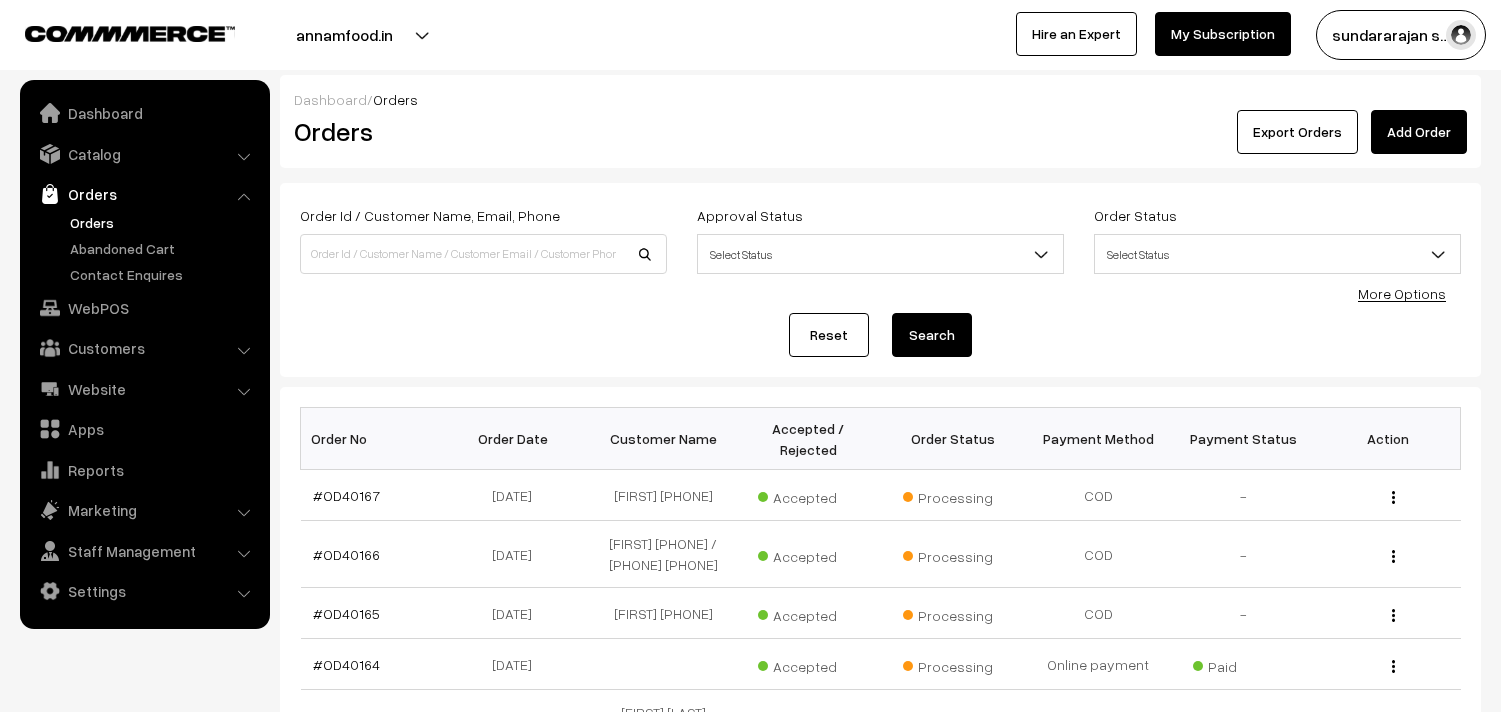 scroll, scrollTop: 0, scrollLeft: 0, axis: both 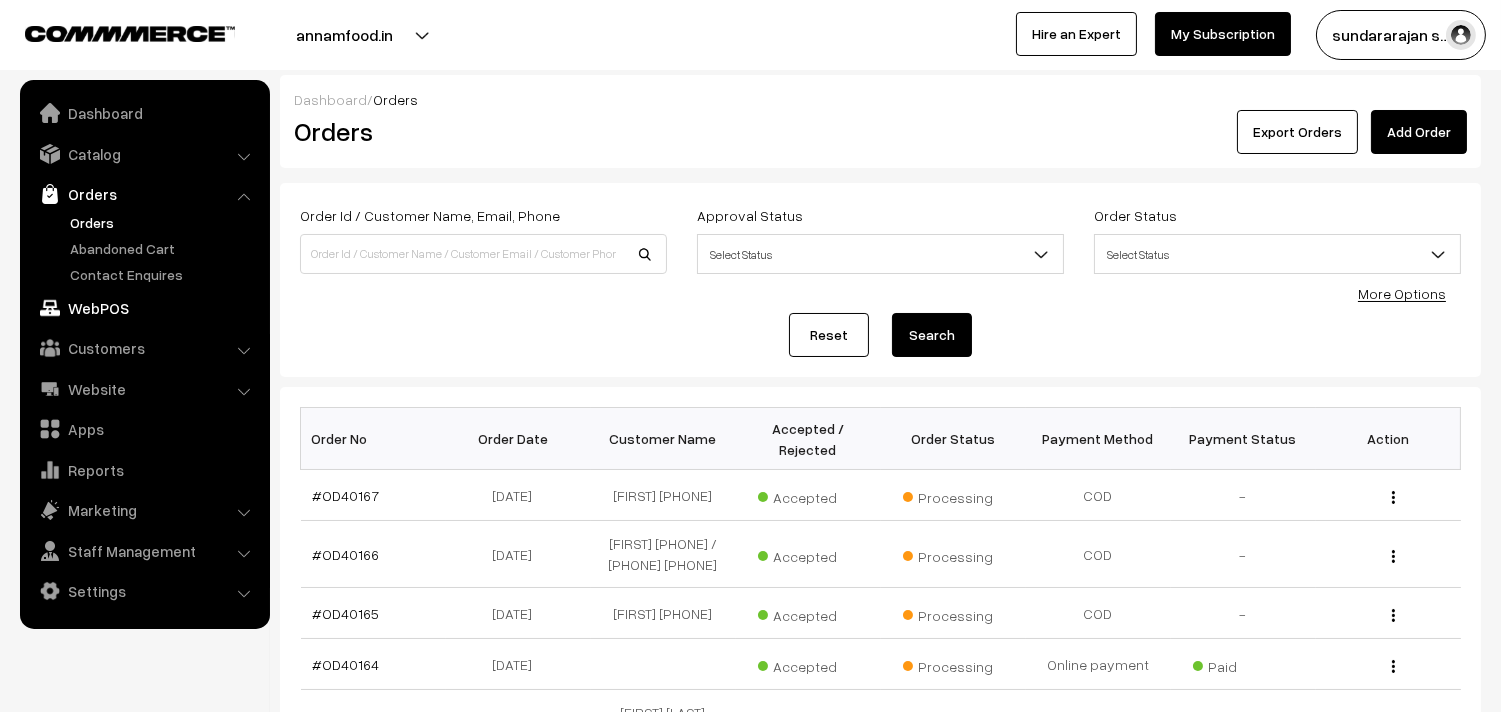 click on "WebPOS" at bounding box center [144, 308] 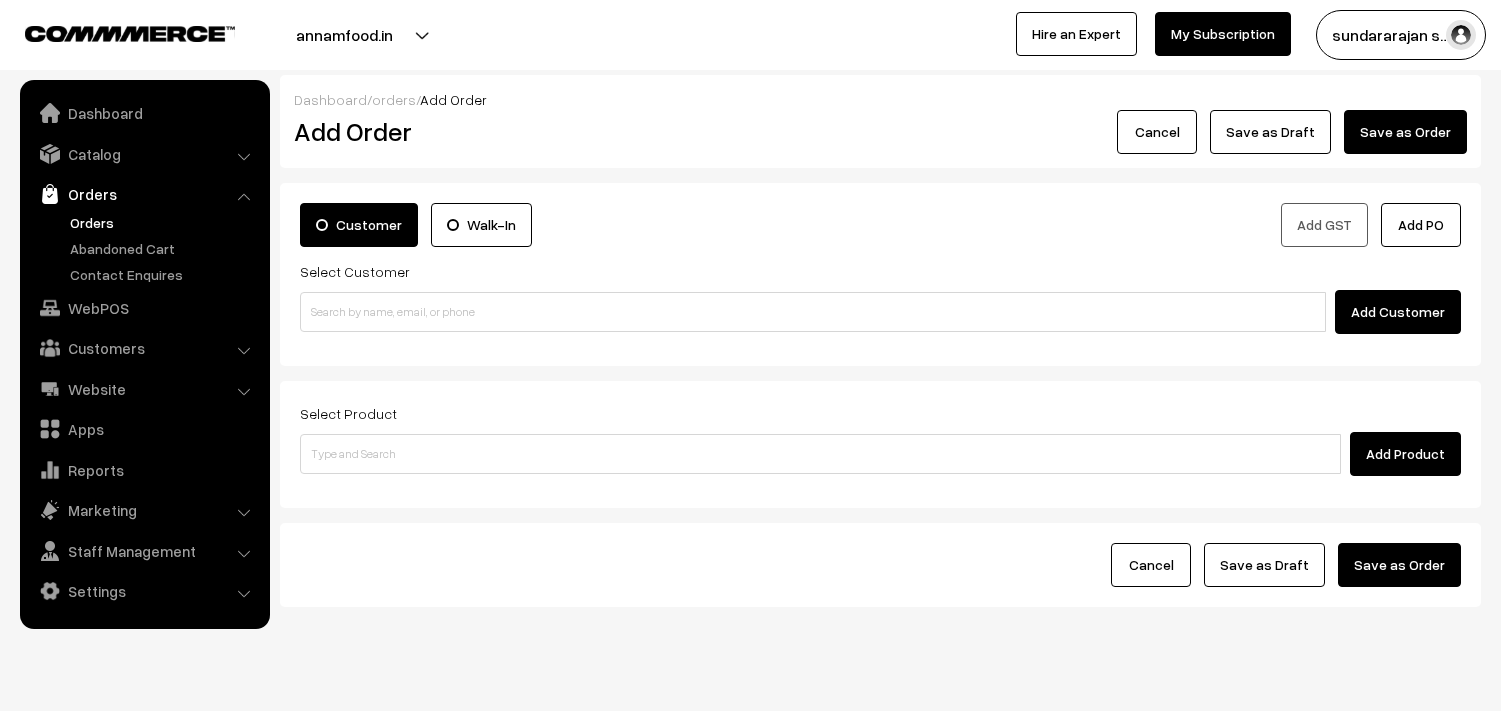 scroll, scrollTop: 0, scrollLeft: 0, axis: both 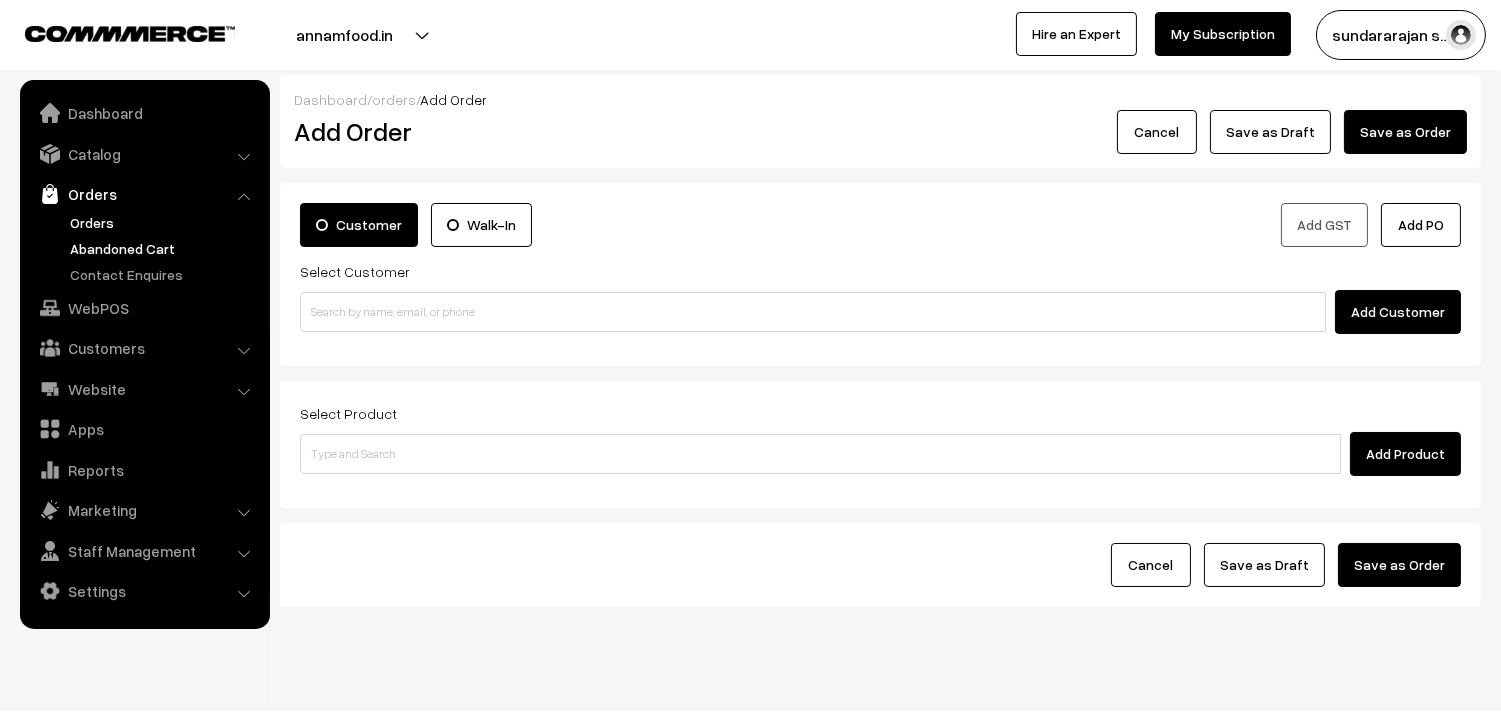click on "Abandoned Cart" at bounding box center (164, 248) 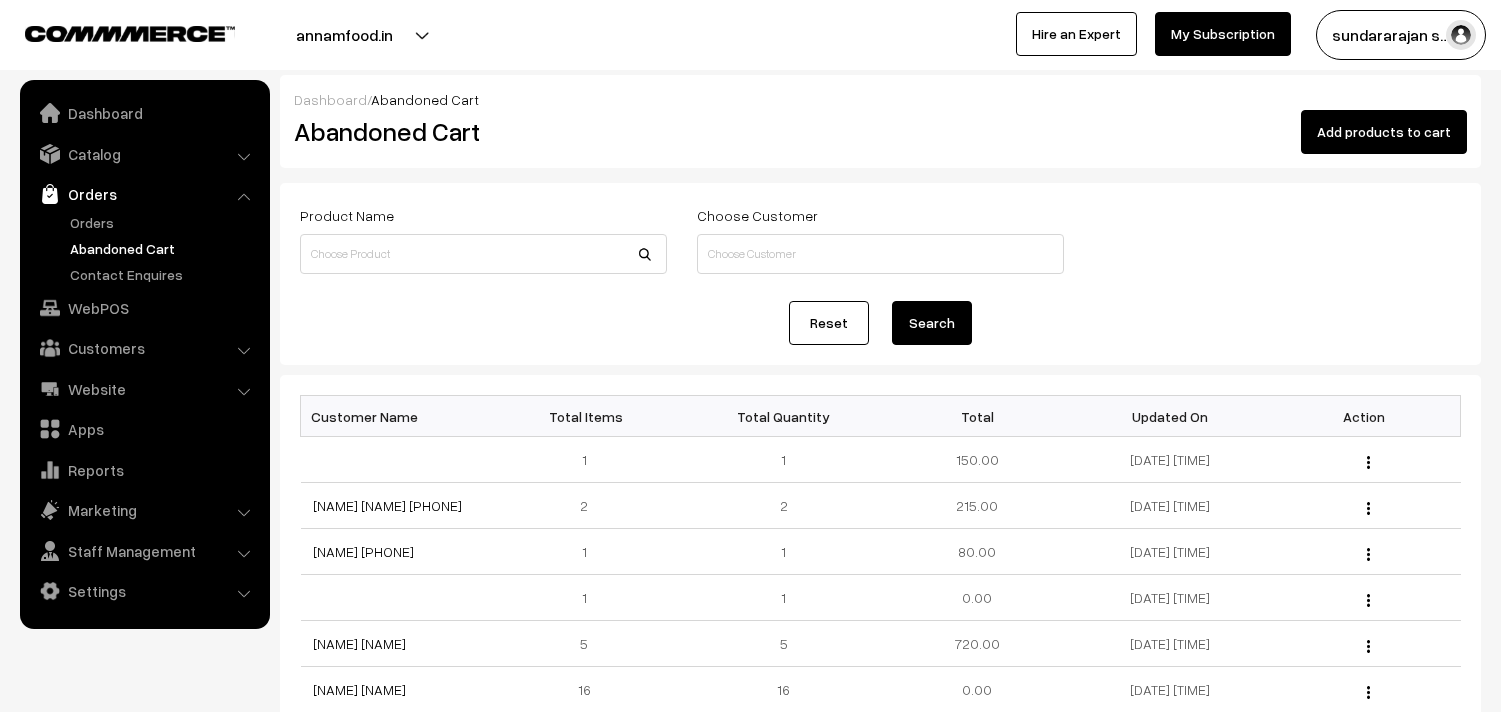 scroll, scrollTop: 0, scrollLeft: 0, axis: both 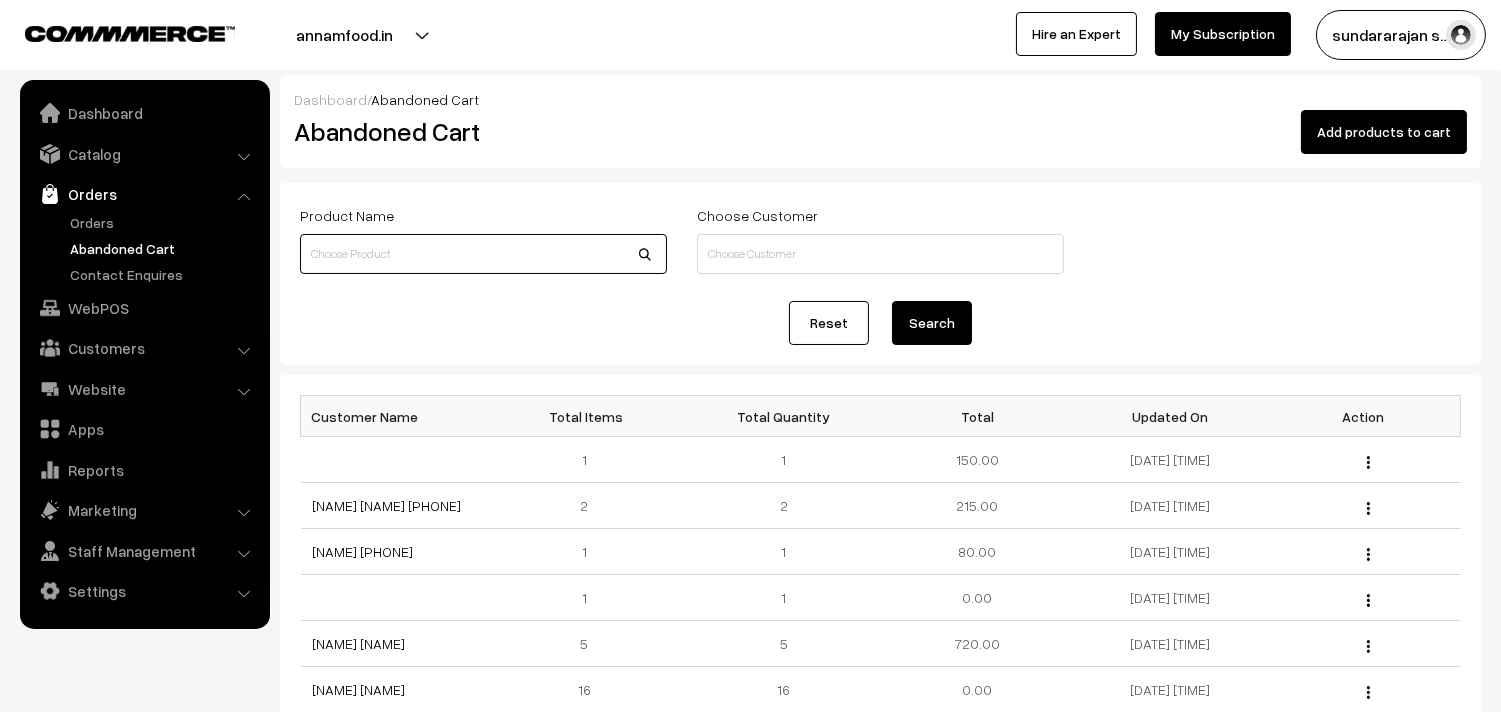 click at bounding box center [483, 254] 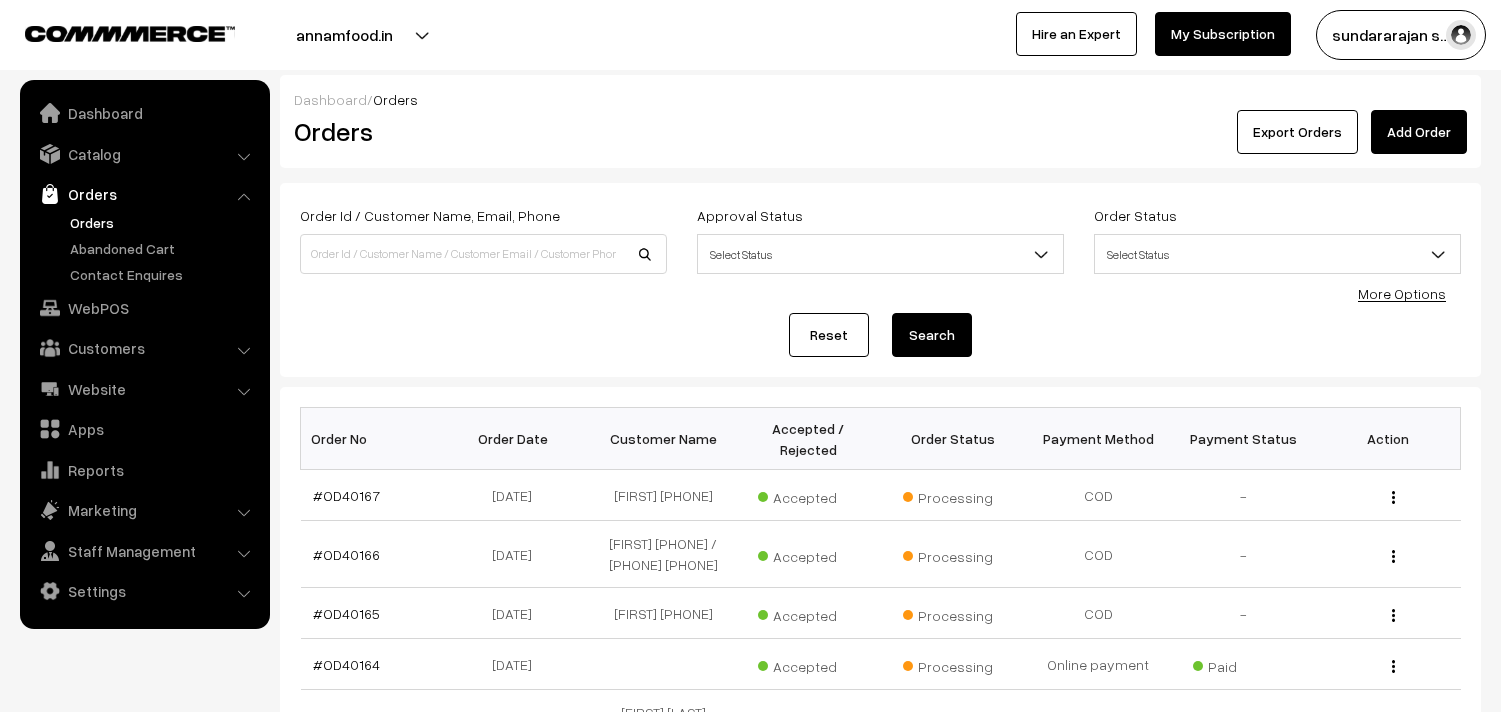 scroll, scrollTop: 0, scrollLeft: 0, axis: both 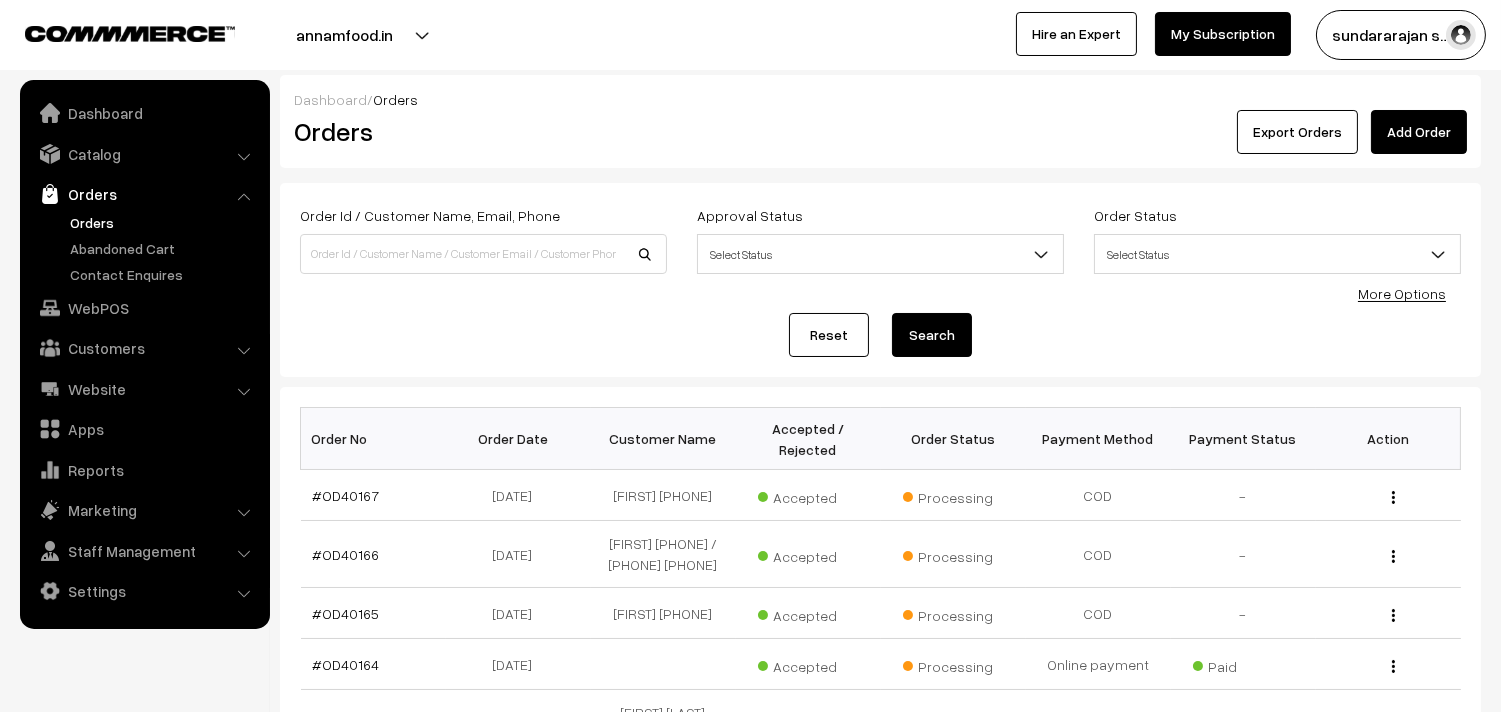 click on "Orders" at bounding box center (164, 222) 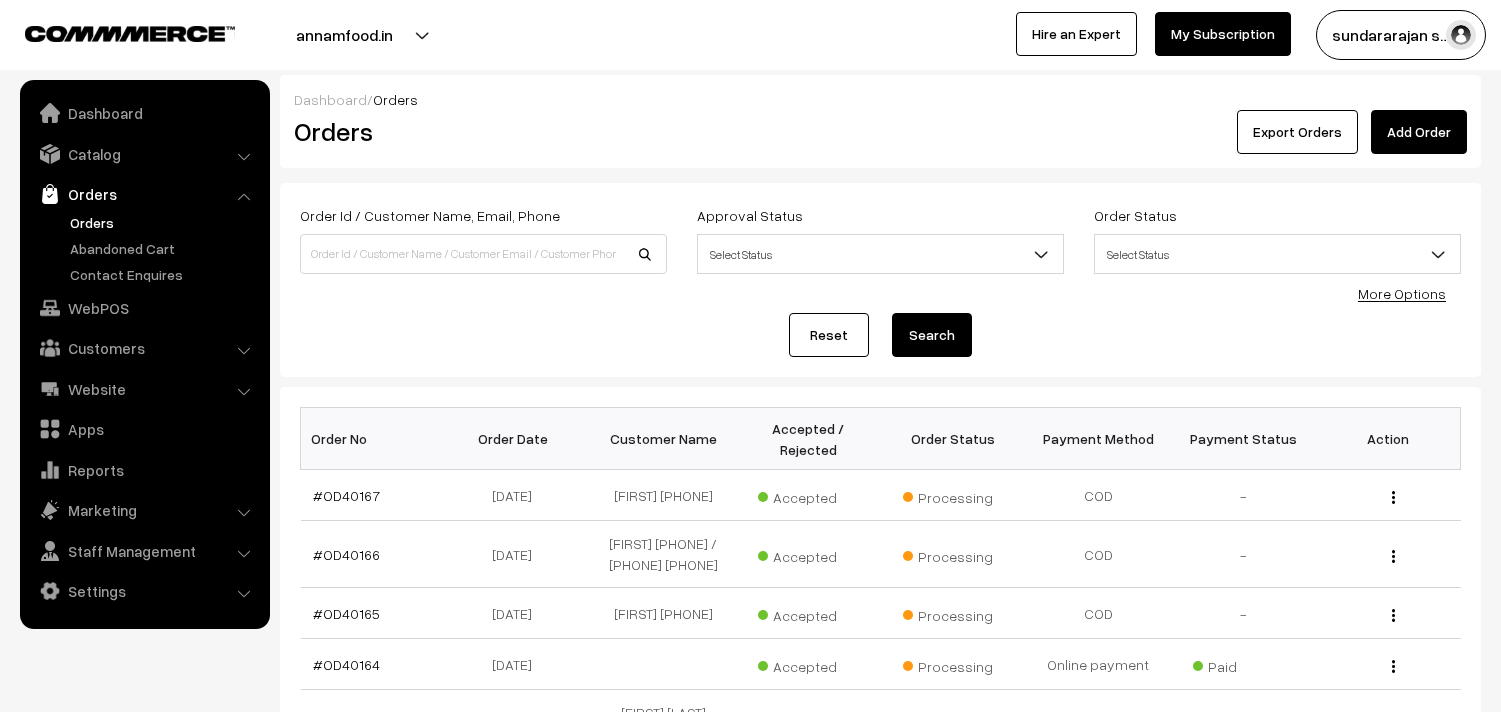 scroll, scrollTop: 0, scrollLeft: 0, axis: both 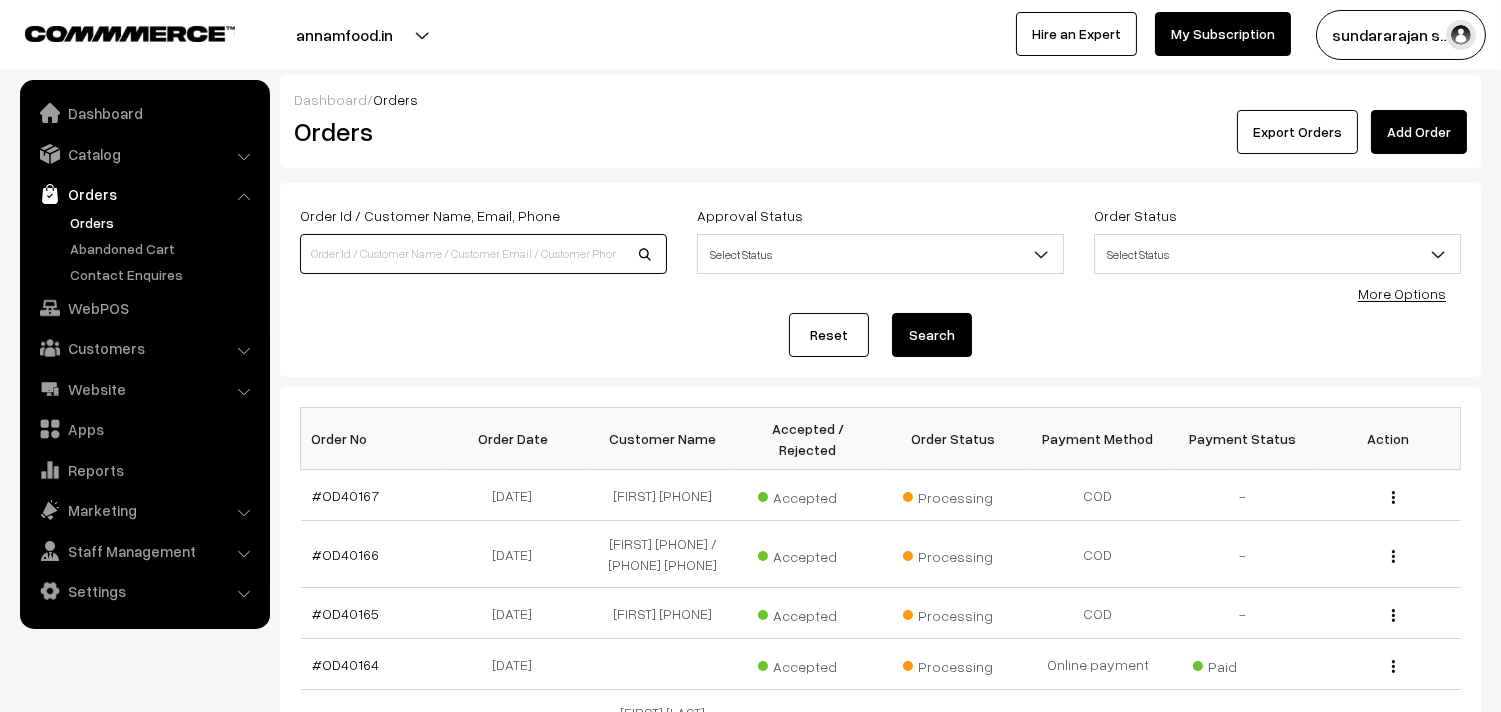 click at bounding box center [483, 254] 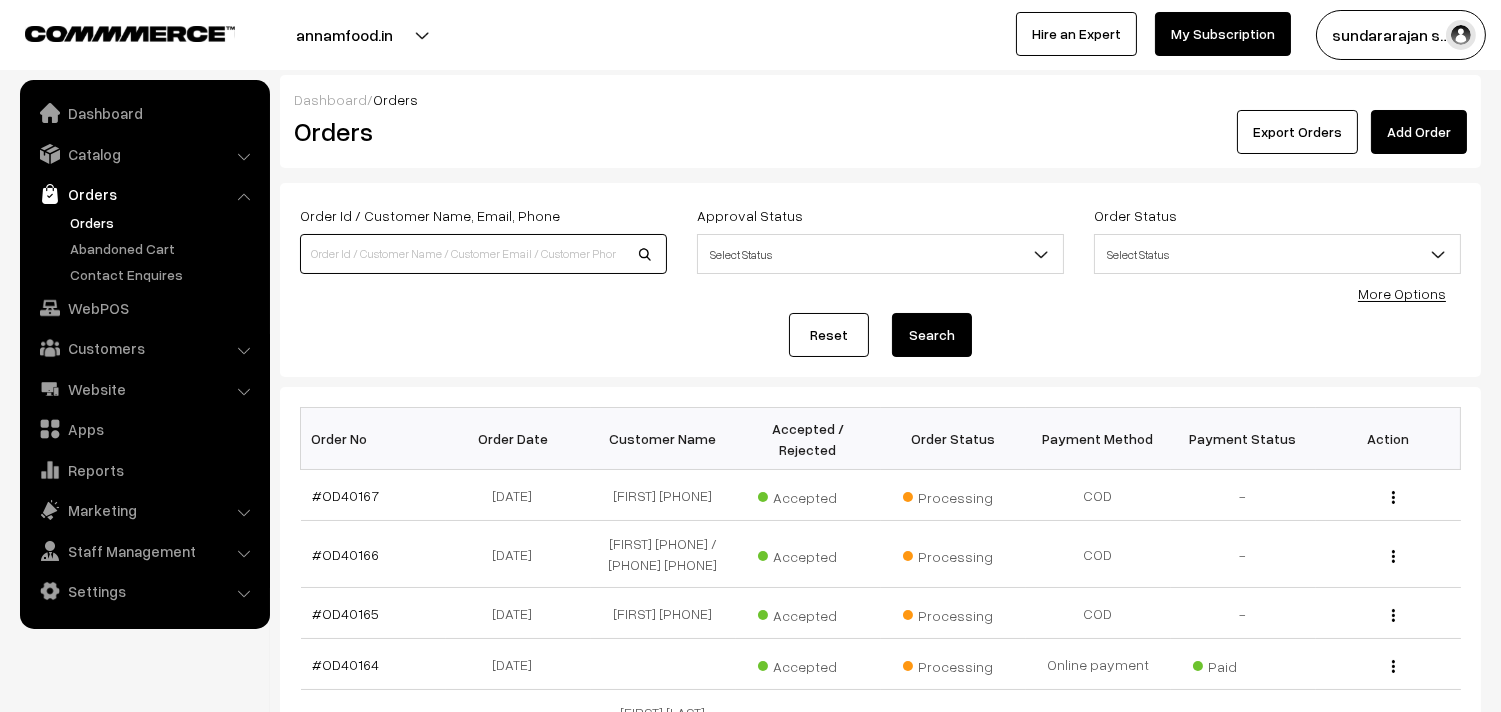 click at bounding box center (483, 254) 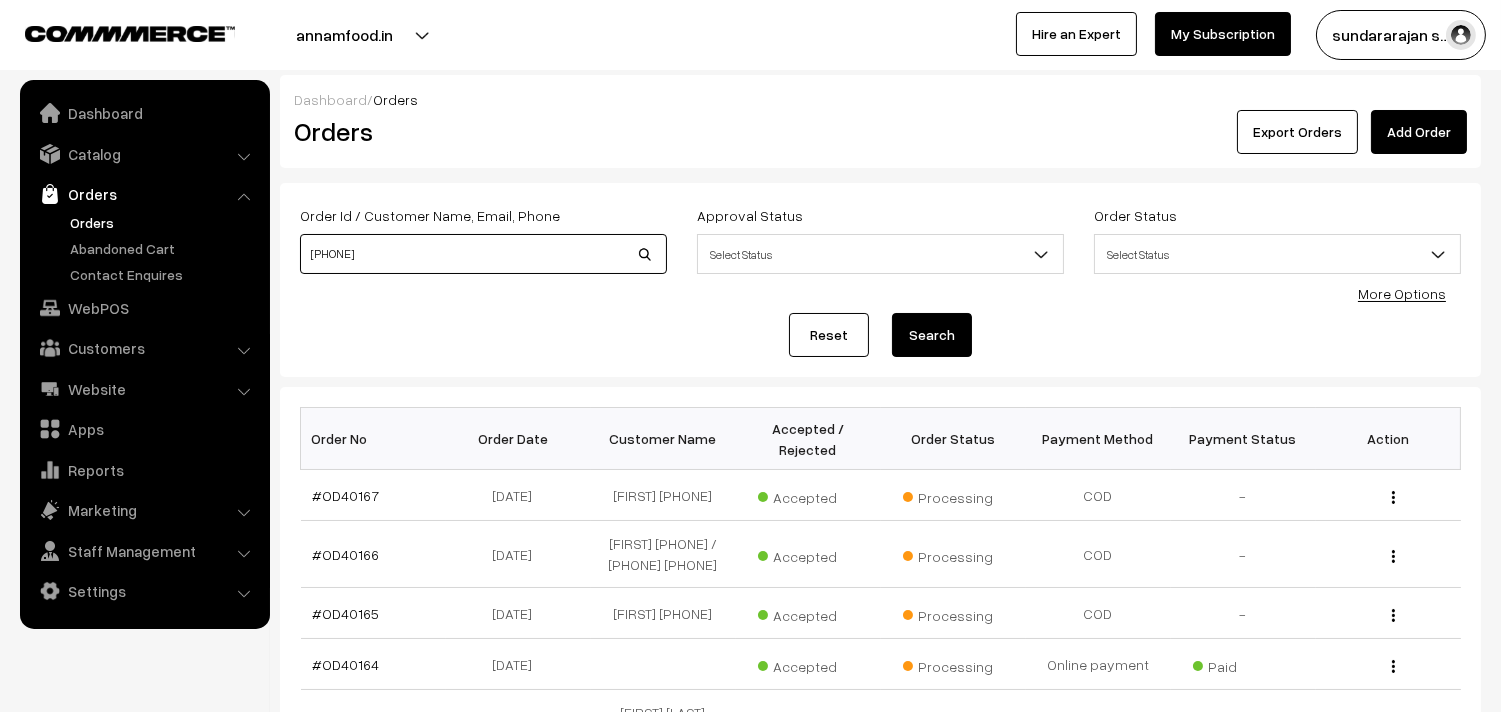 type on "[PHONE]" 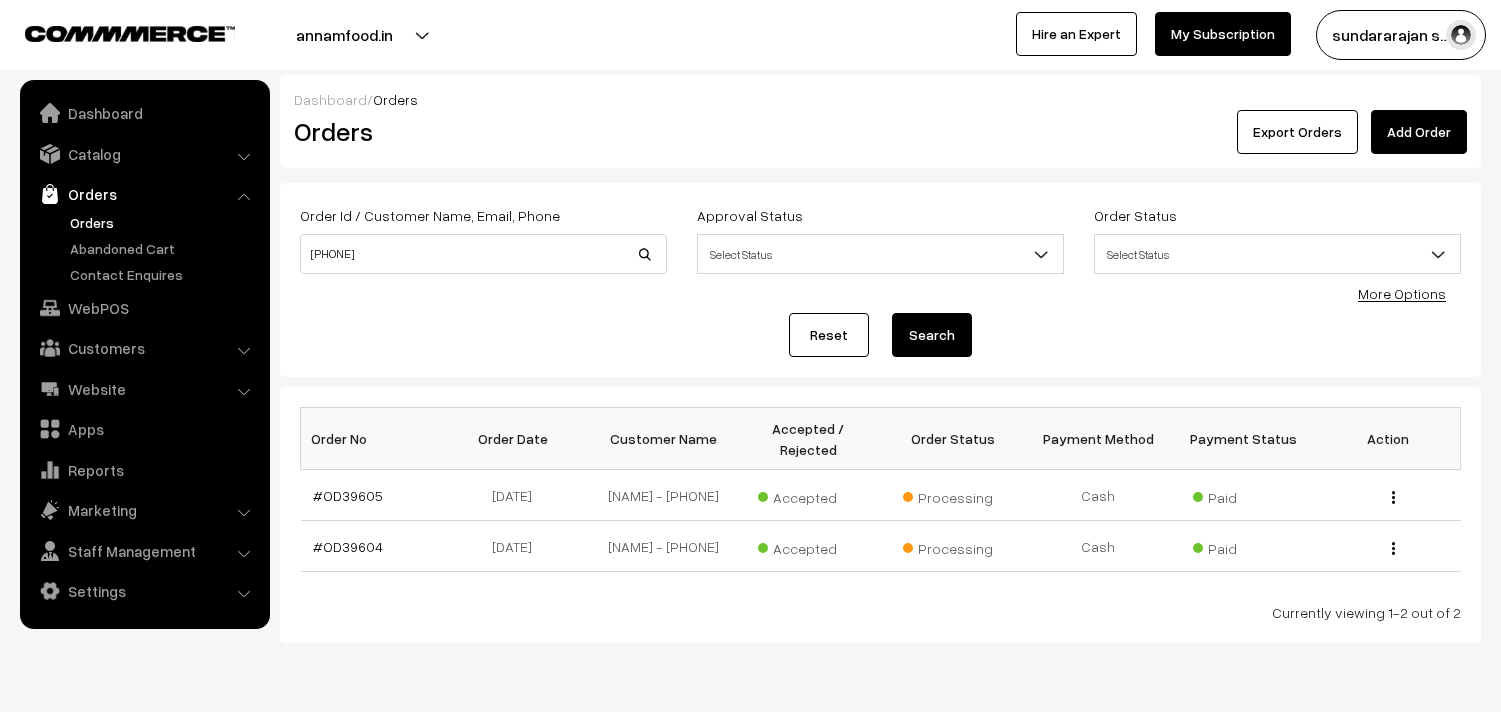 scroll, scrollTop: 0, scrollLeft: 0, axis: both 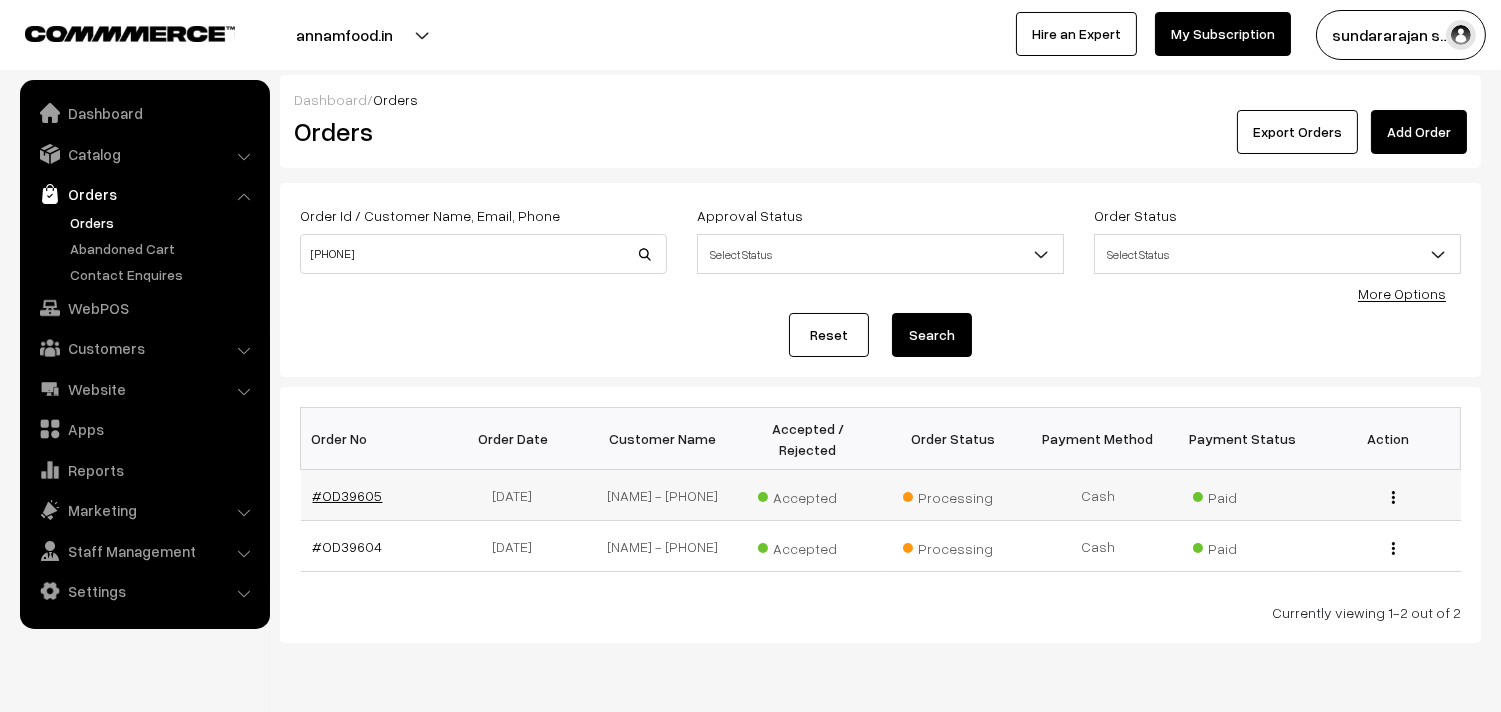 click on "#OD39605" at bounding box center (348, 495) 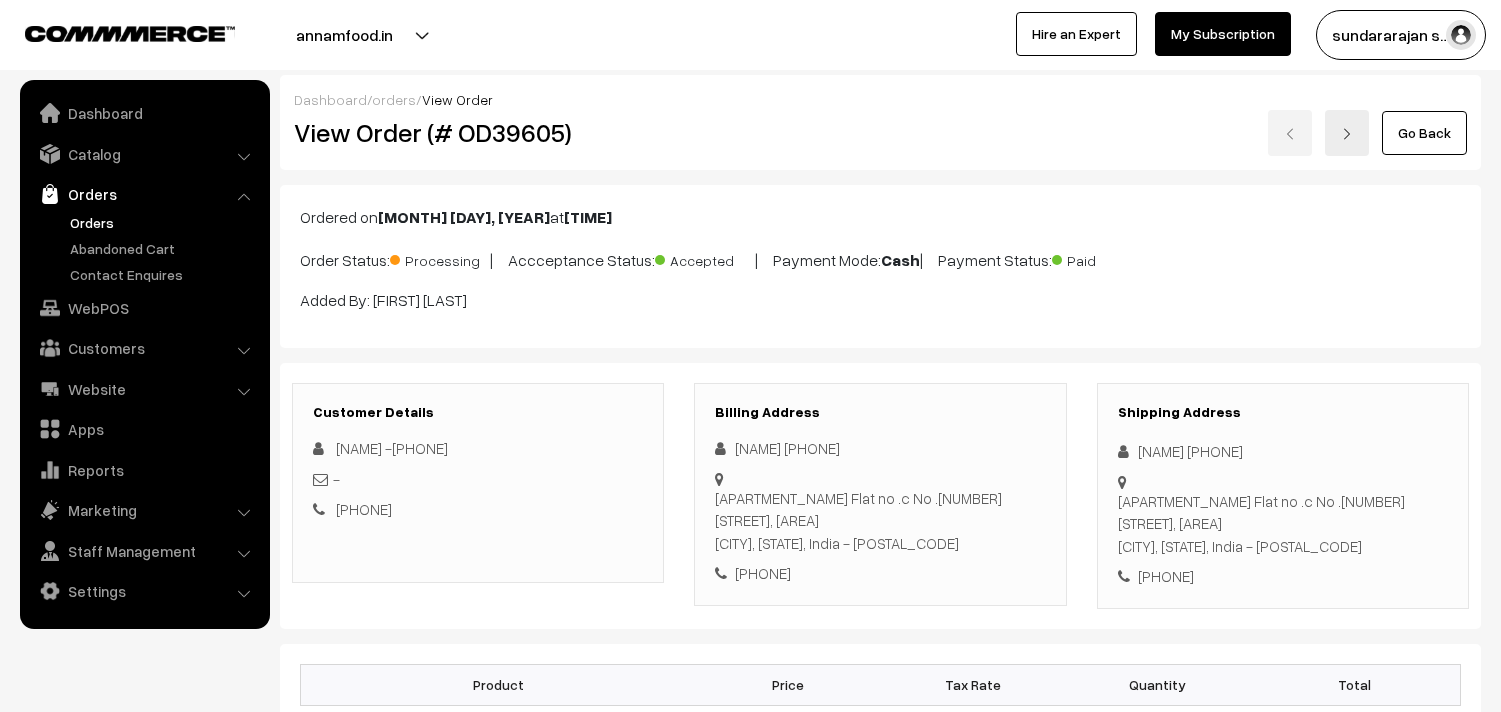 scroll, scrollTop: 0, scrollLeft: 0, axis: both 